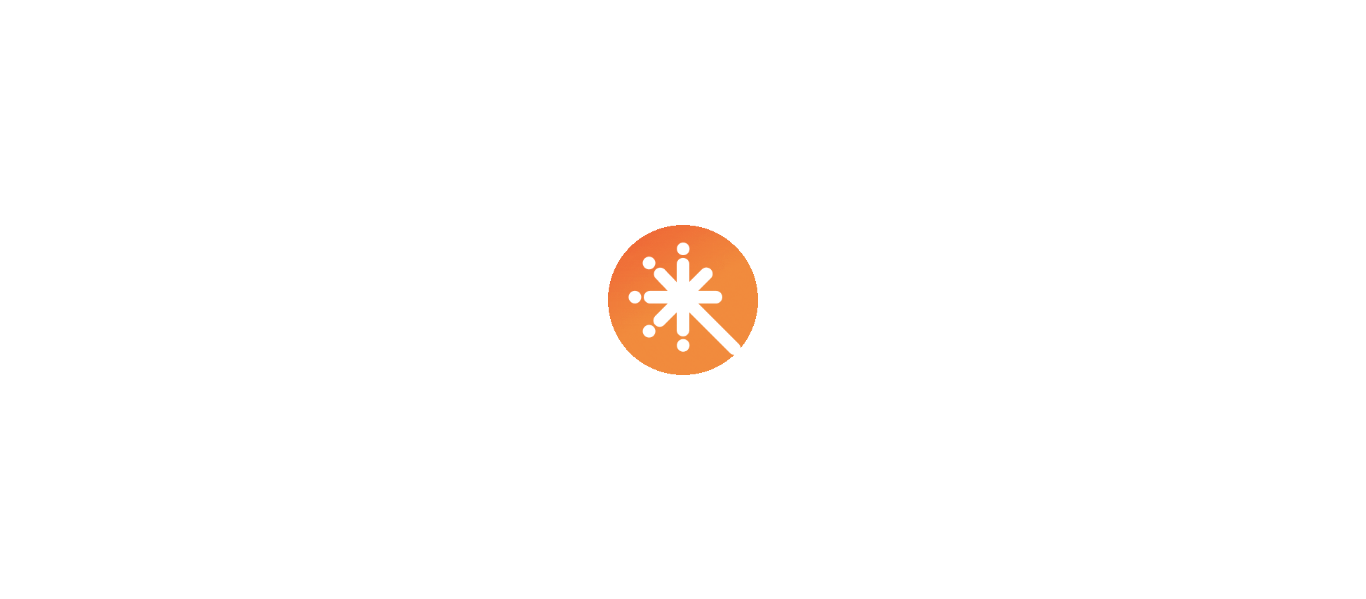 scroll, scrollTop: 0, scrollLeft: 0, axis: both 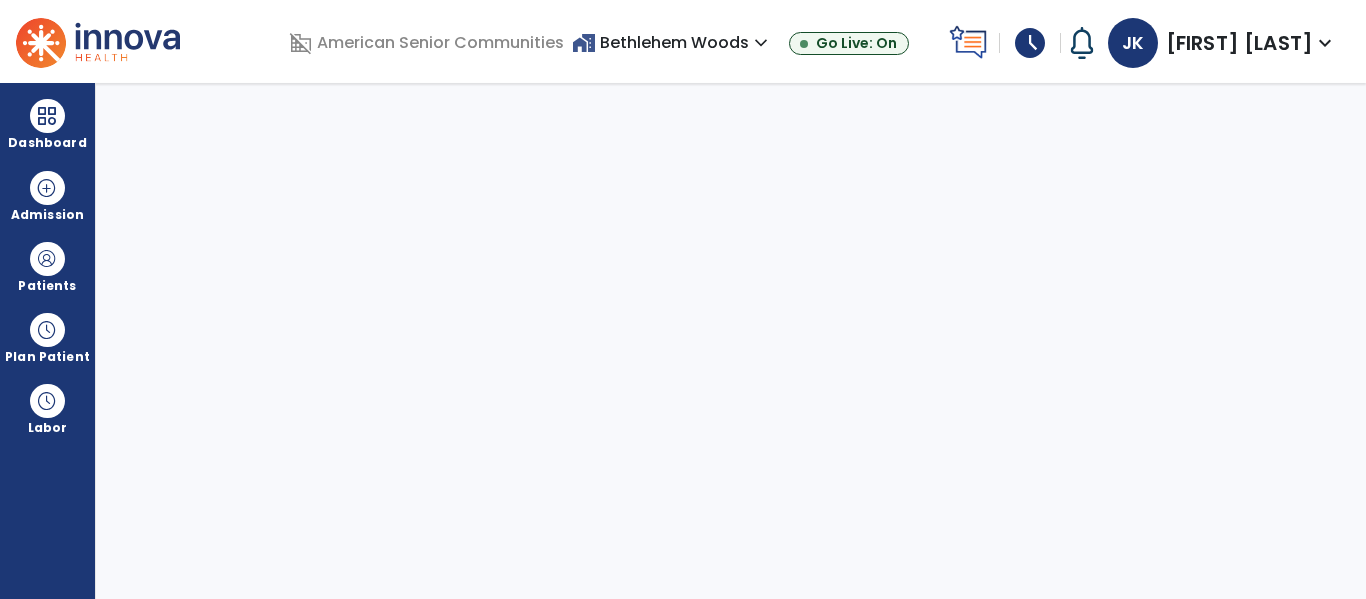 select on "****" 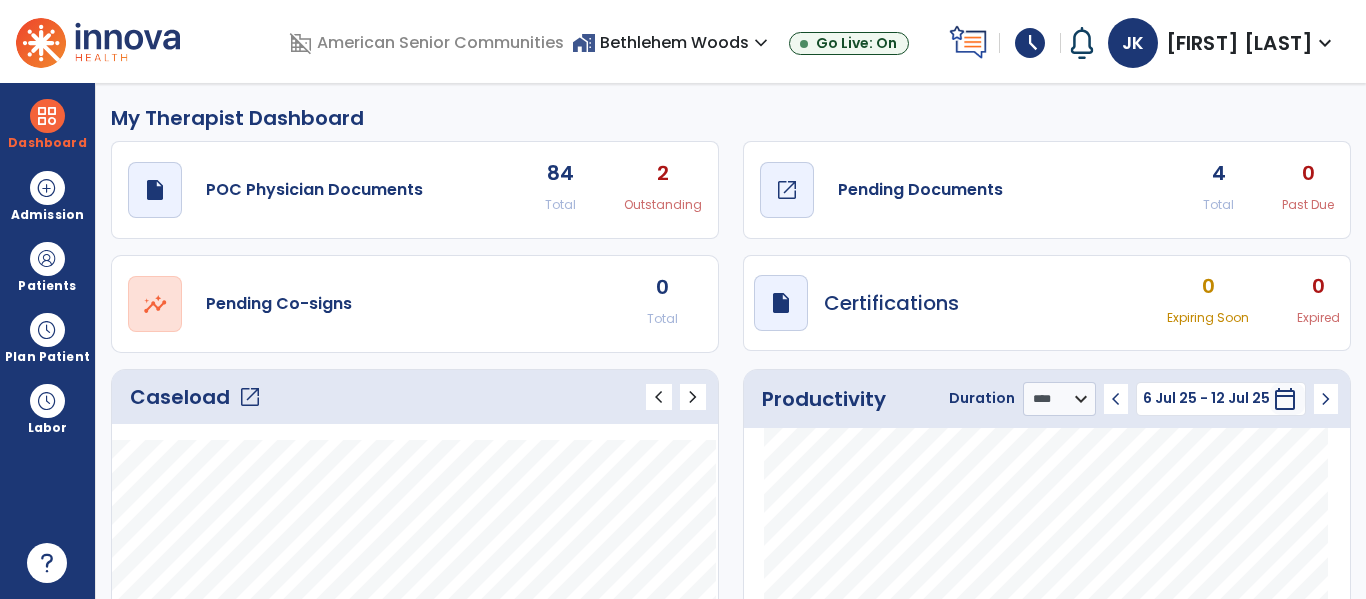 click on "draft   open_in_new  Pending Documents" 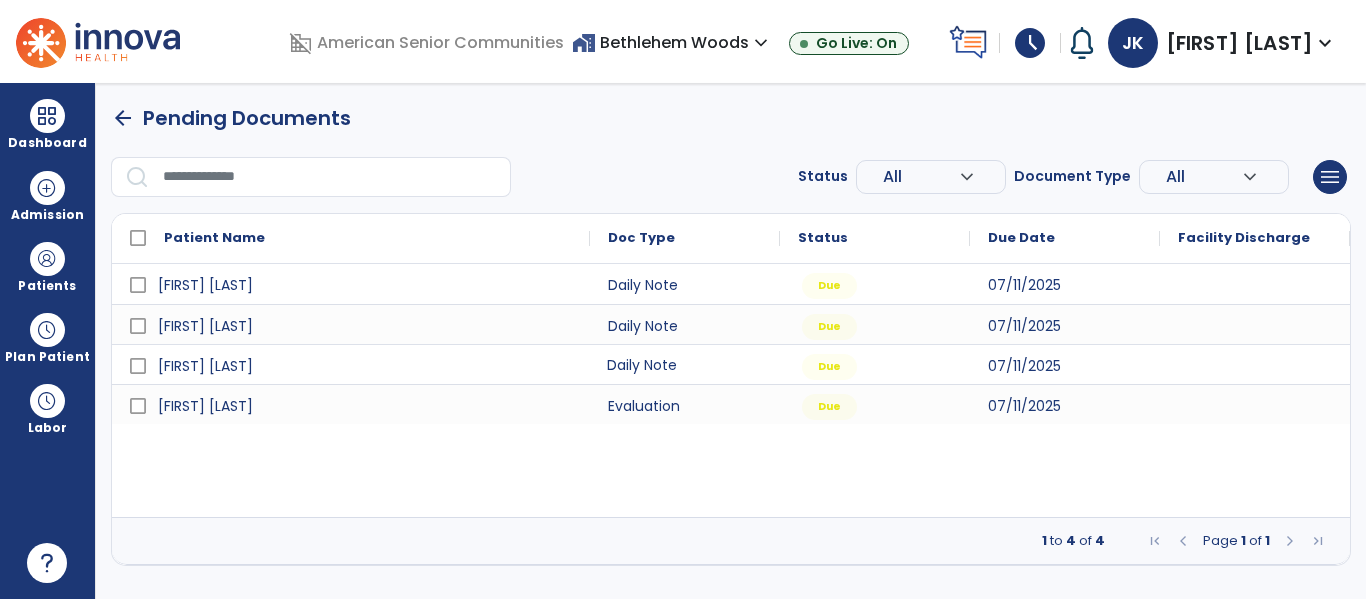 click on "Daily Note" at bounding box center (685, 364) 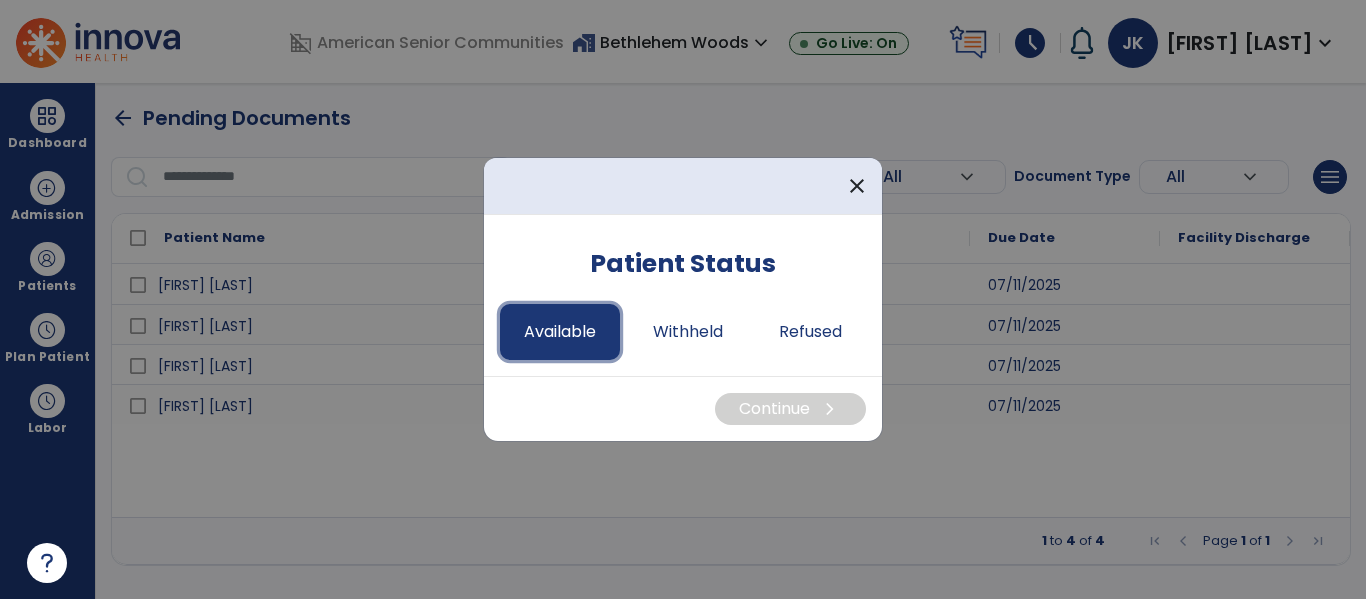 click on "Available" at bounding box center [560, 332] 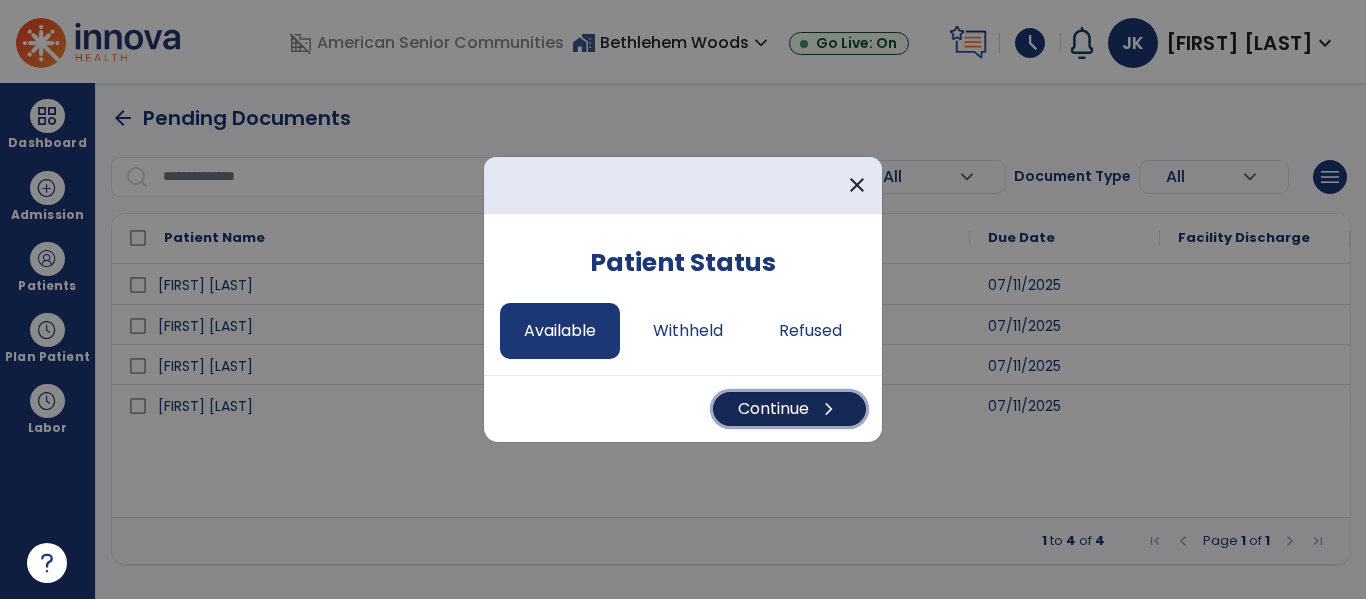 click on "Continue   chevron_right" at bounding box center [789, 409] 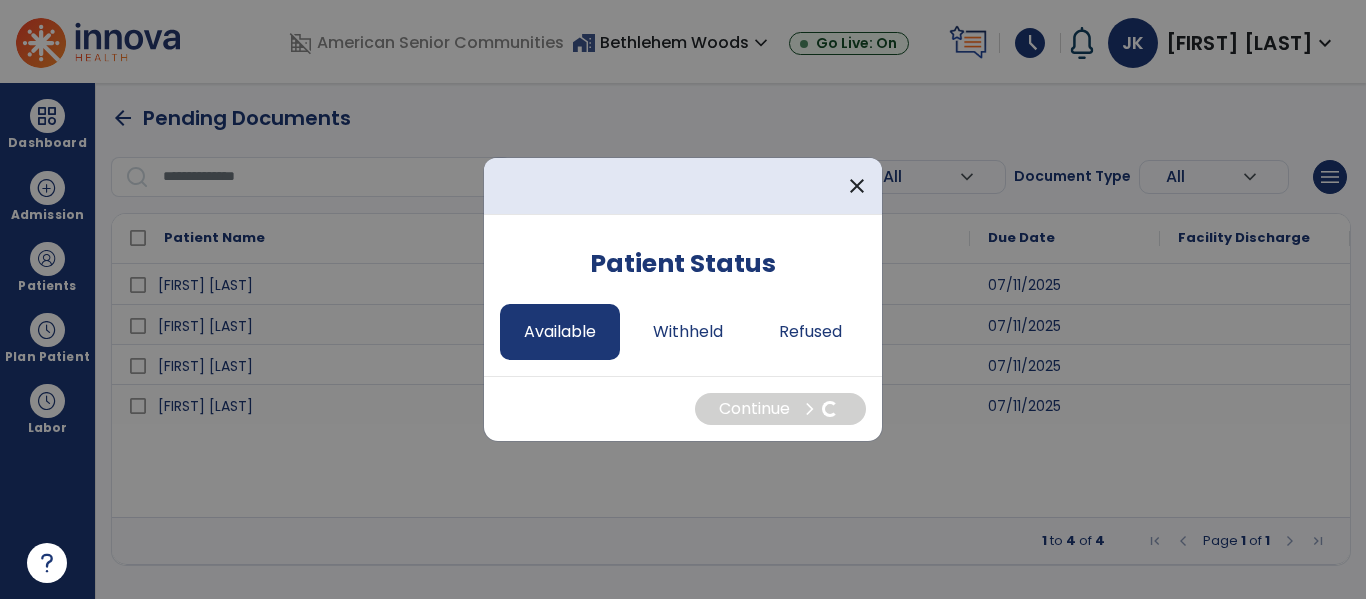 select on "*" 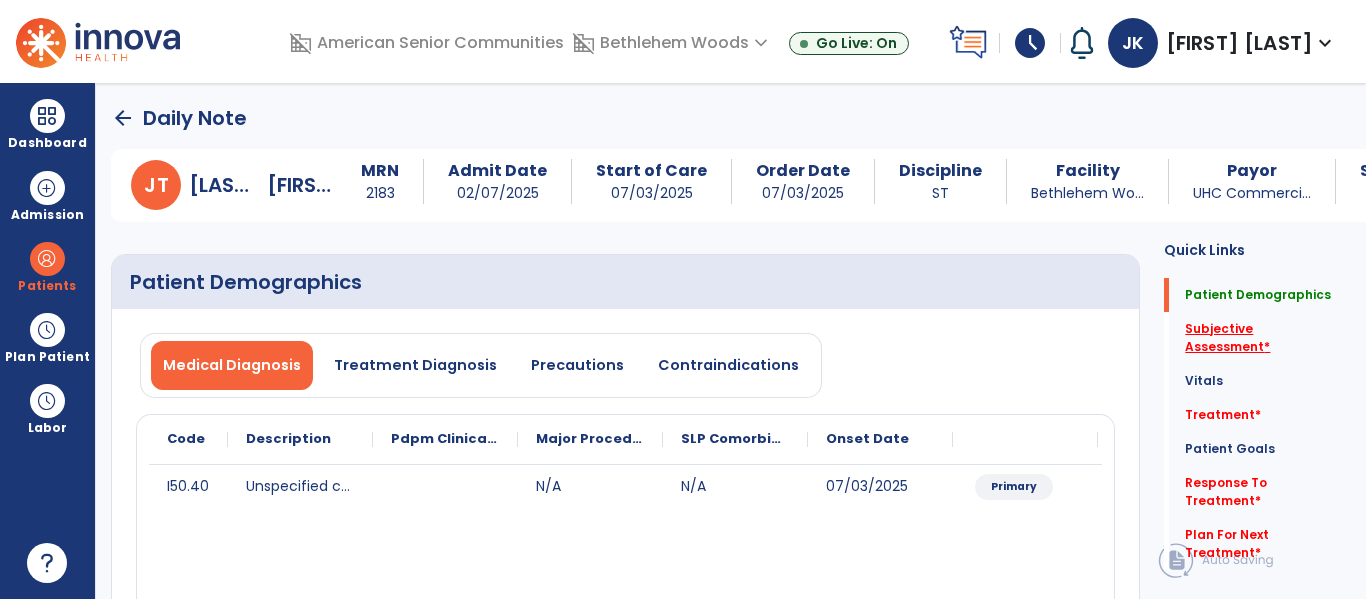 click on "Subjective Assessment   *" 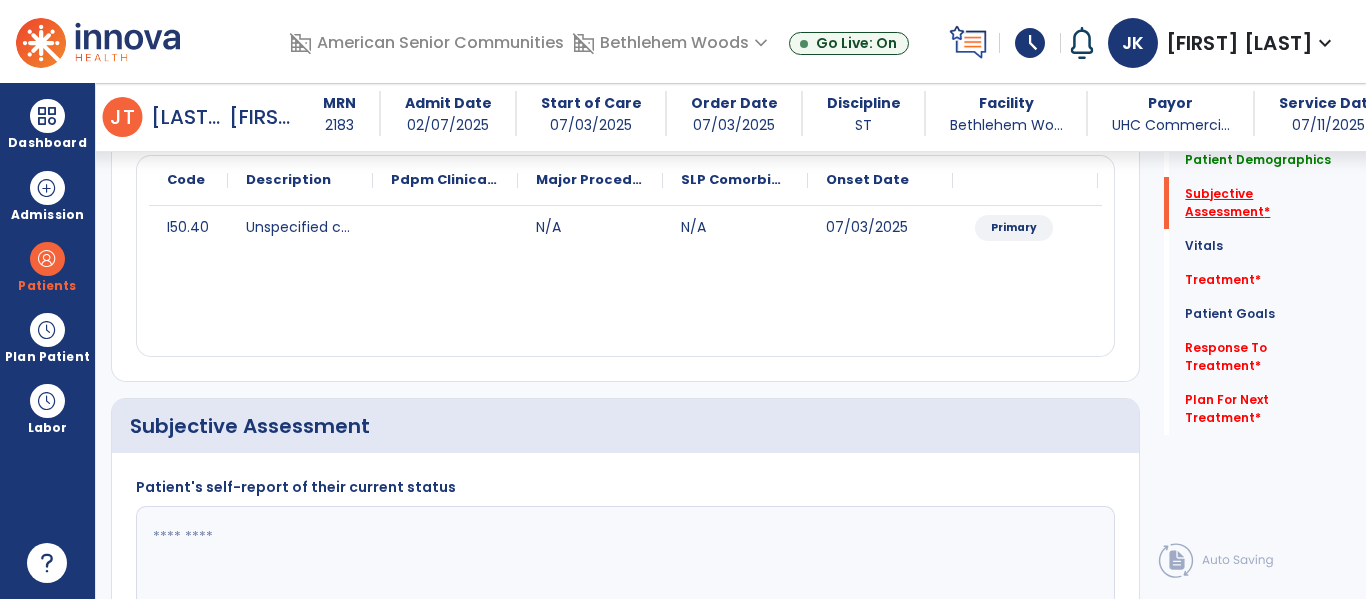 scroll, scrollTop: 457, scrollLeft: 0, axis: vertical 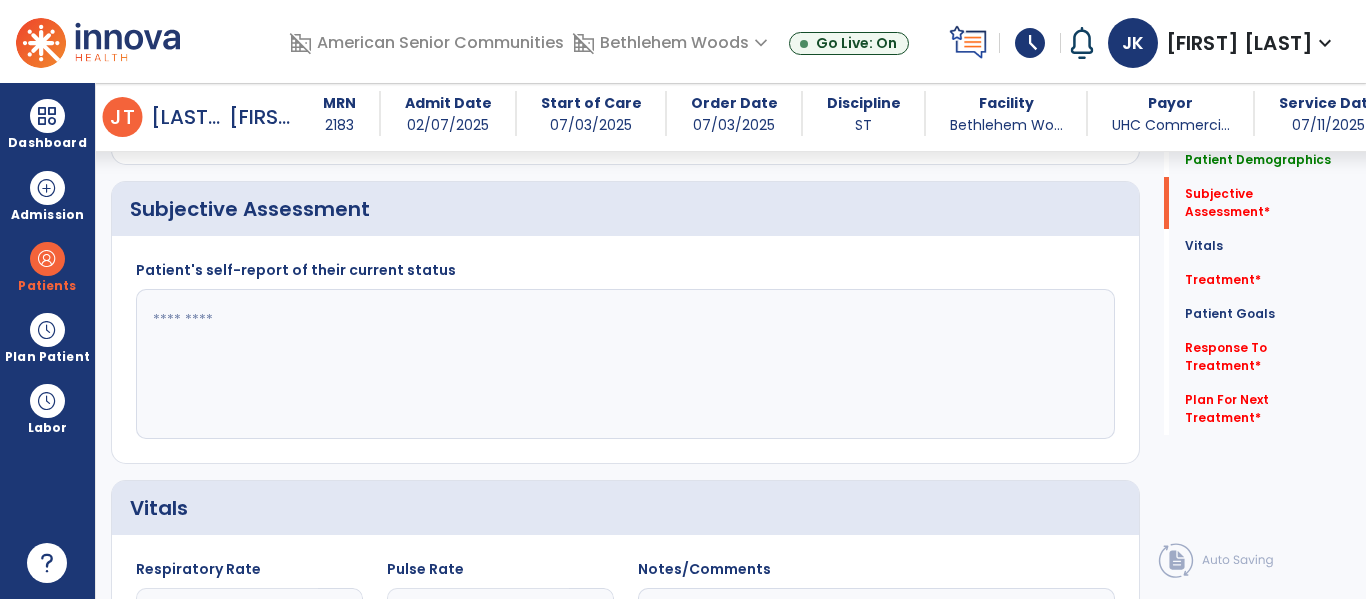 click 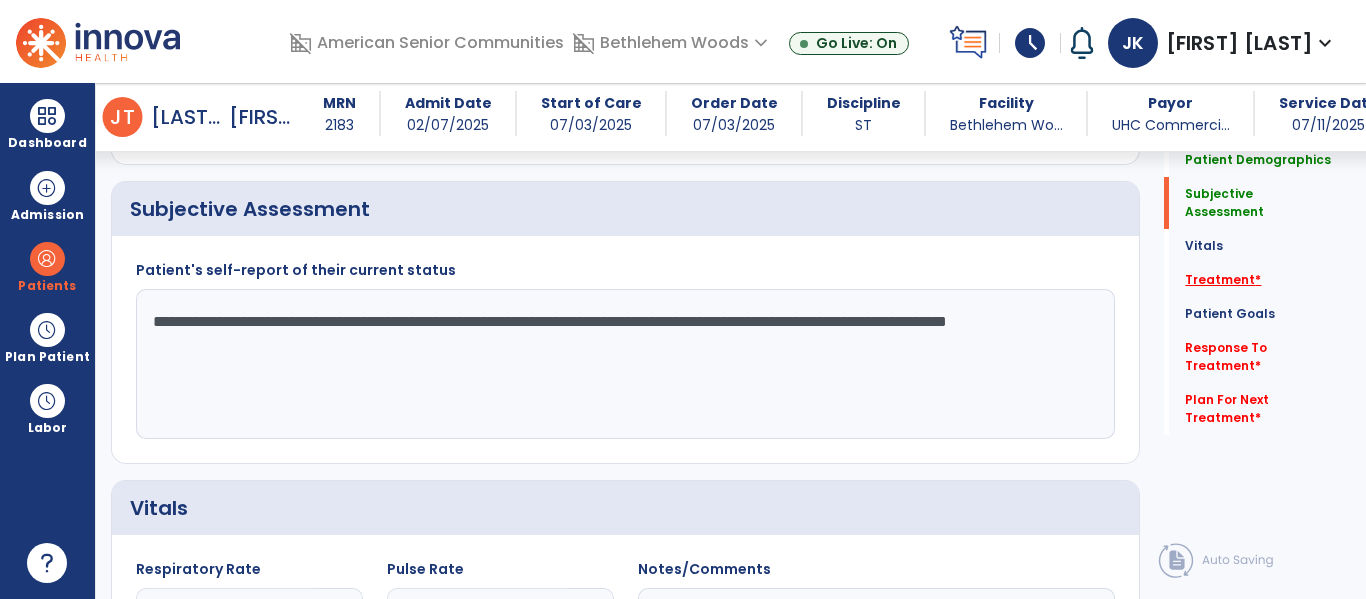 type on "**********" 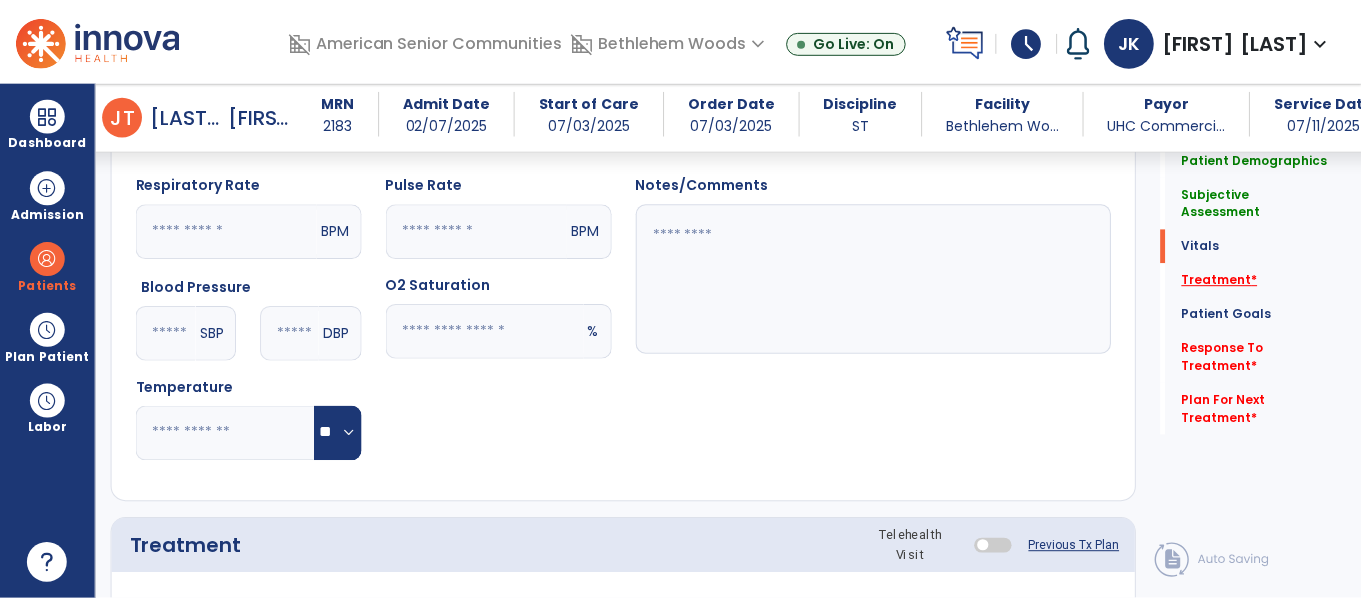 scroll, scrollTop: 1146, scrollLeft: 0, axis: vertical 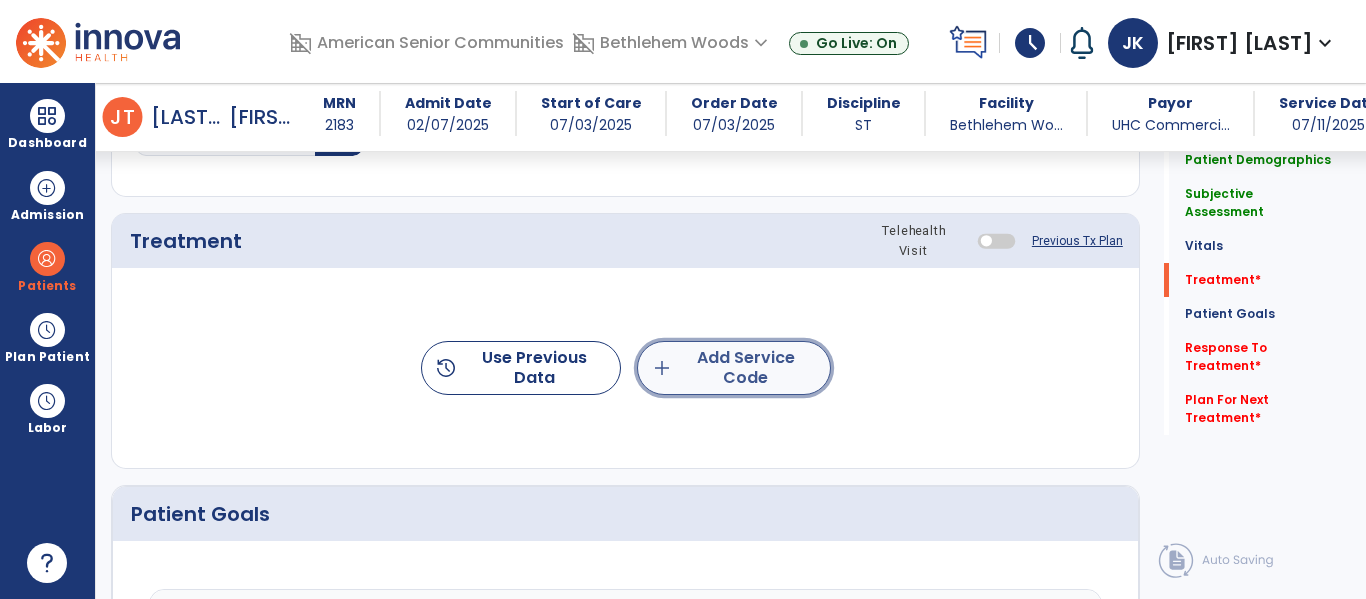 click on "add  Add Service Code" 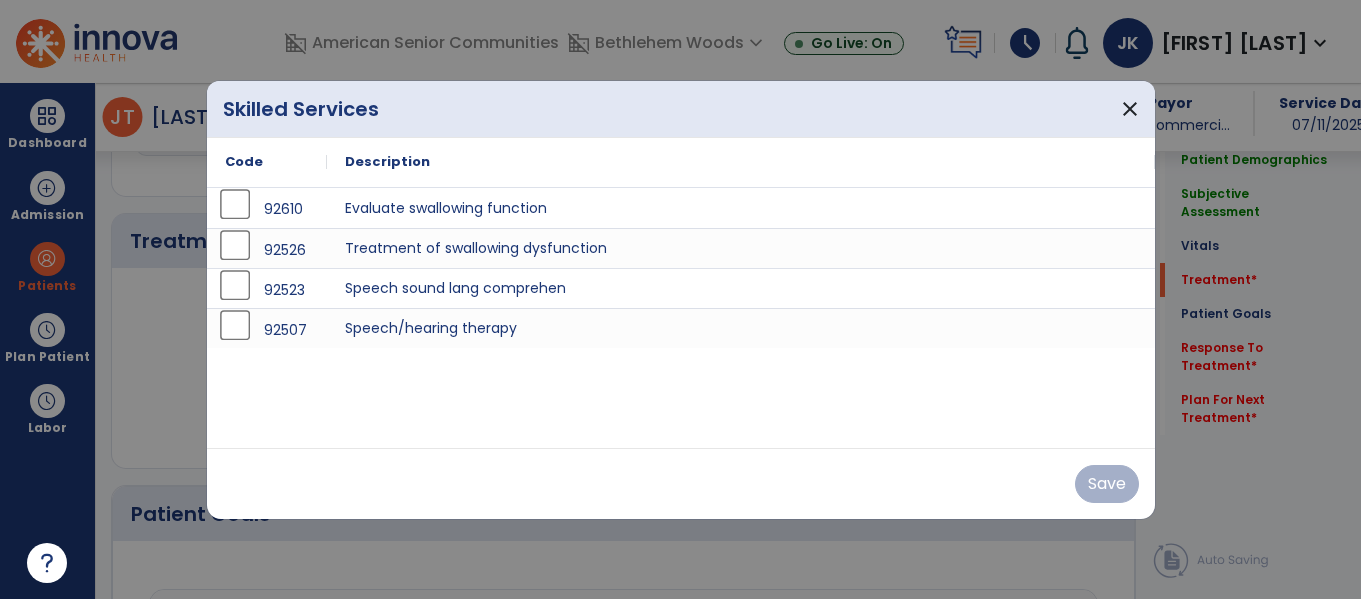 scroll, scrollTop: 1146, scrollLeft: 0, axis: vertical 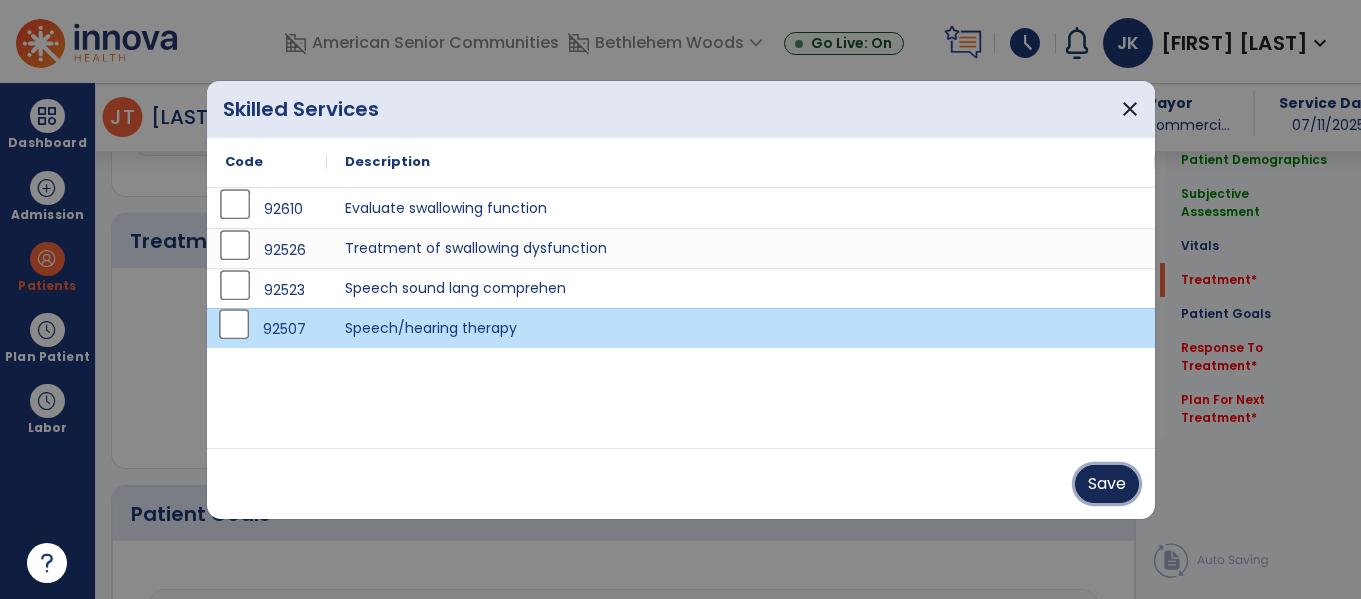 click on "Save" at bounding box center (1107, 484) 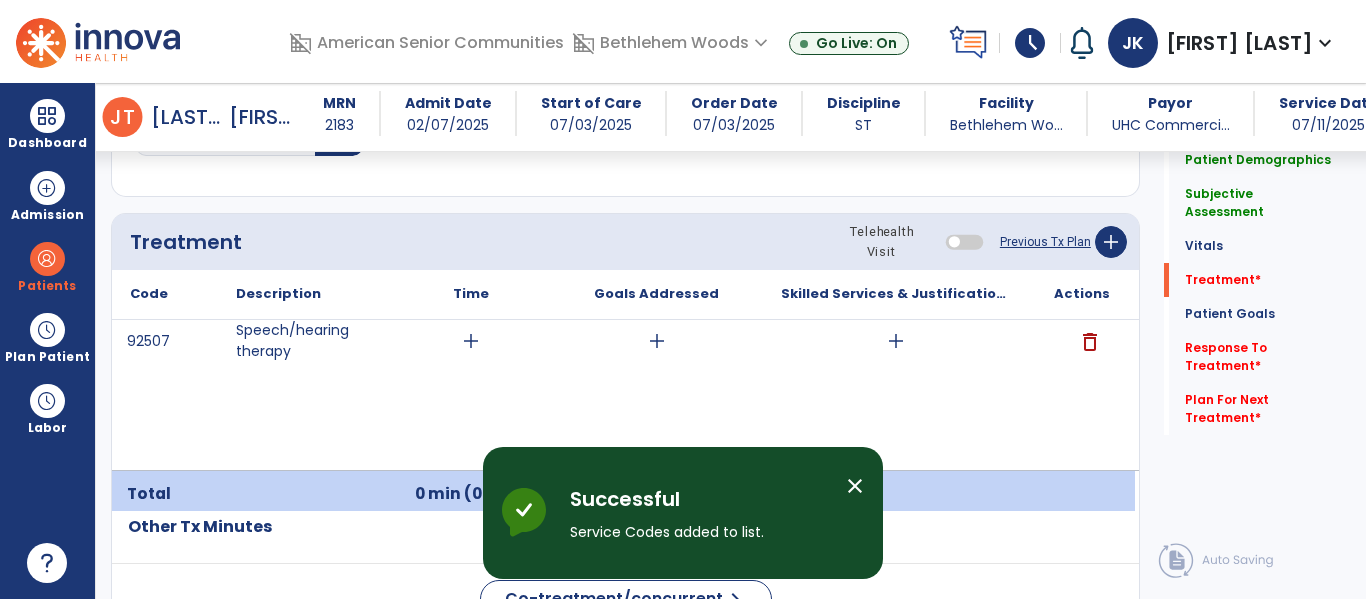 click on "add" at bounding box center [471, 341] 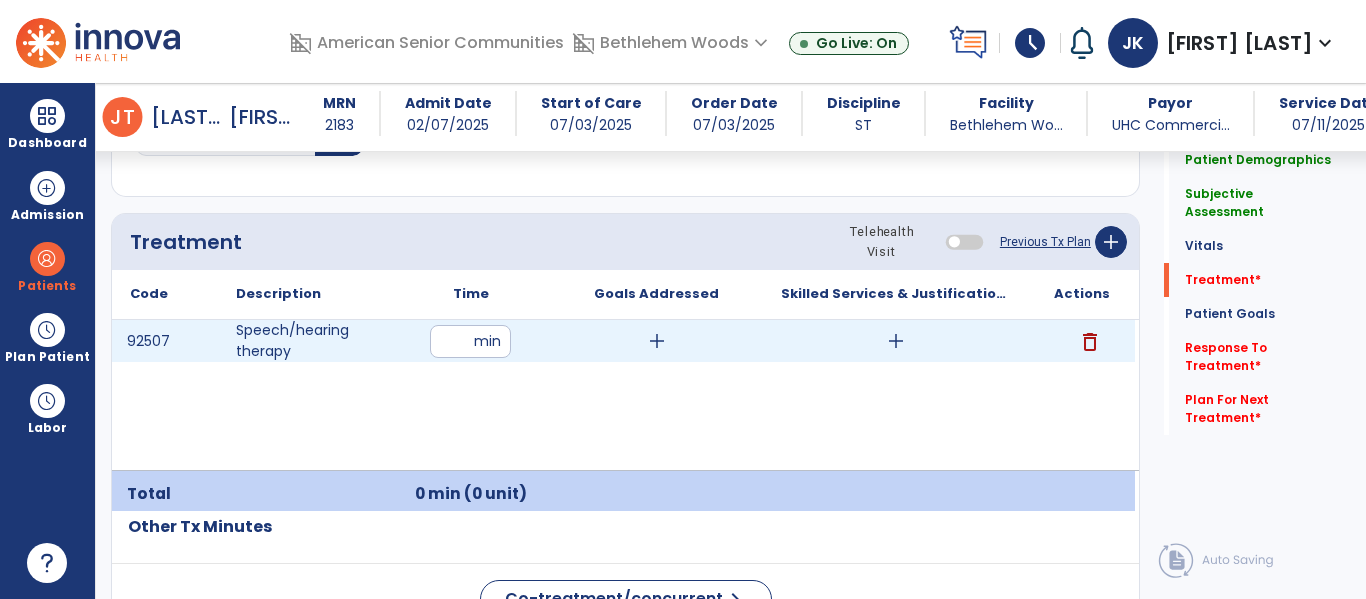 type on "**" 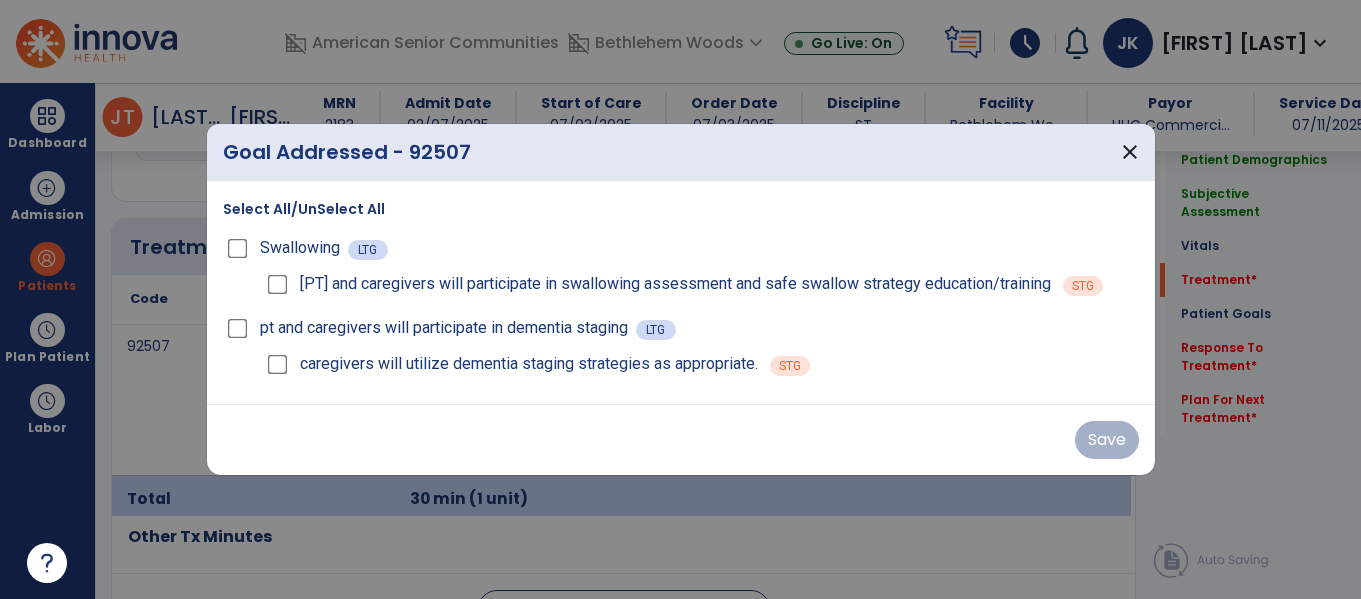 scroll, scrollTop: 1146, scrollLeft: 0, axis: vertical 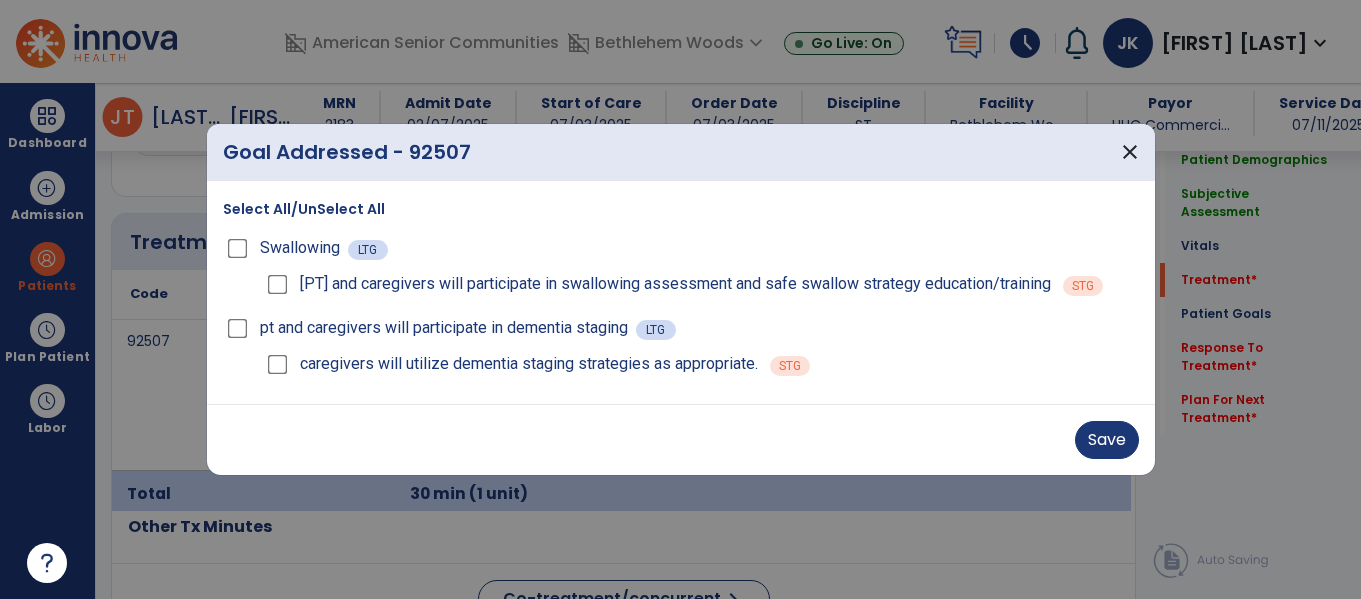 click on "Save" at bounding box center [681, 439] 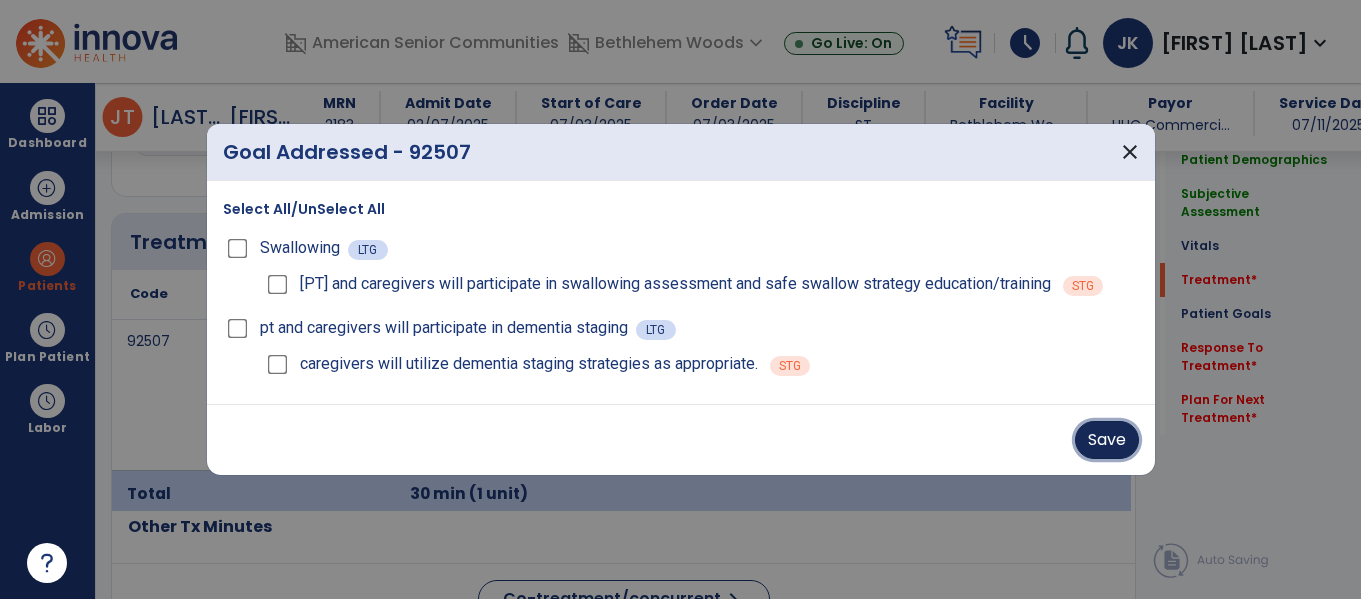 click on "Save" at bounding box center (1107, 440) 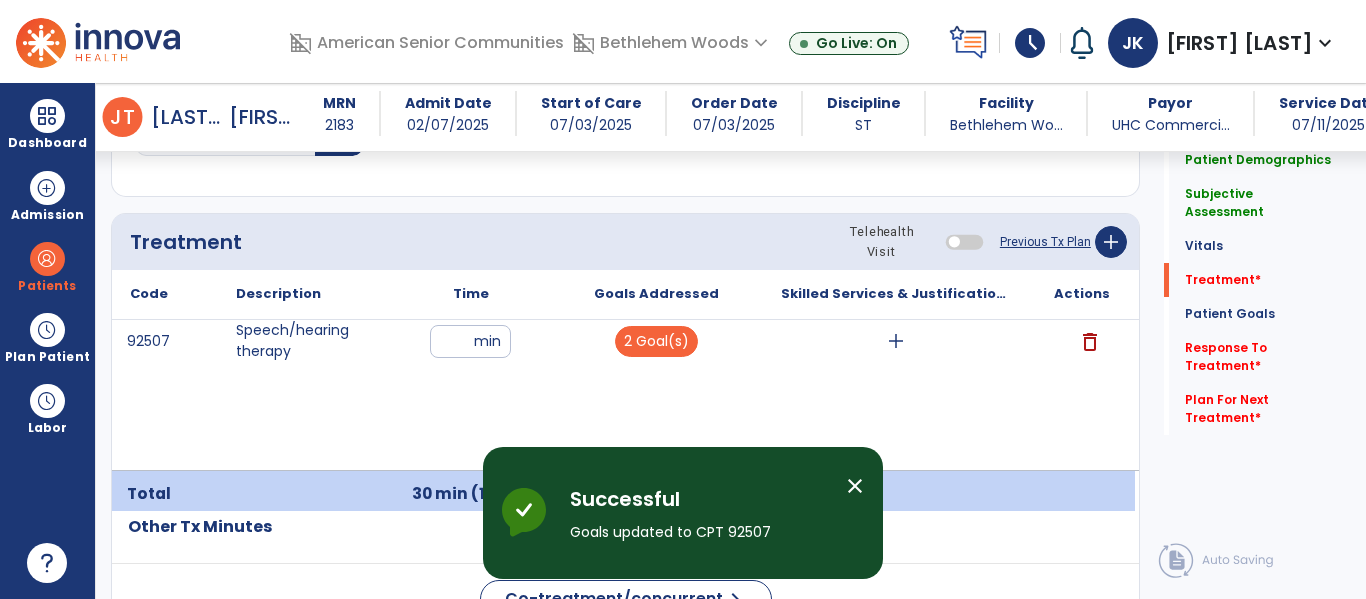 click on "add" at bounding box center [896, 341] 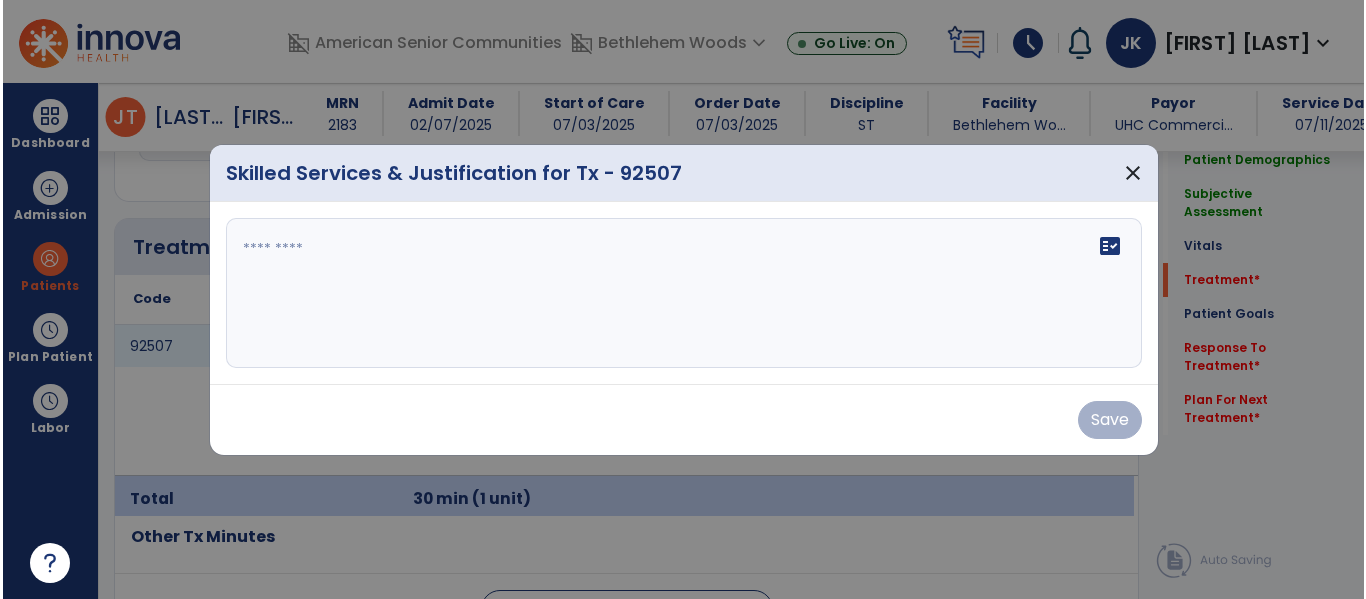 scroll, scrollTop: 1146, scrollLeft: 0, axis: vertical 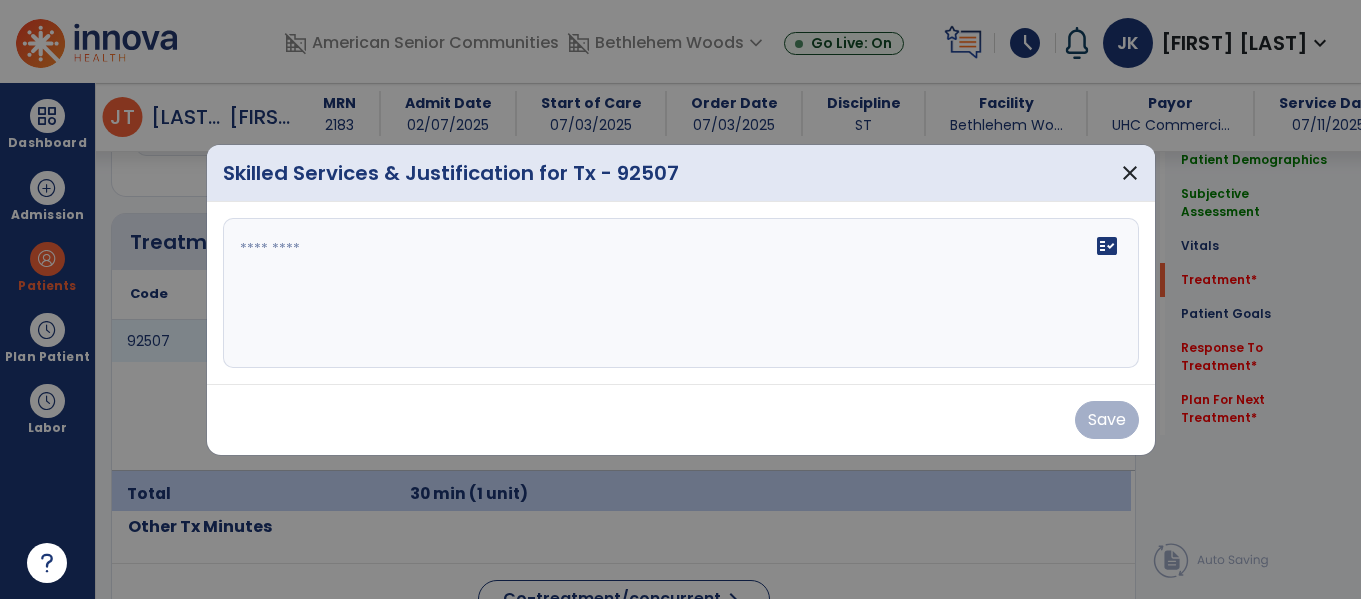 click on "fact_check" at bounding box center (681, 293) 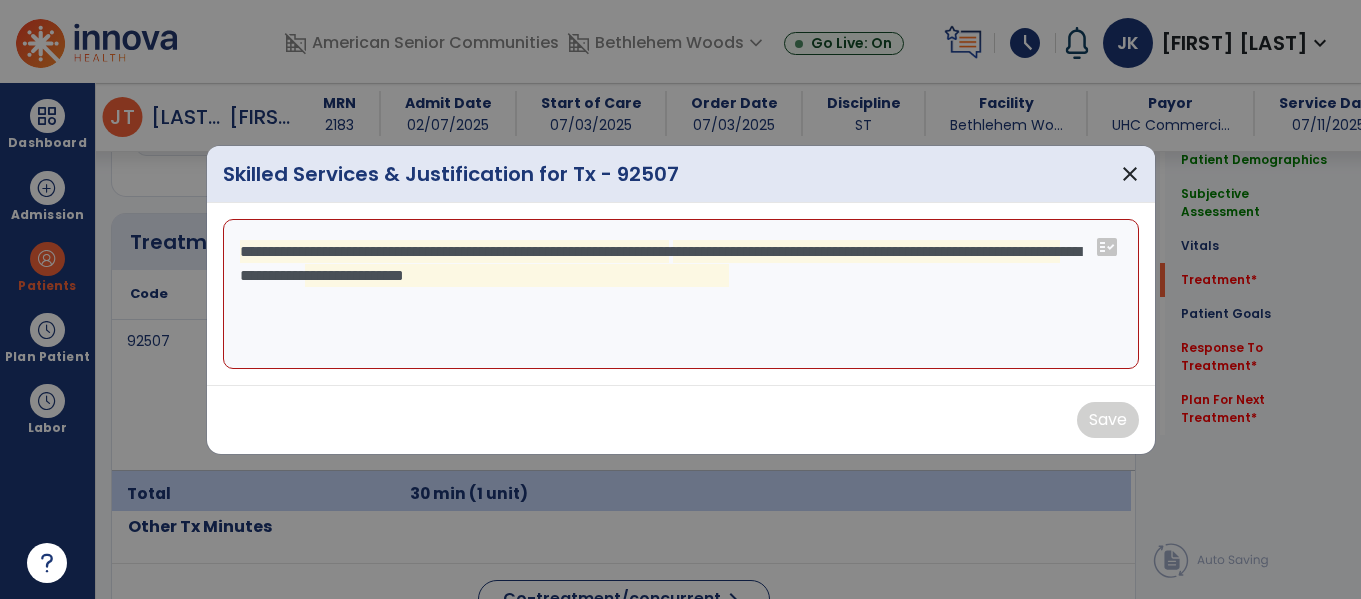 click on "**********" at bounding box center [681, 294] 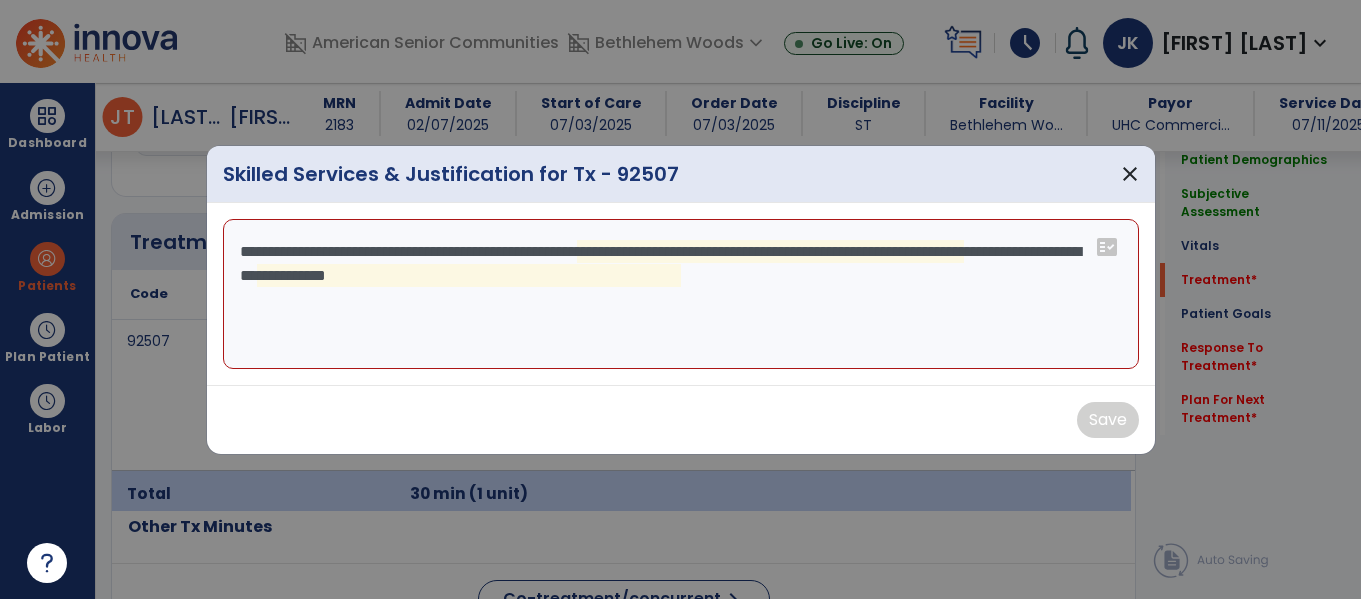 click on "**********" at bounding box center [681, 294] 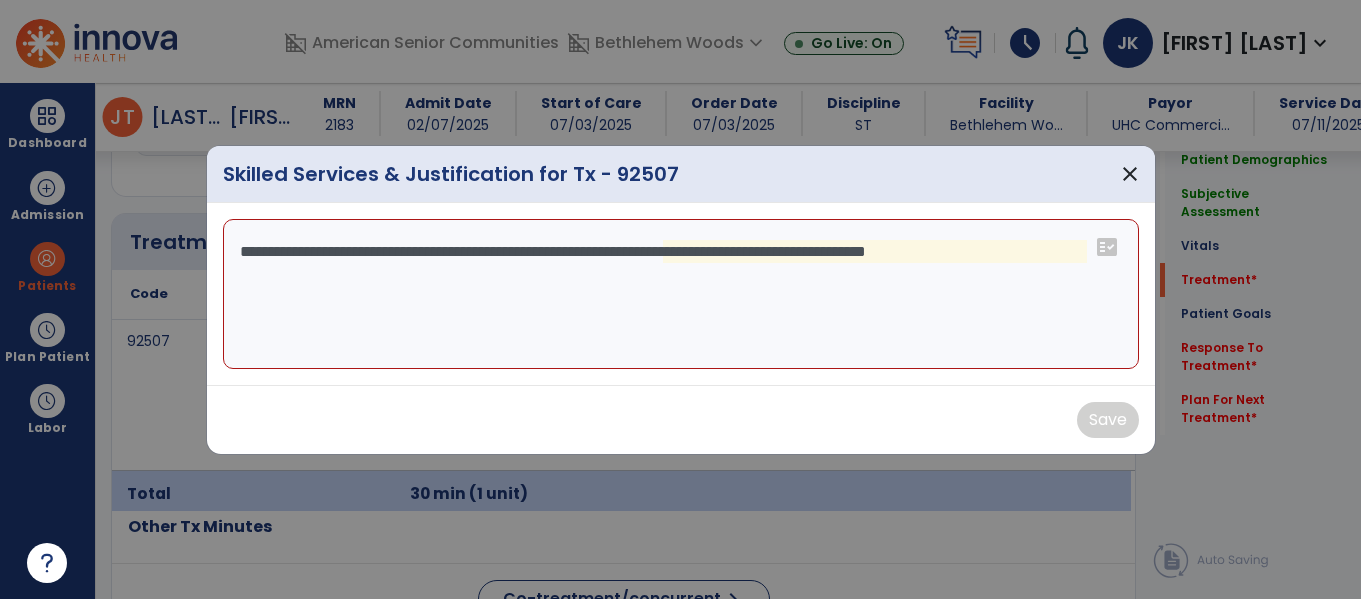 click on "**********" at bounding box center [681, 294] 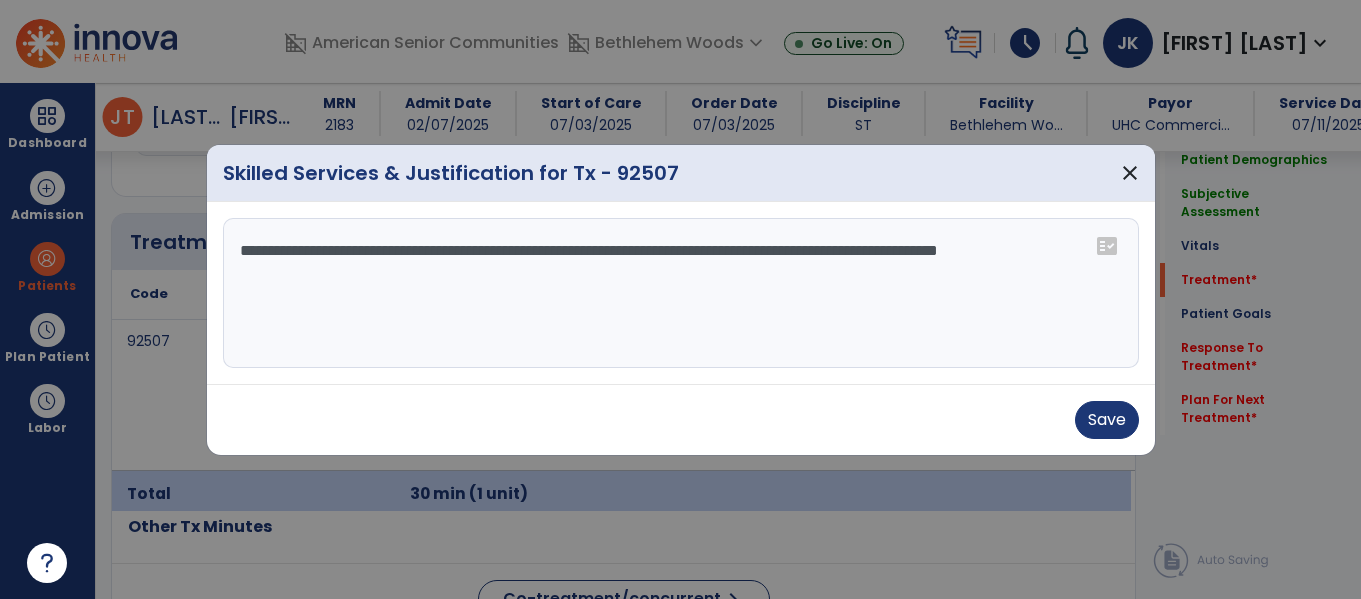 type on "**********" 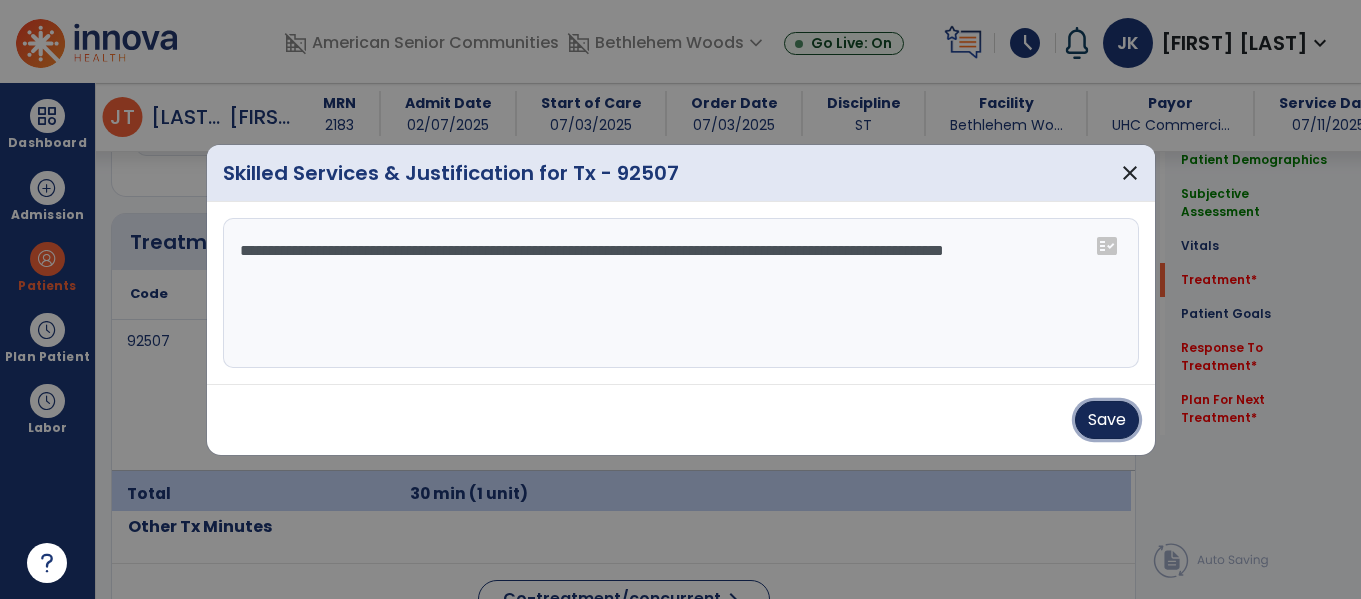 click on "Save" at bounding box center (1107, 420) 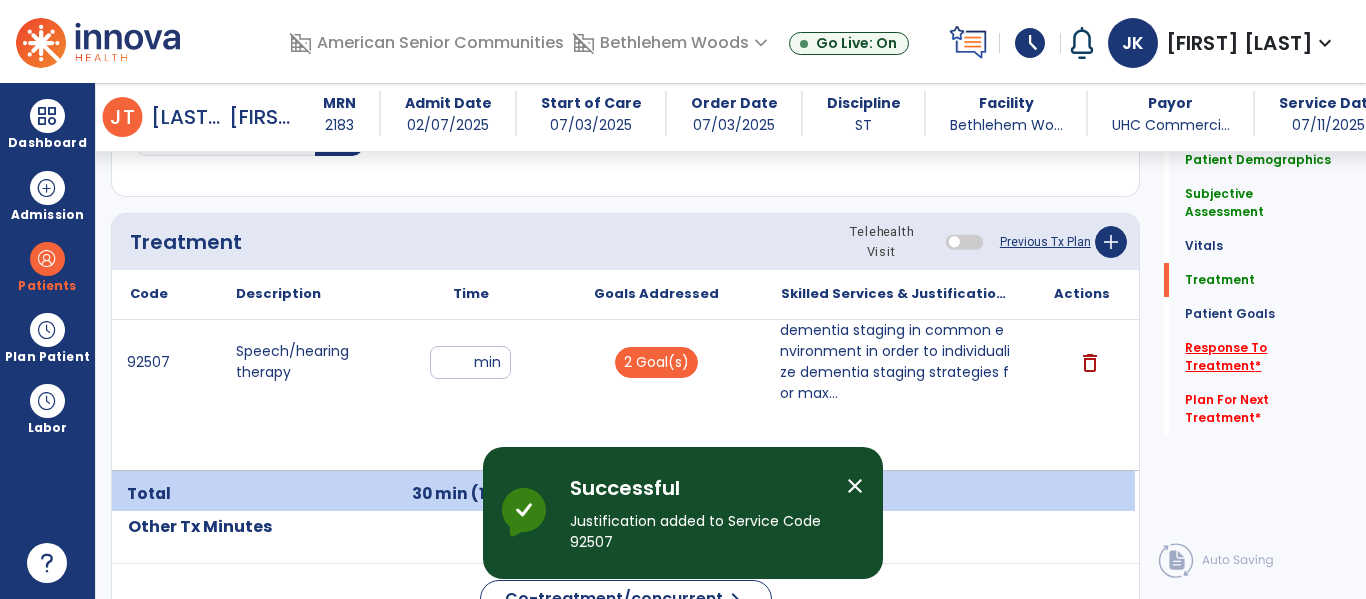 click on "Response To Treatment   *" 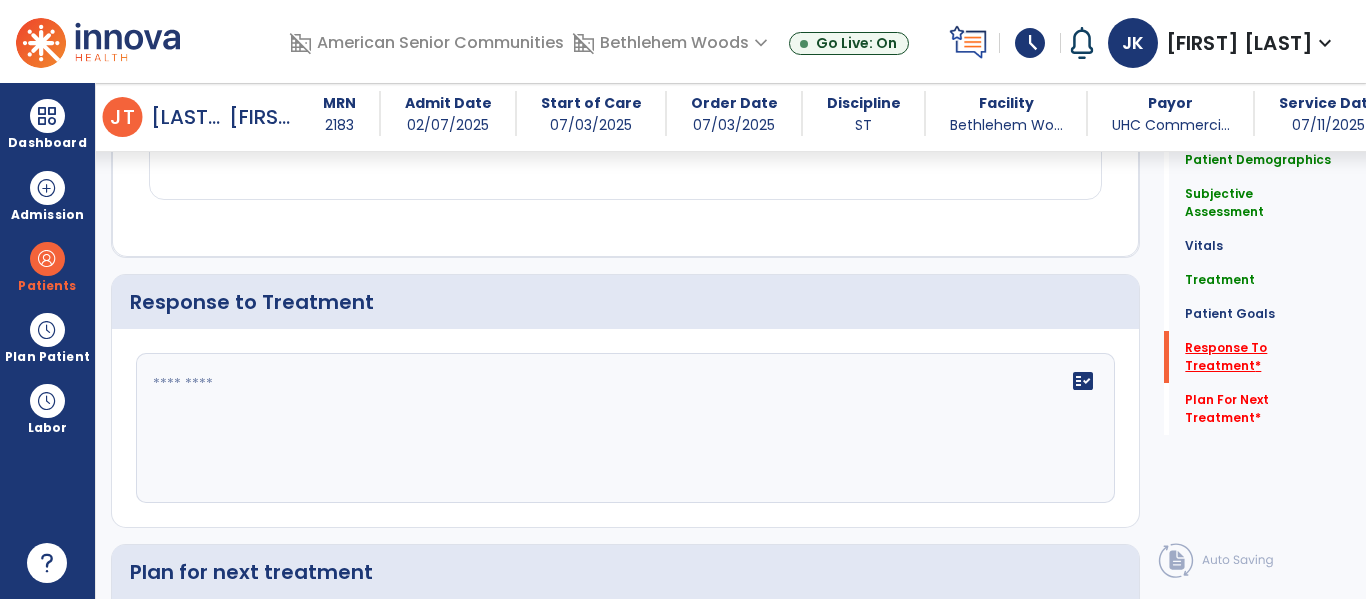 scroll, scrollTop: 2404, scrollLeft: 0, axis: vertical 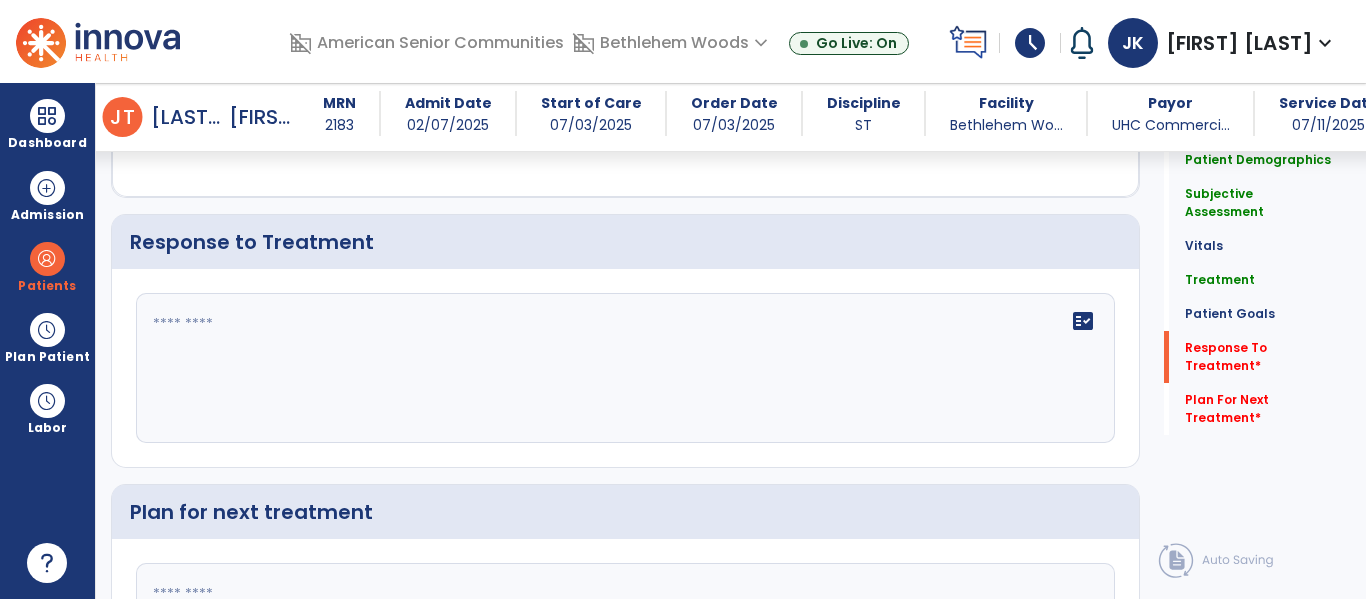 click on "fact_check" 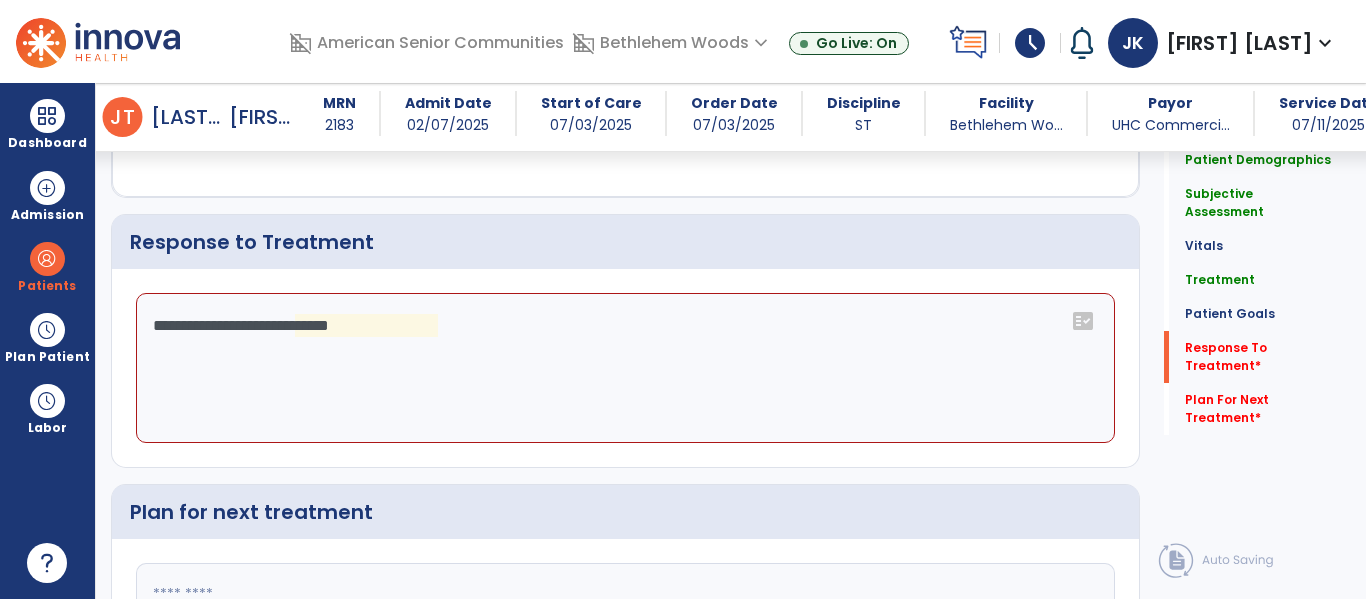 click on "**********" 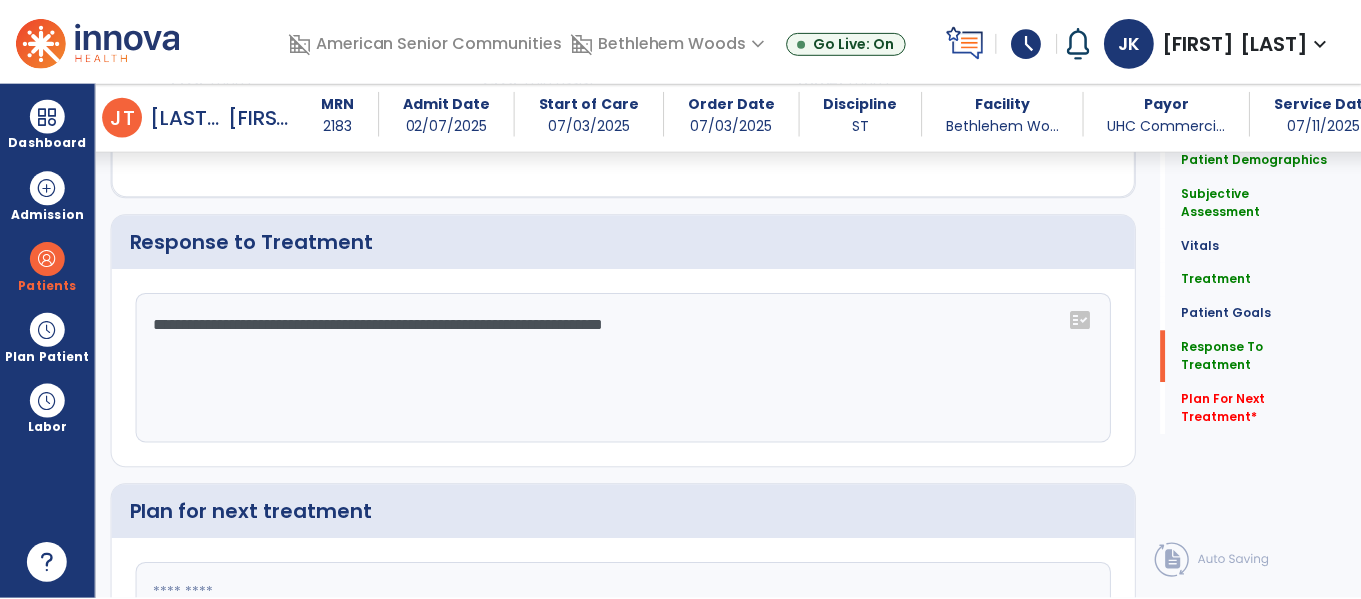 scroll, scrollTop: 2609, scrollLeft: 0, axis: vertical 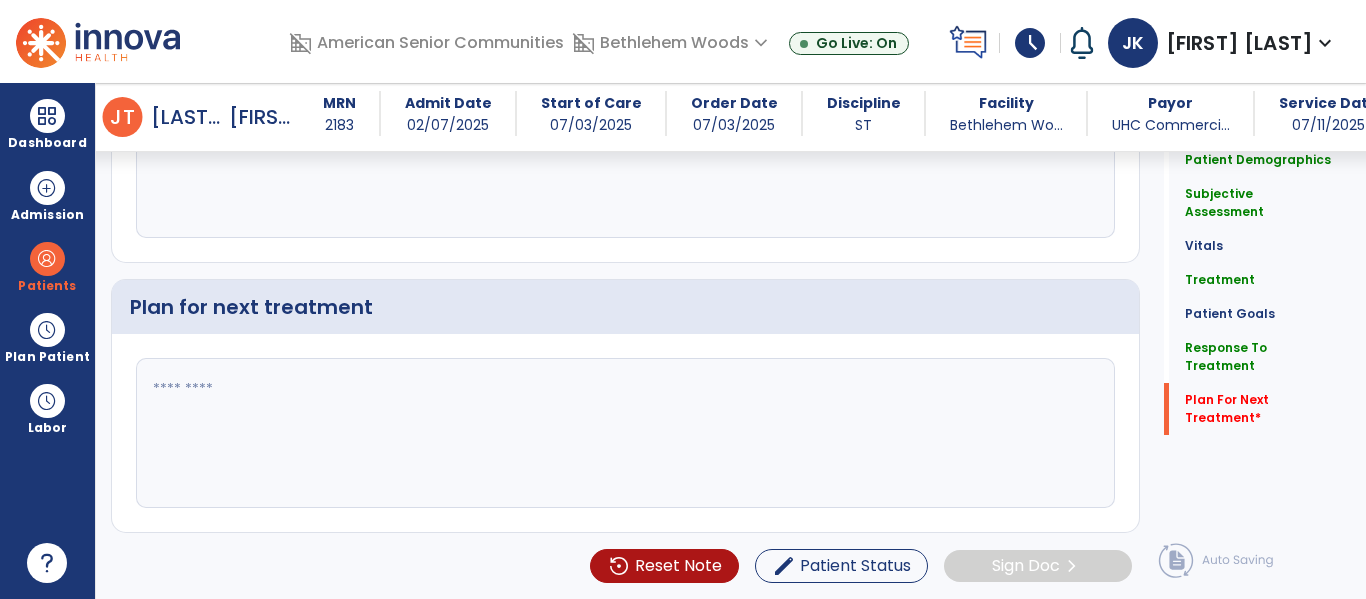 type on "**********" 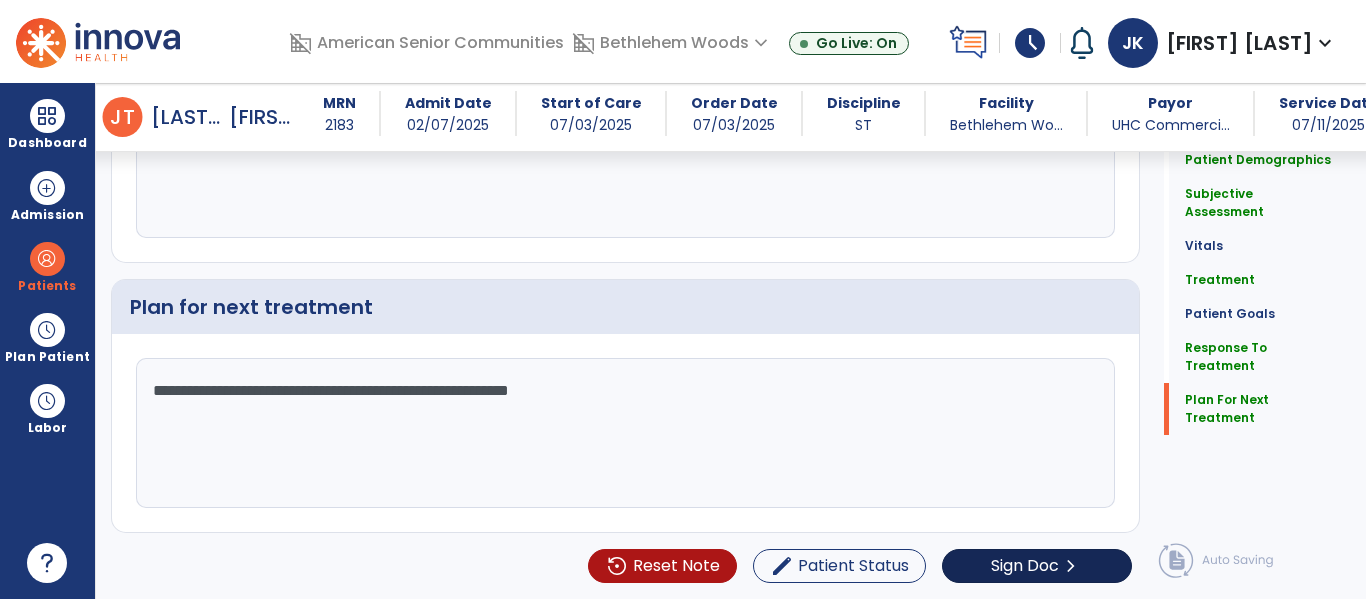 type on "**********" 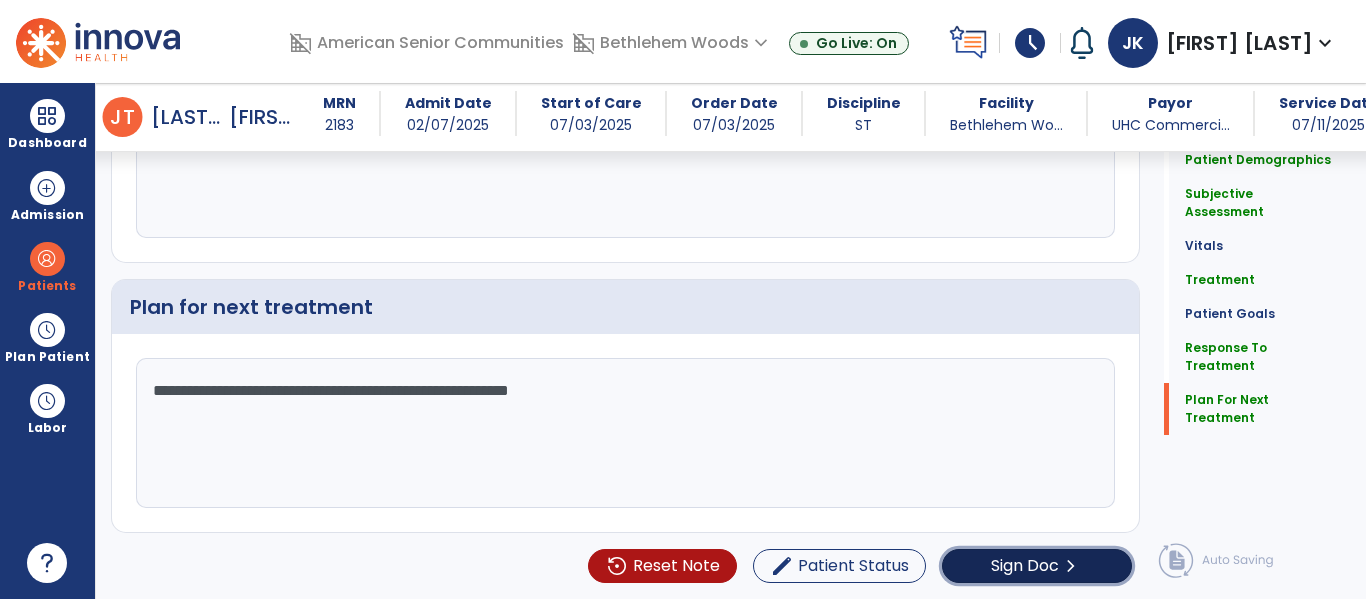 click on "Sign Doc" 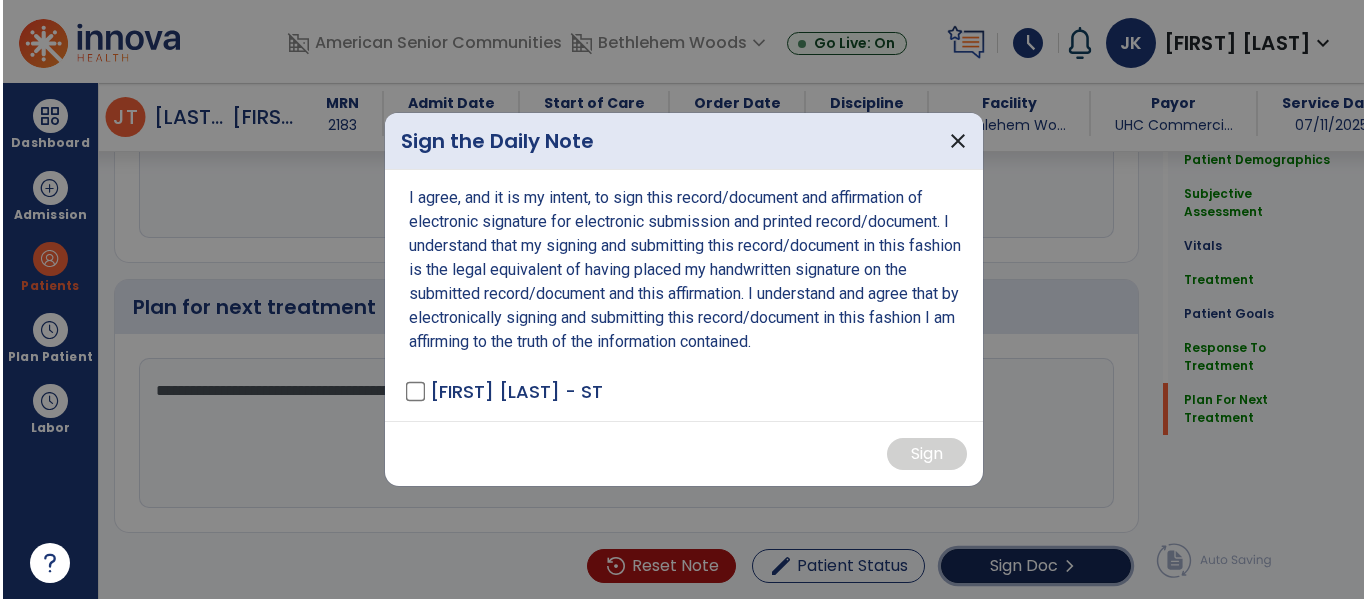 scroll, scrollTop: 2609, scrollLeft: 0, axis: vertical 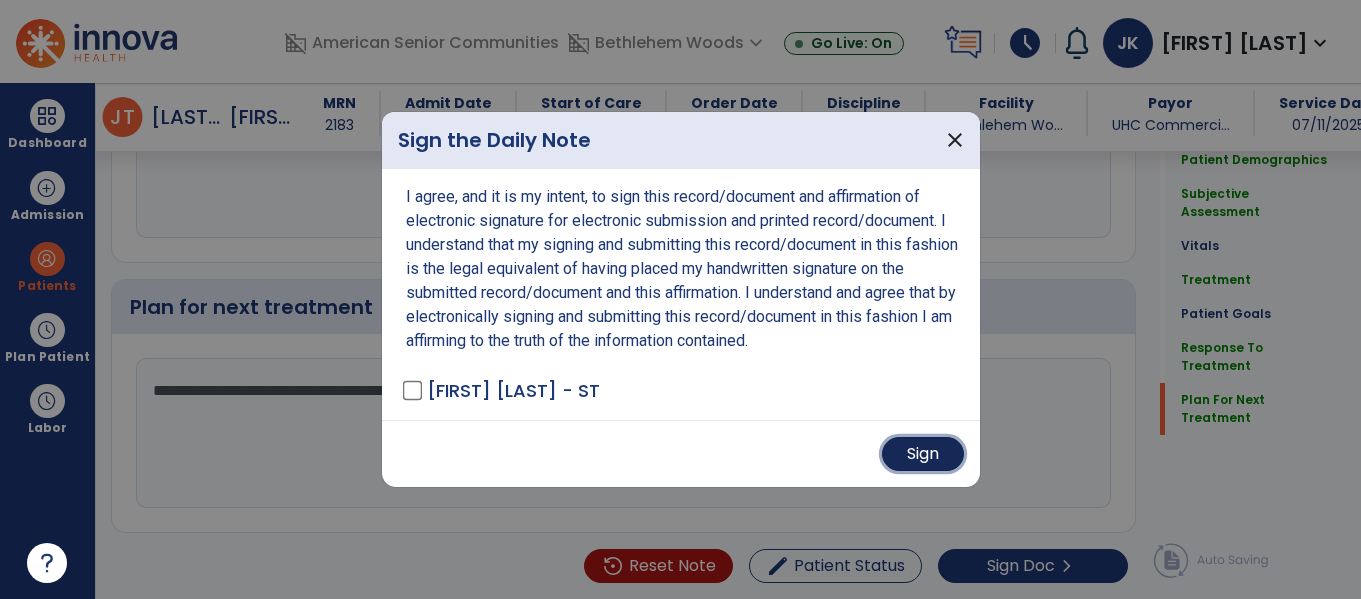 click on "Sign" at bounding box center [923, 454] 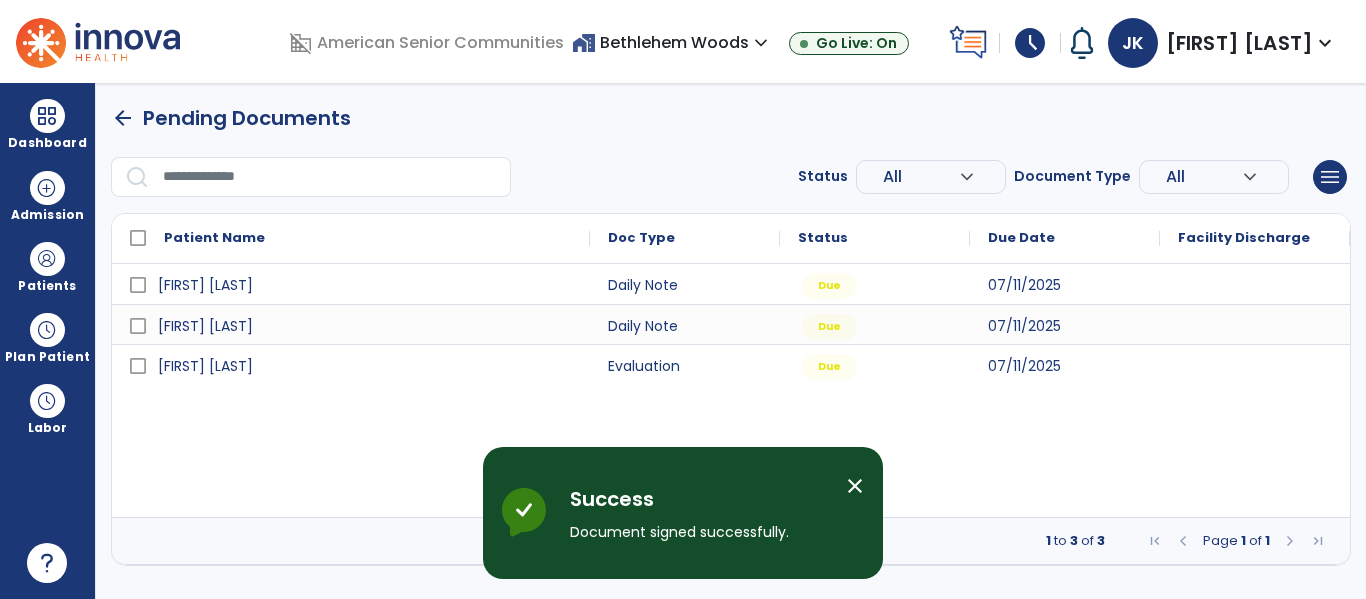scroll, scrollTop: 0, scrollLeft: 0, axis: both 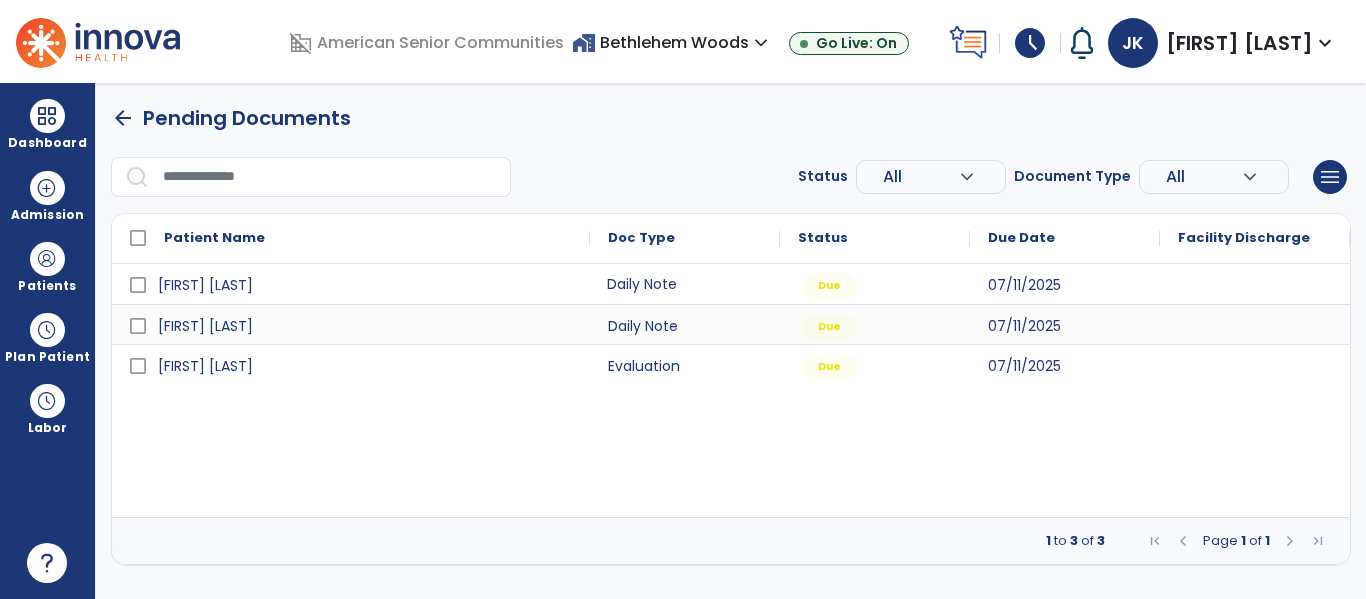 click on "Daily Note" at bounding box center [685, 284] 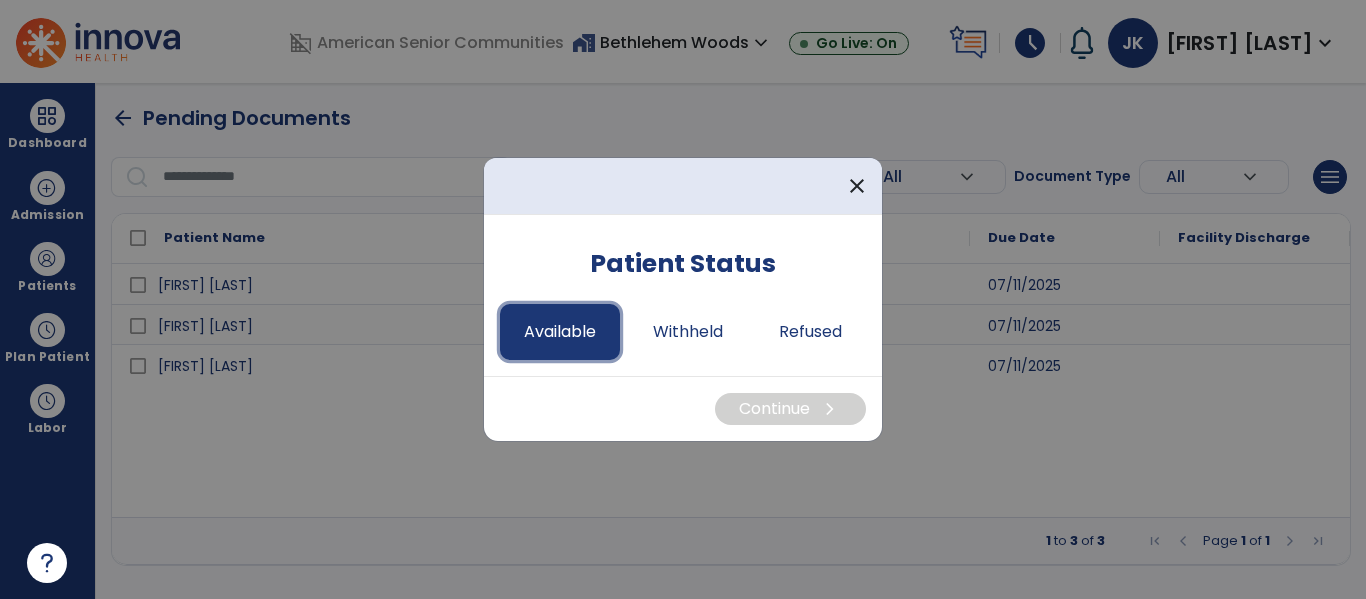 click on "Available" at bounding box center [560, 332] 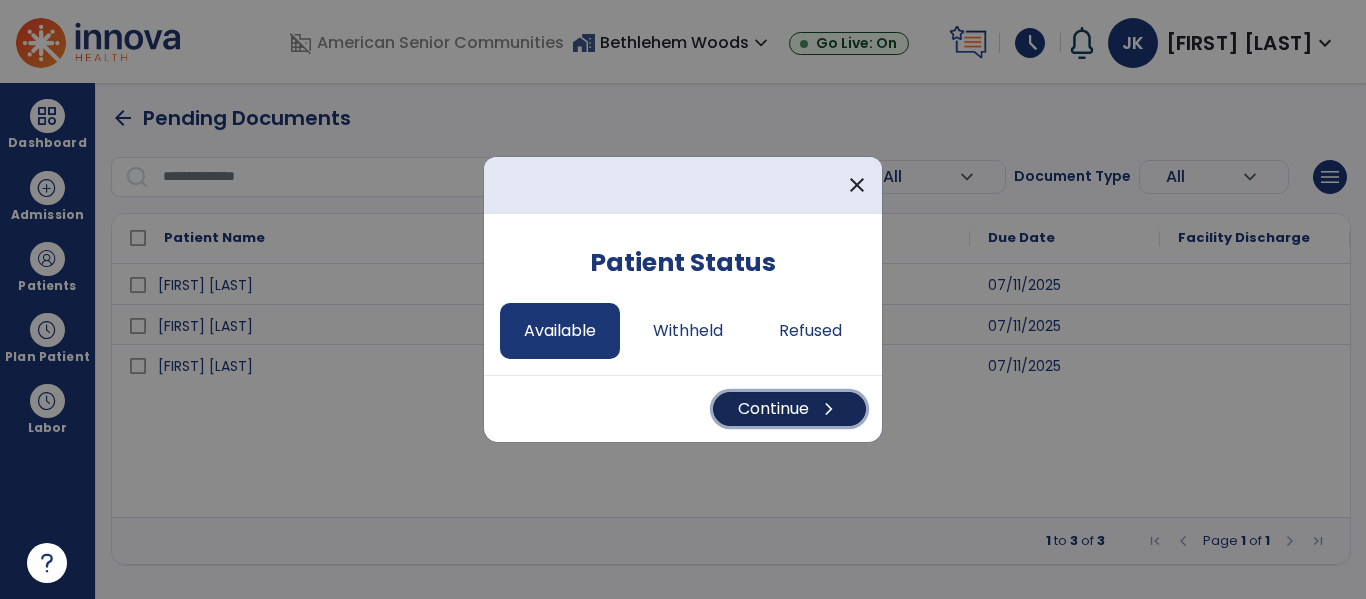 click on "Continue   chevron_right" at bounding box center (789, 409) 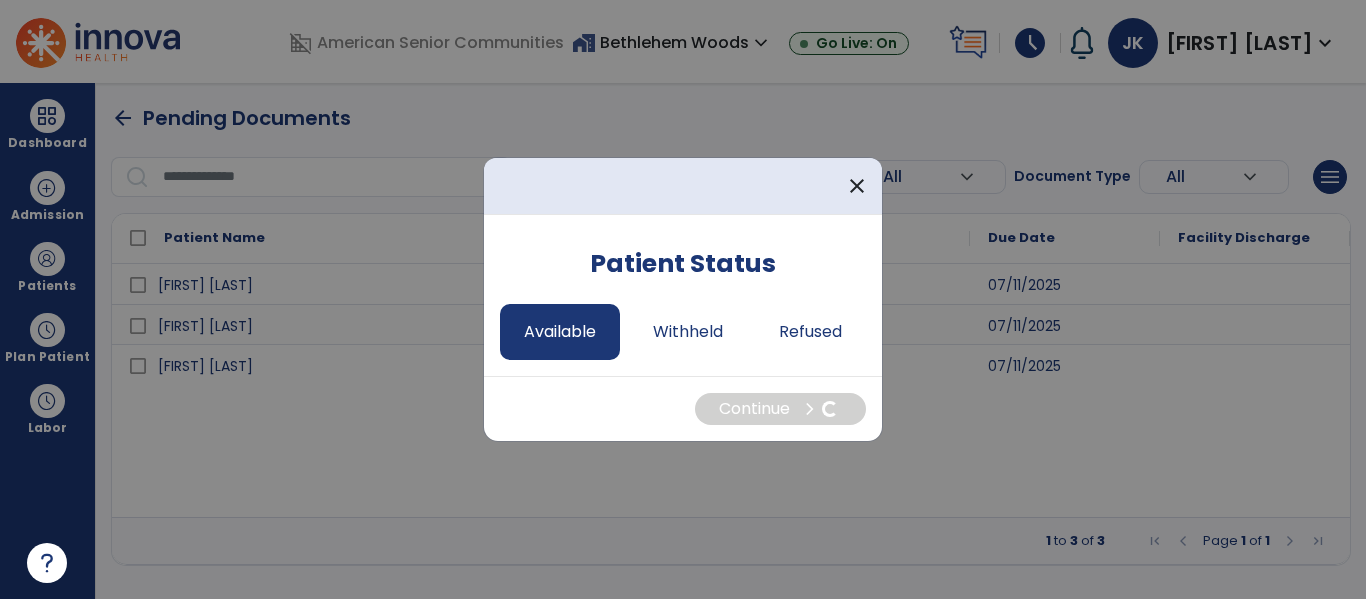 select on "*" 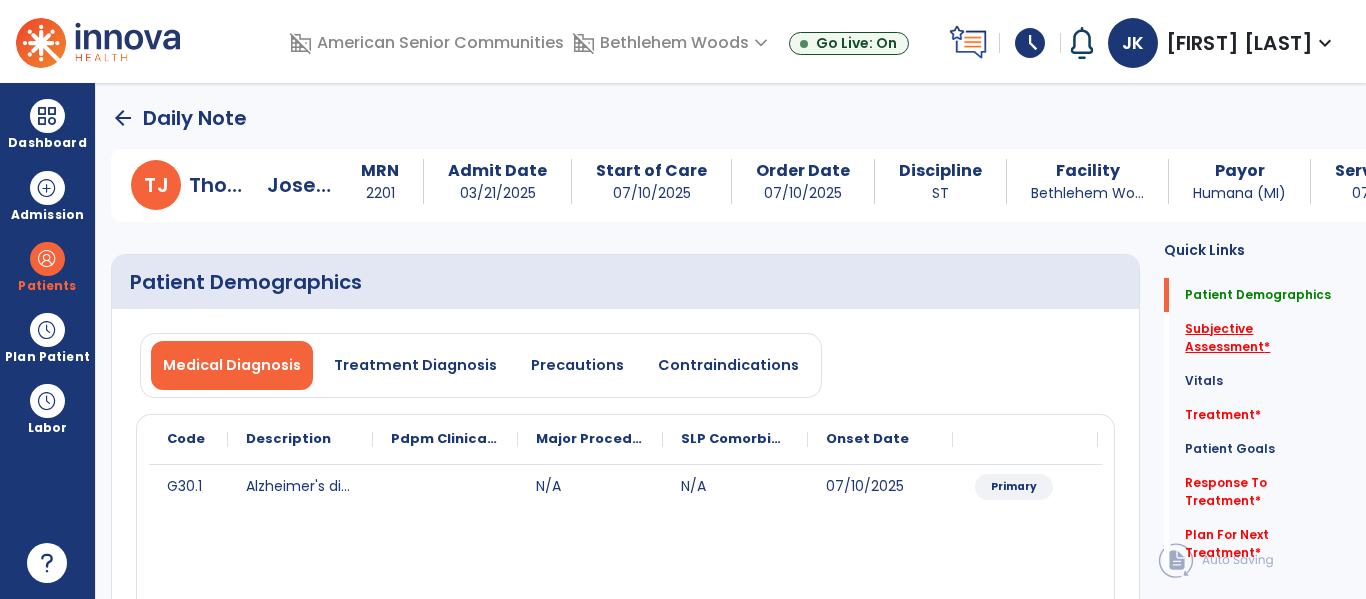 click on "Subjective Assessment   *" 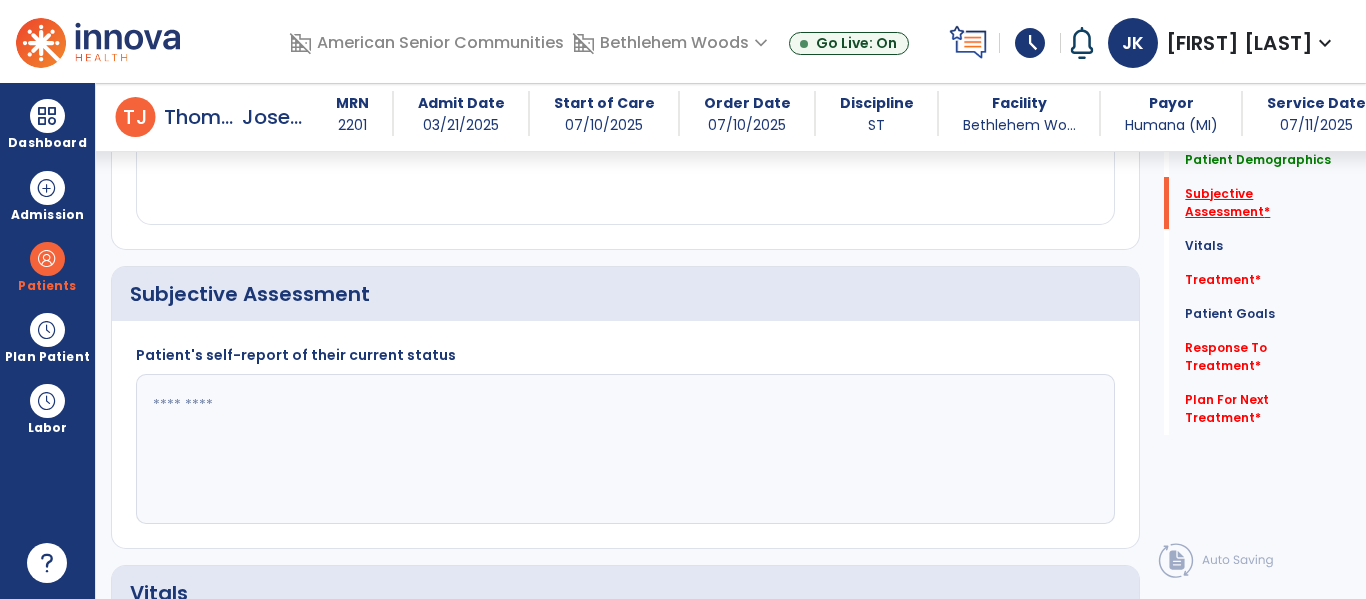 scroll, scrollTop: 457, scrollLeft: 0, axis: vertical 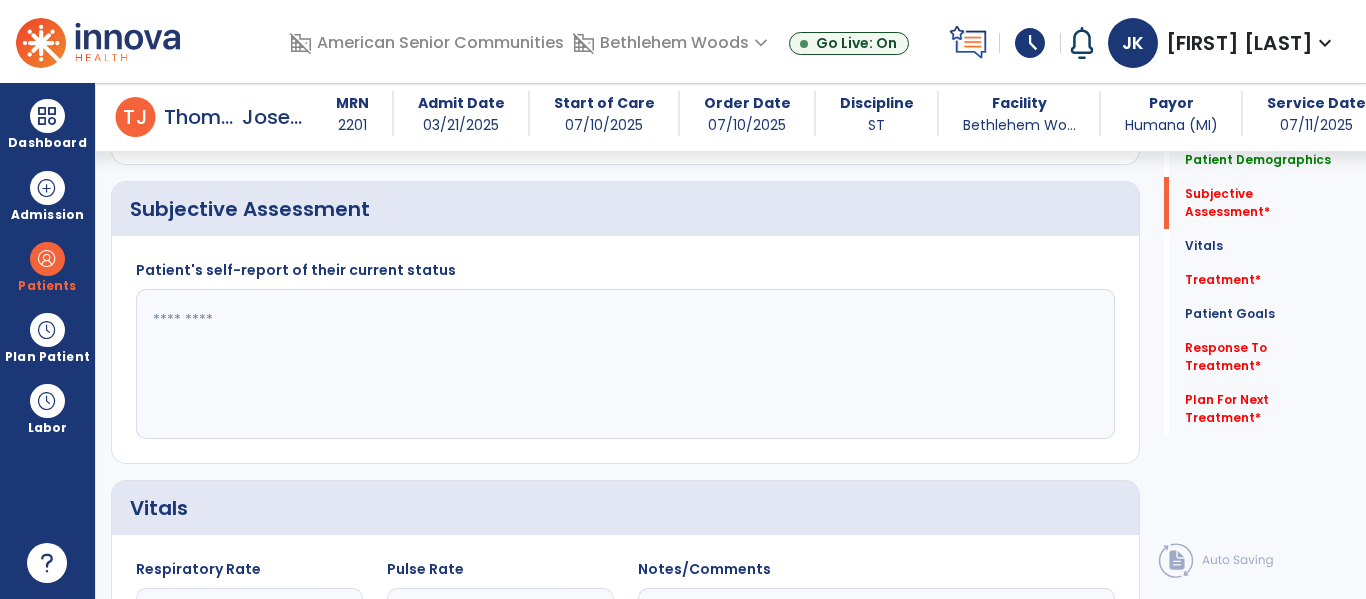 click 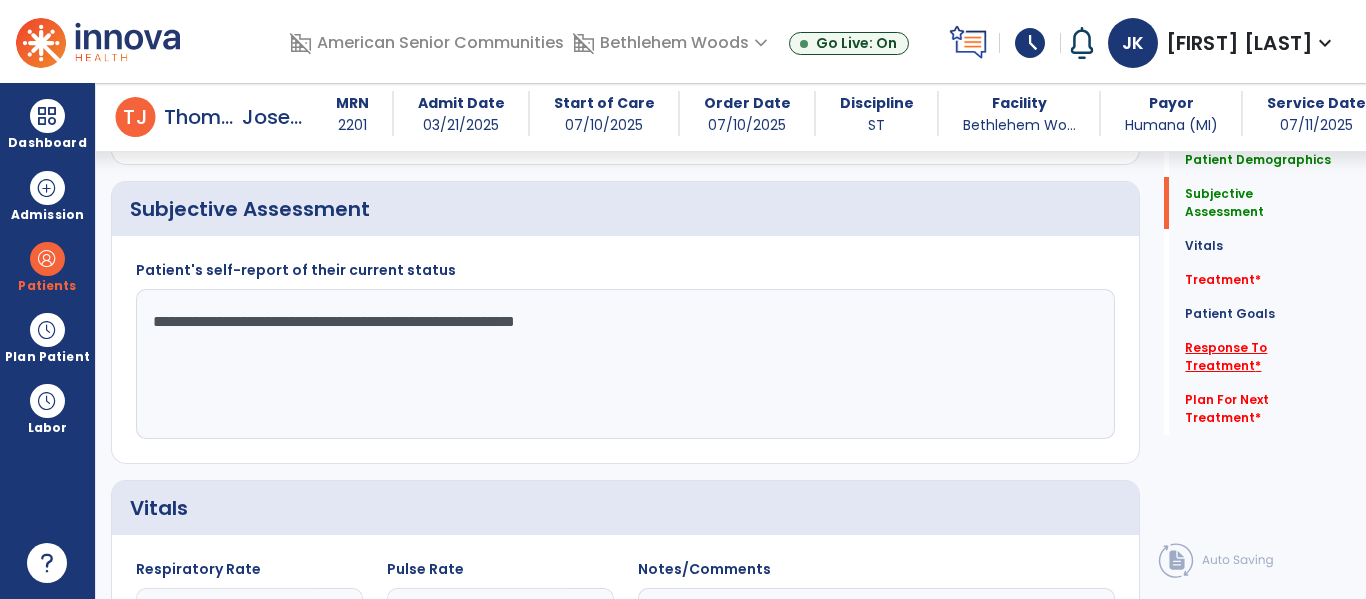 type on "**********" 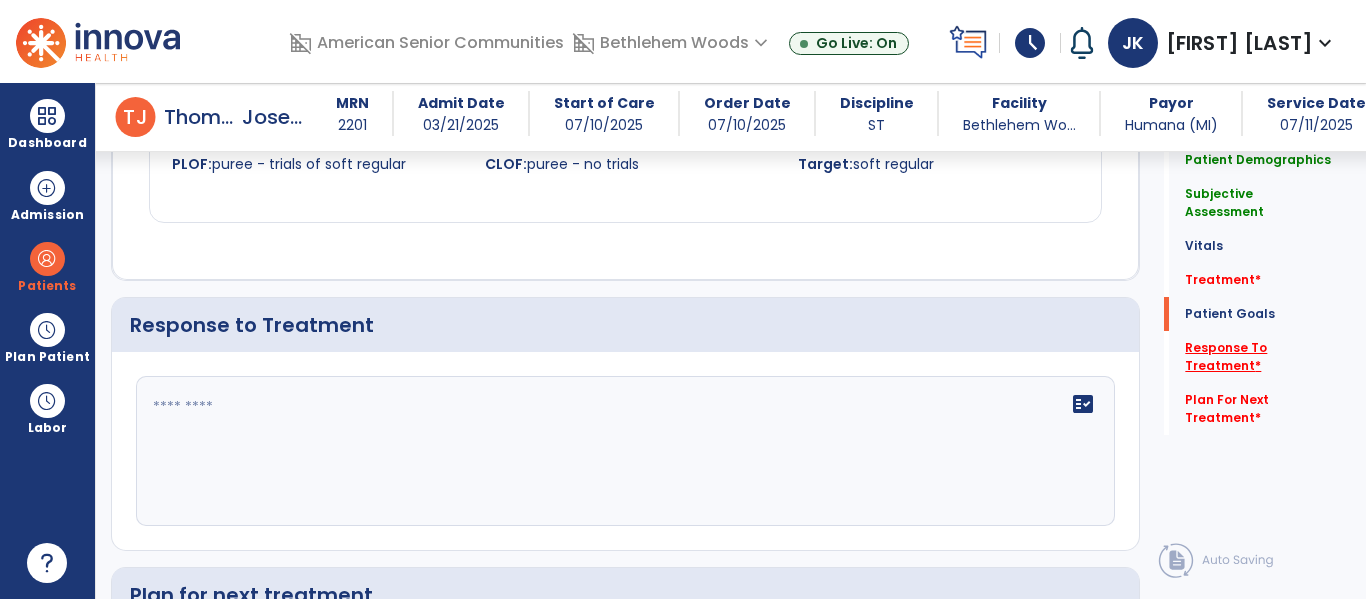 scroll, scrollTop: 2090, scrollLeft: 0, axis: vertical 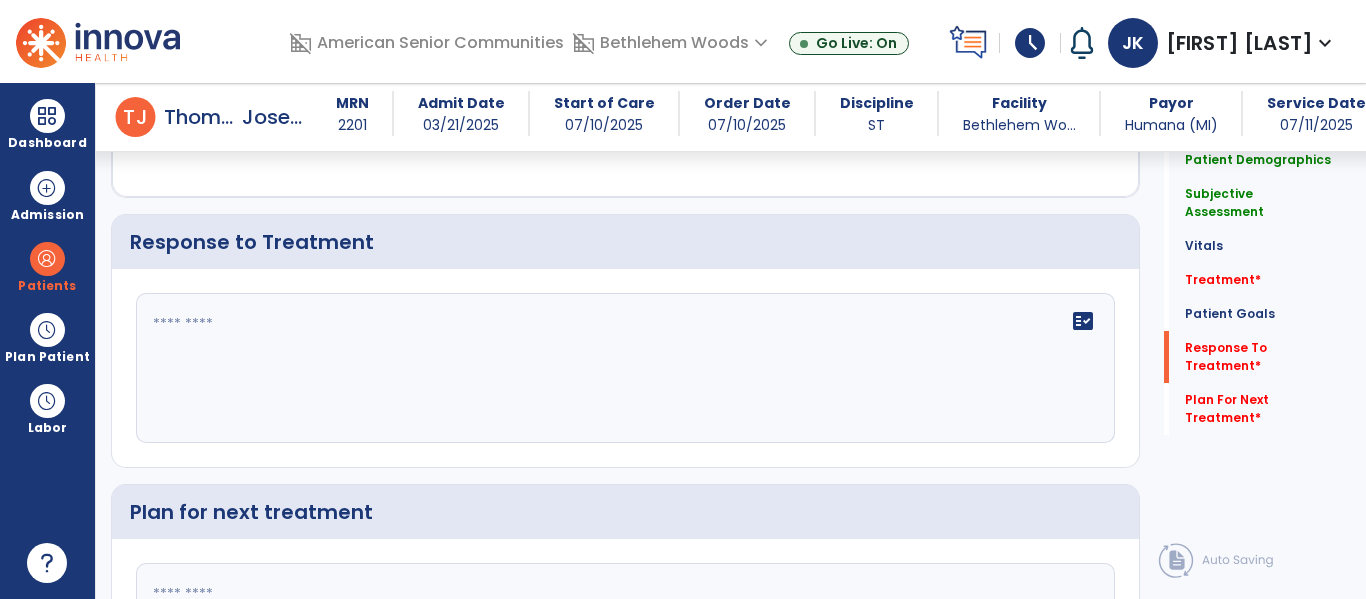 click on "fact_check" 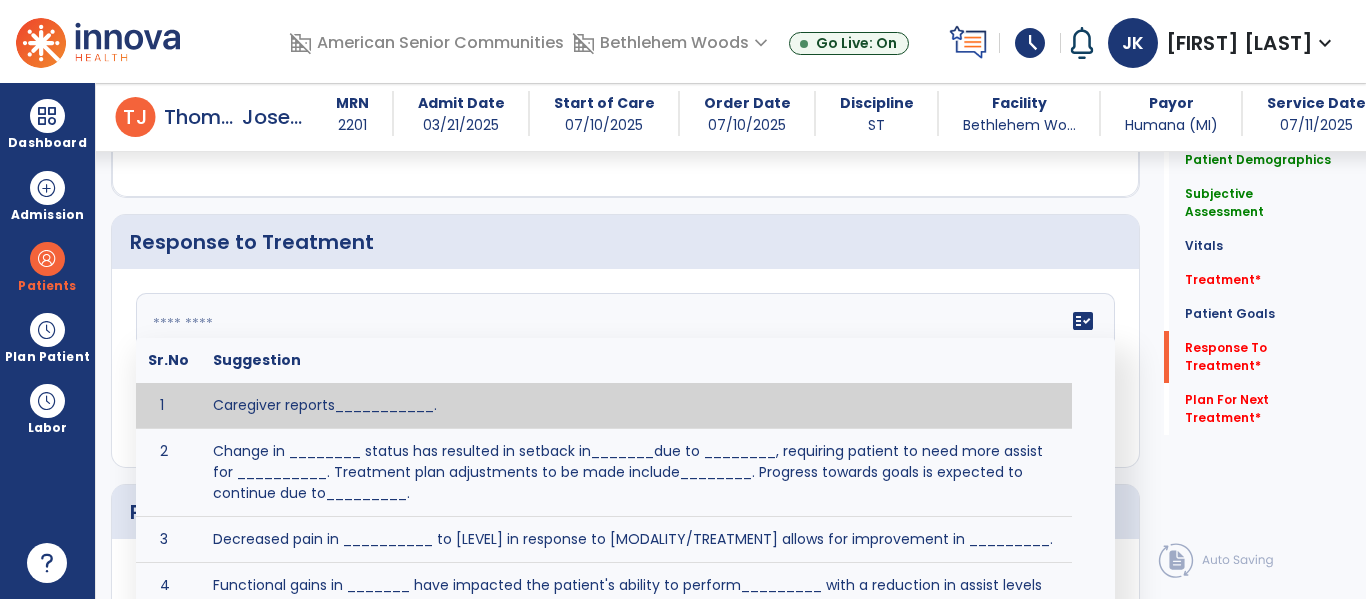 paste on "**********" 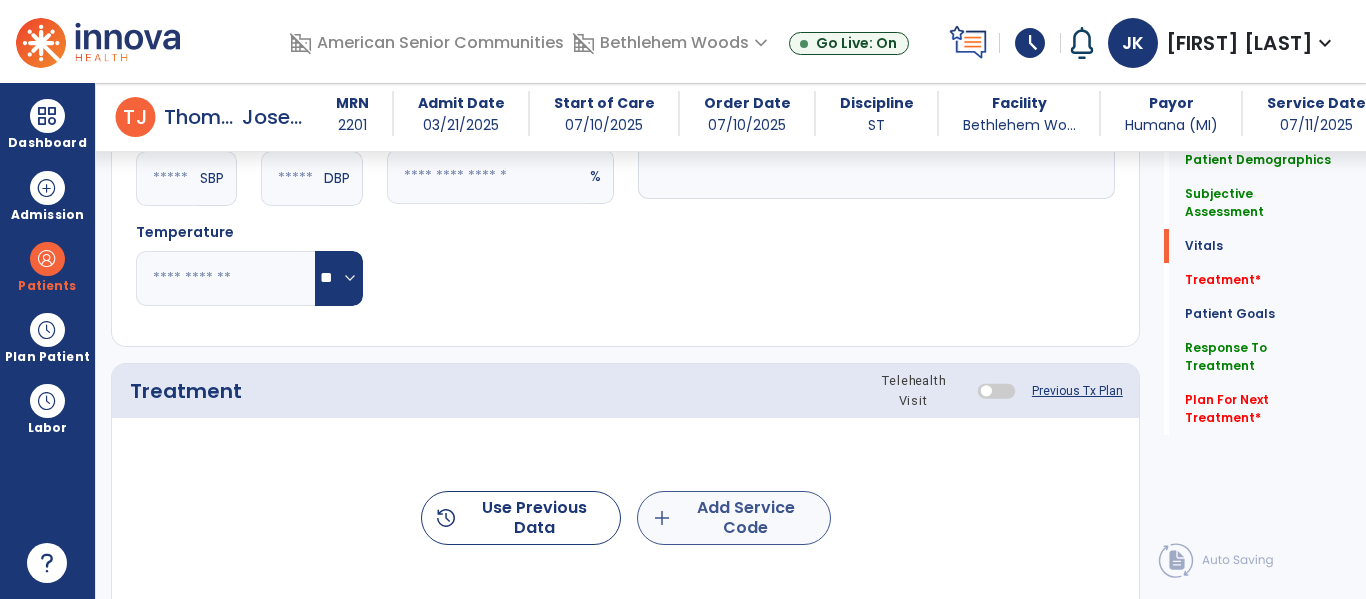 type on "**********" 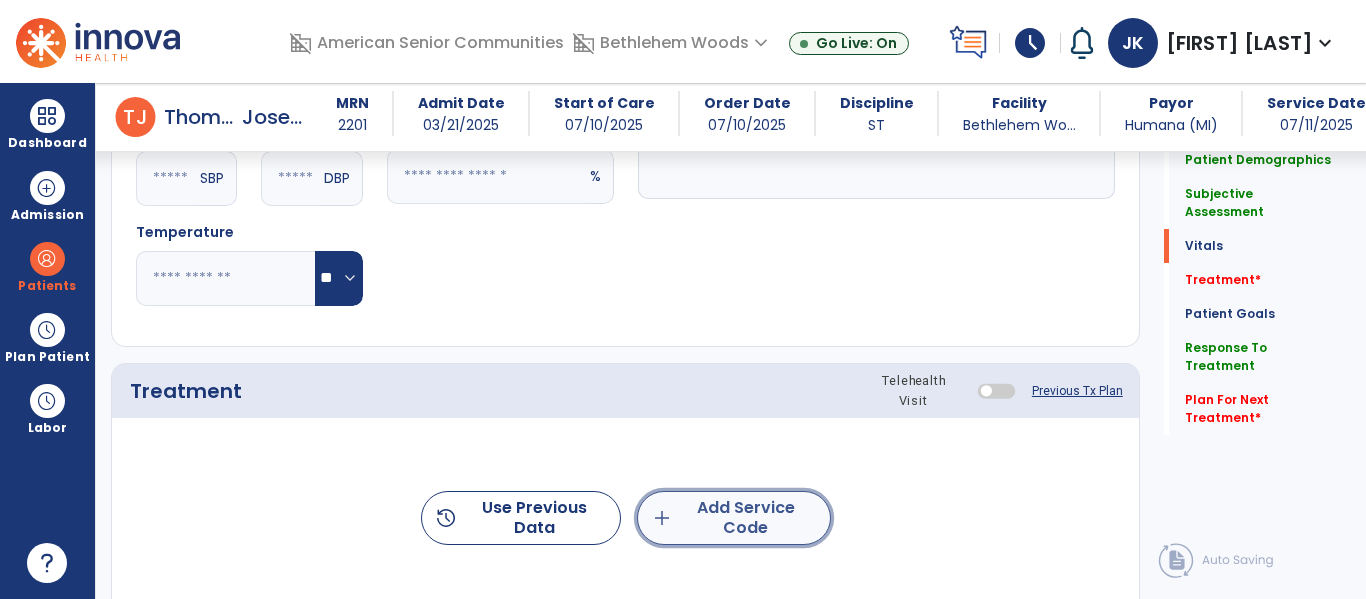 click on "add  Add Service Code" 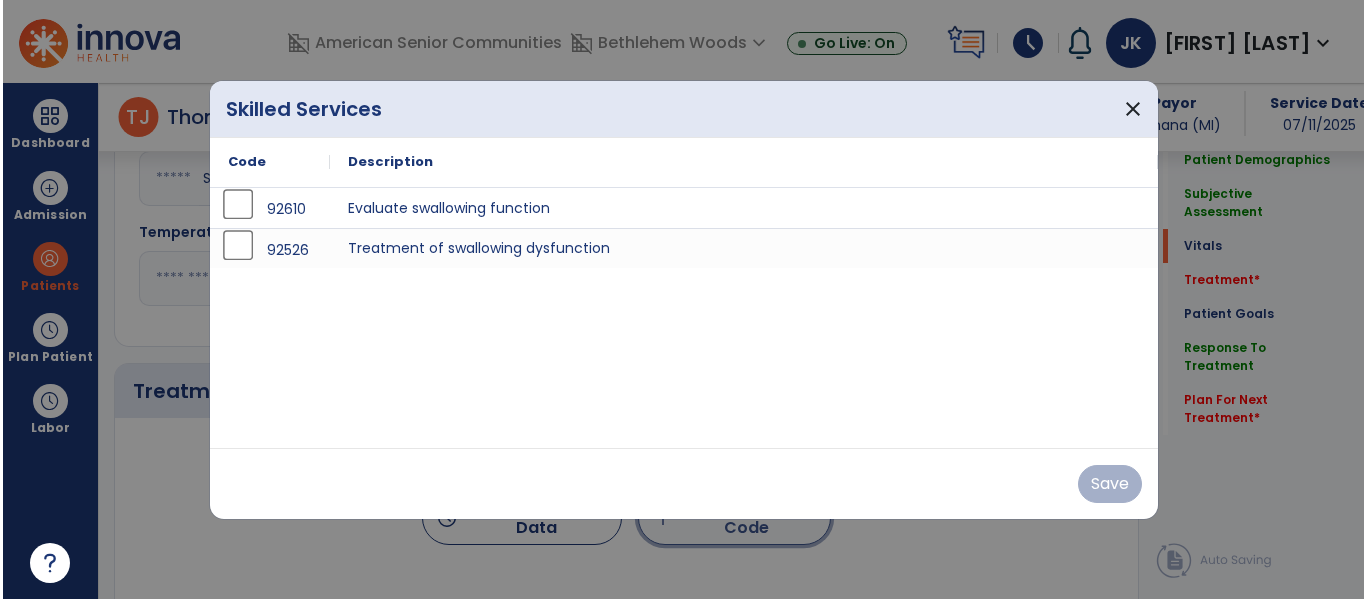 scroll, scrollTop: 996, scrollLeft: 0, axis: vertical 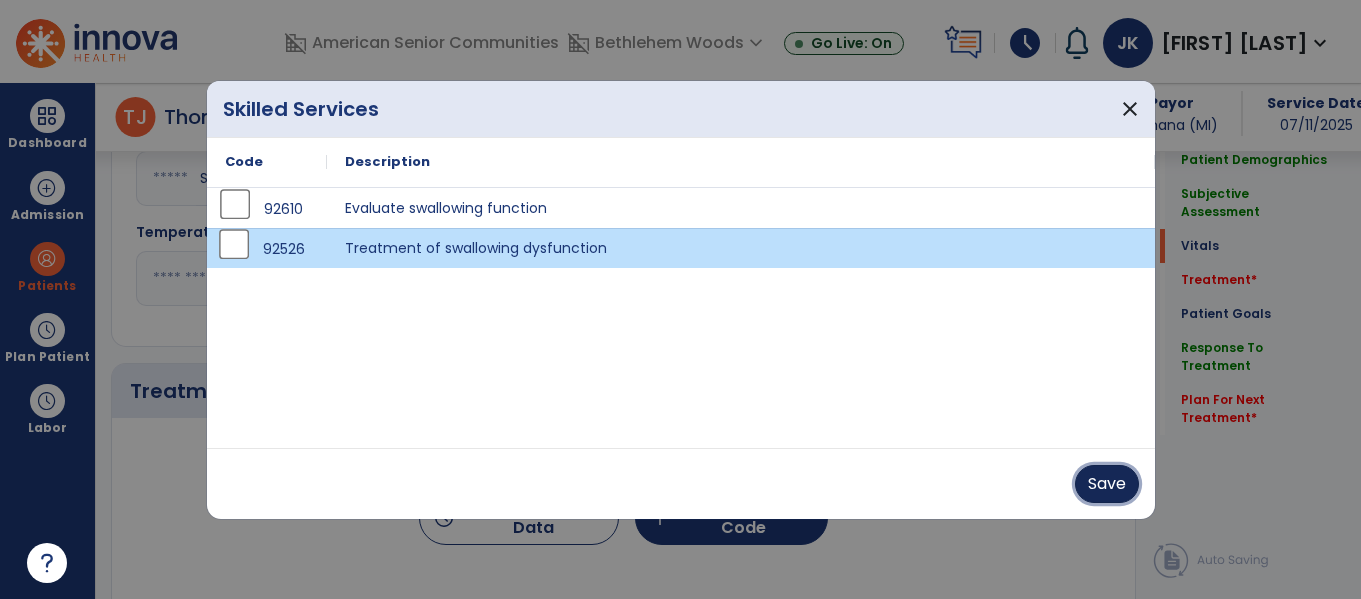 click on "Save" at bounding box center [1107, 484] 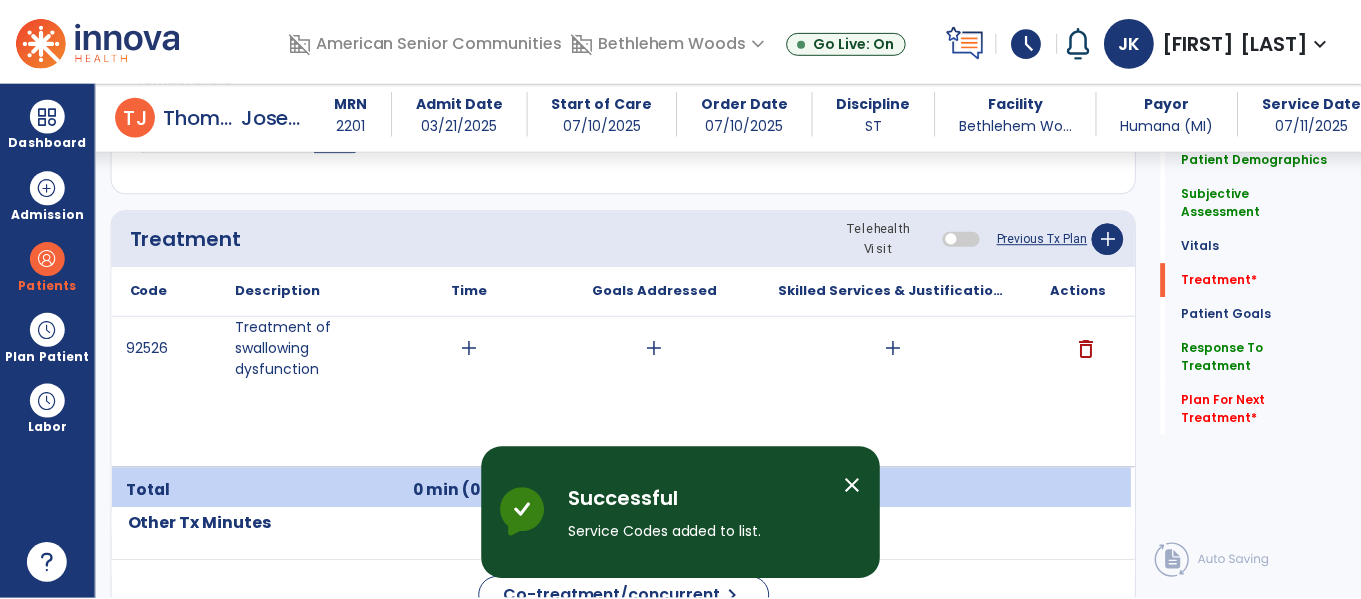 scroll, scrollTop: 1179, scrollLeft: 0, axis: vertical 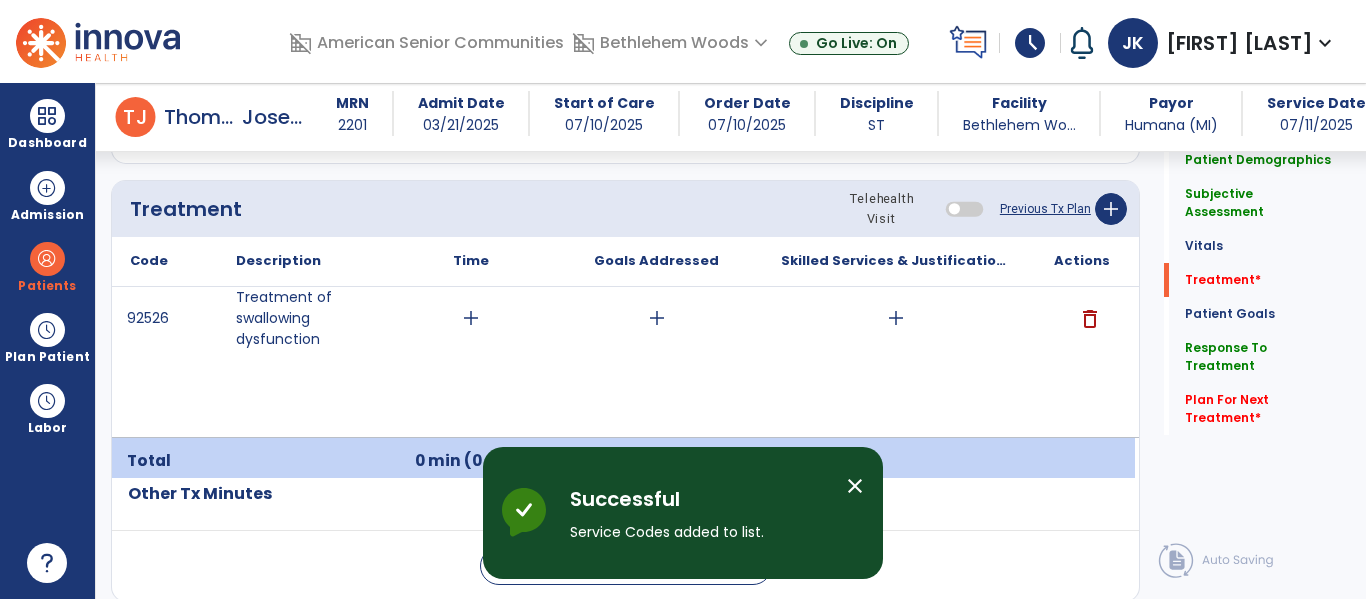click on "add" at bounding box center [471, 318] 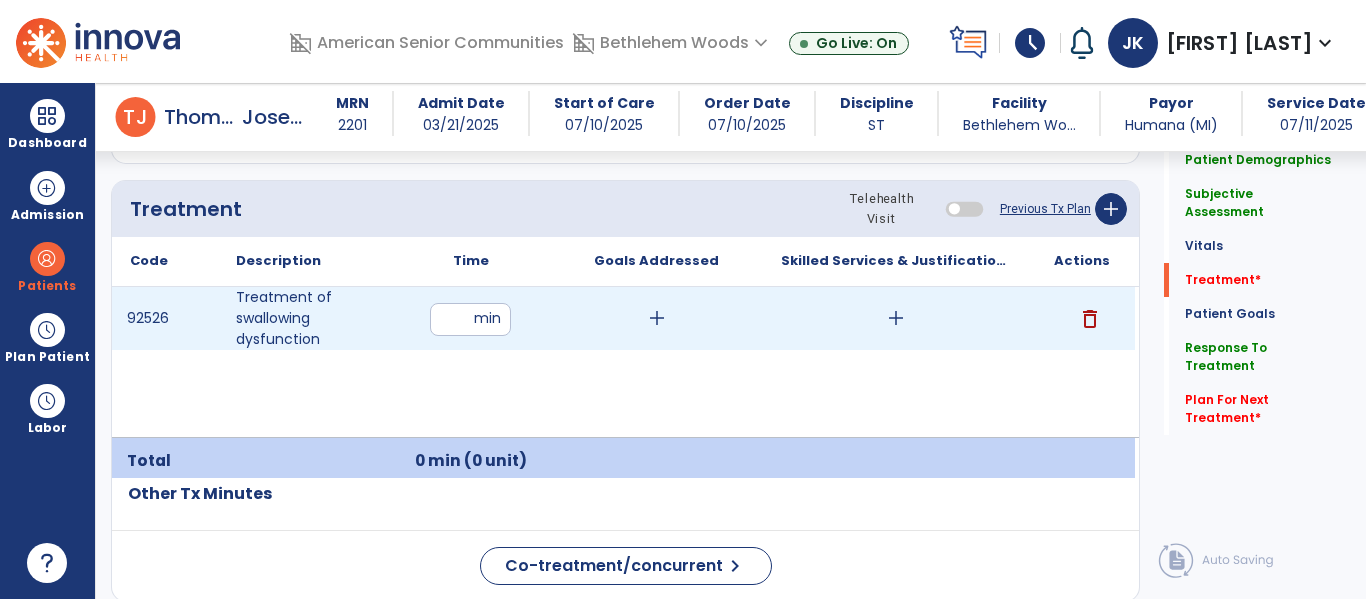 type on "**" 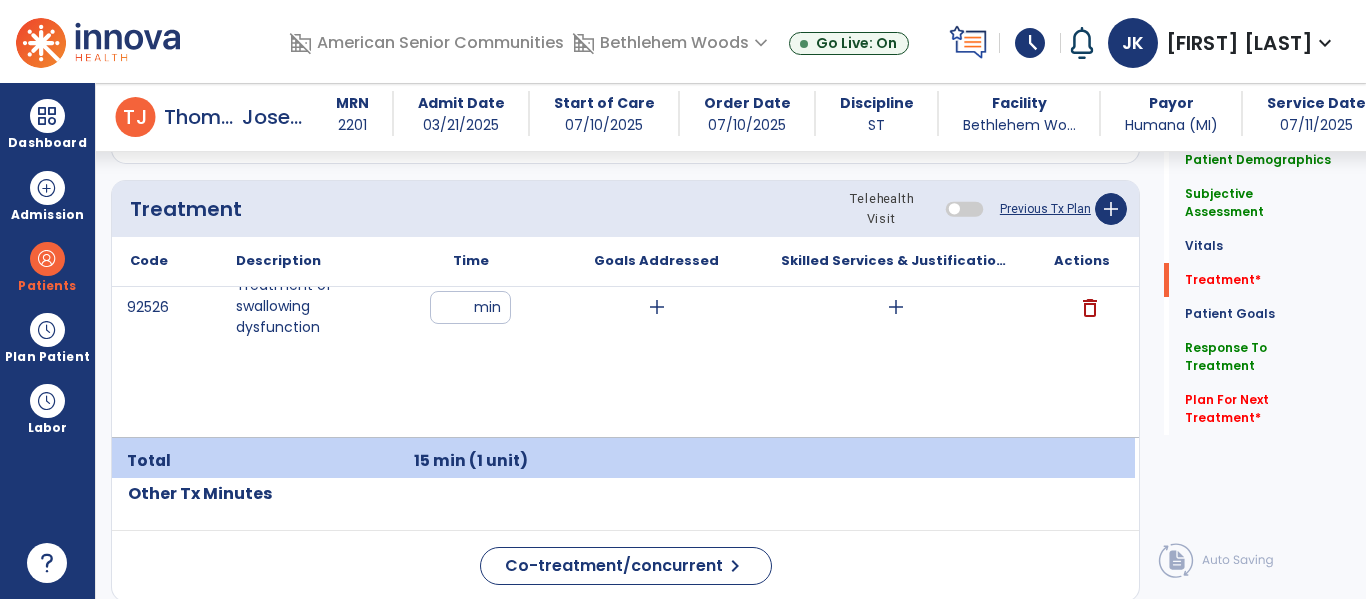 click on "add" at bounding box center (657, 307) 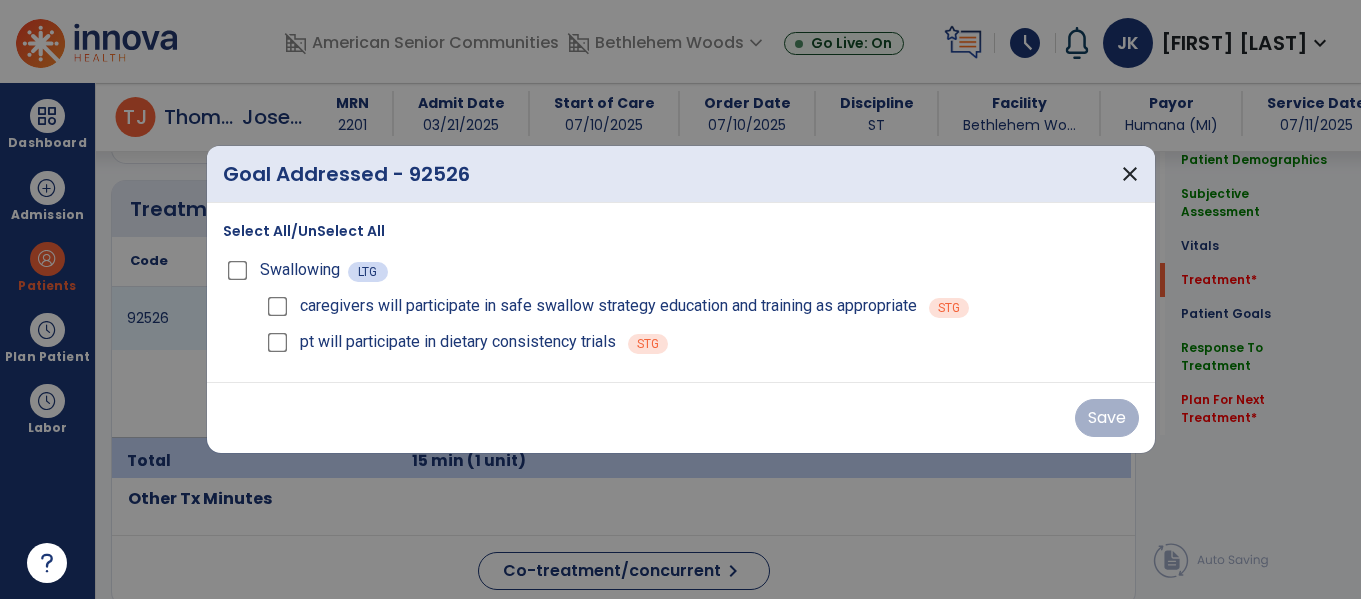 scroll, scrollTop: 1179, scrollLeft: 0, axis: vertical 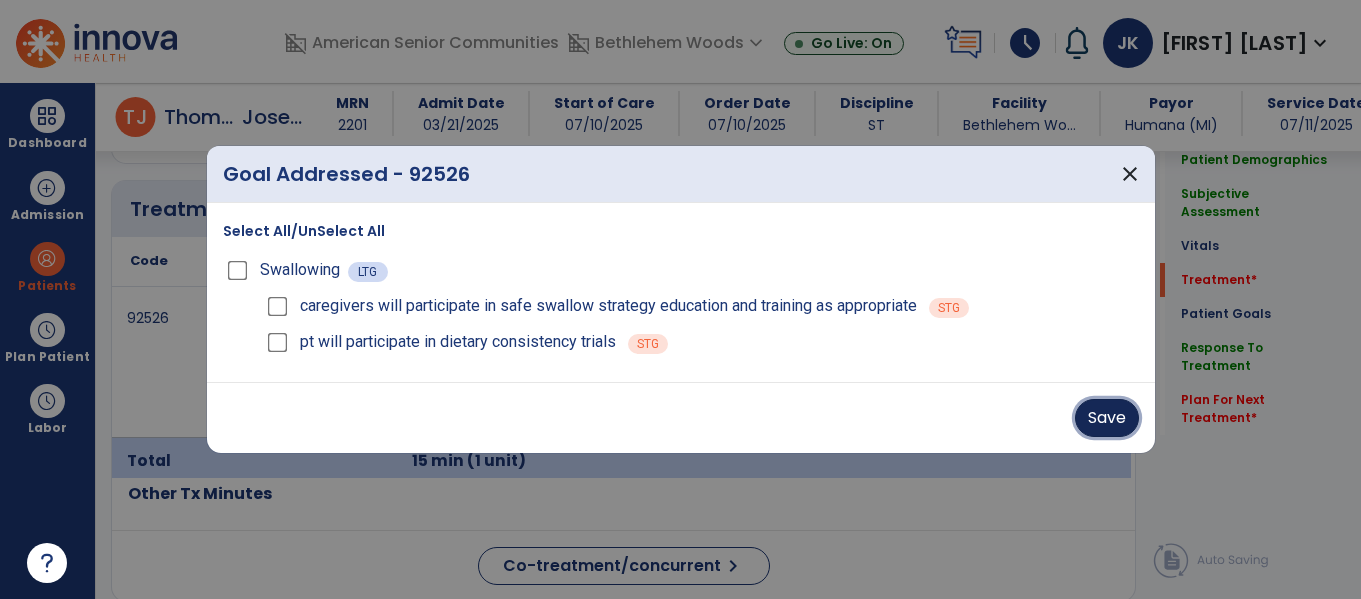 click on "Save" at bounding box center [1107, 418] 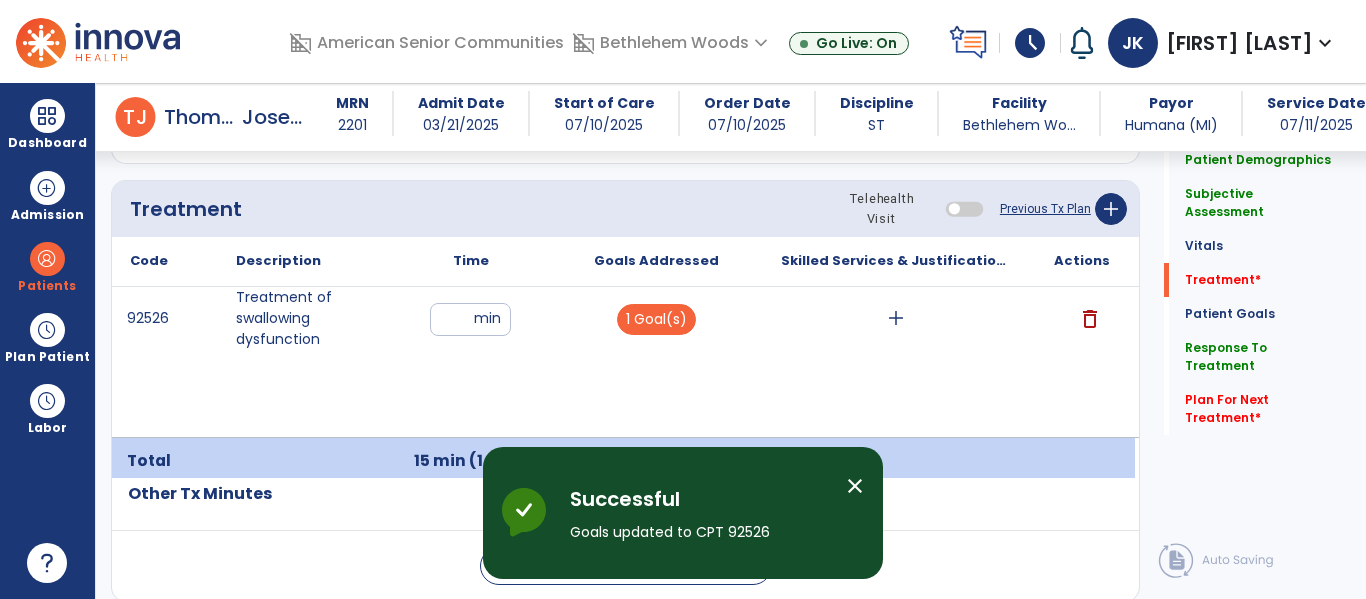 click on "add" at bounding box center [896, 318] 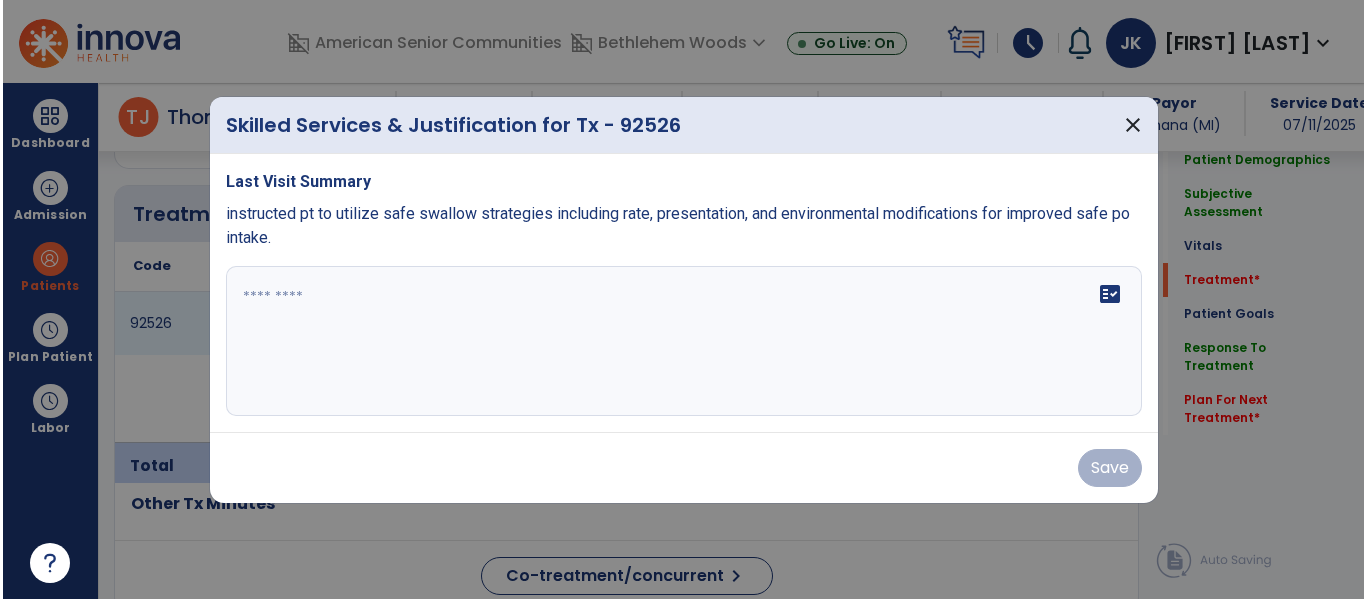 scroll, scrollTop: 1179, scrollLeft: 0, axis: vertical 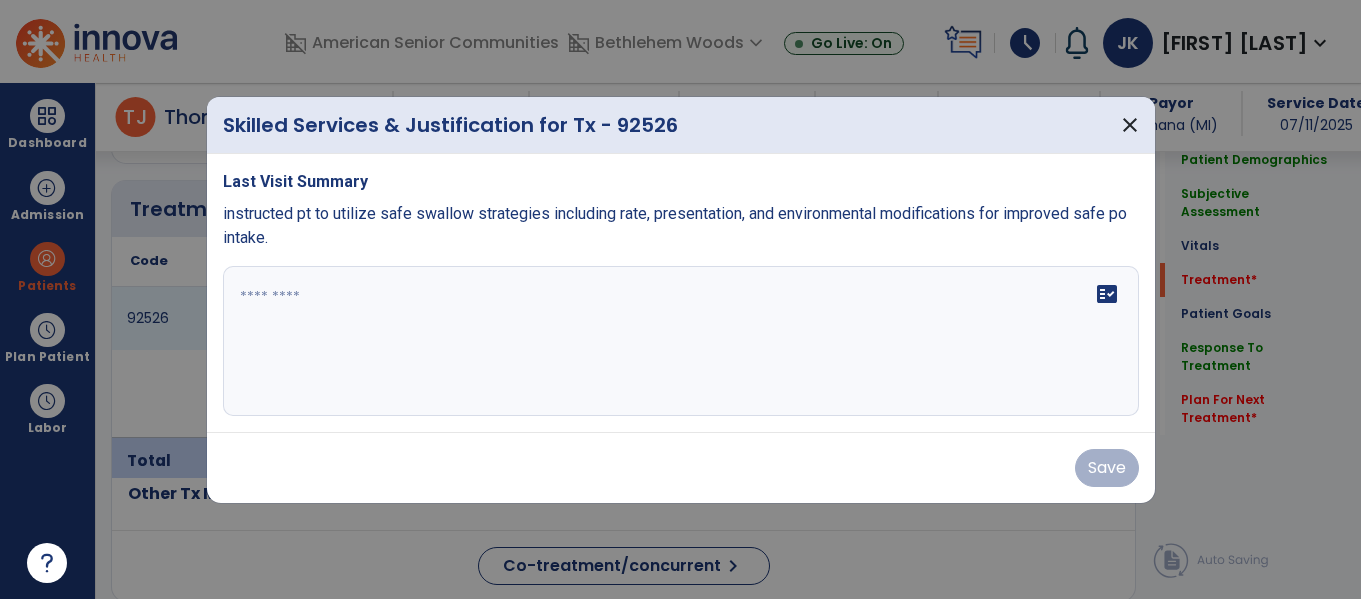 click at bounding box center (681, 341) 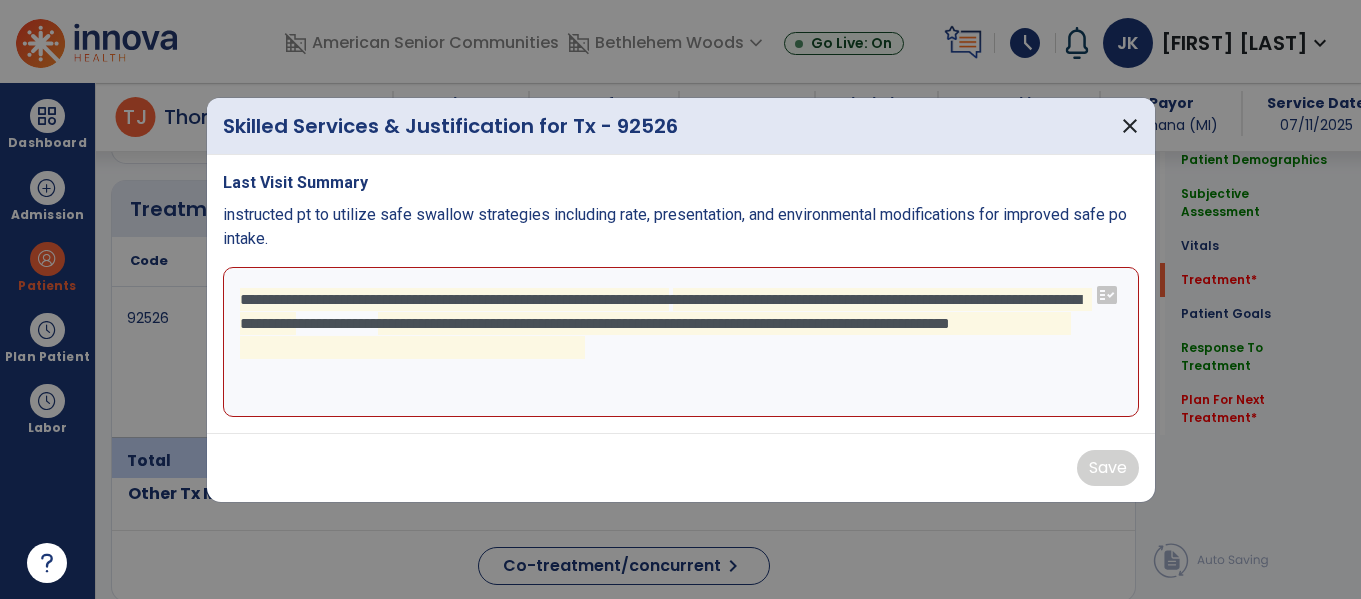 click on "**********" at bounding box center (681, 342) 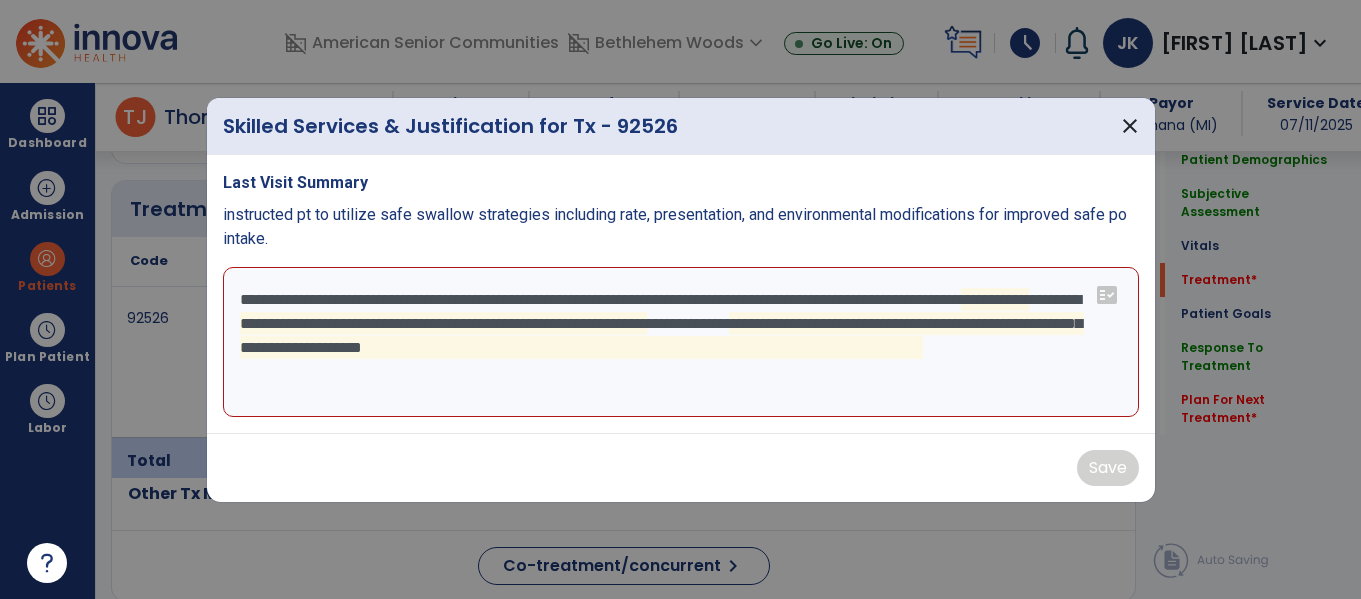 click on "**********" at bounding box center [681, 342] 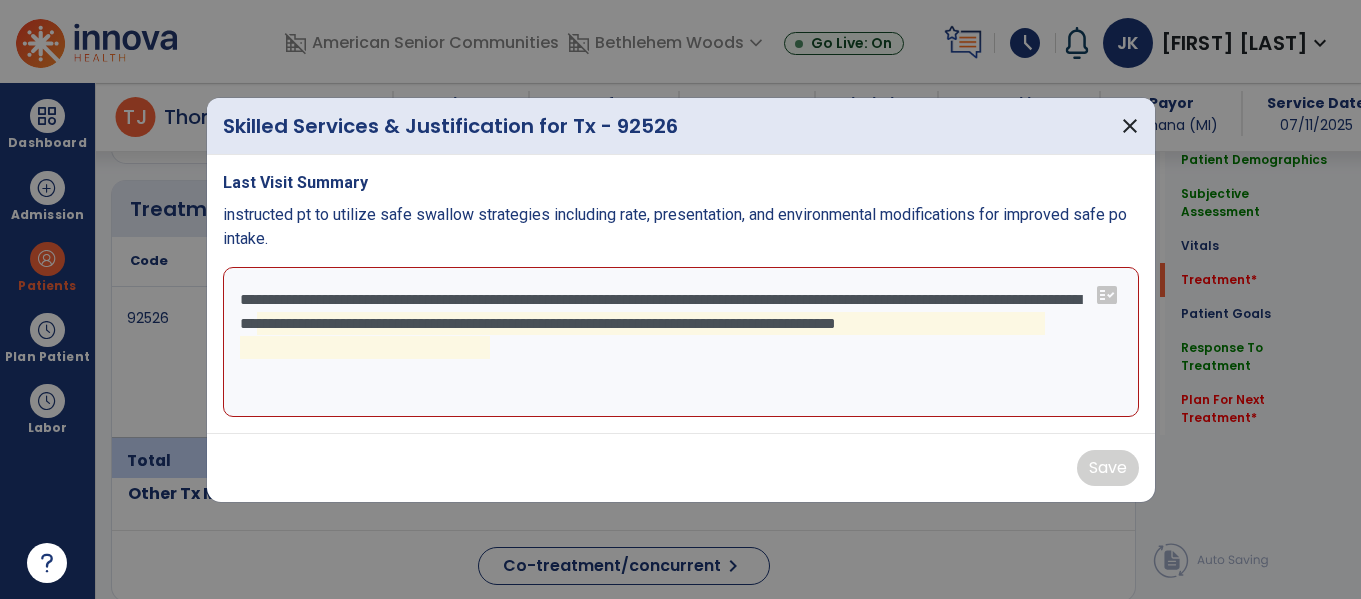click on "**********" at bounding box center (681, 342) 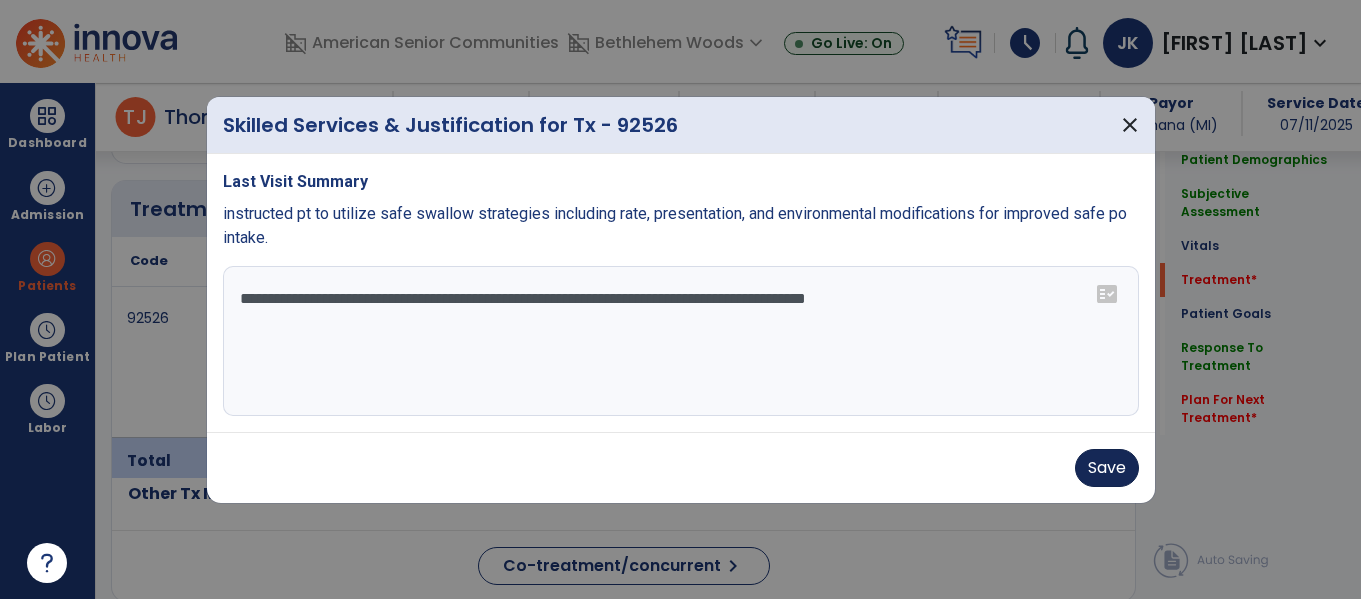 type on "**********" 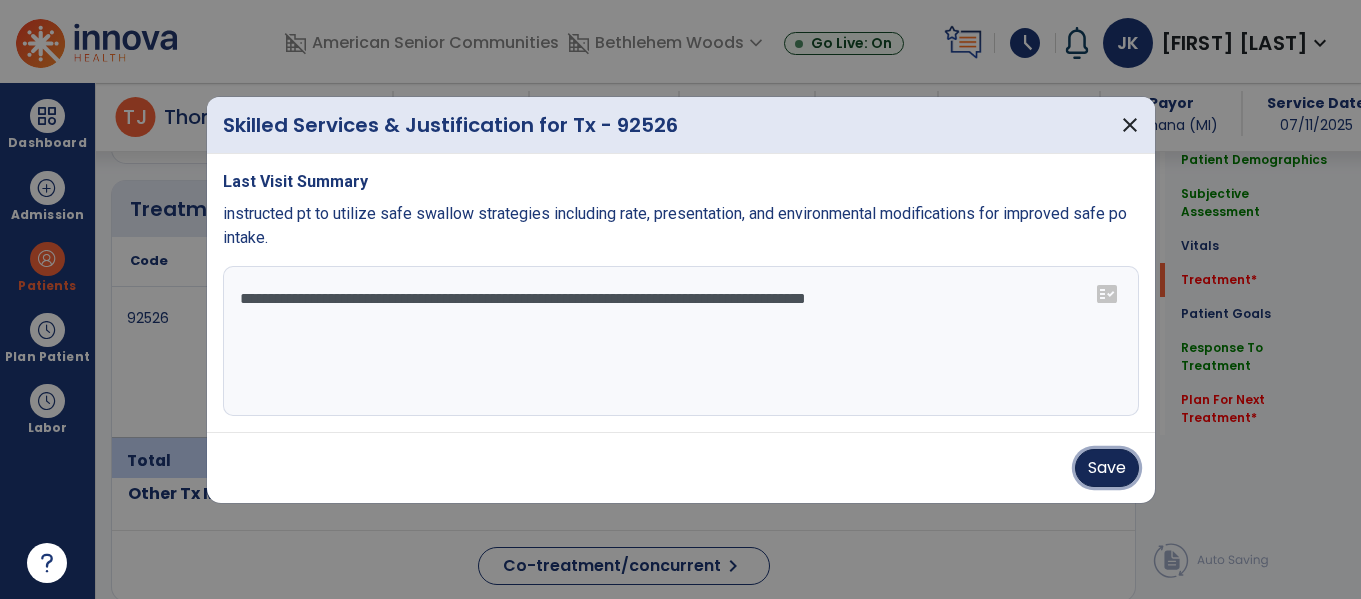 click on "Save" at bounding box center (1107, 468) 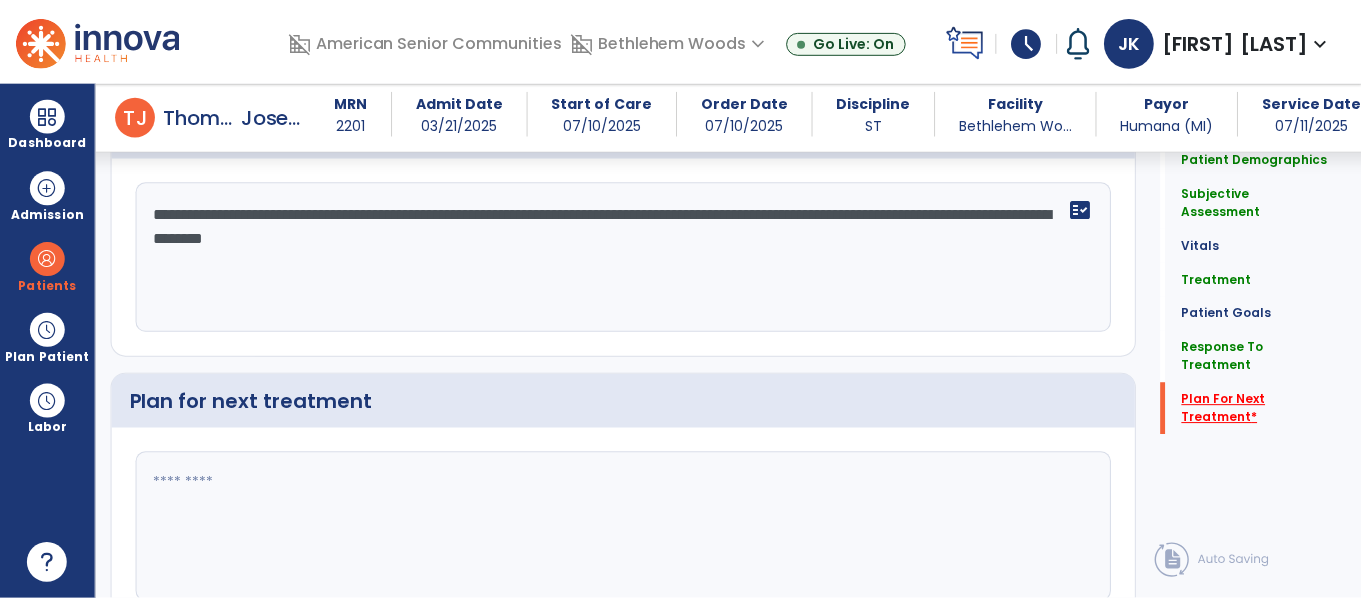 scroll, scrollTop: 2461, scrollLeft: 0, axis: vertical 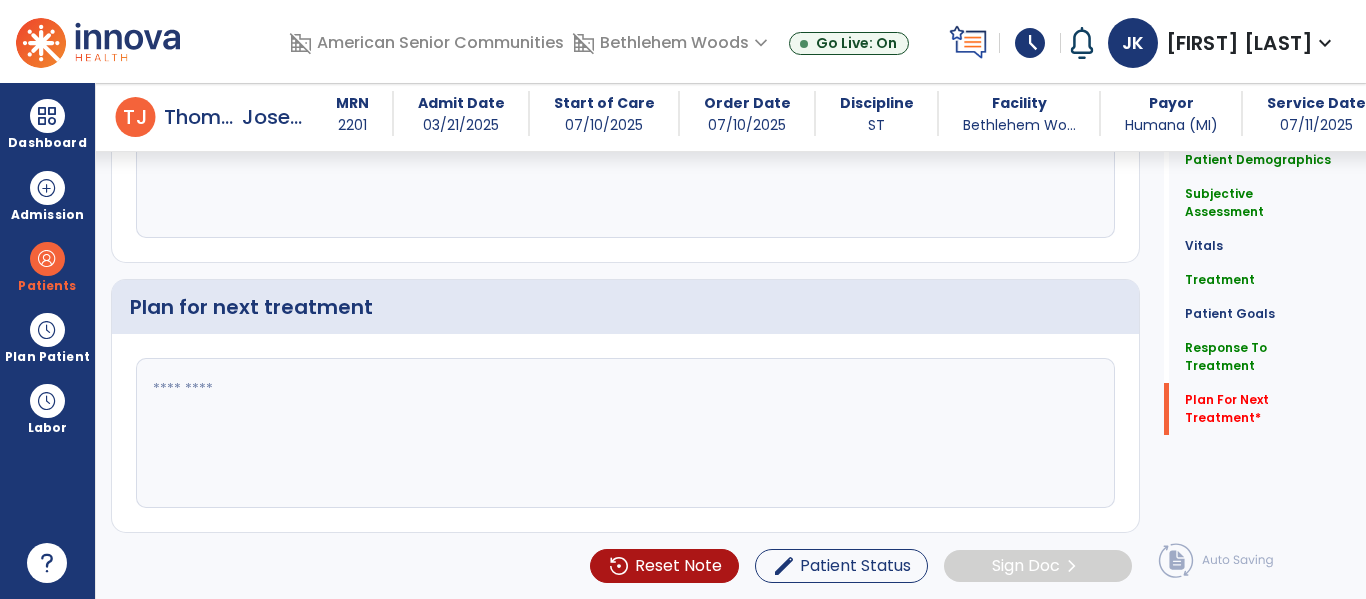 click 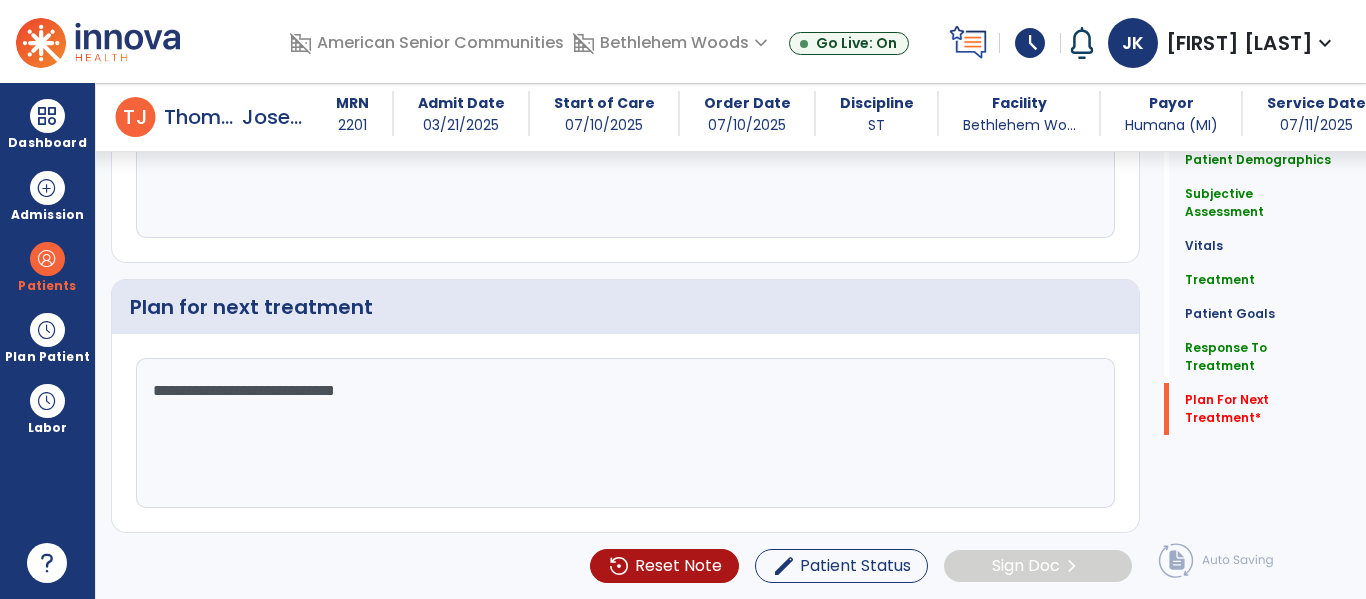 type on "**********" 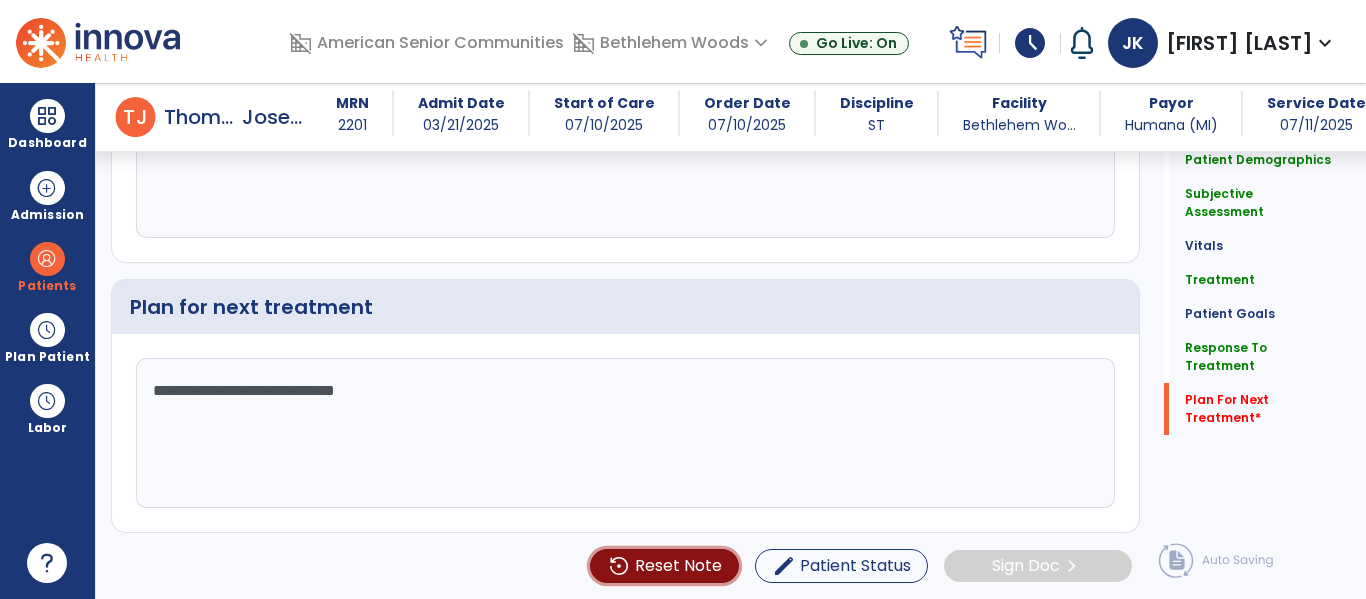 type 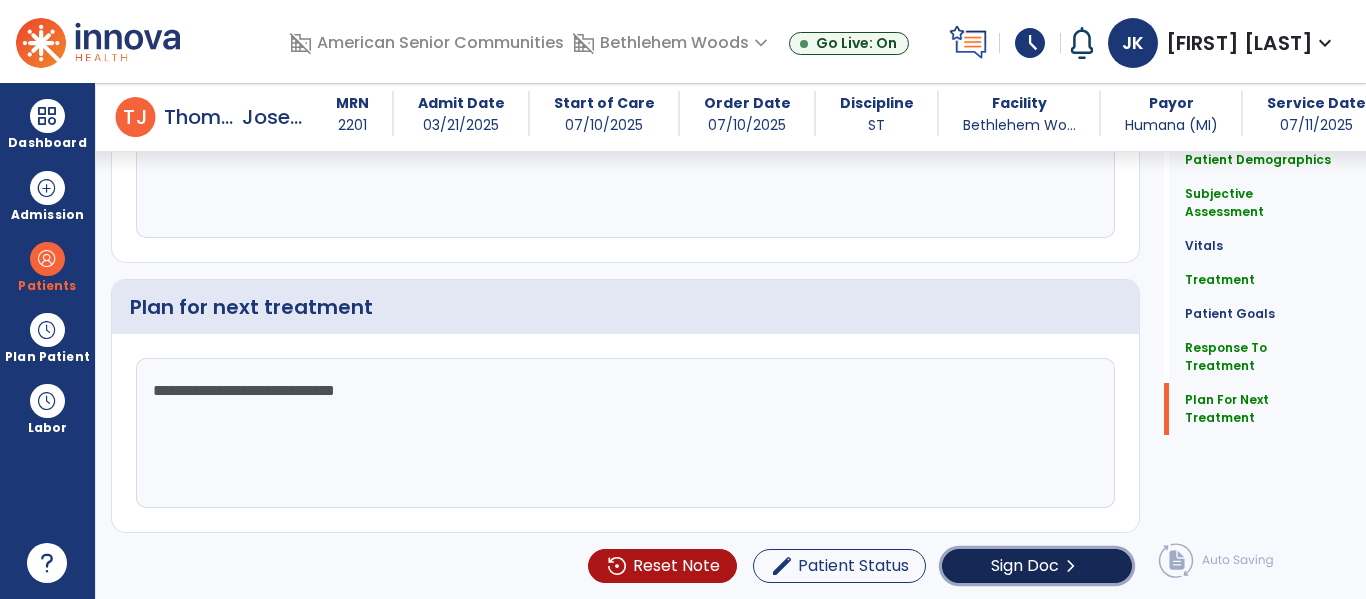 click on "Sign Doc" 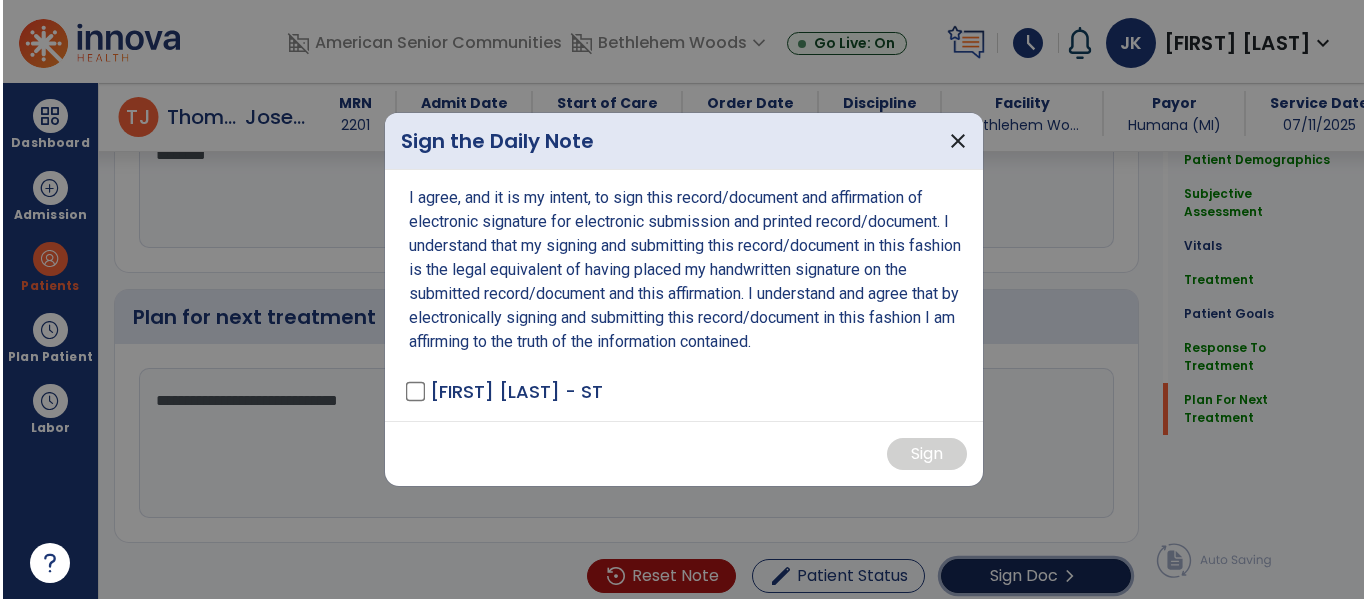 scroll, scrollTop: 2461, scrollLeft: 0, axis: vertical 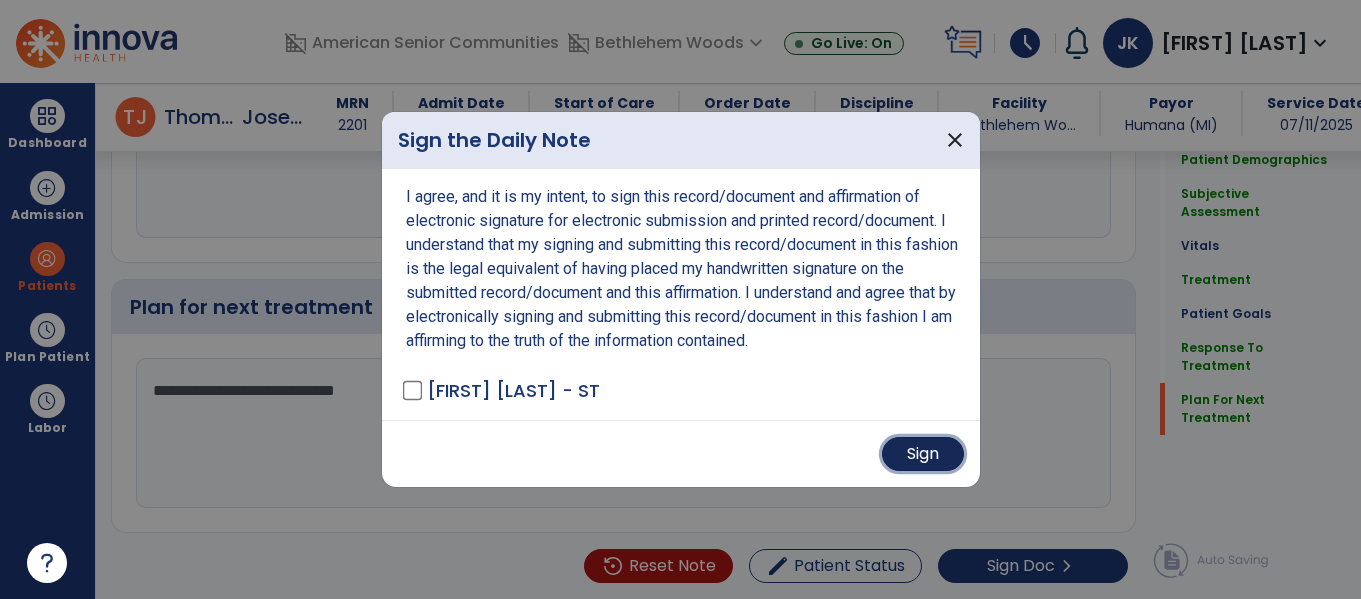 click on "Sign" at bounding box center (923, 454) 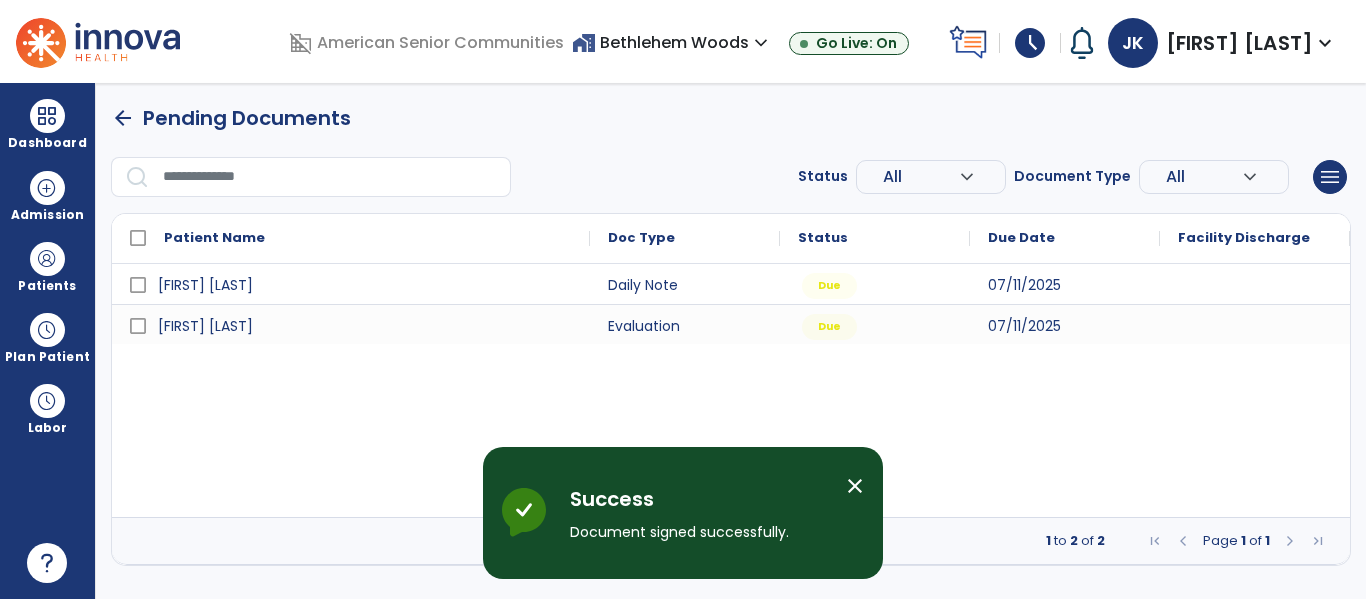 scroll, scrollTop: 0, scrollLeft: 0, axis: both 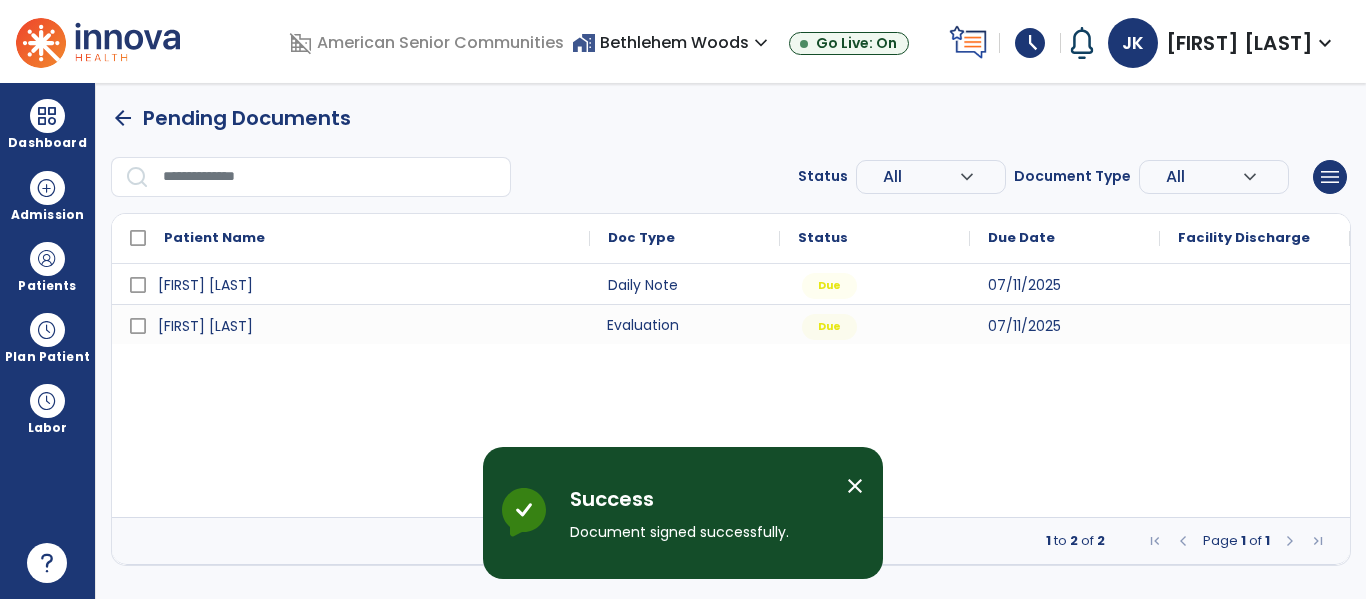 click on "Evaluation" at bounding box center [685, 324] 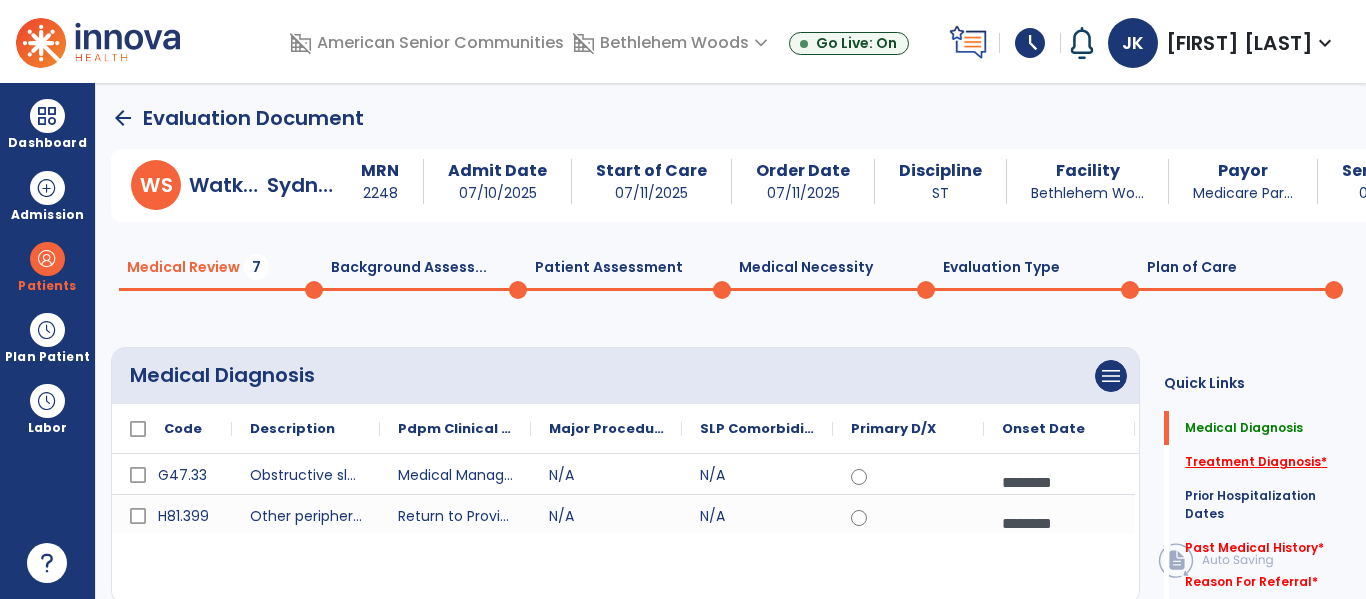 click on "Treatment Diagnosis   *" 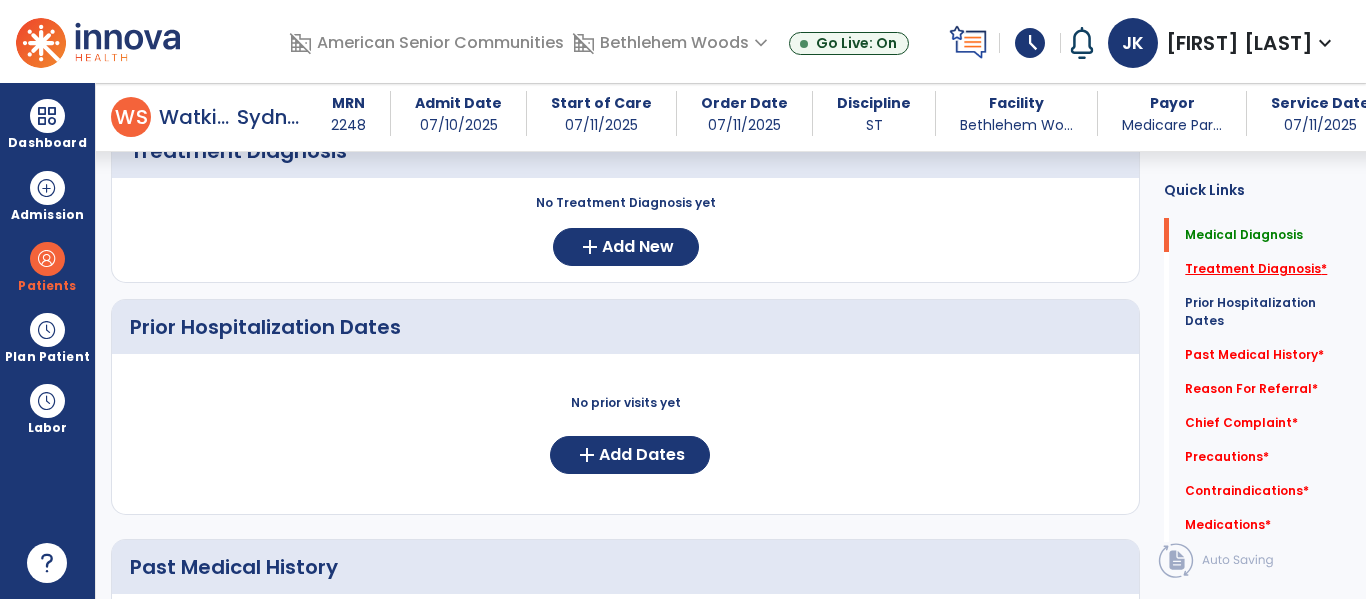 scroll, scrollTop: 547, scrollLeft: 0, axis: vertical 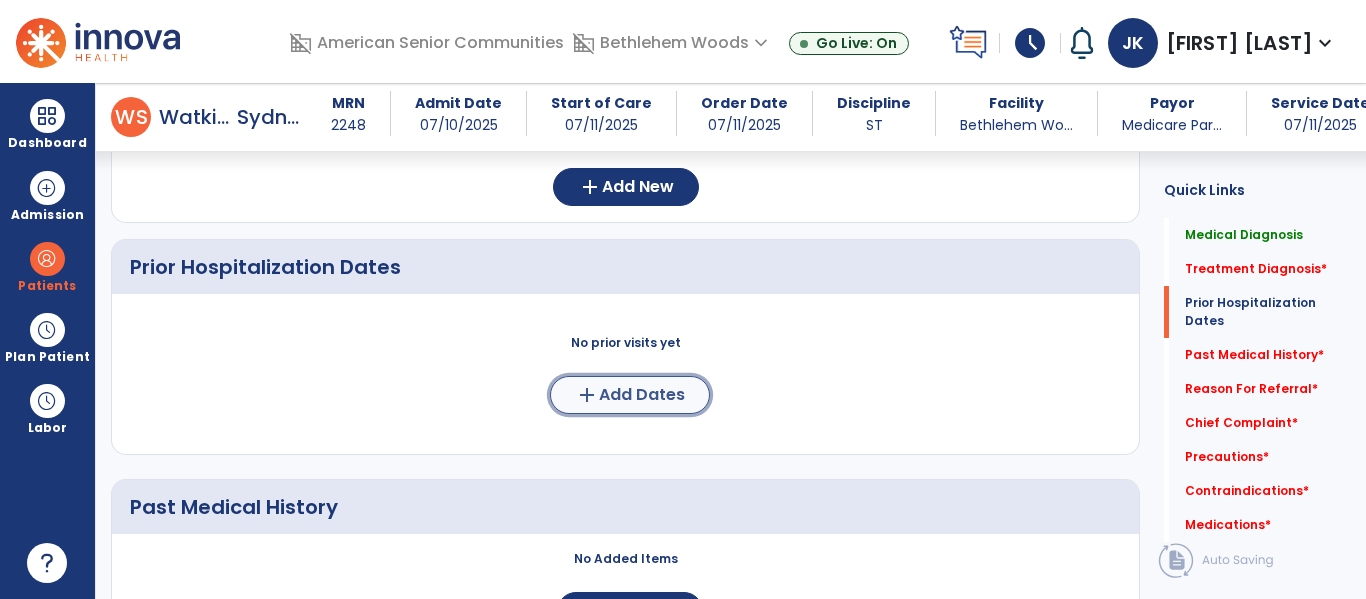 click on "Add Dates" 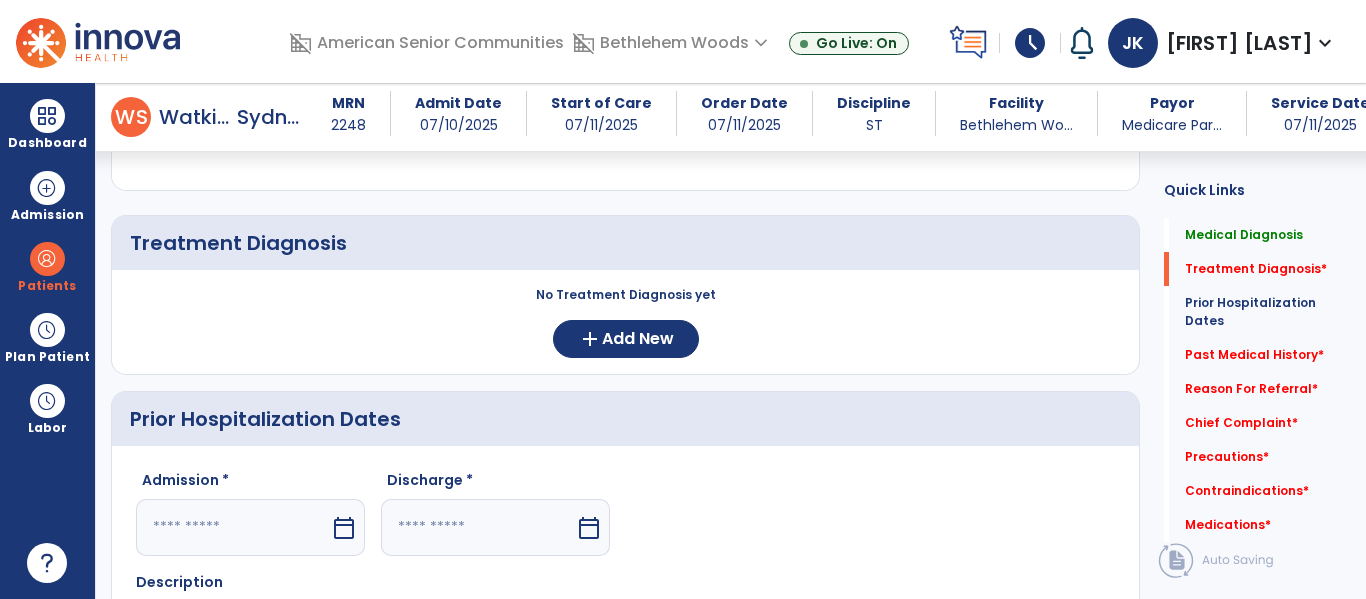 scroll, scrollTop: 387, scrollLeft: 0, axis: vertical 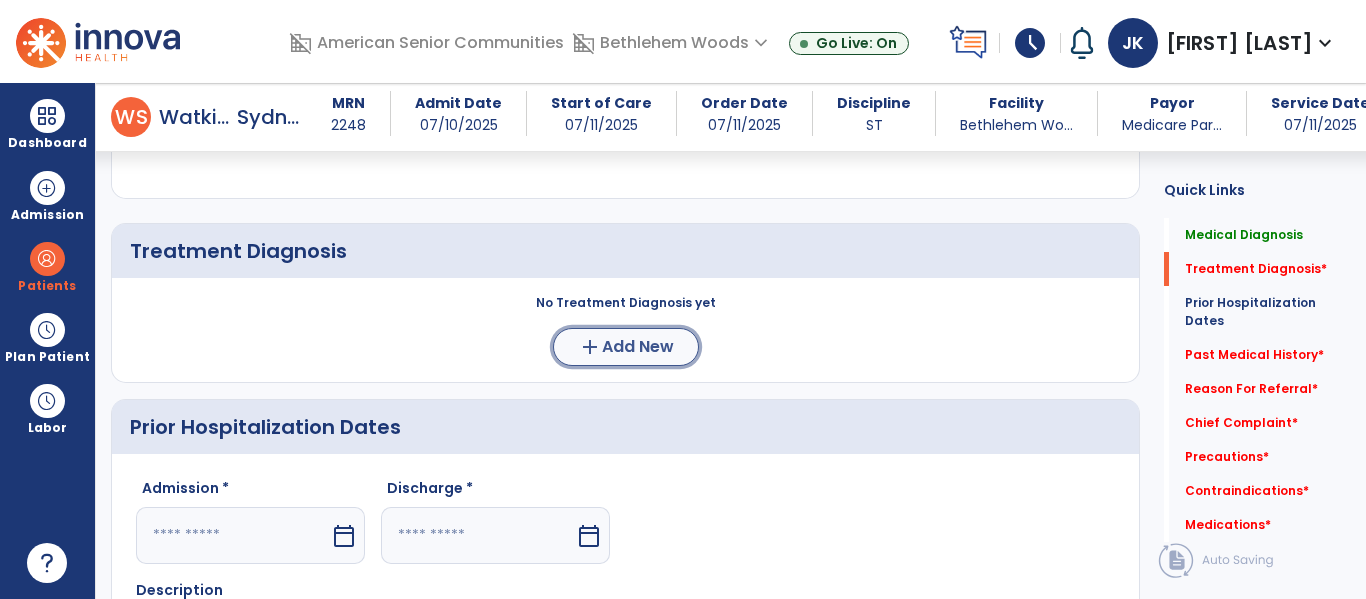 click on "Add New" 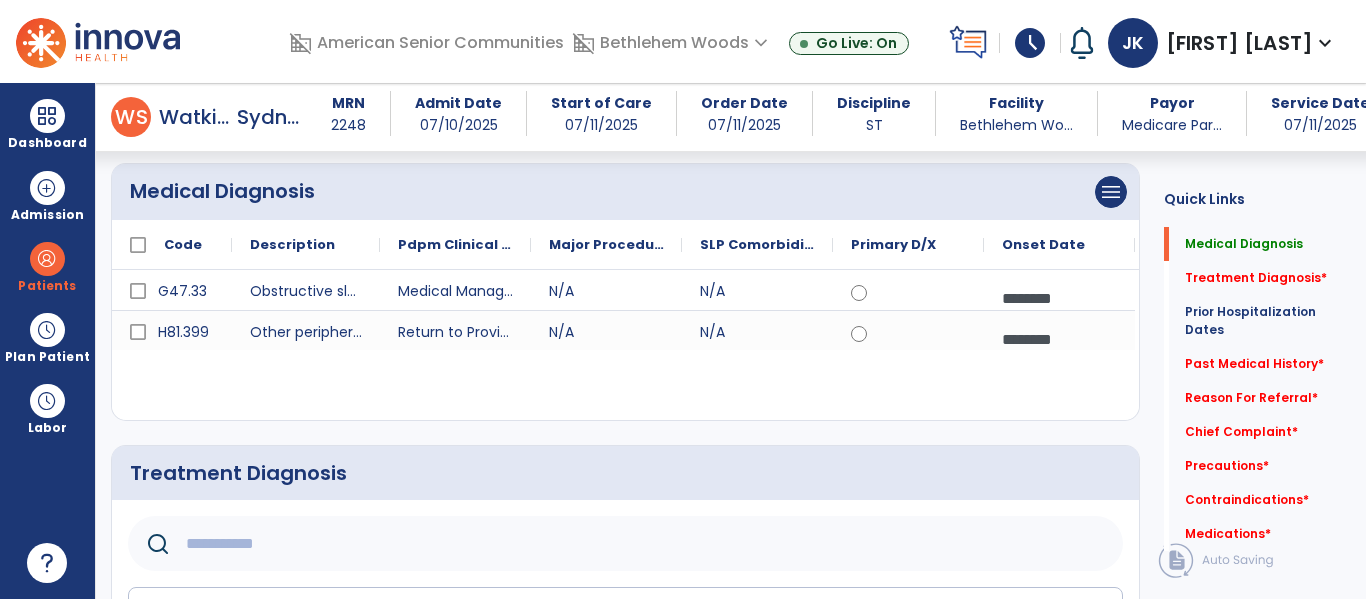 scroll, scrollTop: 156, scrollLeft: 0, axis: vertical 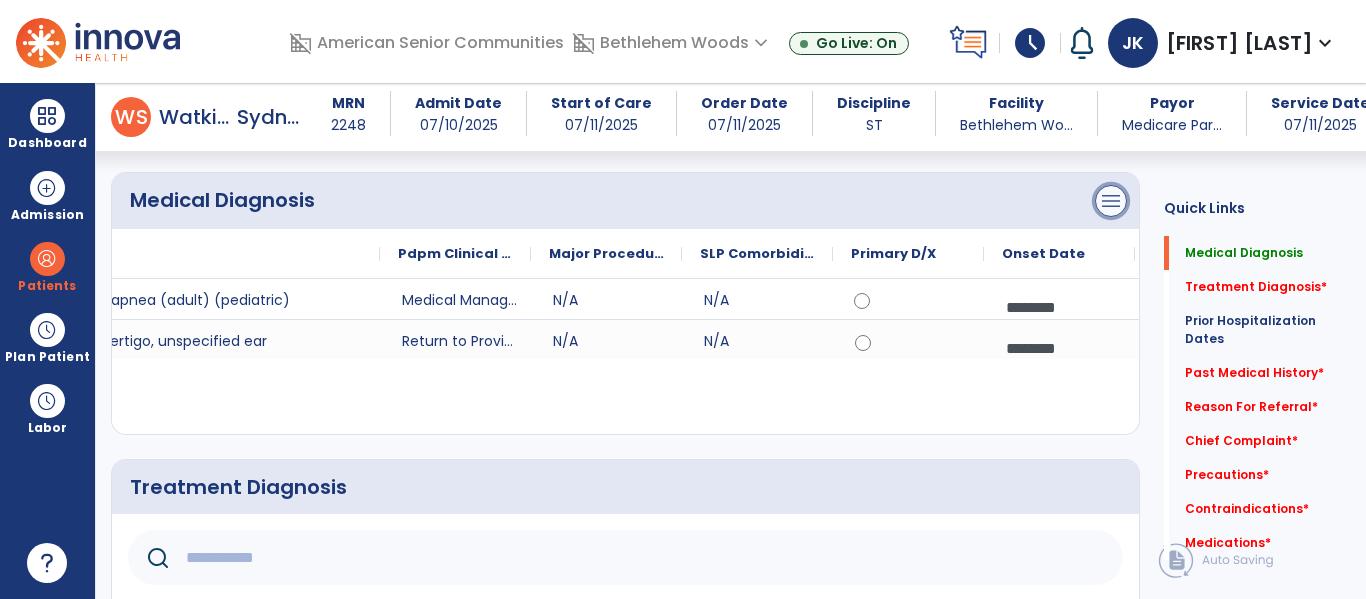 click on "menu" at bounding box center [1111, 201] 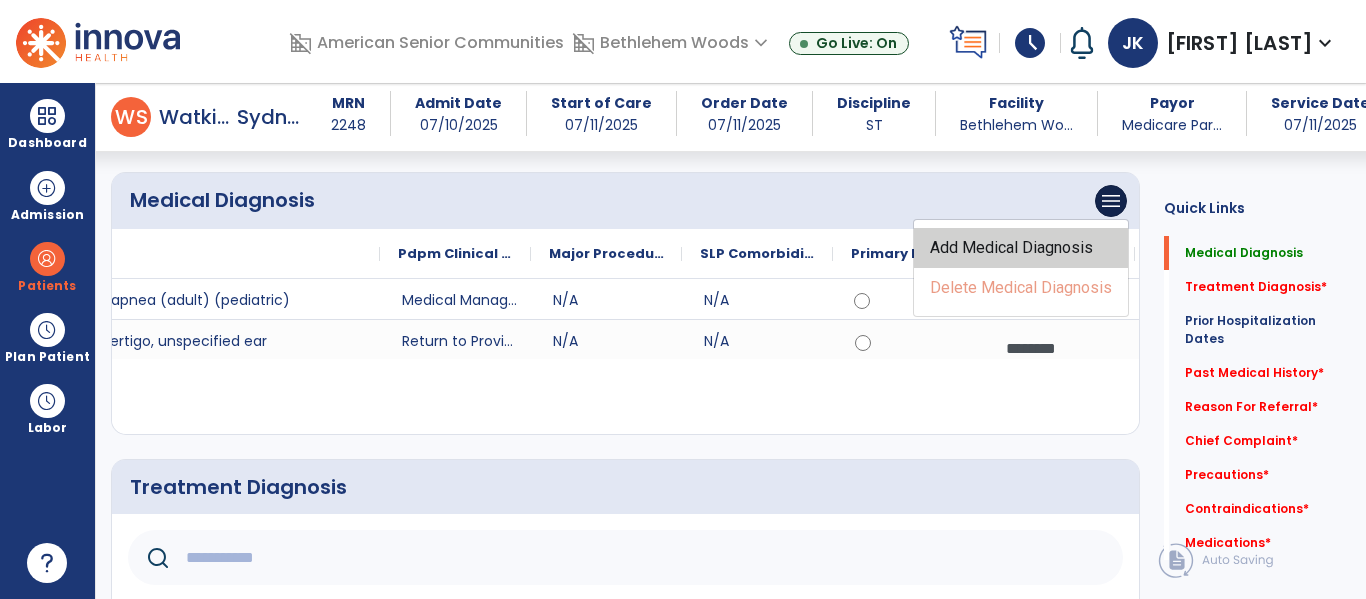 click on "Add Medical Diagnosis" 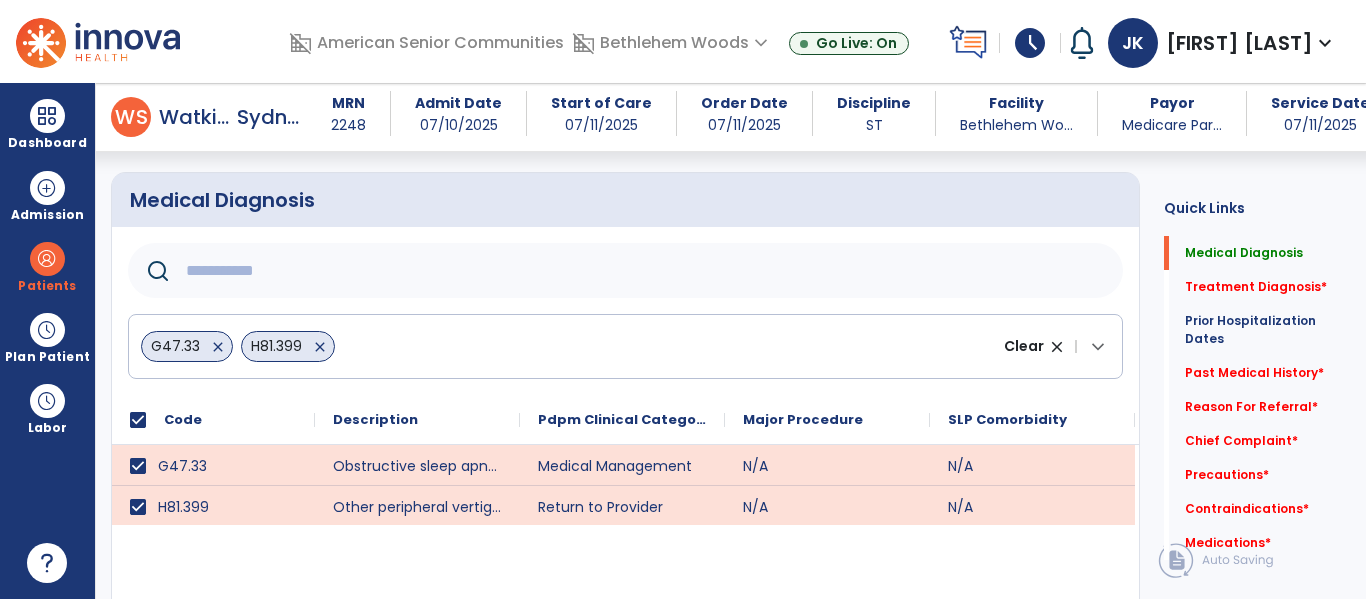 scroll, scrollTop: 0, scrollLeft: 0, axis: both 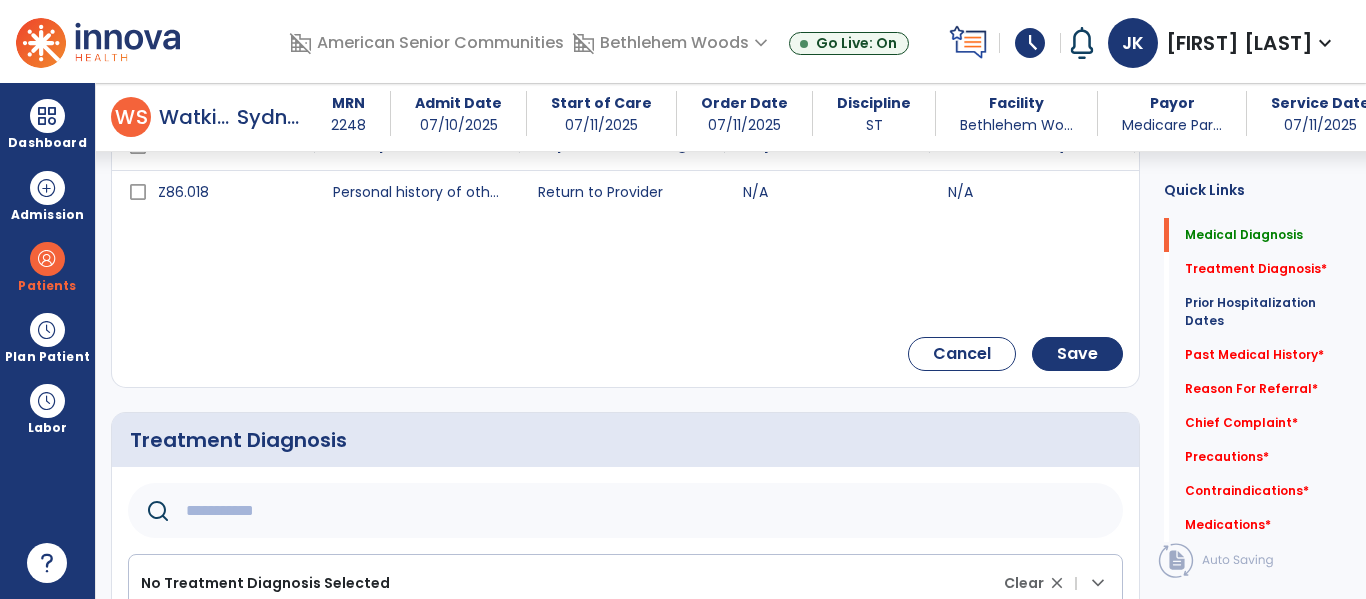 type on "*******" 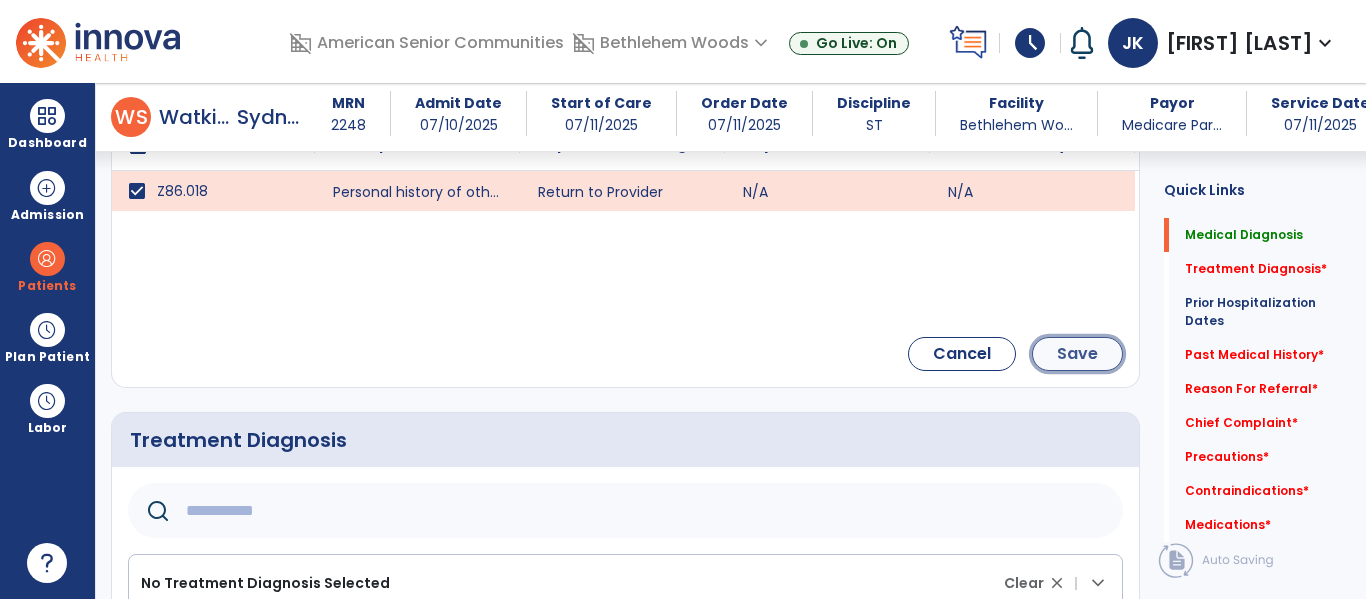 click on "Save" 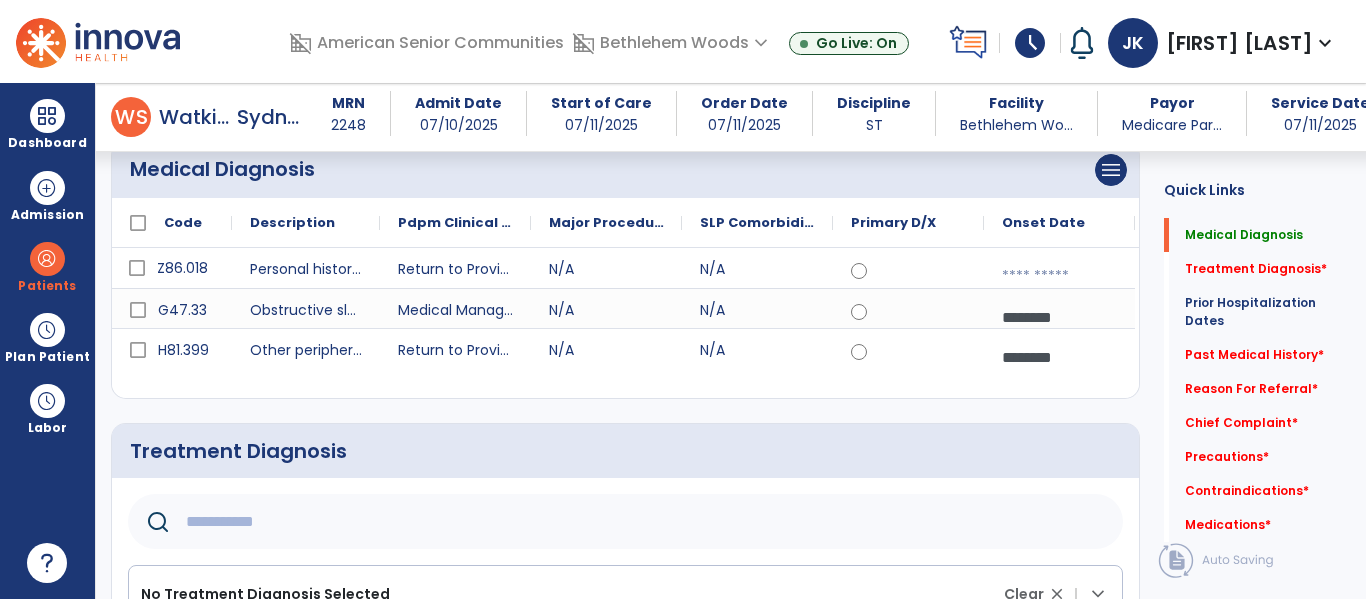 scroll, scrollTop: 138, scrollLeft: 0, axis: vertical 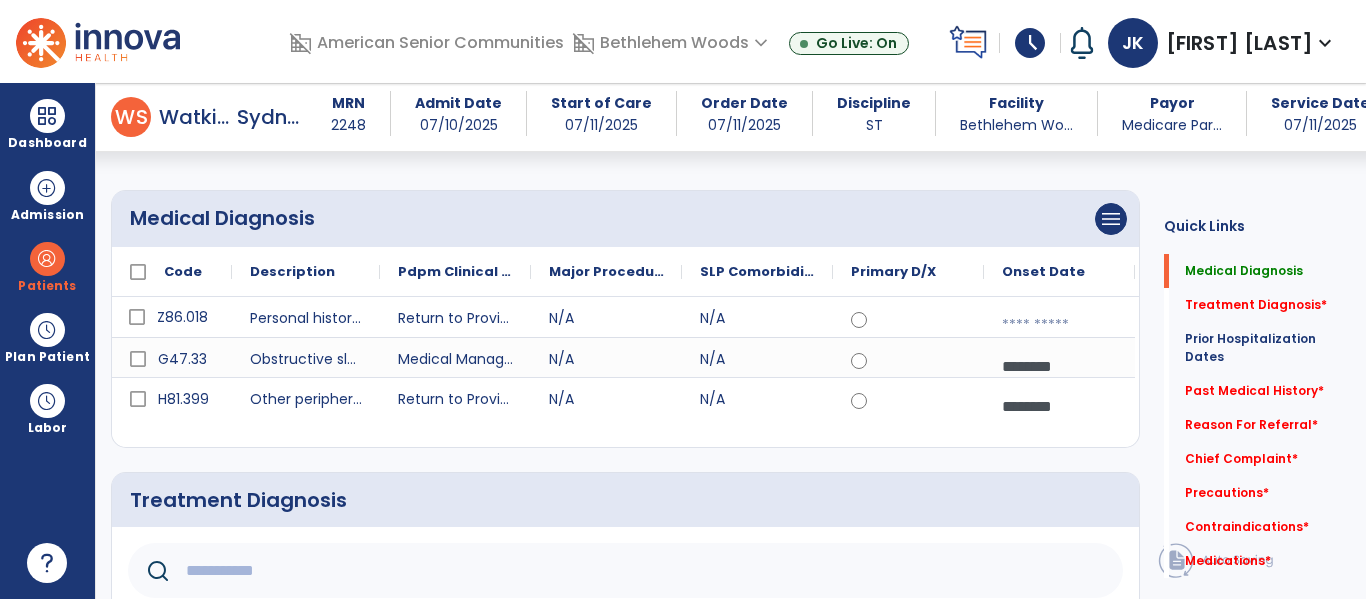 click at bounding box center (1059, 325) 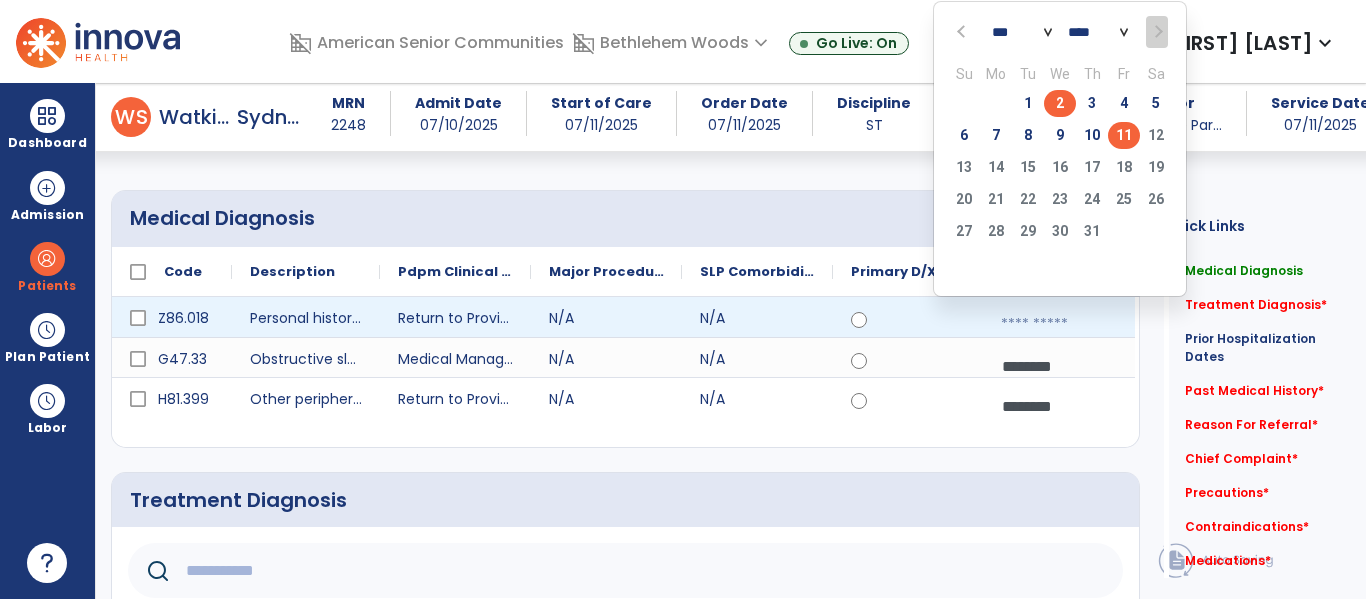 click on "2" 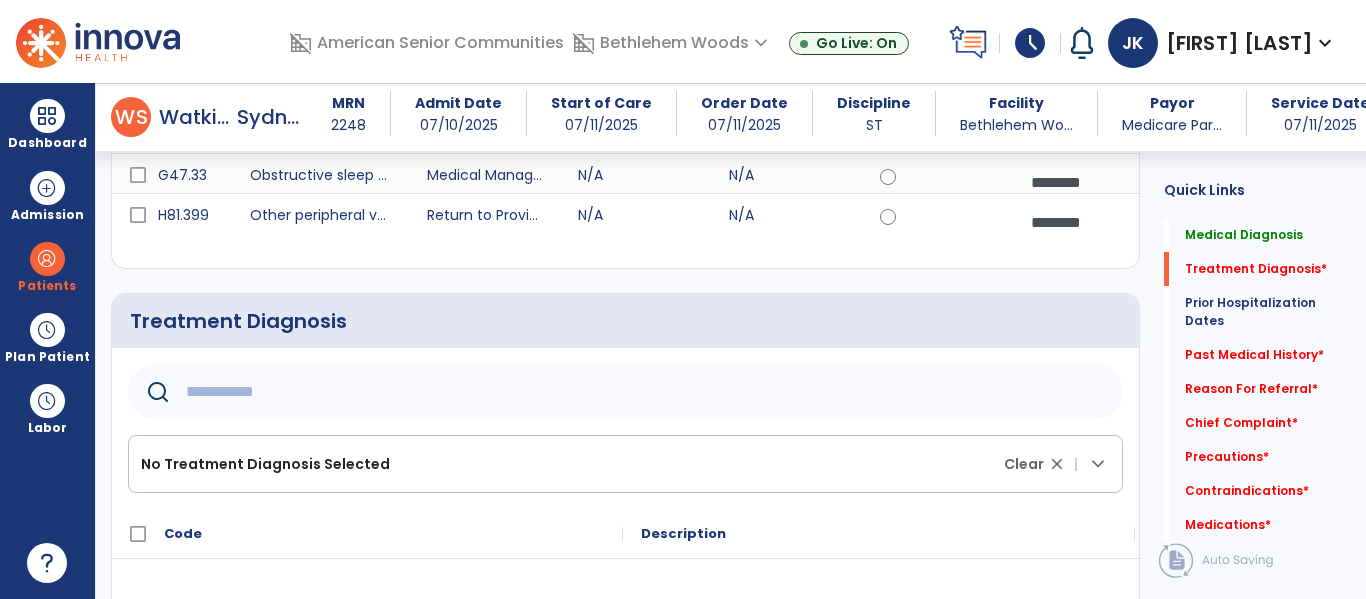 scroll, scrollTop: 326, scrollLeft: 0, axis: vertical 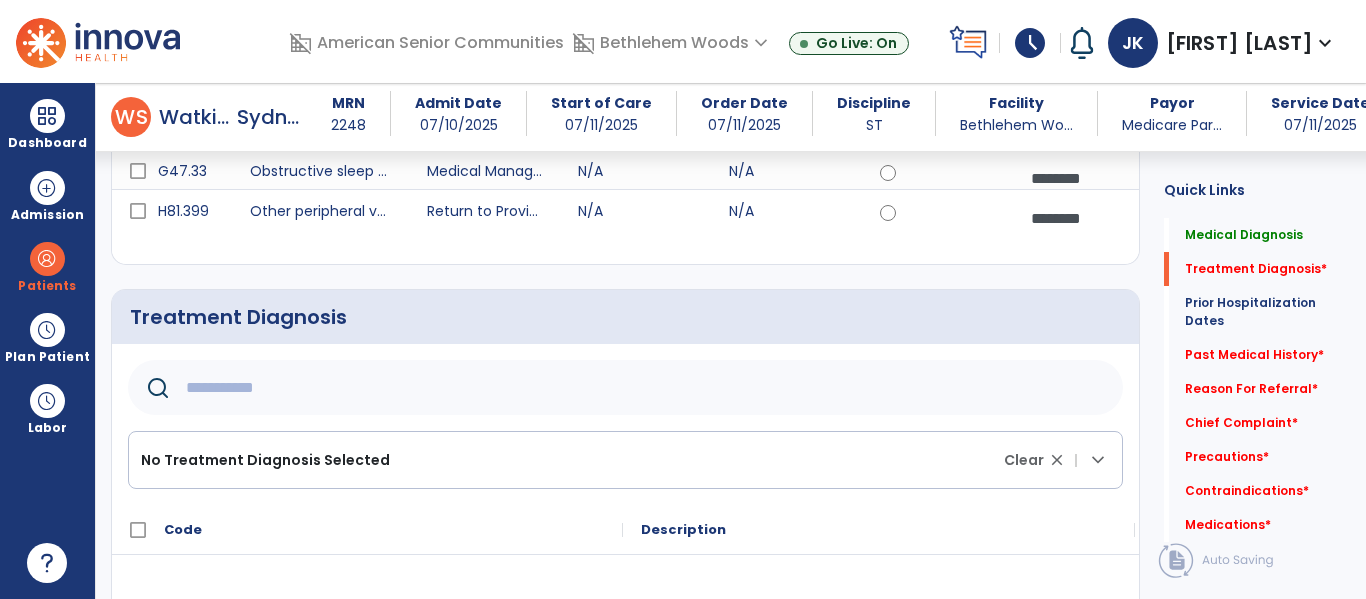 click 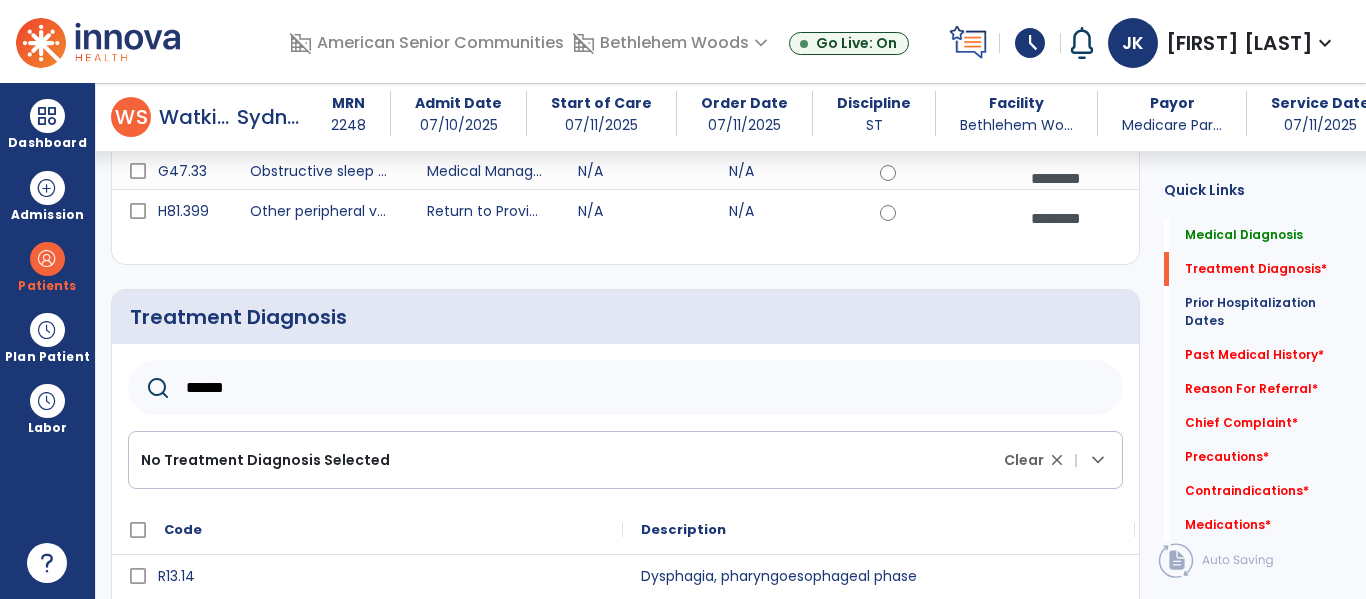 type on "******" 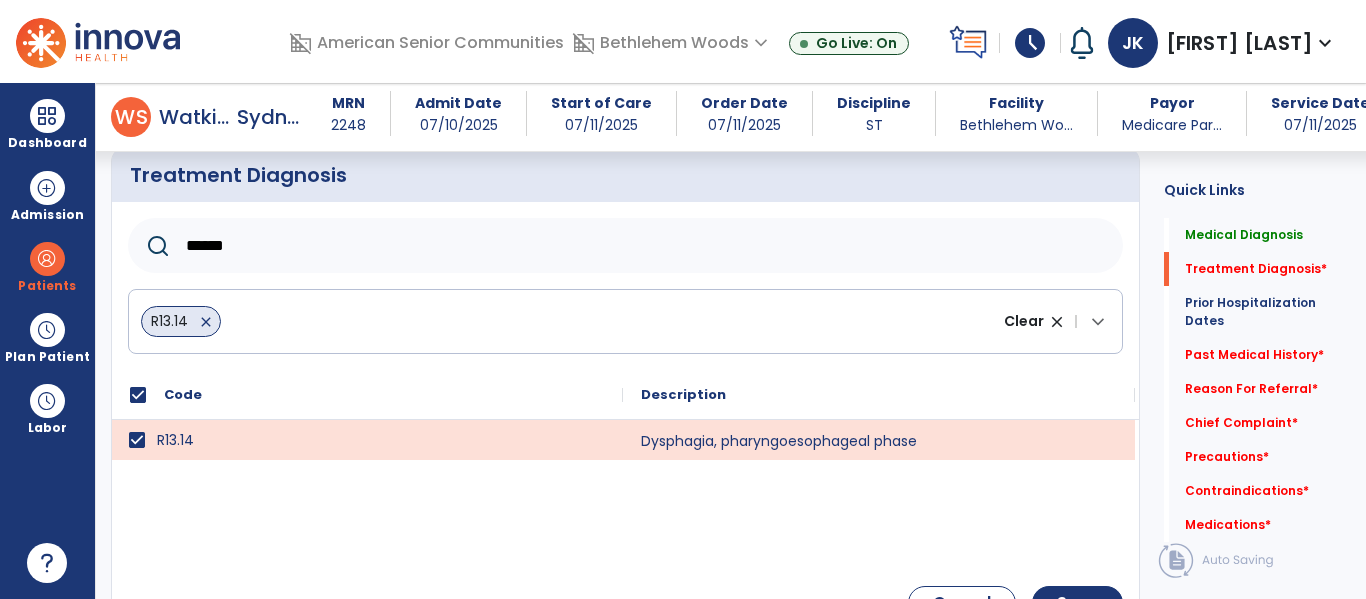 scroll, scrollTop: 494, scrollLeft: 0, axis: vertical 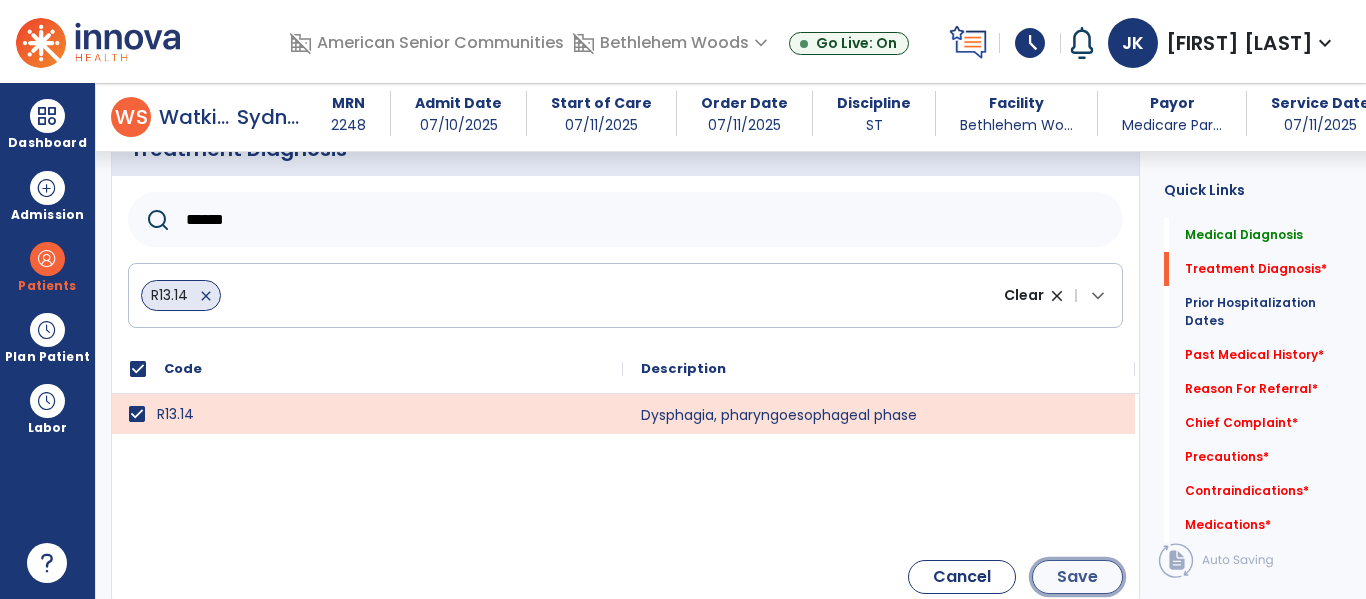 click on "Save" 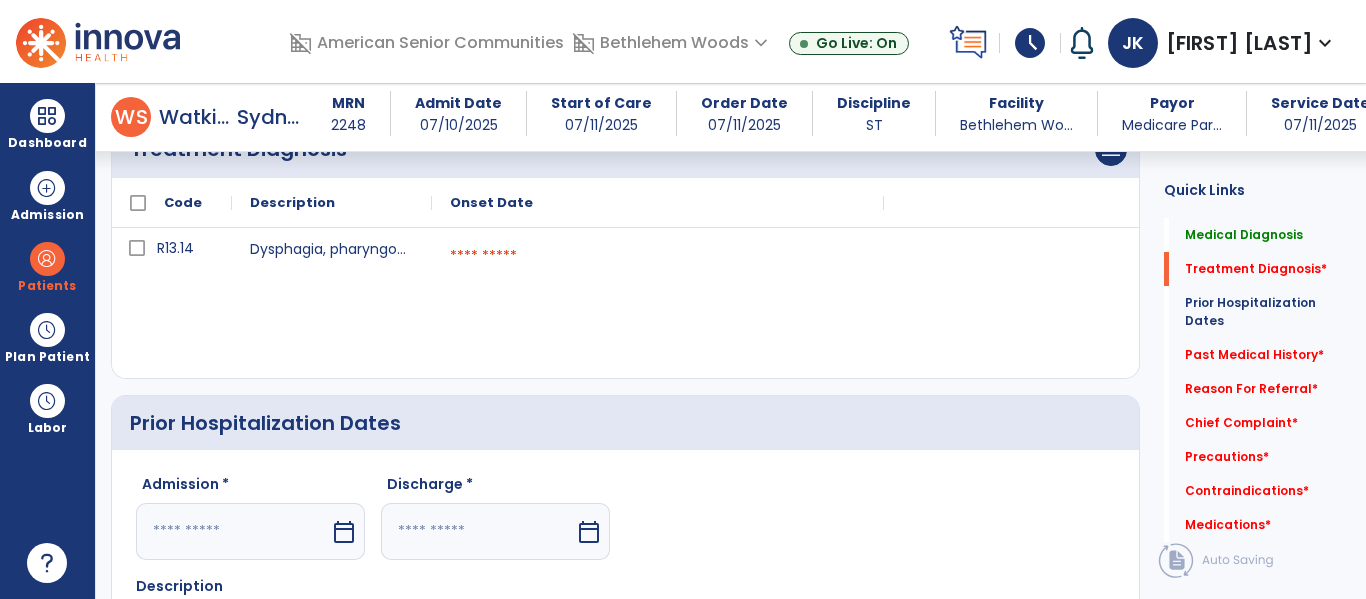 click at bounding box center (658, 256) 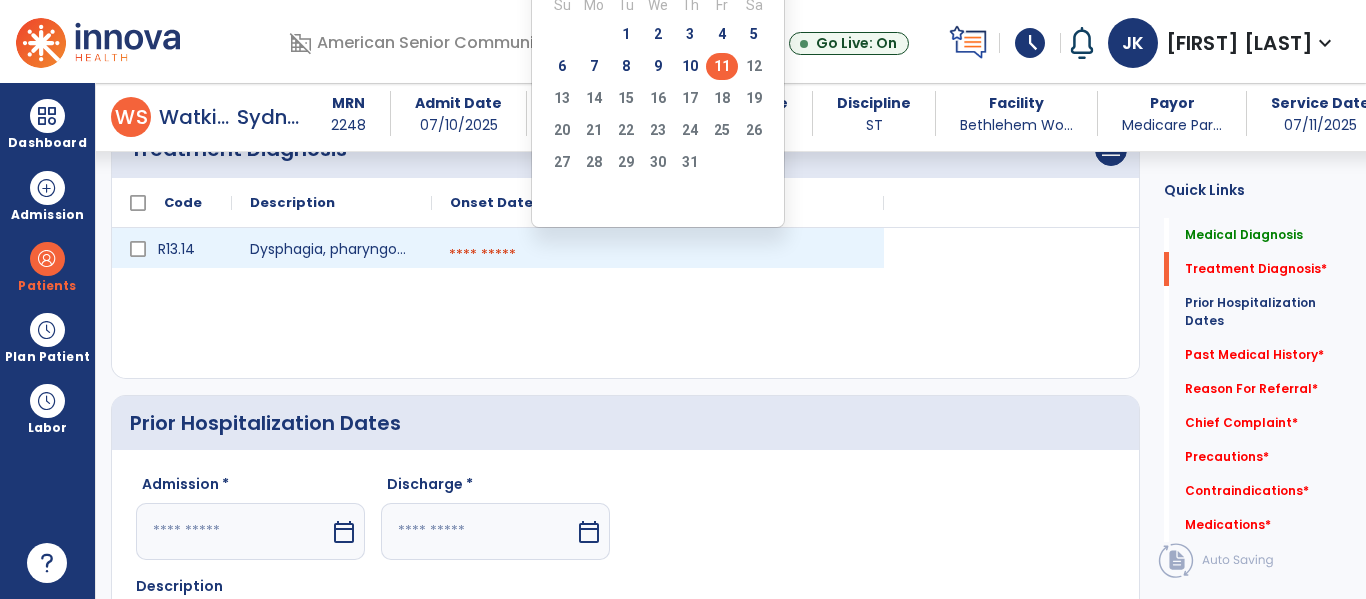 click on "11" 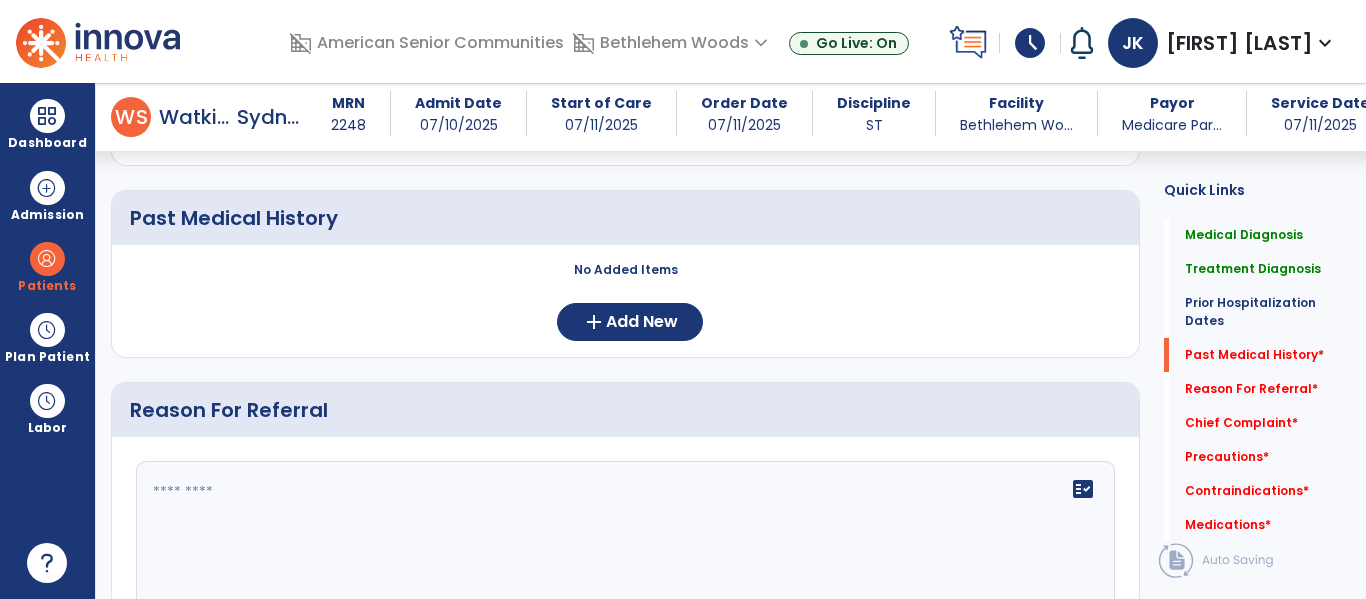 scroll, scrollTop: 1194, scrollLeft: 0, axis: vertical 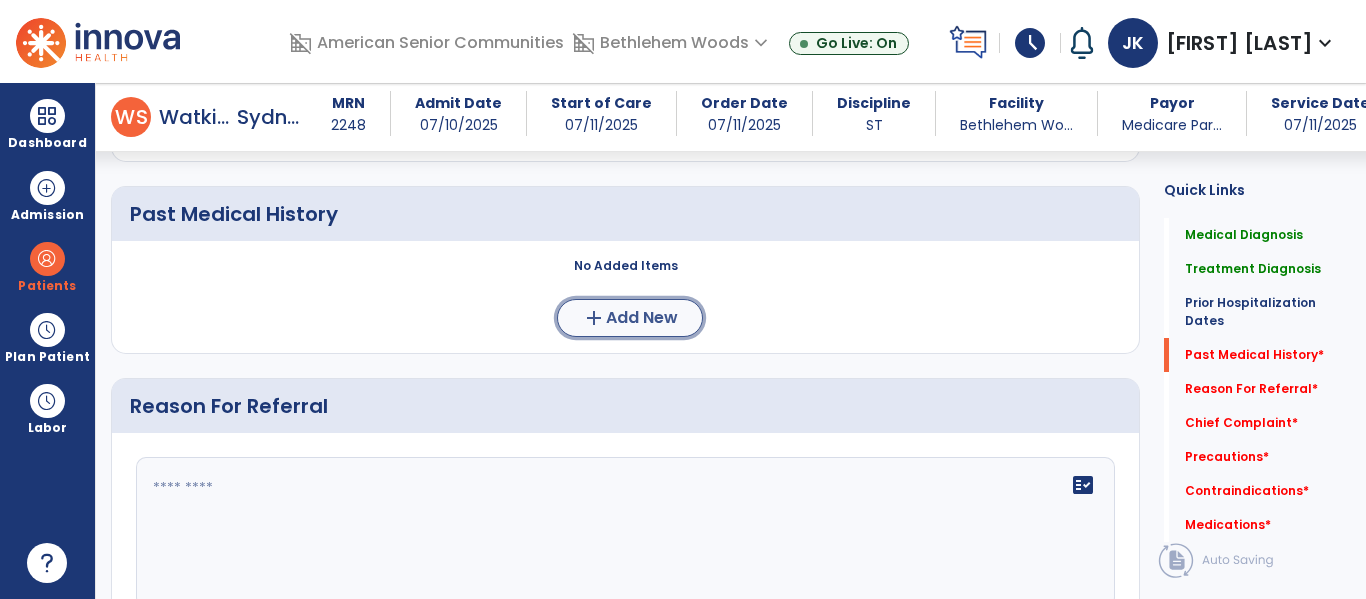 click on "Add New" 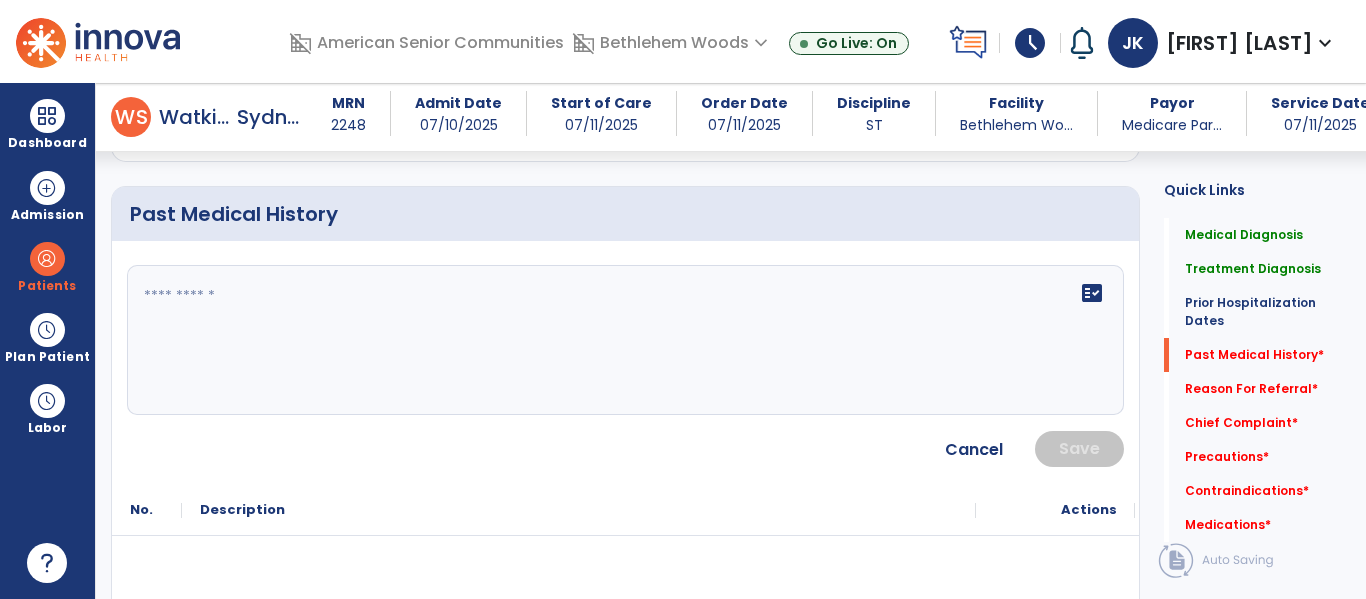 click on "fact_check" 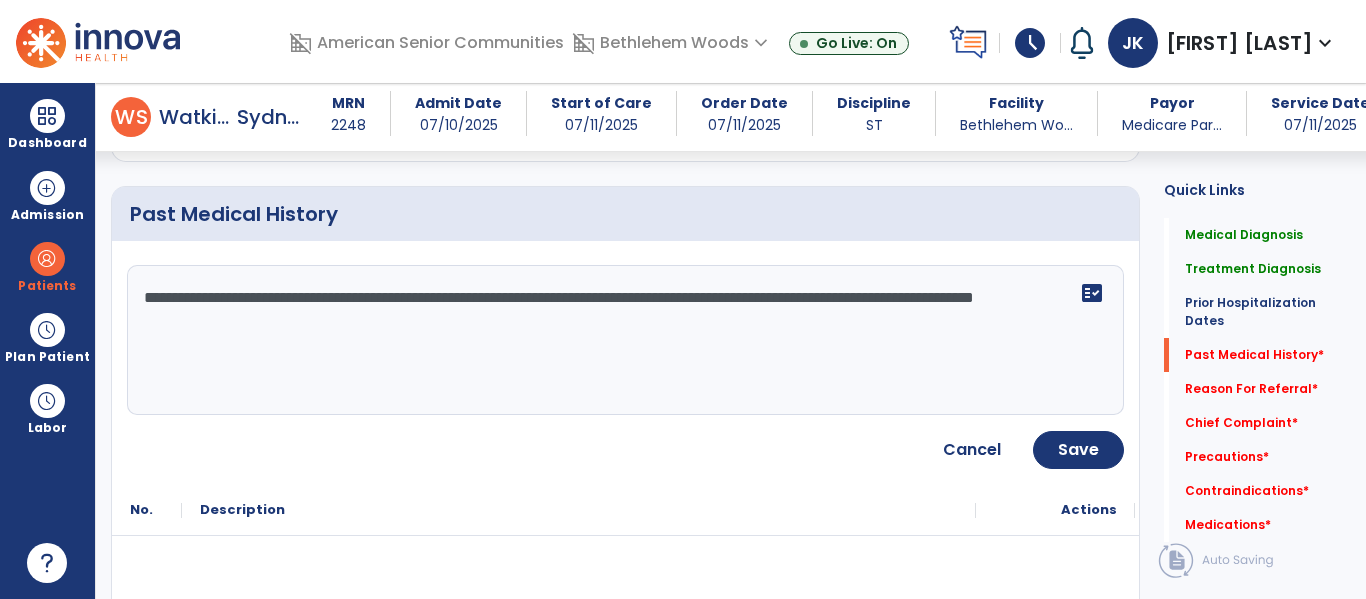 type on "**********" 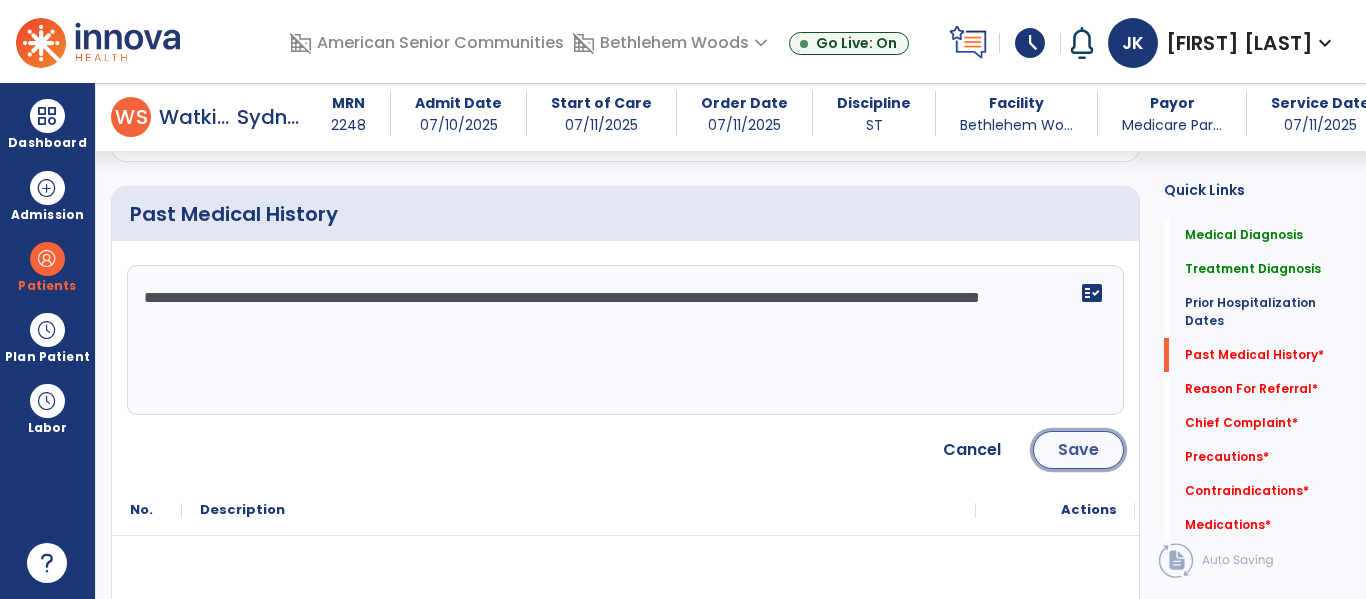 click on "Save" 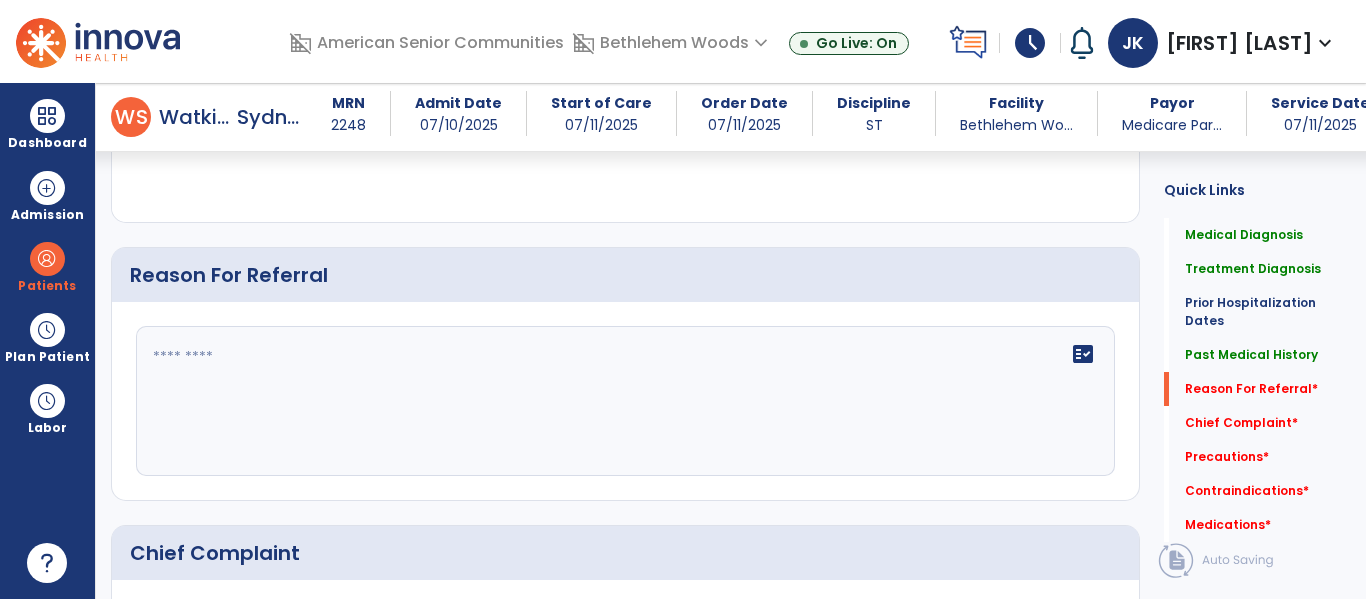 scroll, scrollTop: 1446, scrollLeft: 0, axis: vertical 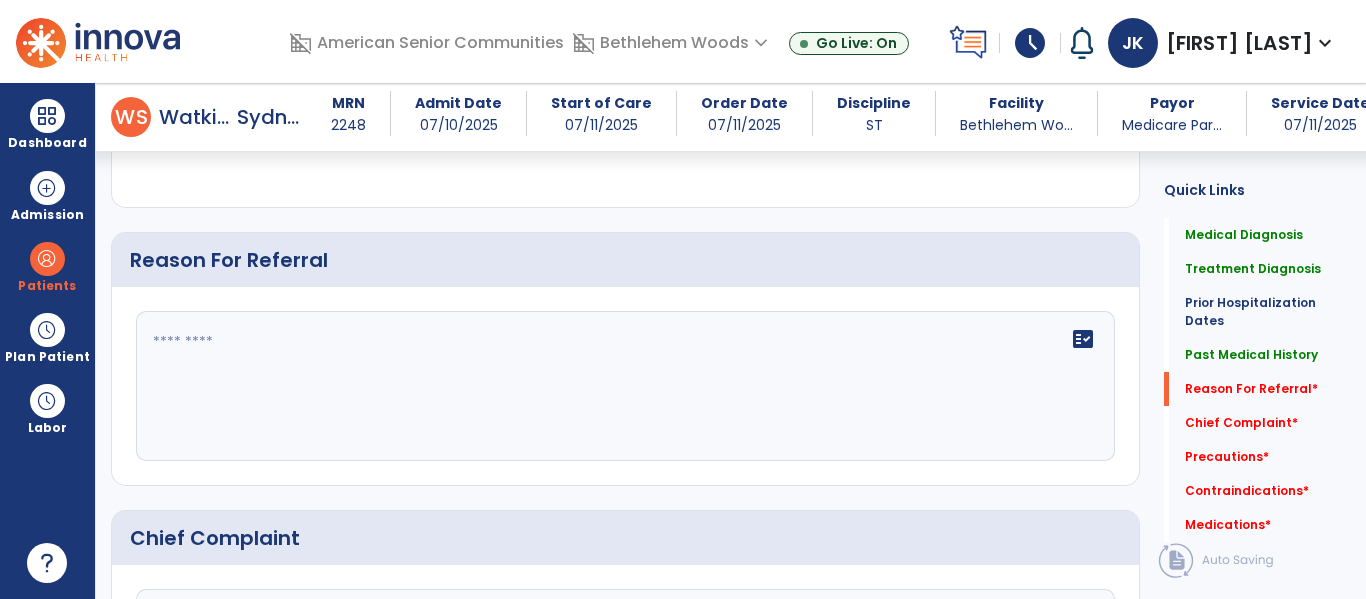 click on "fact_check" 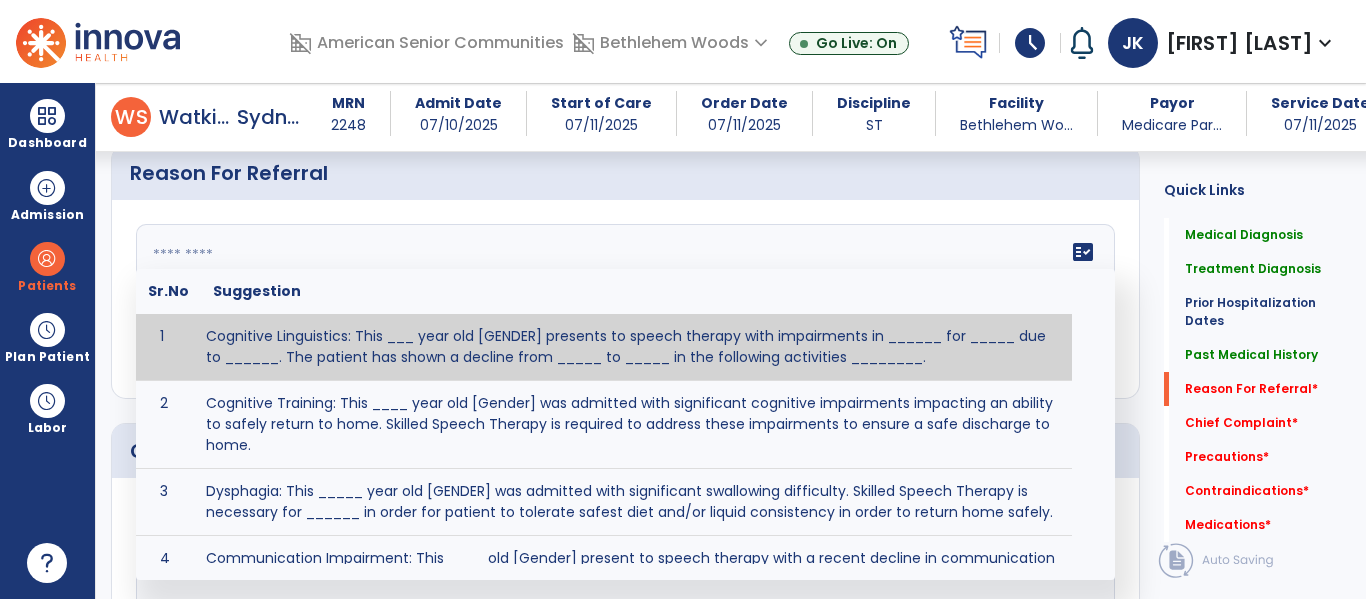 scroll, scrollTop: 1600, scrollLeft: 0, axis: vertical 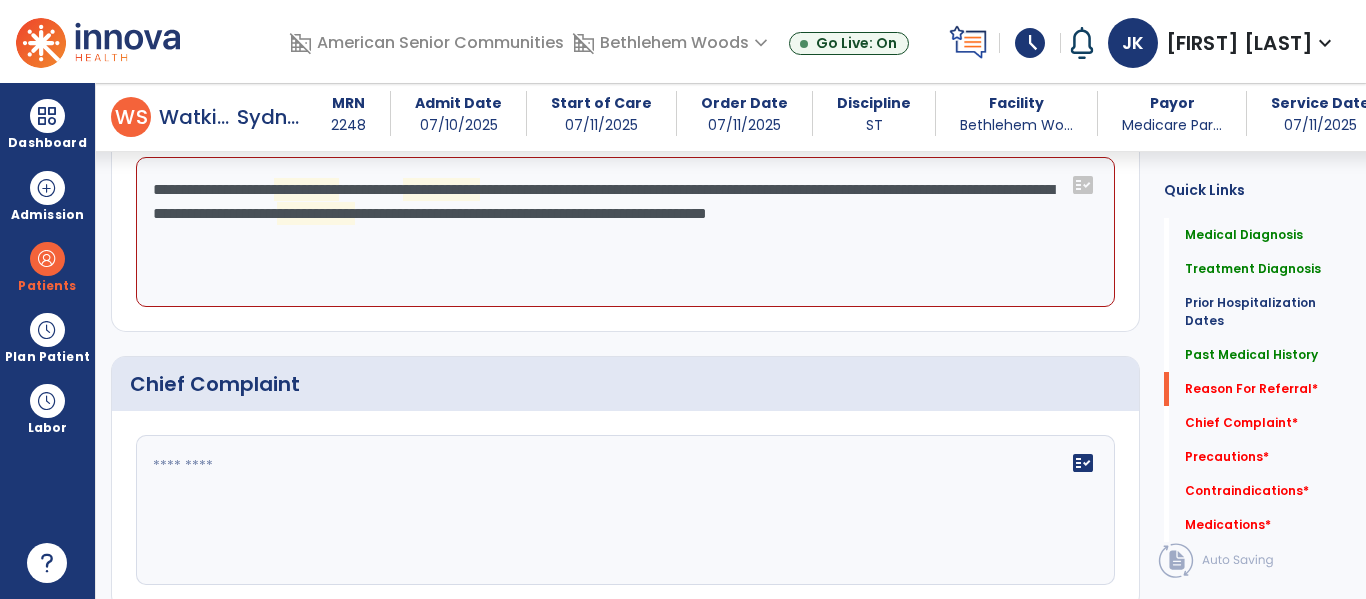 click on "**********" 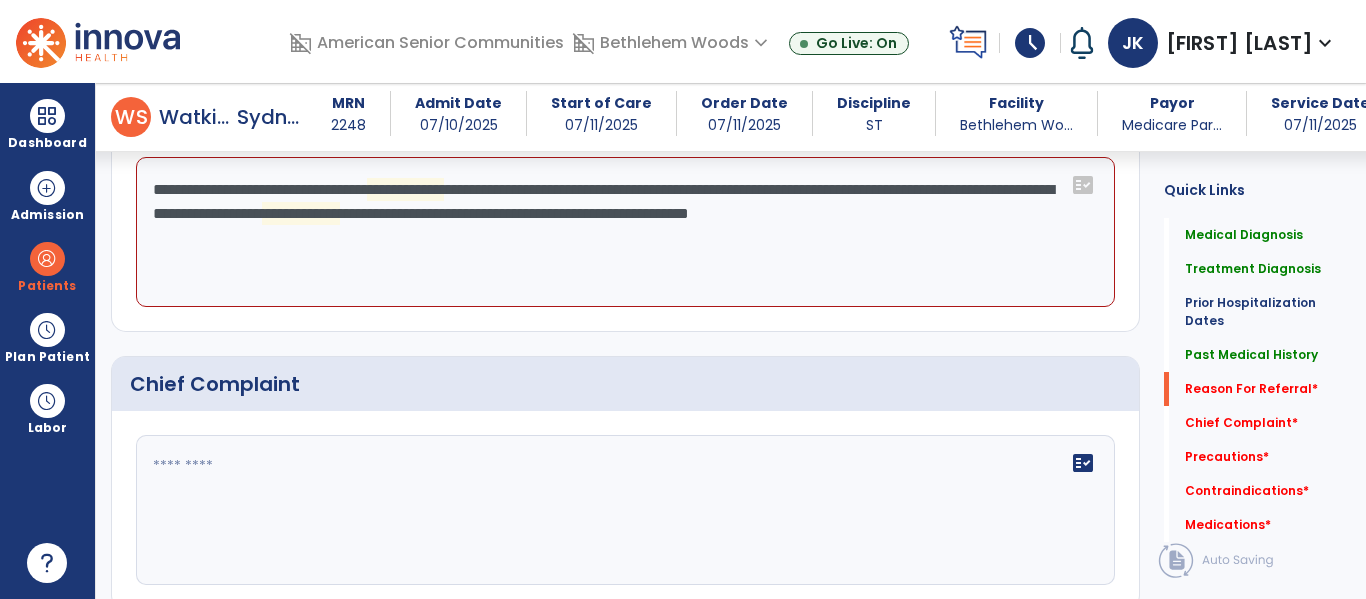 click on "**********" 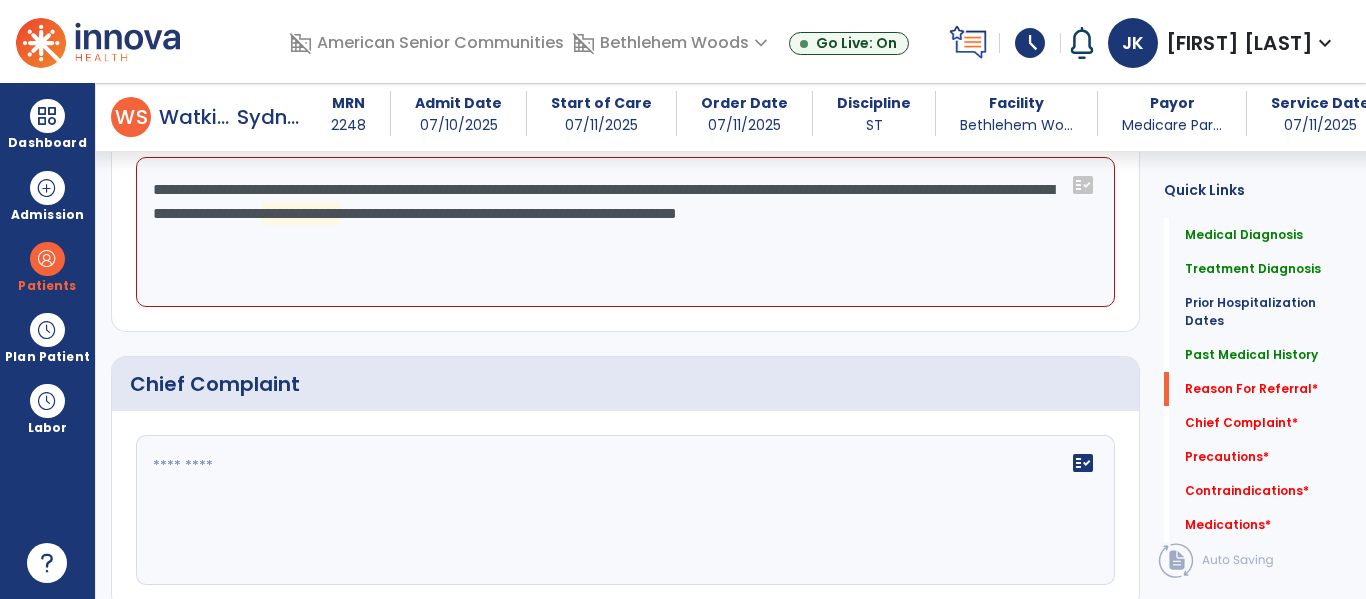 click on "**********" 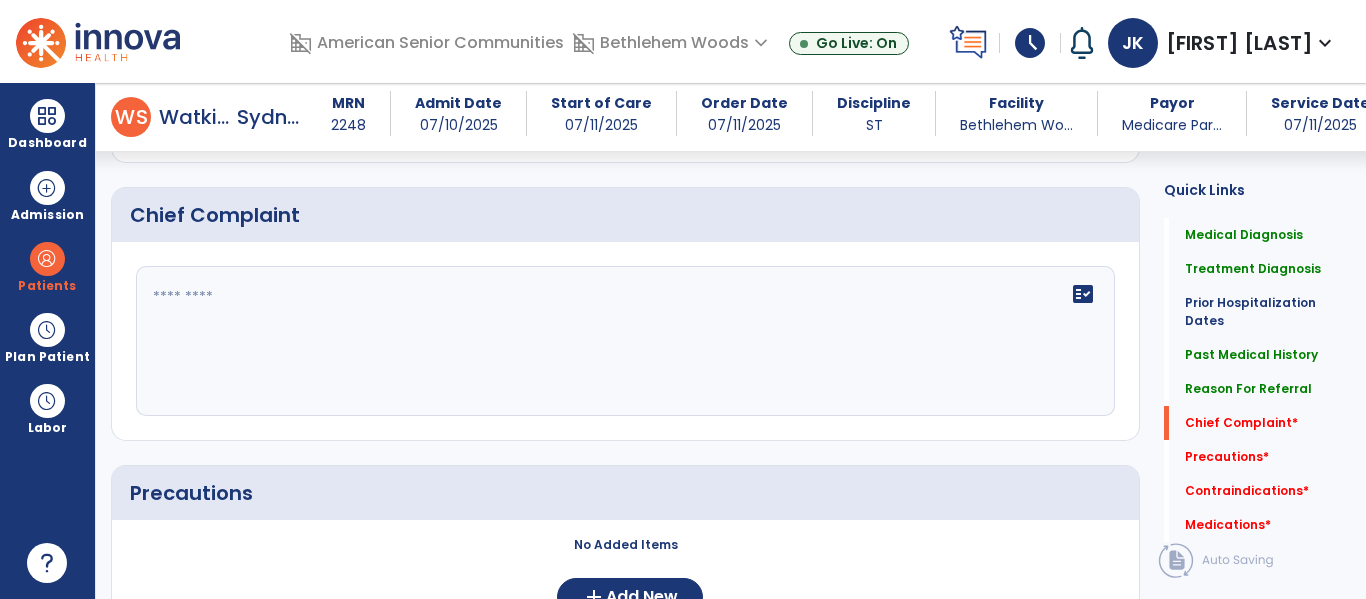 scroll, scrollTop: 1802, scrollLeft: 0, axis: vertical 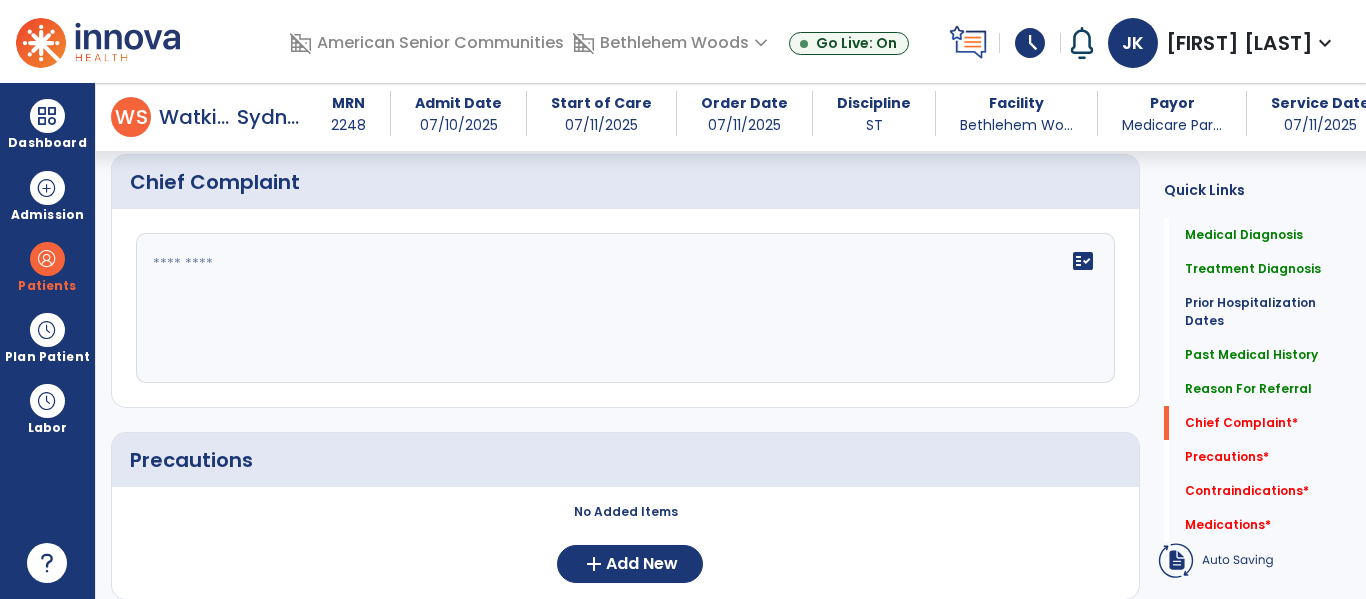 type on "**********" 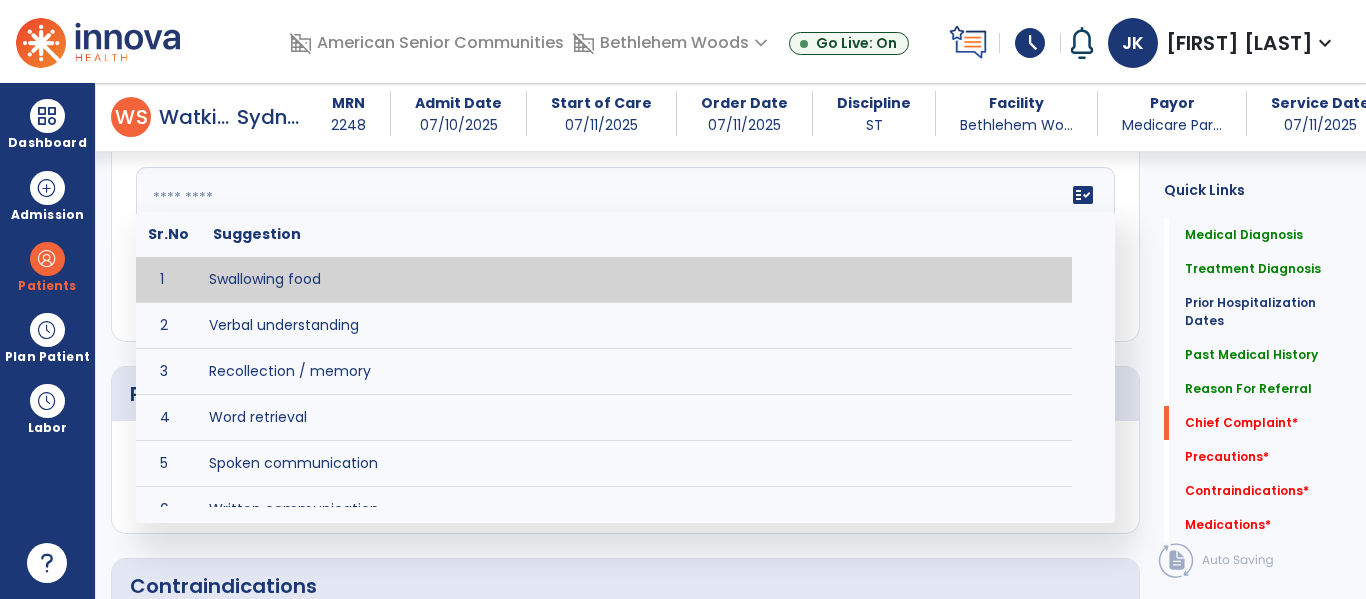scroll, scrollTop: 1884, scrollLeft: 0, axis: vertical 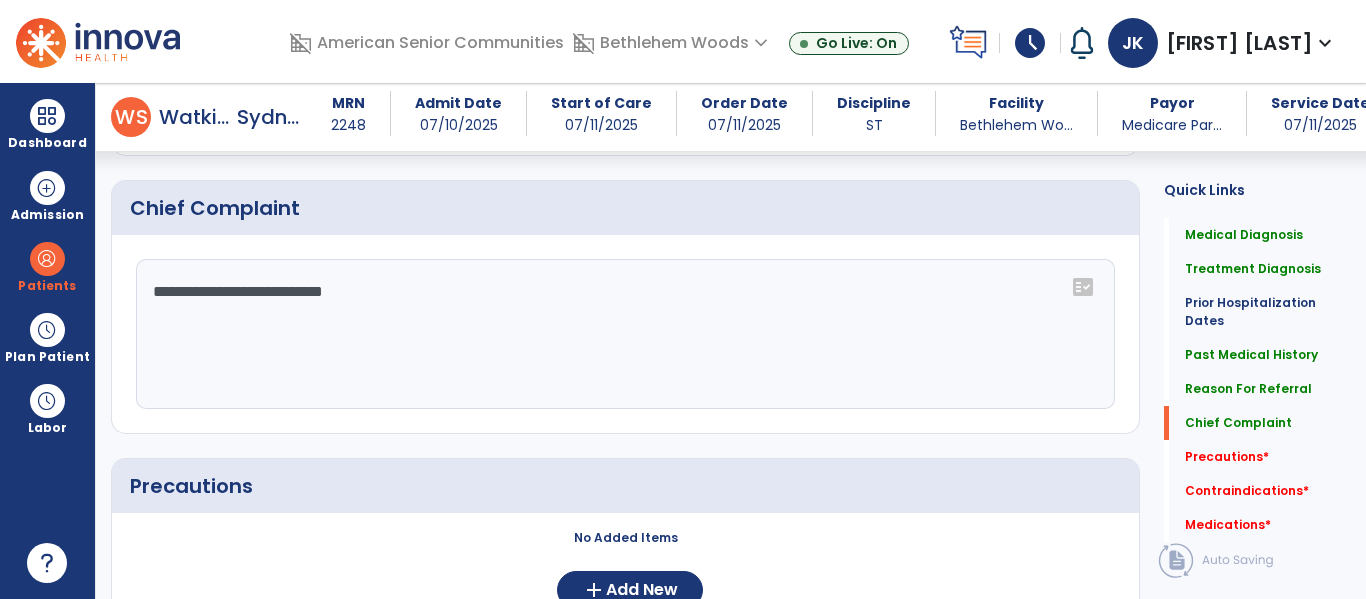 type on "**********" 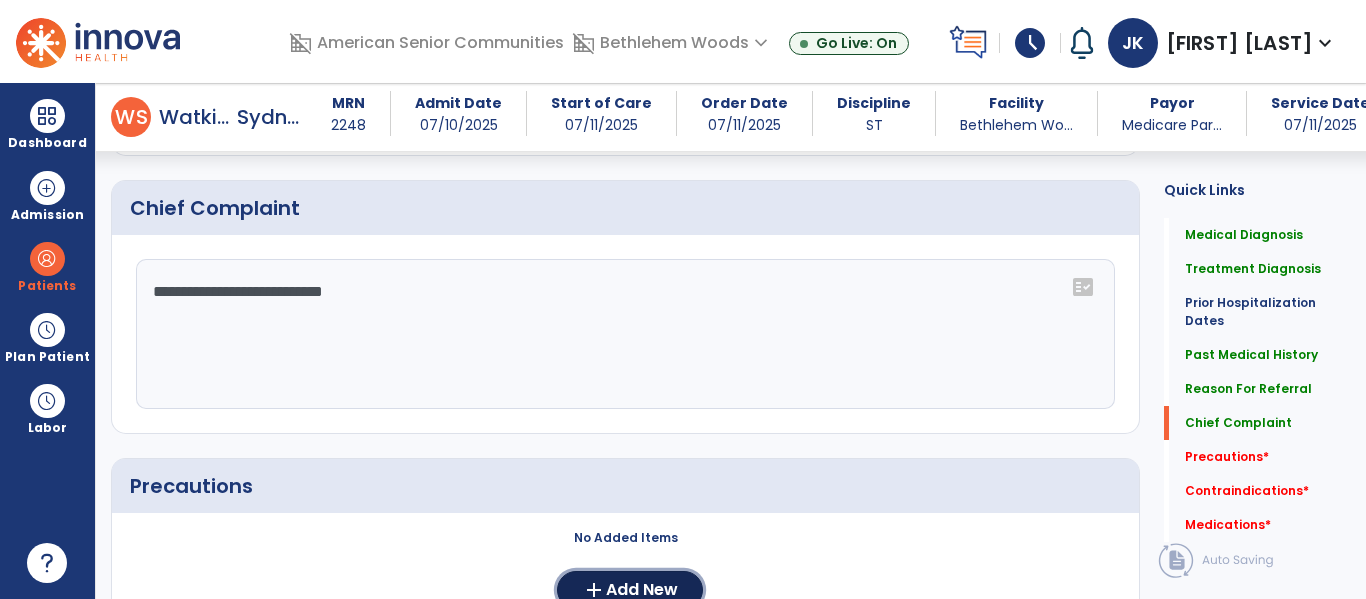 type 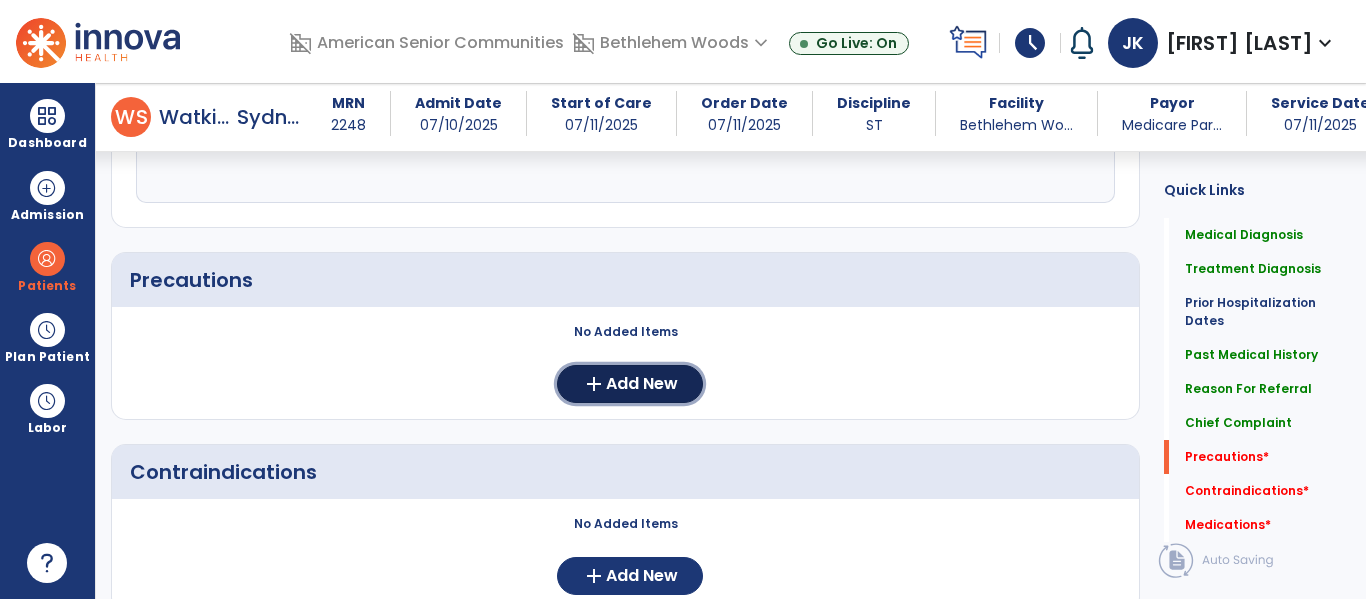 scroll, scrollTop: 1984, scrollLeft: 0, axis: vertical 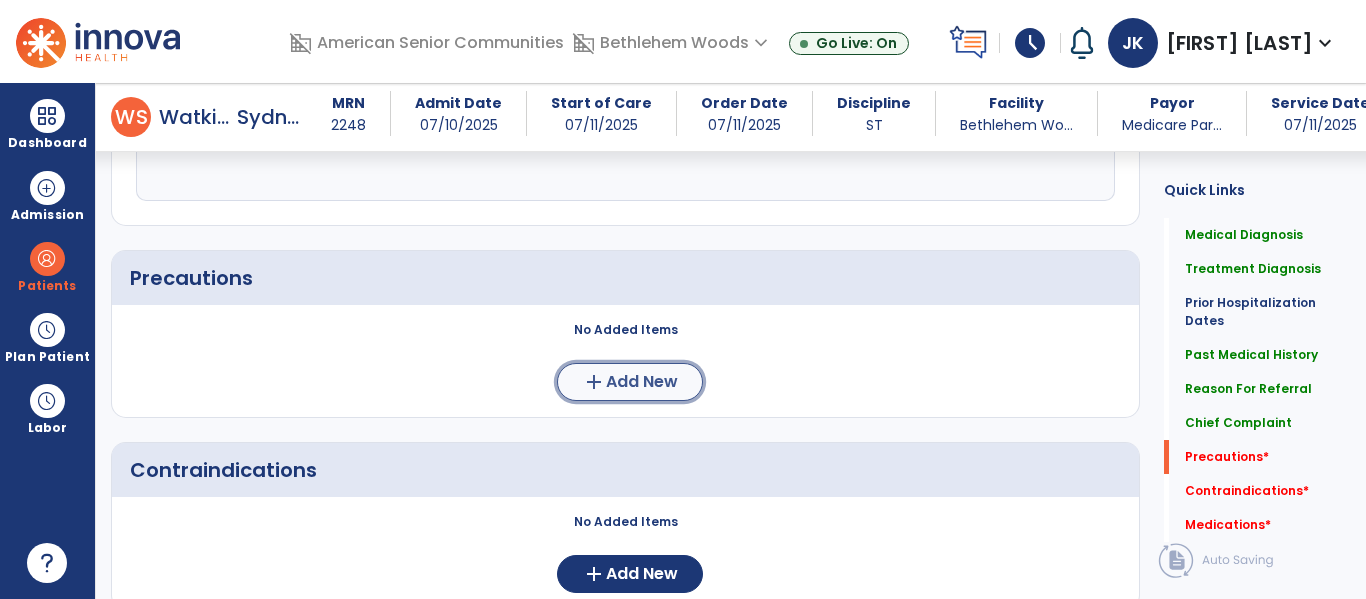 click on "Add New" 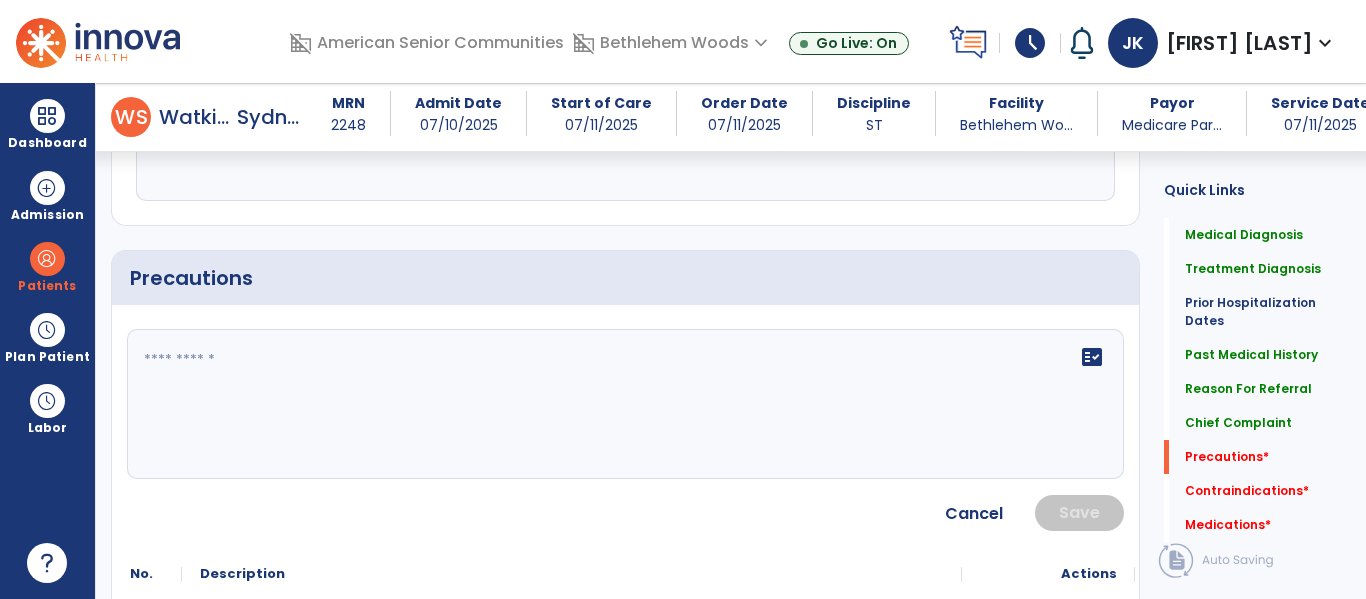 click 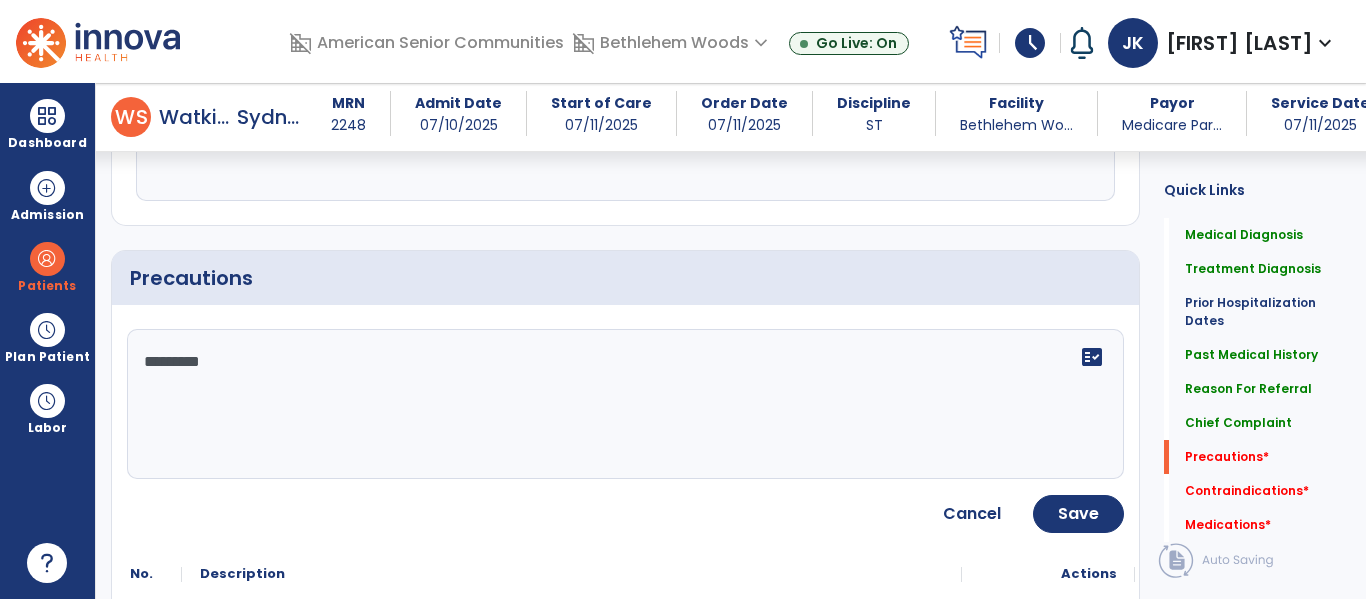 type on "**********" 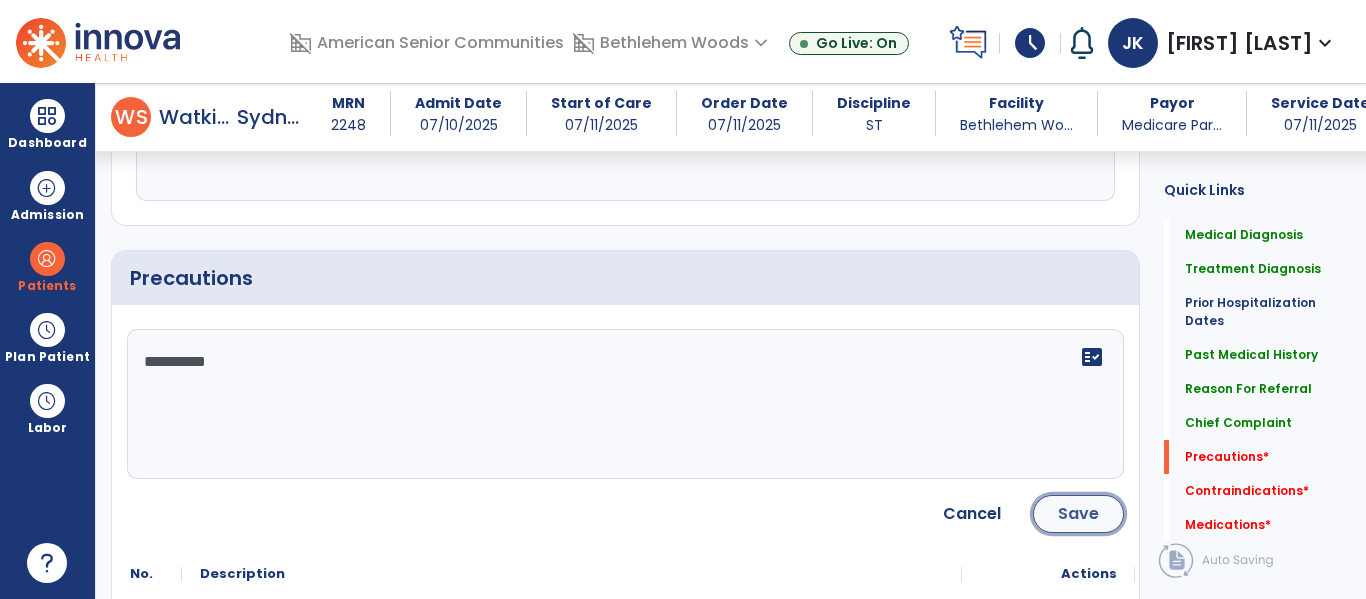 click on "Save" 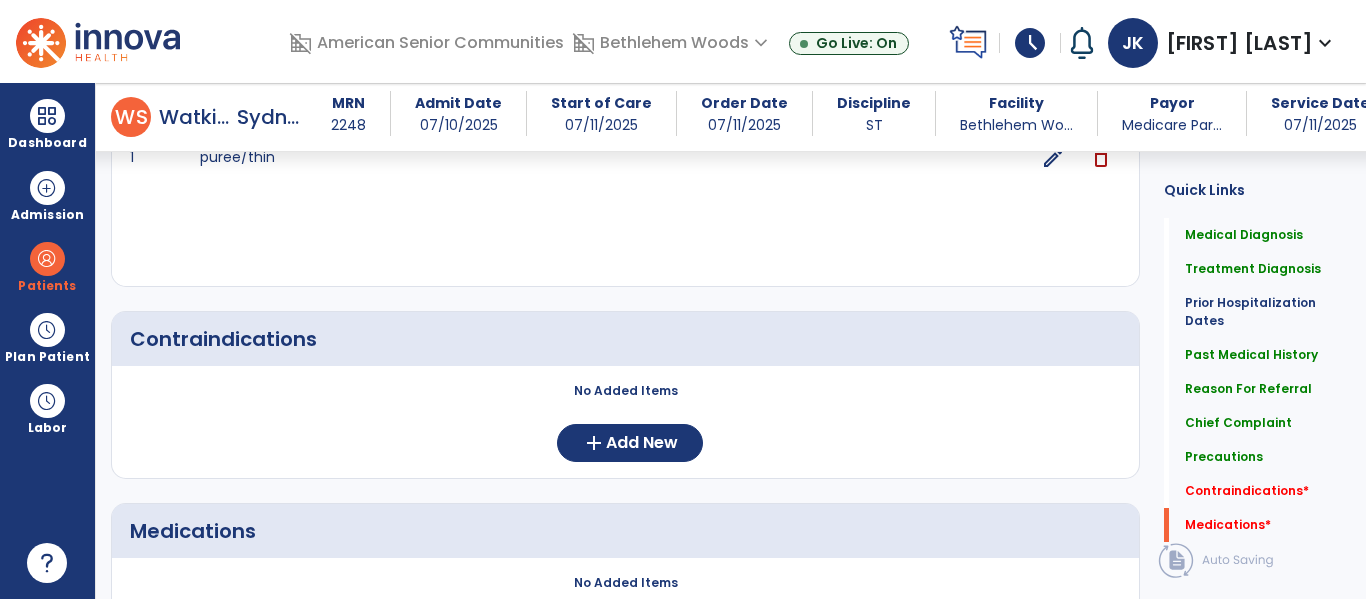 scroll, scrollTop: 2271, scrollLeft: 0, axis: vertical 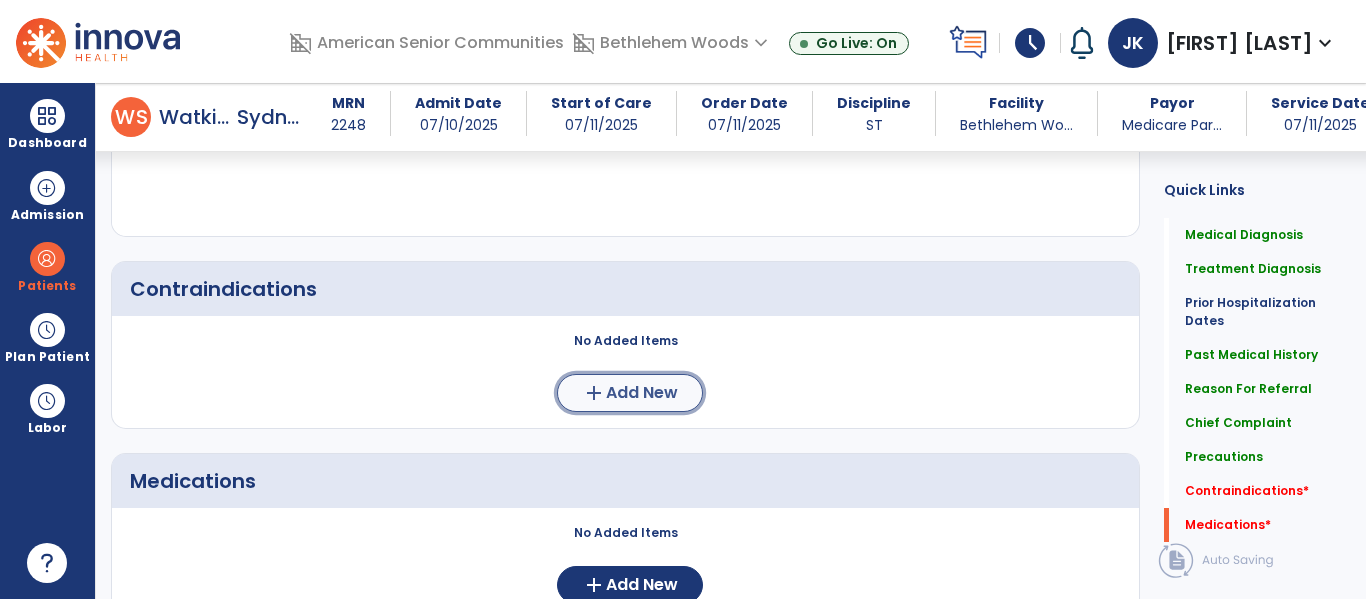 click on "Add New" 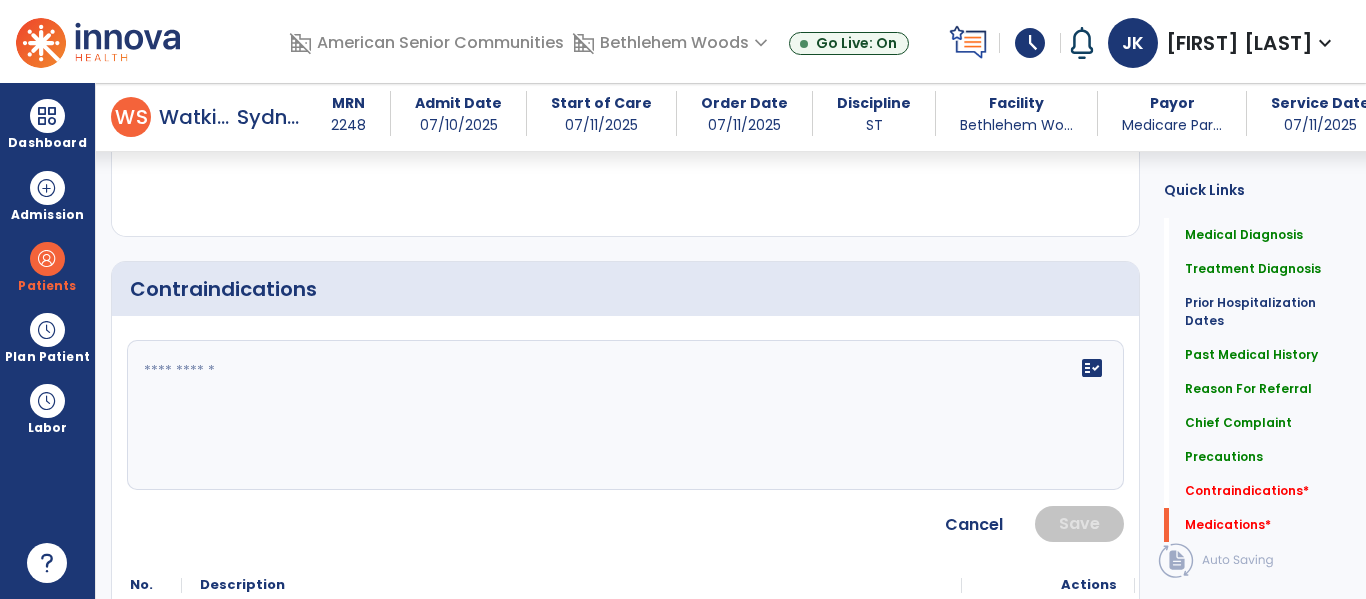 click 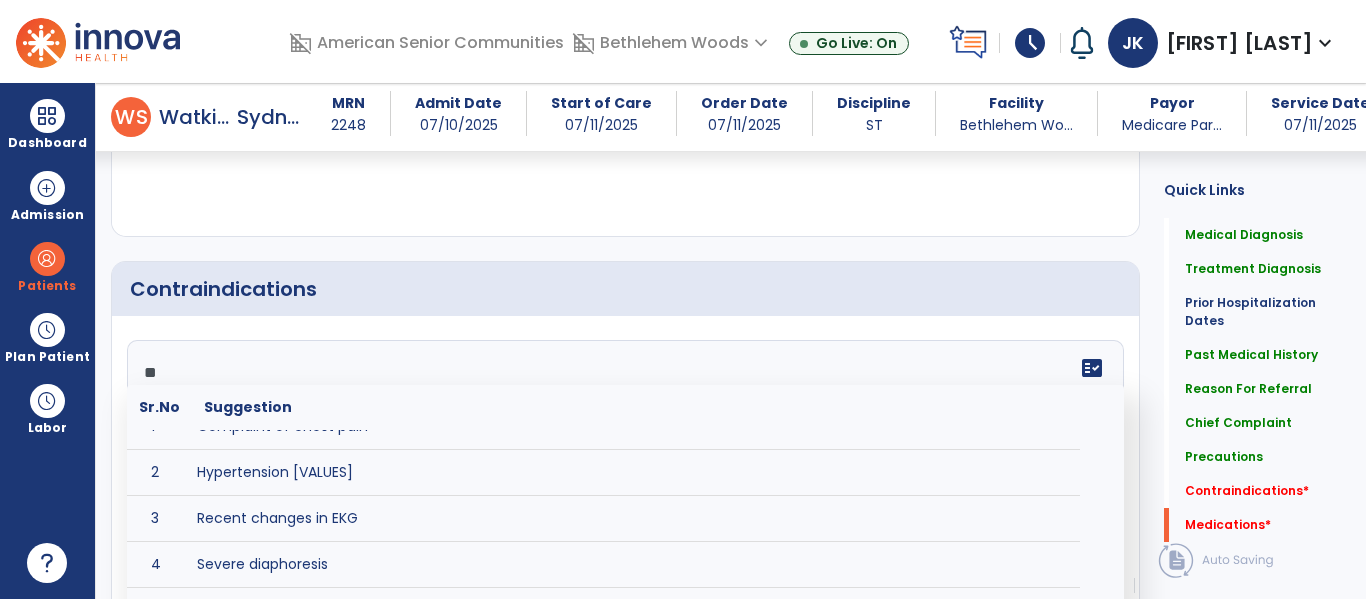 scroll, scrollTop: 0, scrollLeft: 0, axis: both 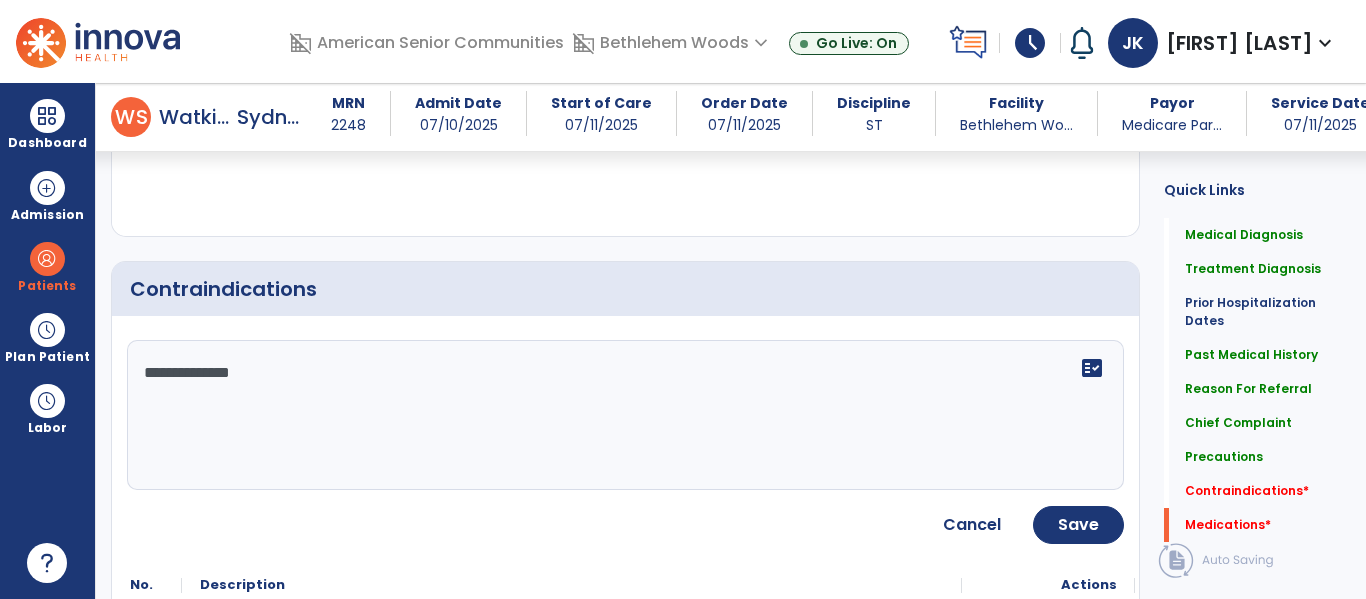 type on "**********" 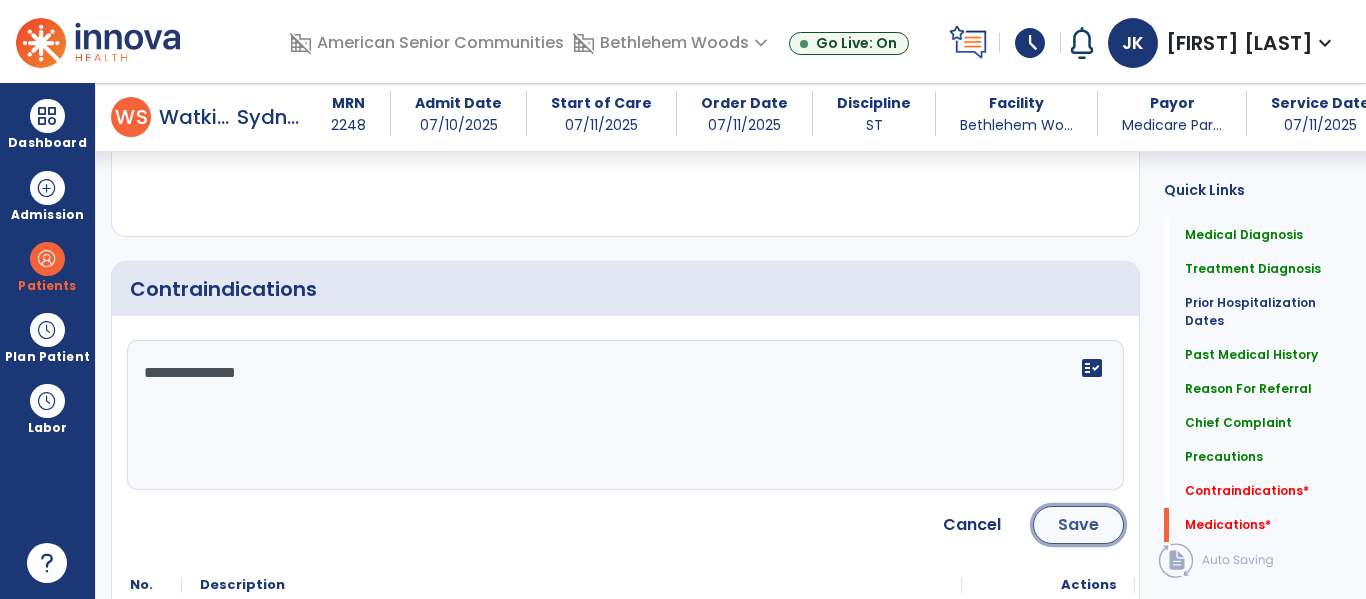 click on "Save" 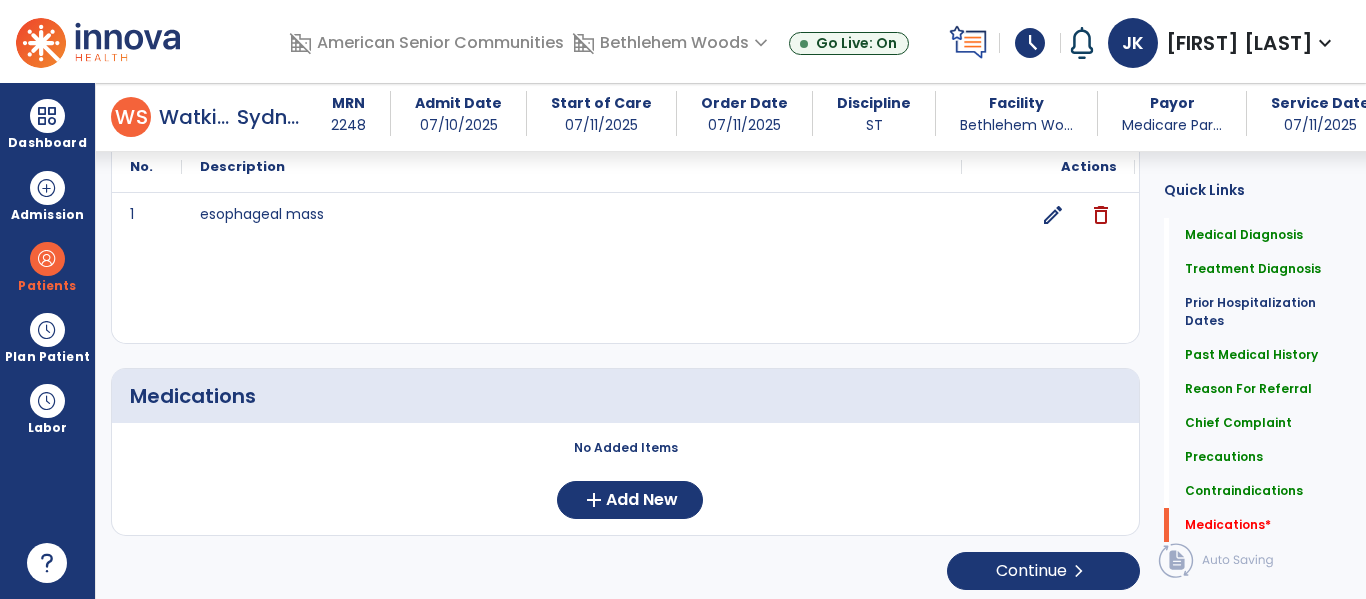 scroll, scrollTop: 2465, scrollLeft: 0, axis: vertical 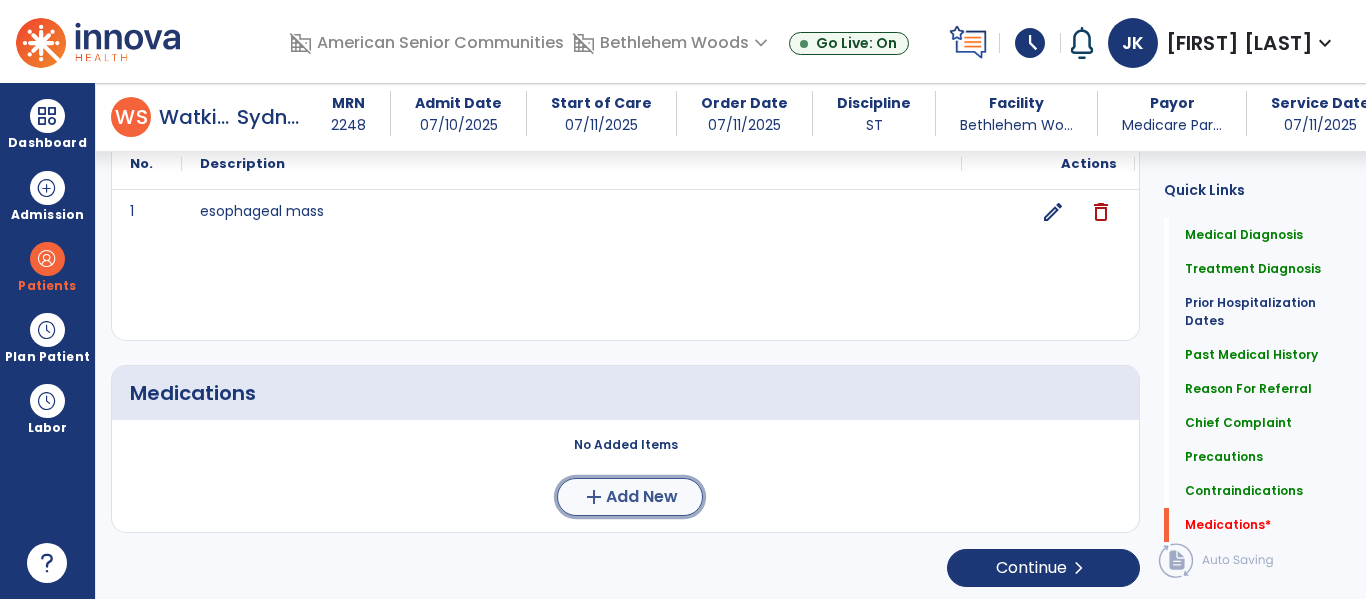 click on "Add New" 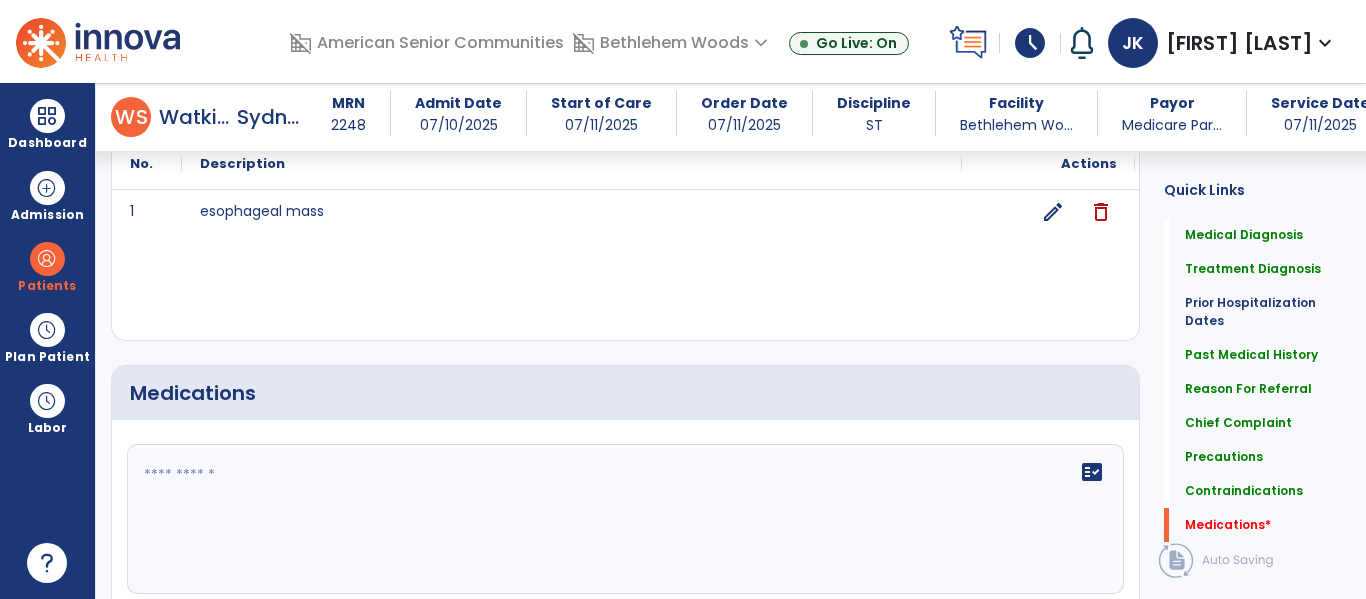 click 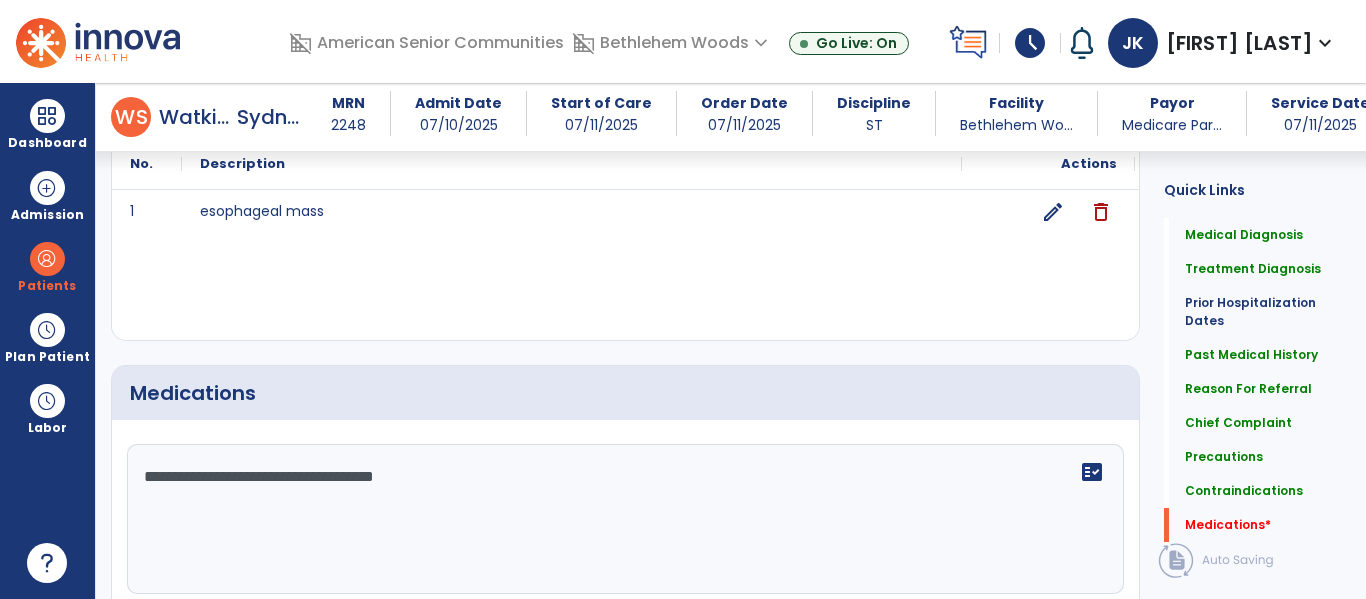 type on "**********" 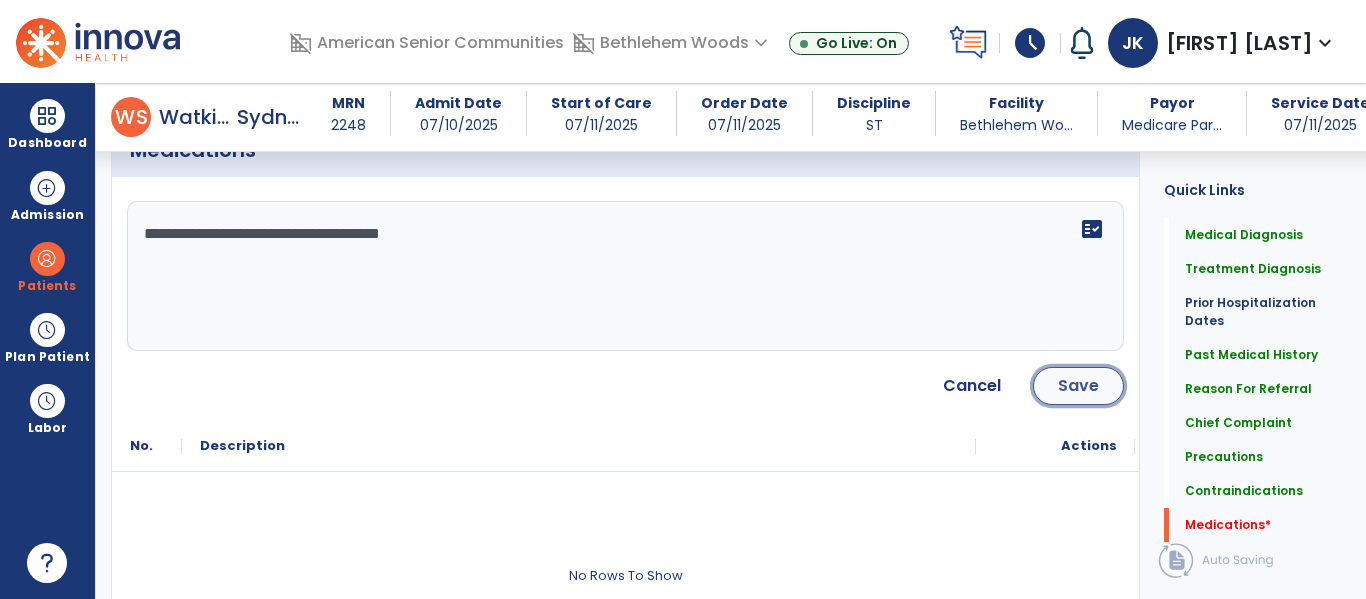 click on "Save" 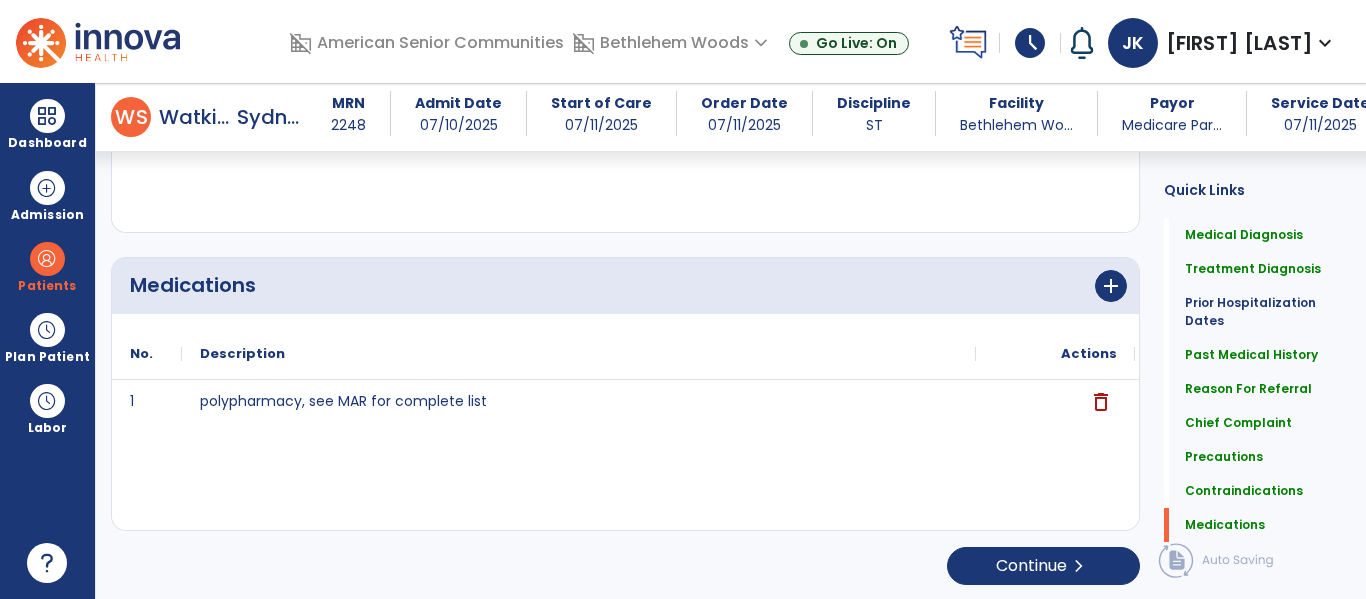scroll, scrollTop: 2575, scrollLeft: 0, axis: vertical 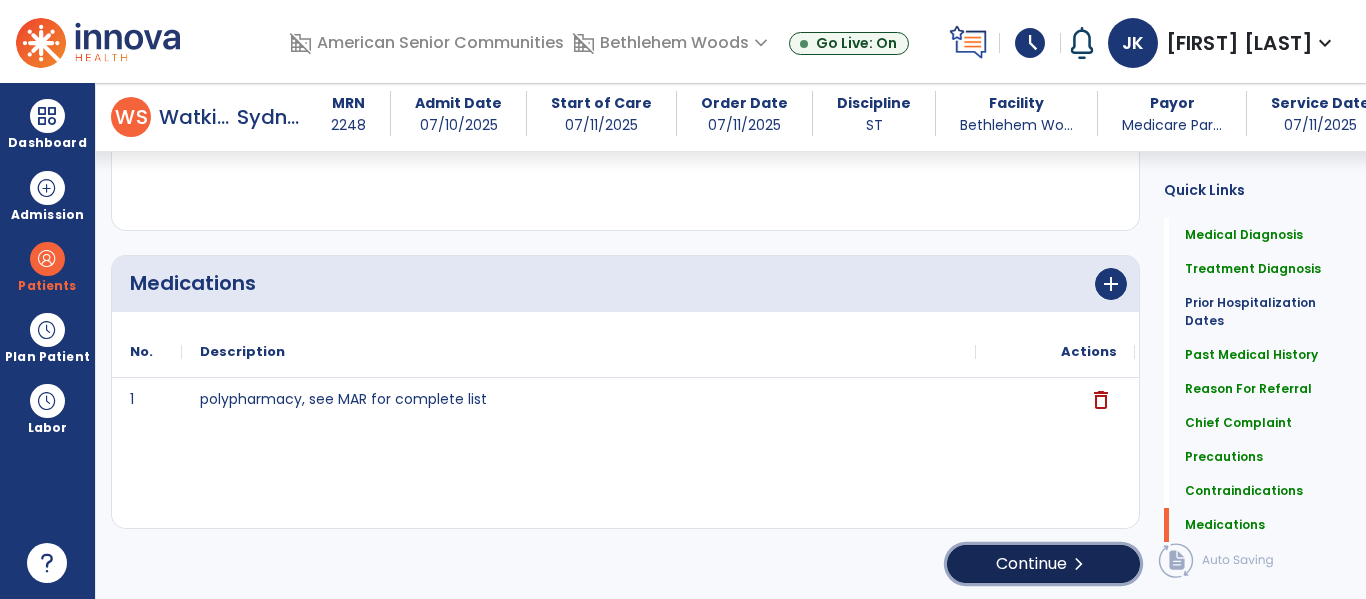 click on "Continue  chevron_right" 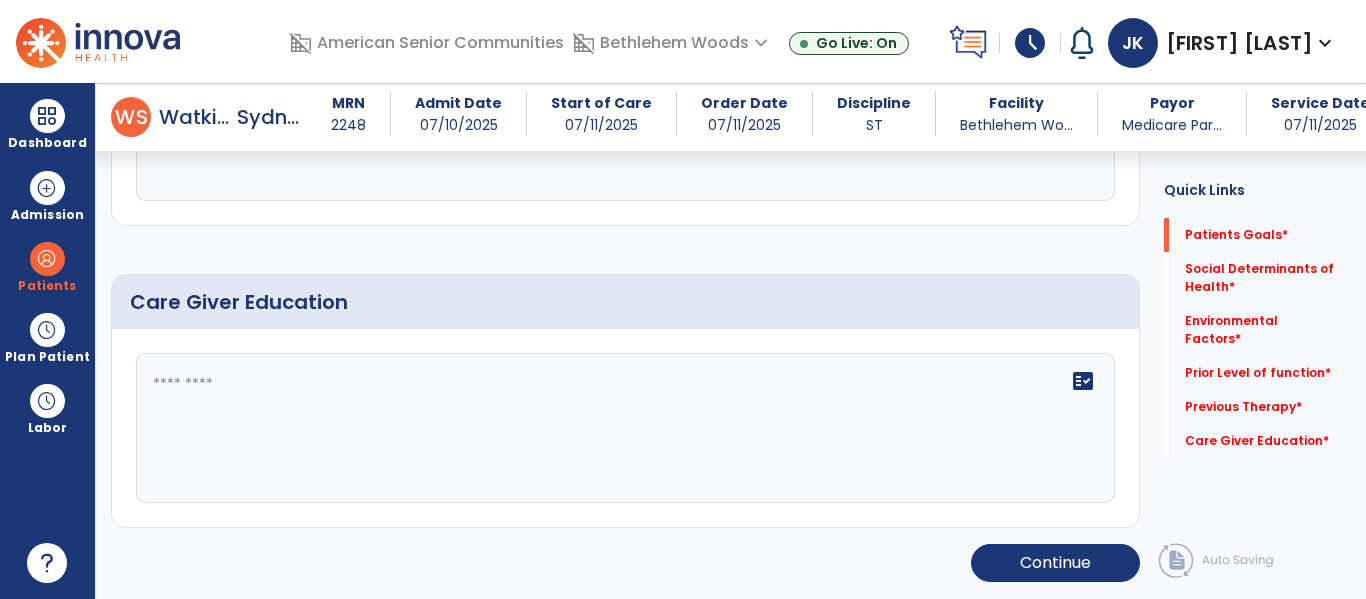 scroll, scrollTop: 106, scrollLeft: 0, axis: vertical 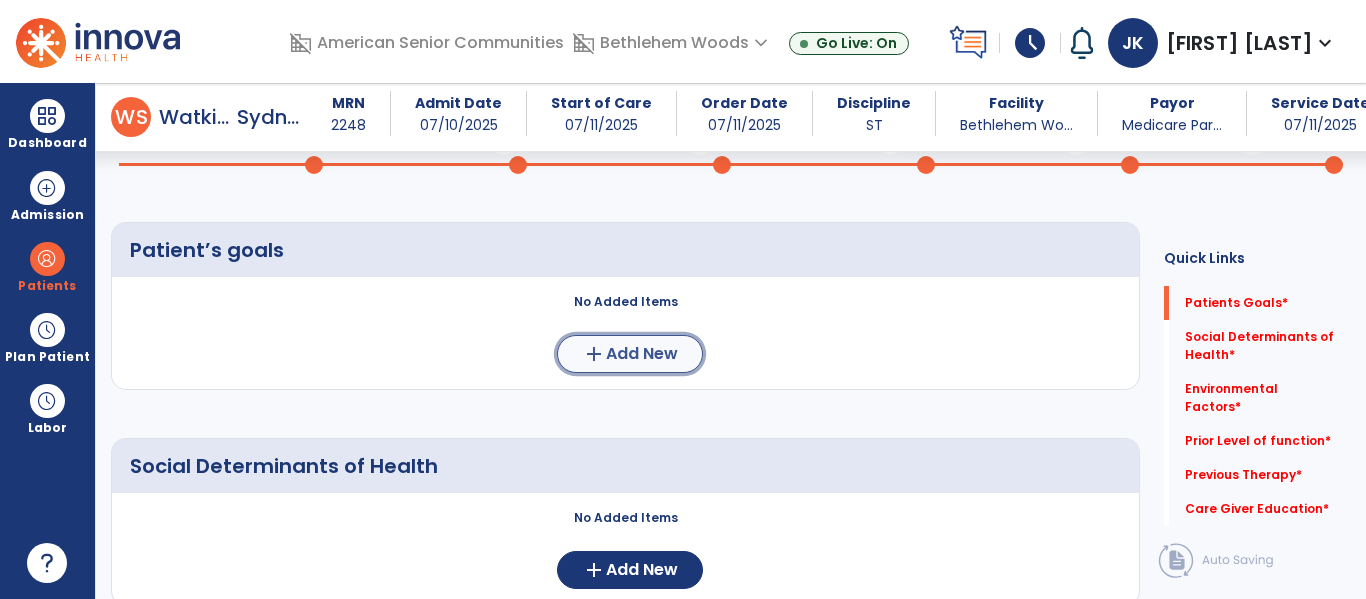 click on "Add New" 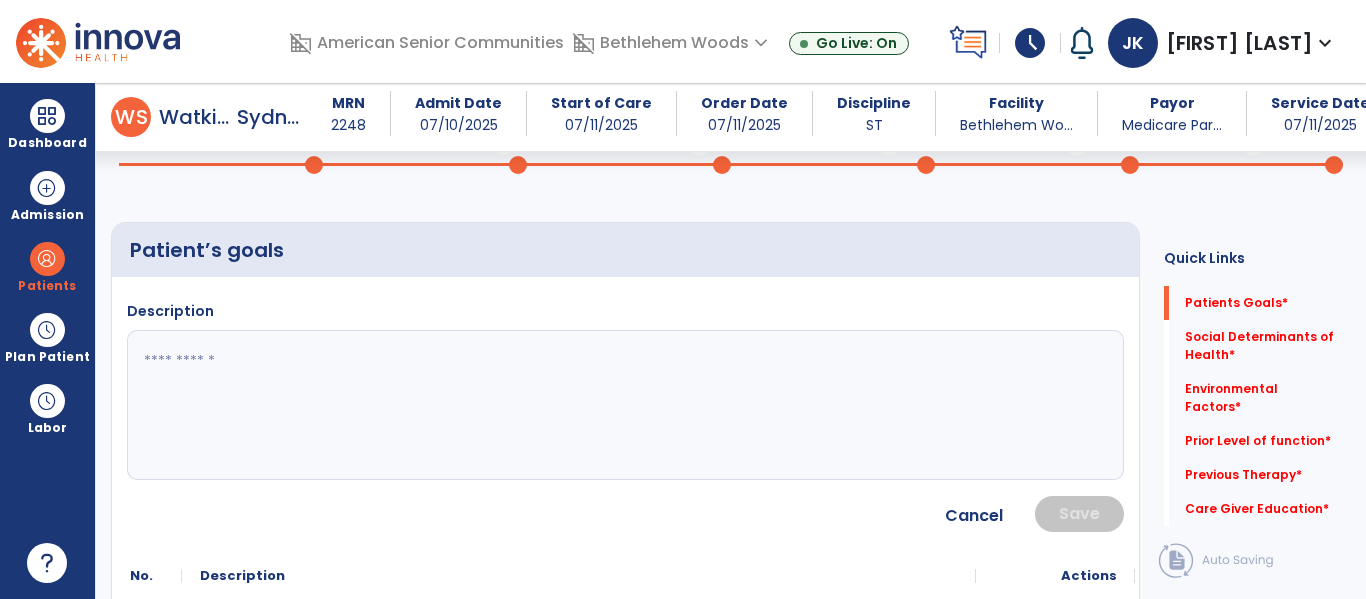 click 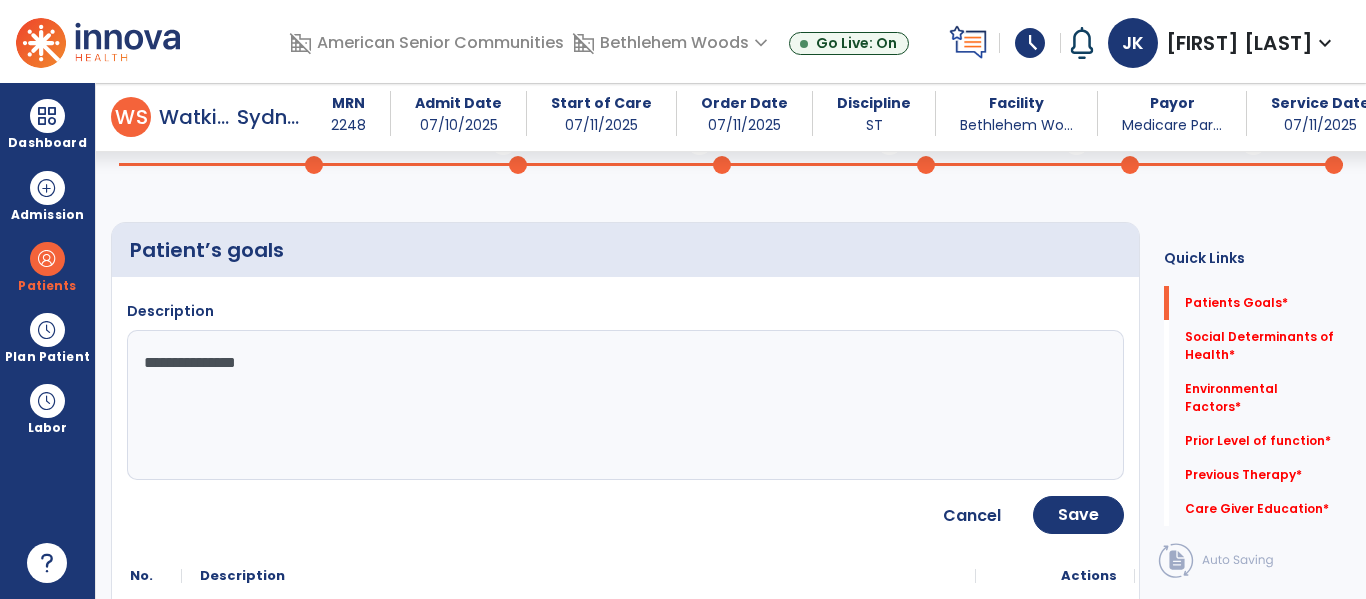 type on "**********" 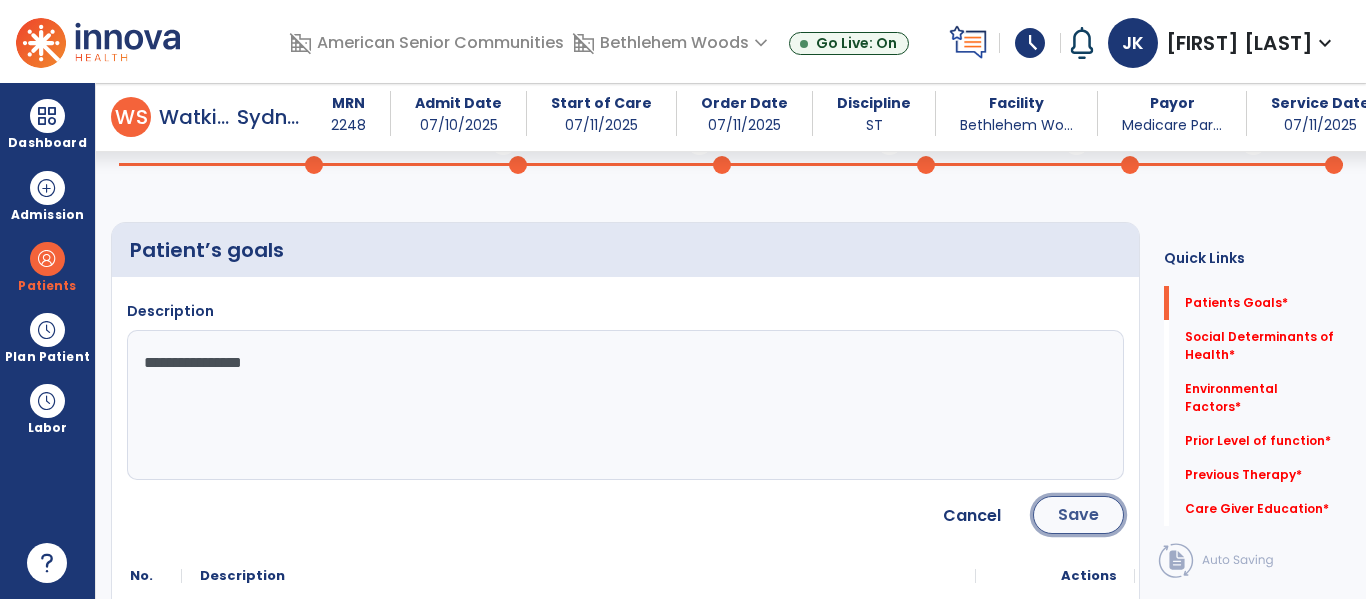 click on "Save" 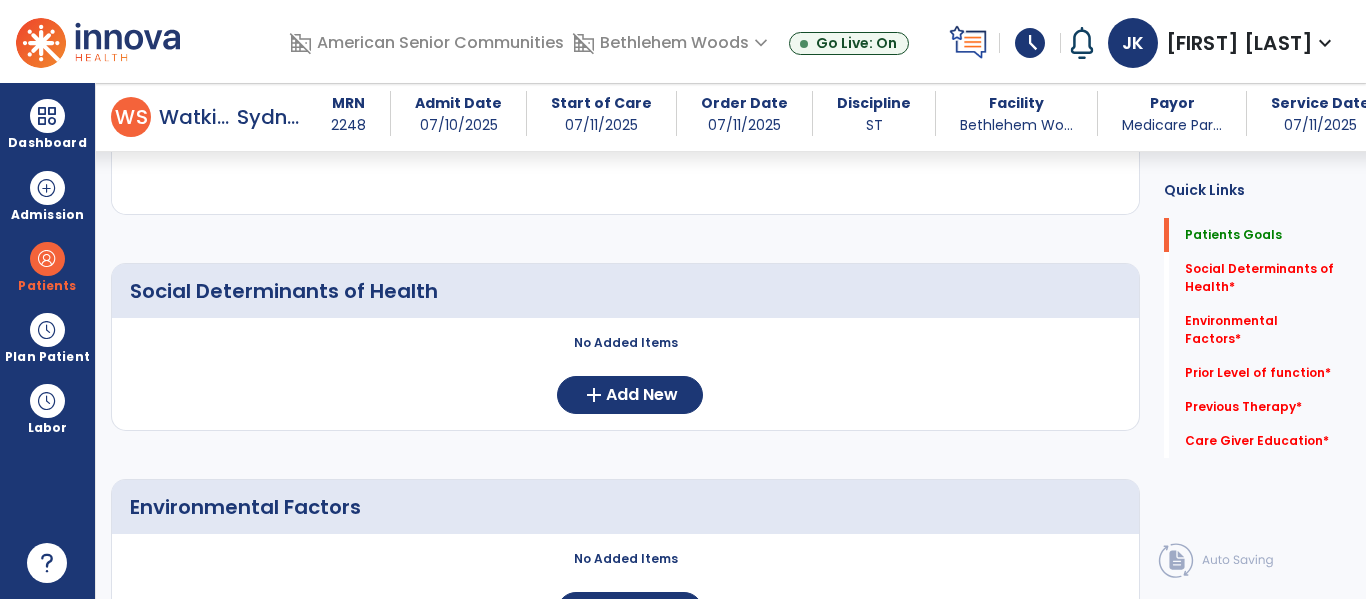 scroll, scrollTop: 396, scrollLeft: 0, axis: vertical 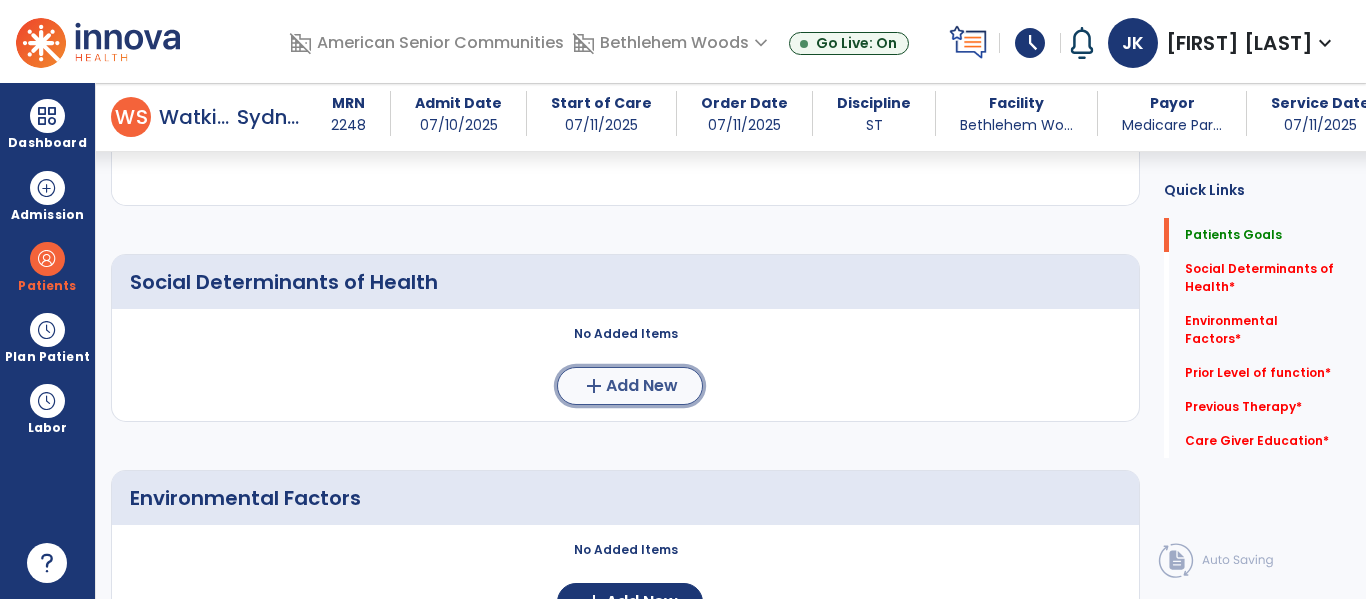 click on "Add New" 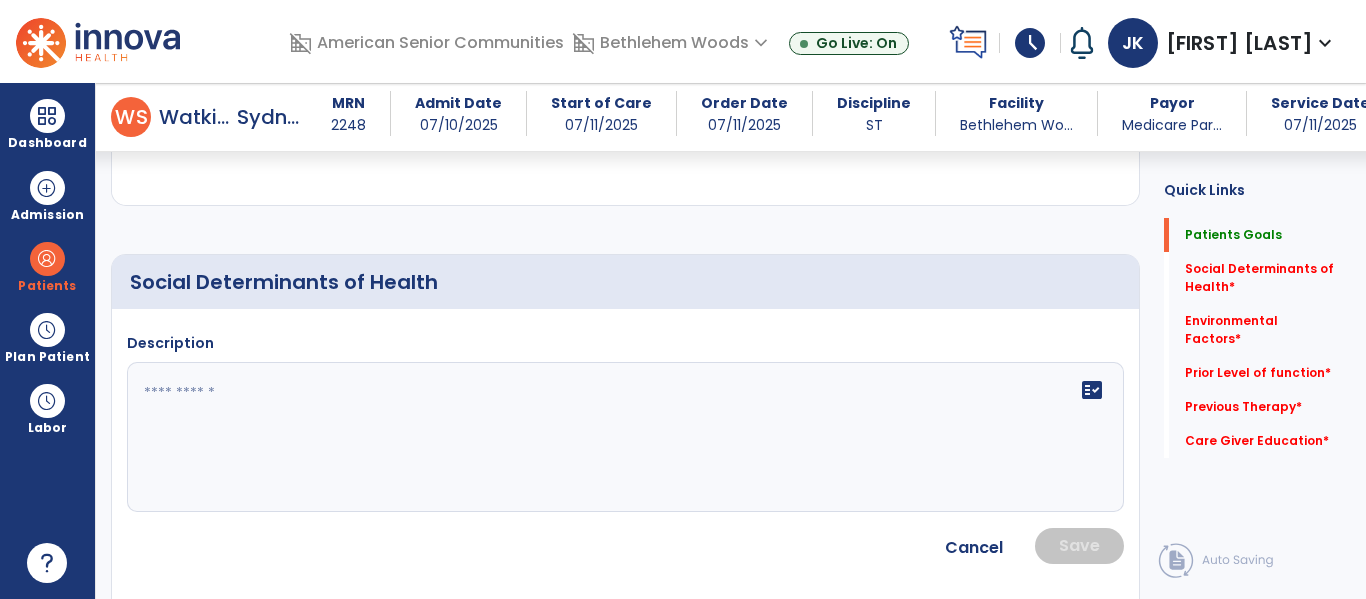 click 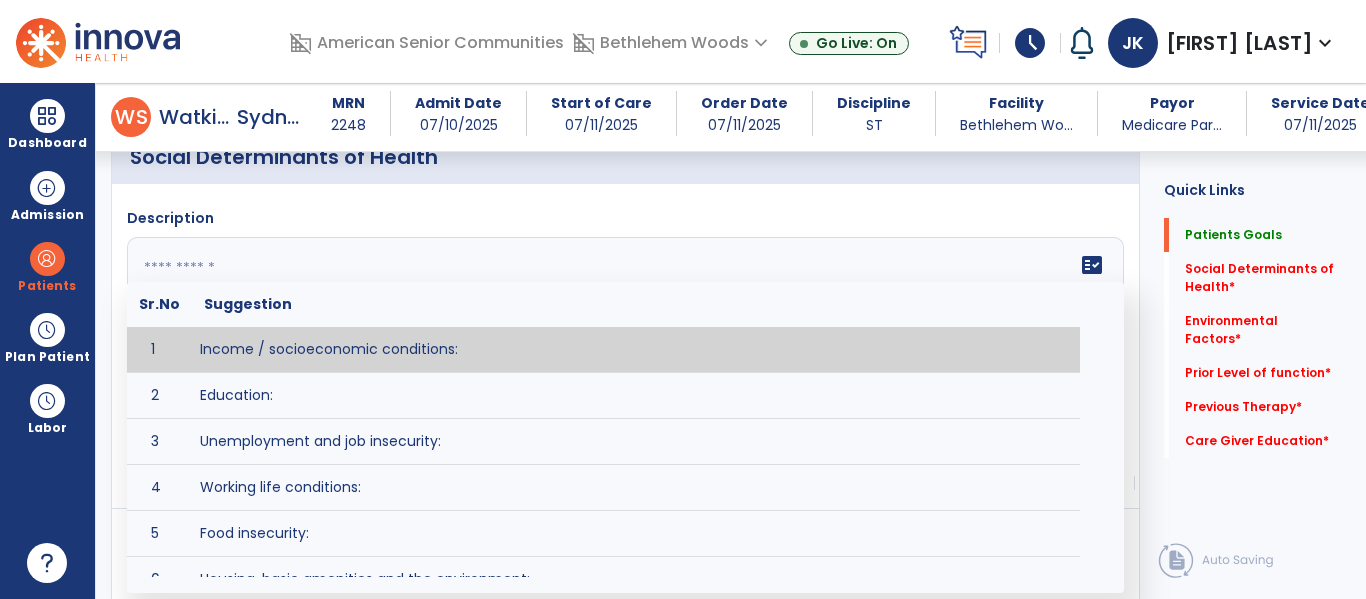 scroll, scrollTop: 548, scrollLeft: 0, axis: vertical 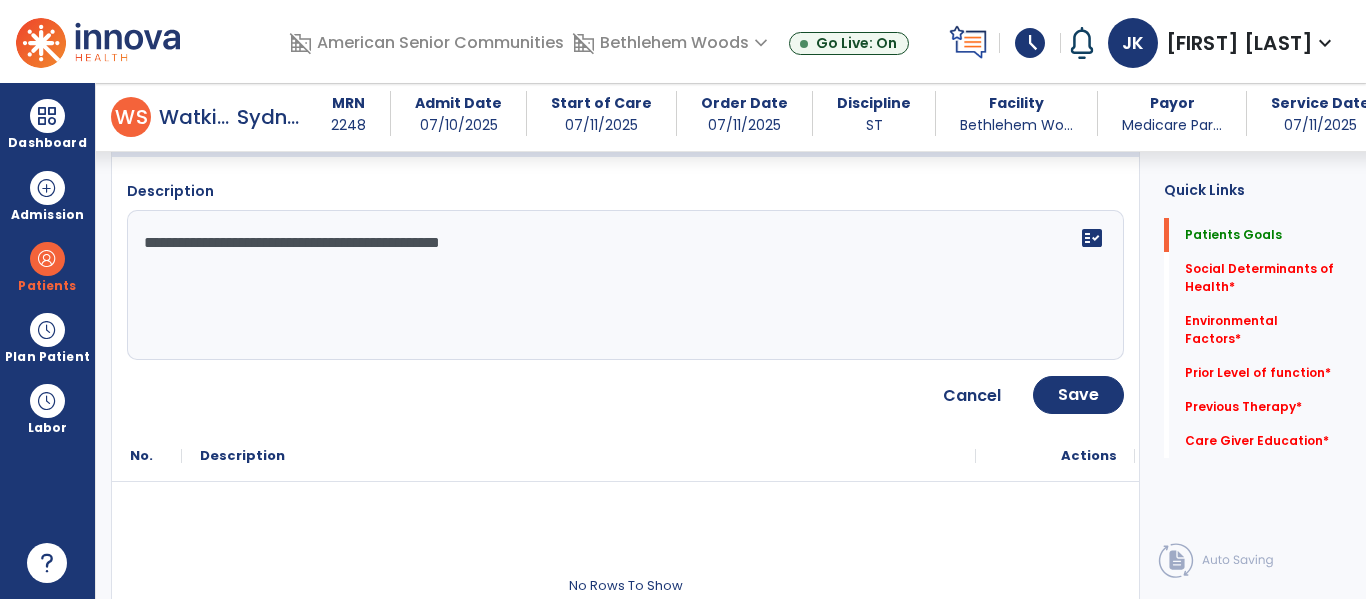 type on "**********" 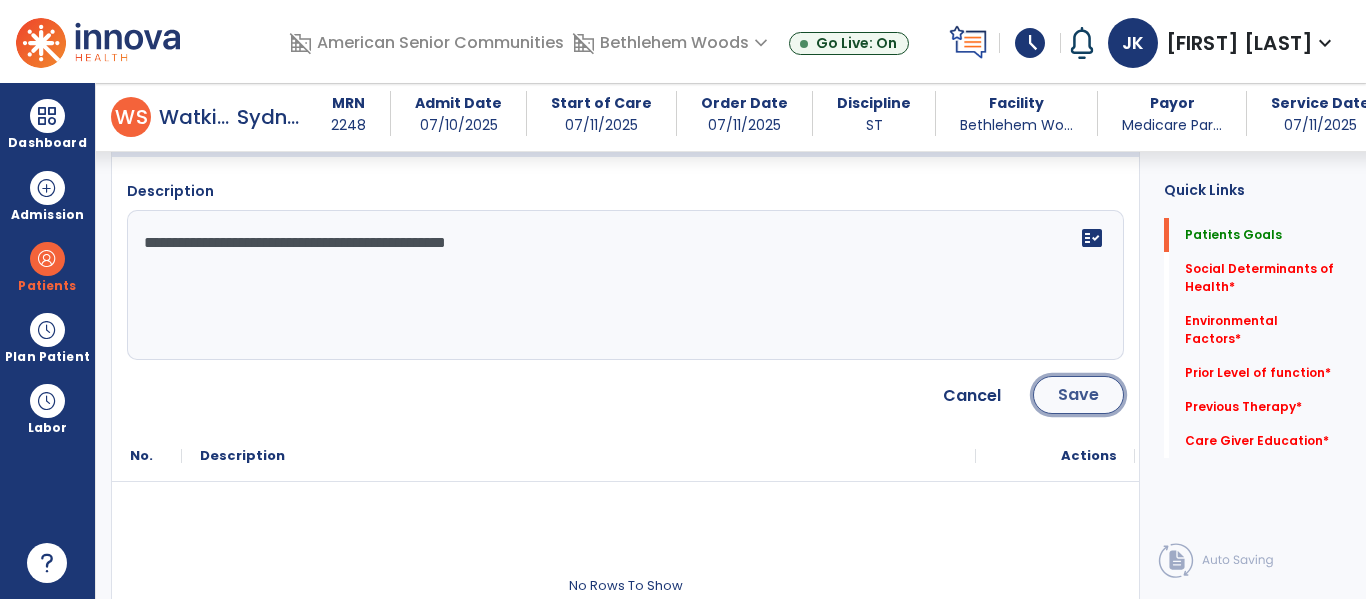 click on "Save" 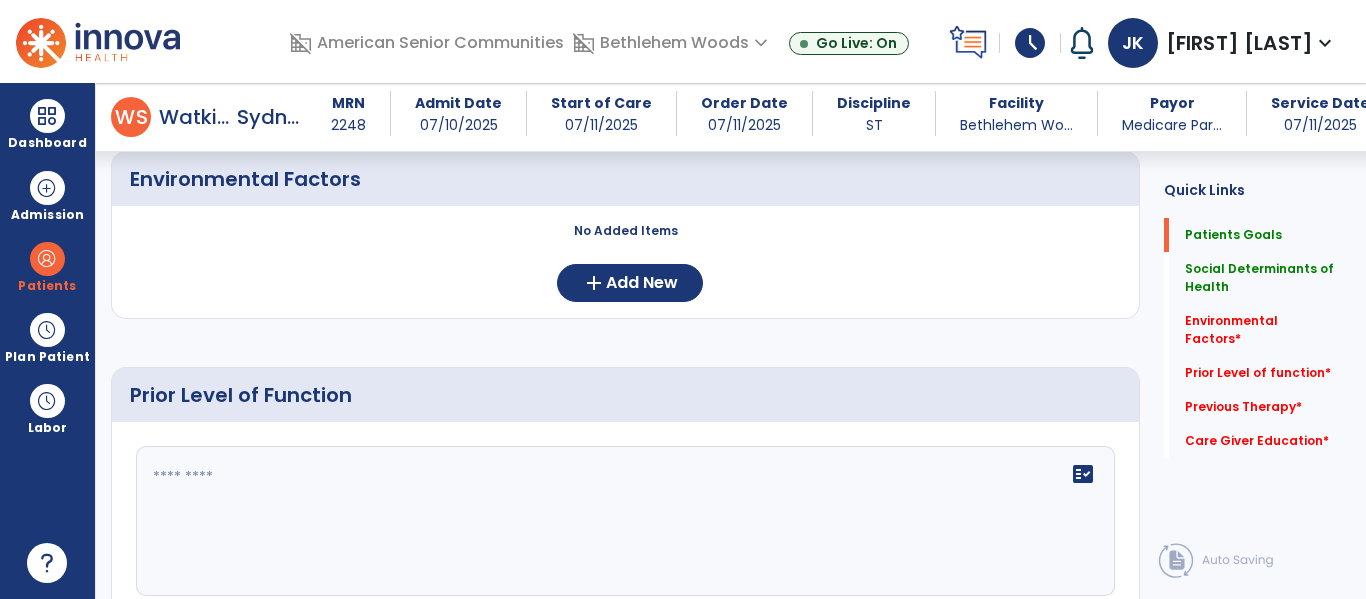 scroll, scrollTop: 825, scrollLeft: 0, axis: vertical 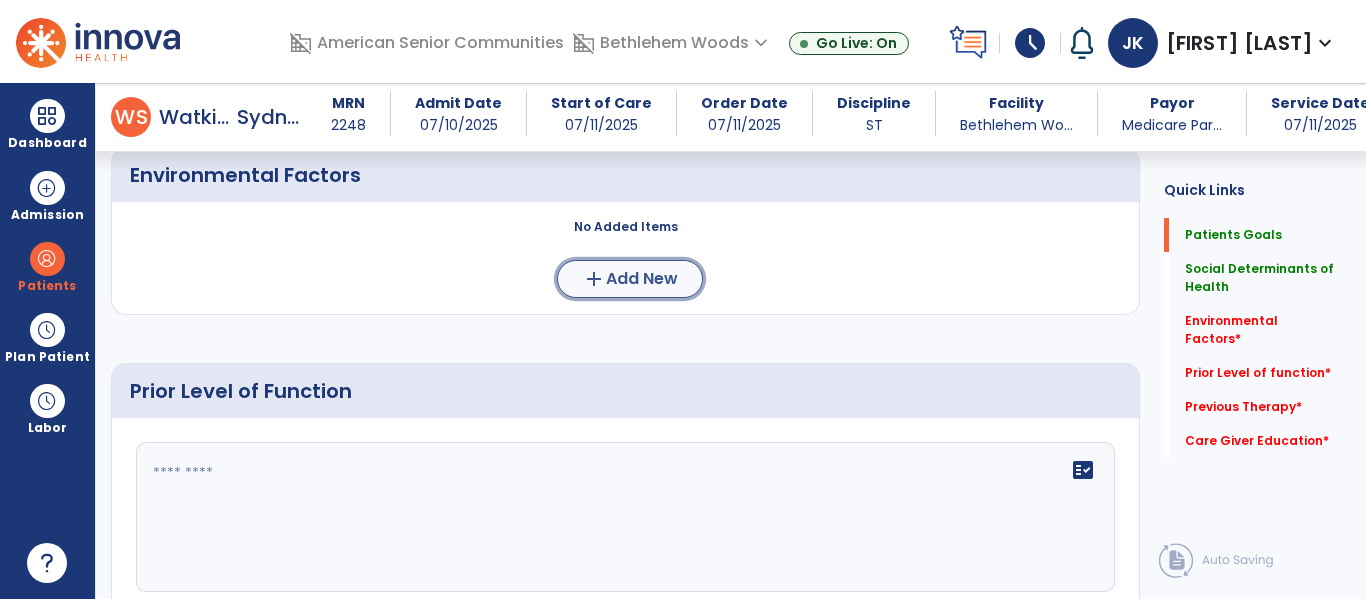 click on "add  Add New" 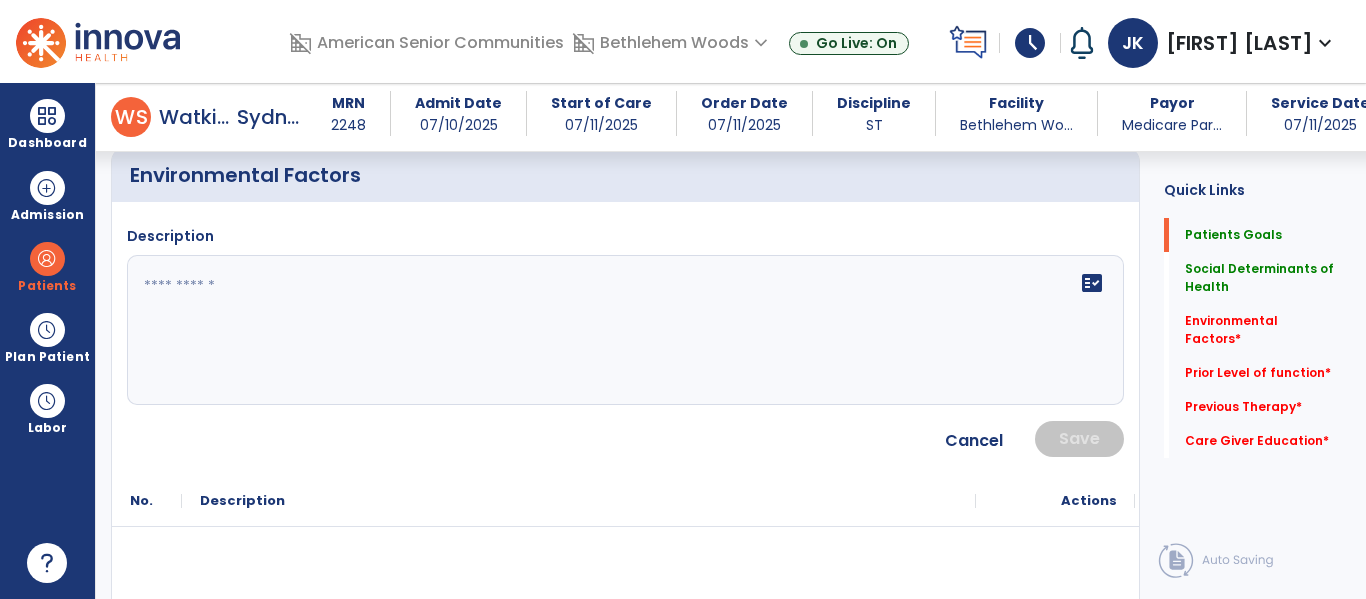 click 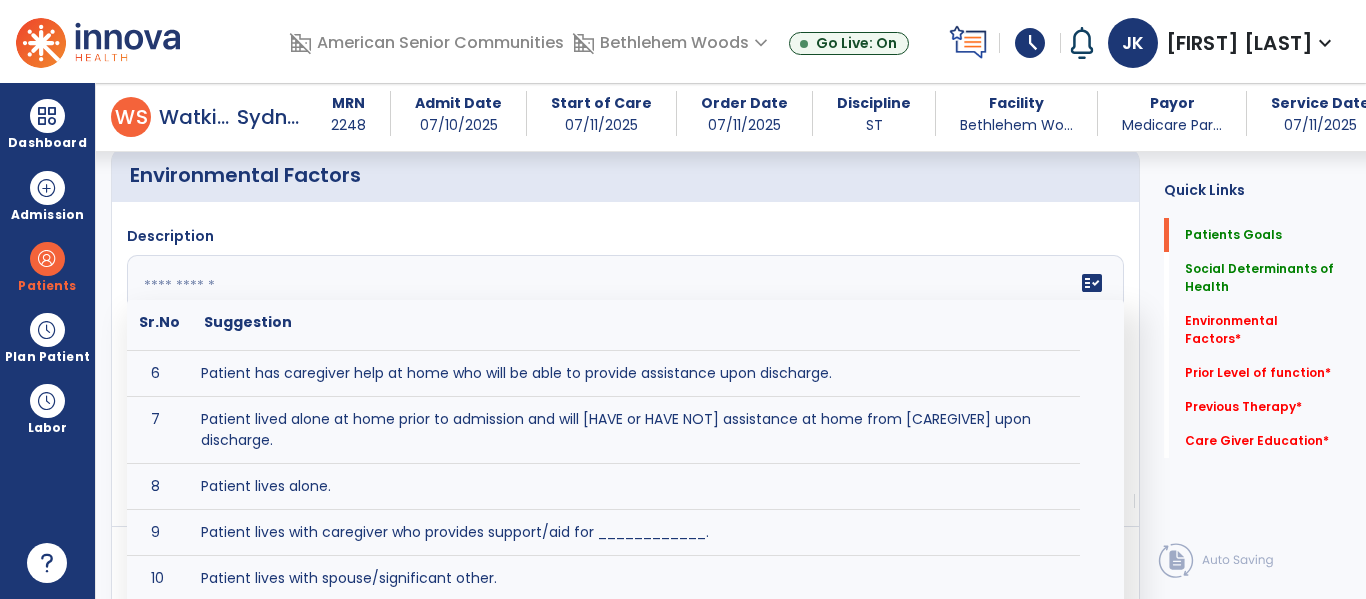 scroll, scrollTop: 235, scrollLeft: 0, axis: vertical 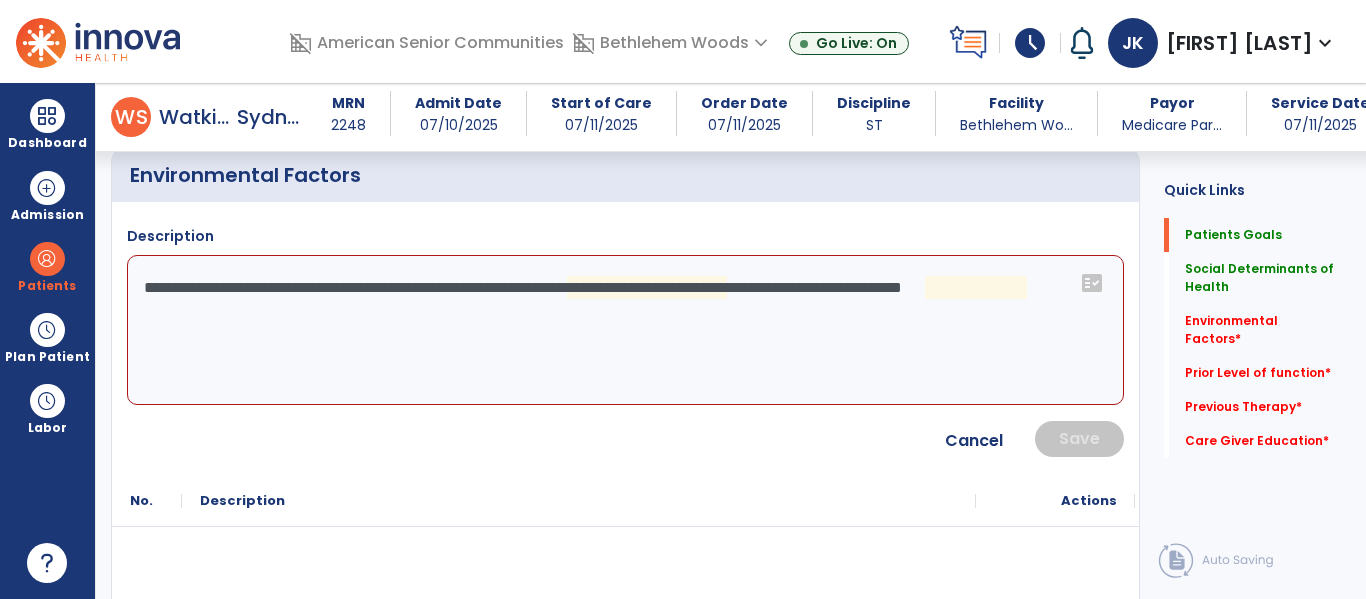 click on "**********" 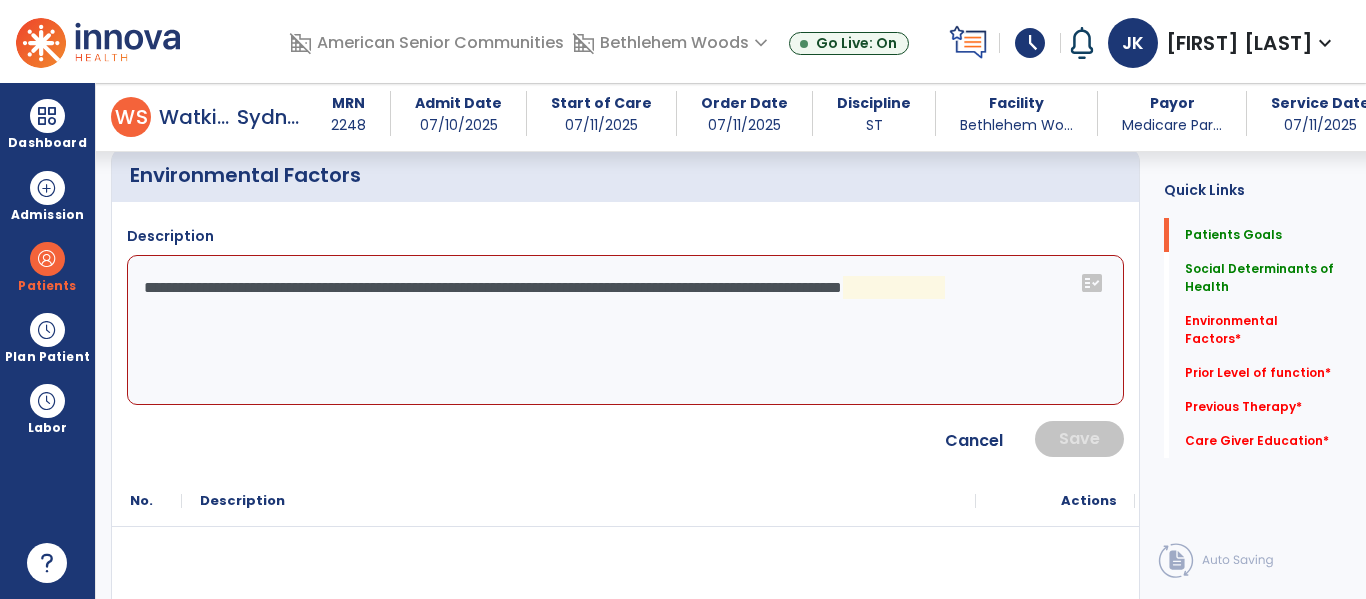 click on "**********" 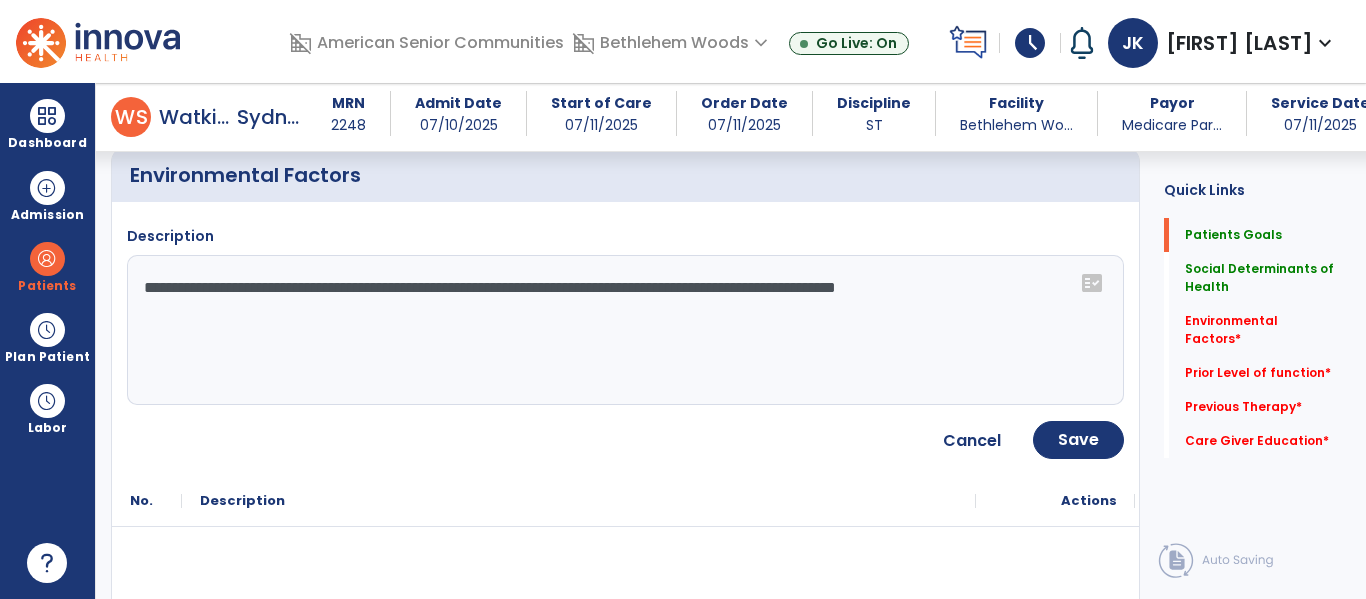 type on "**********" 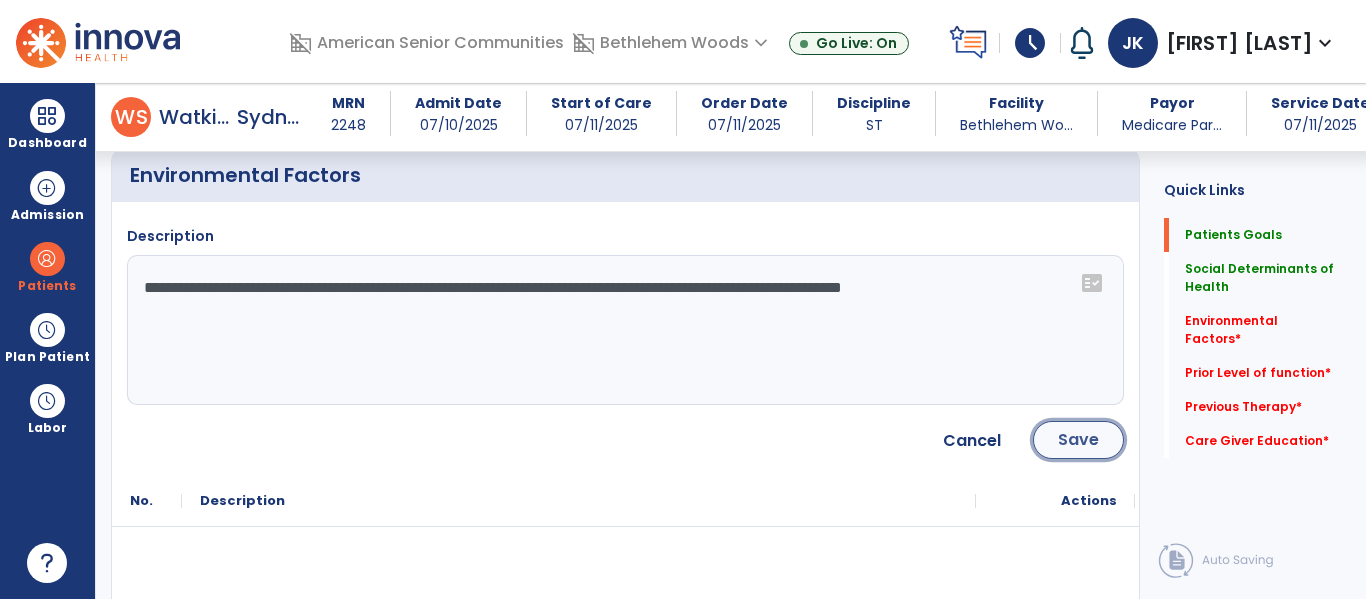 click on "Save" 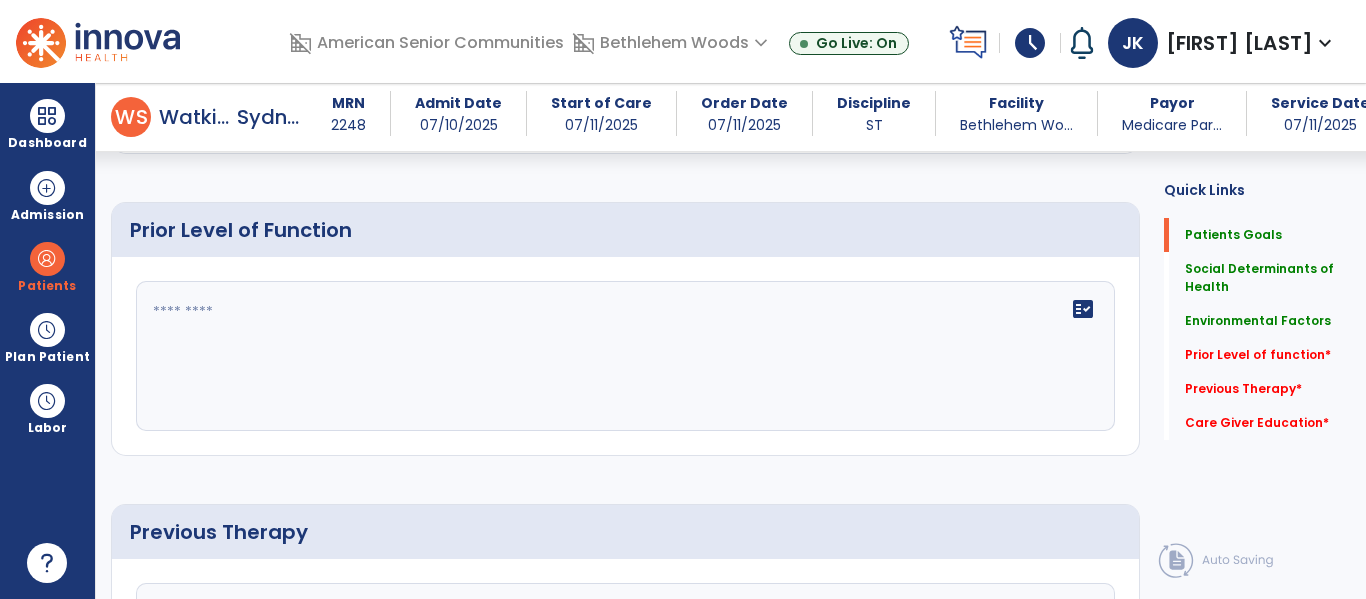 scroll, scrollTop: 1095, scrollLeft: 0, axis: vertical 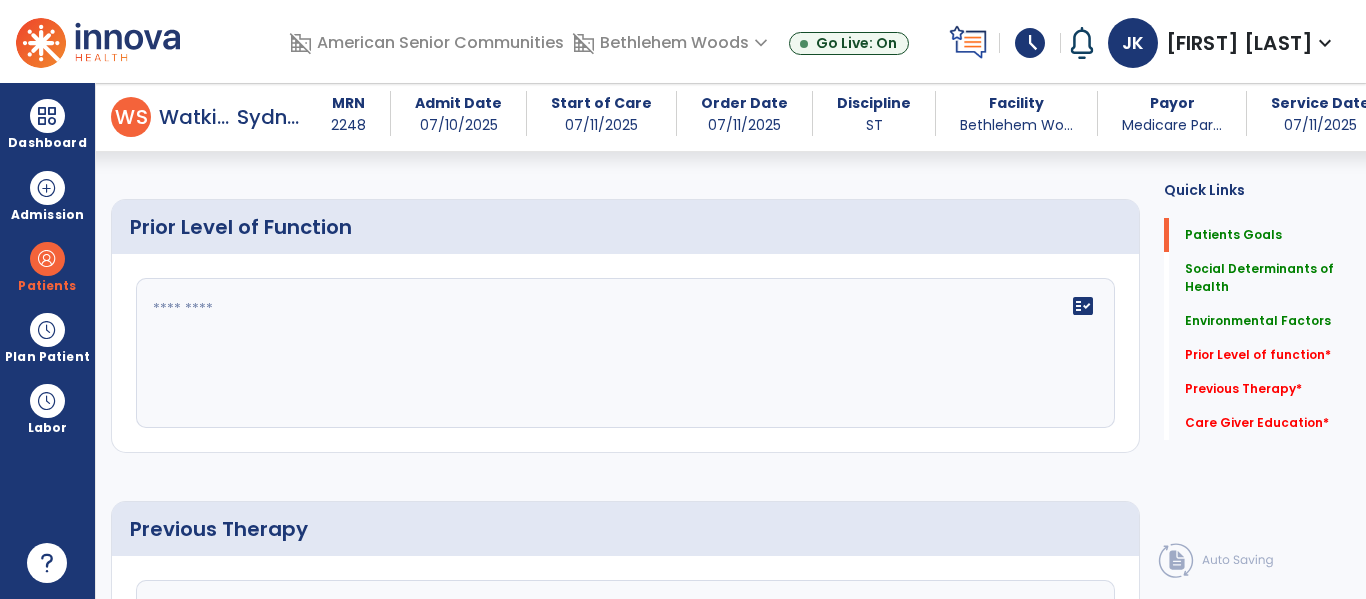 click on "fact_check" 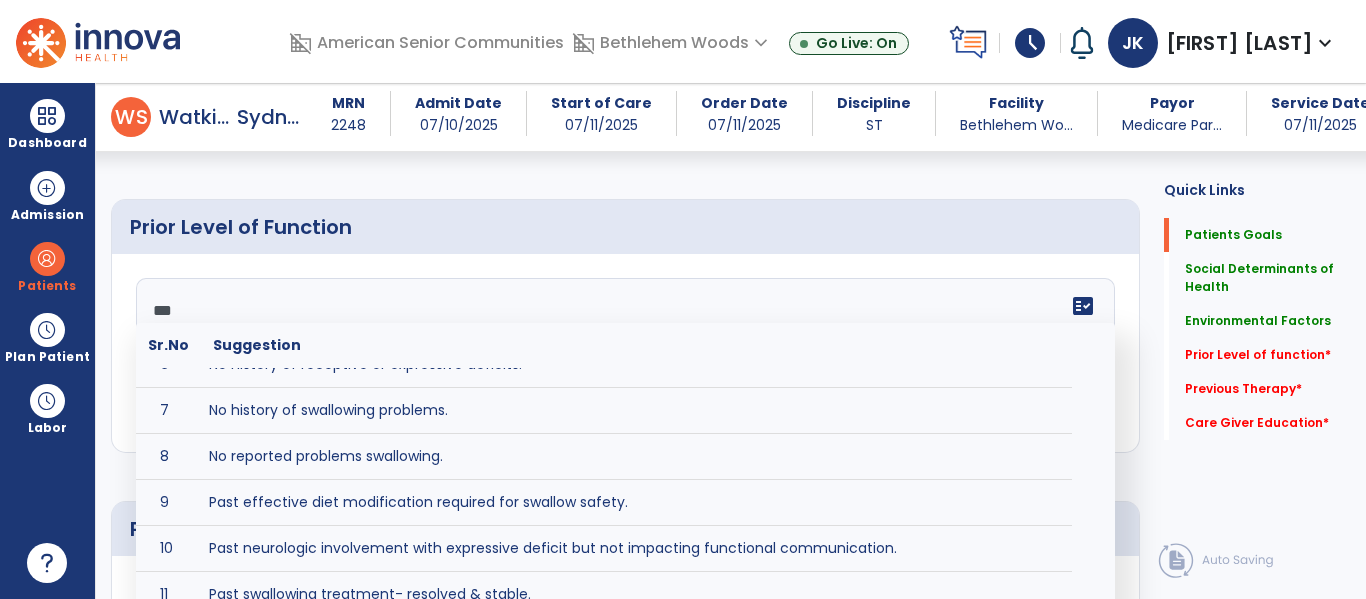 scroll, scrollTop: 0, scrollLeft: 0, axis: both 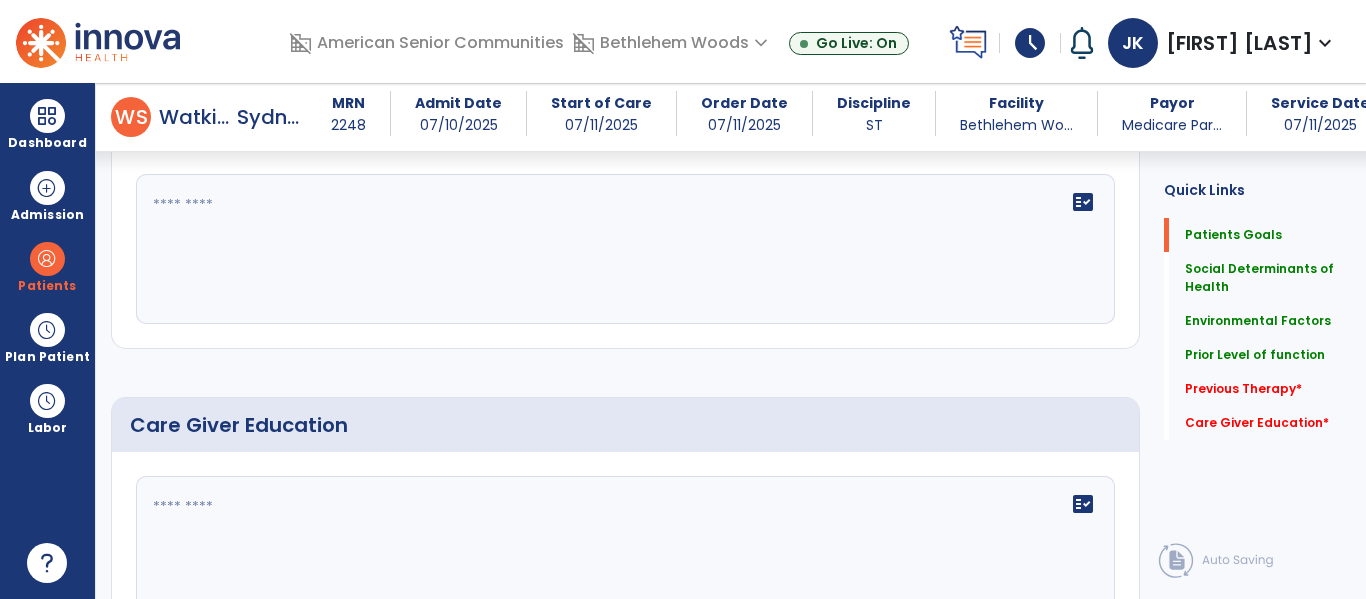 type on "**********" 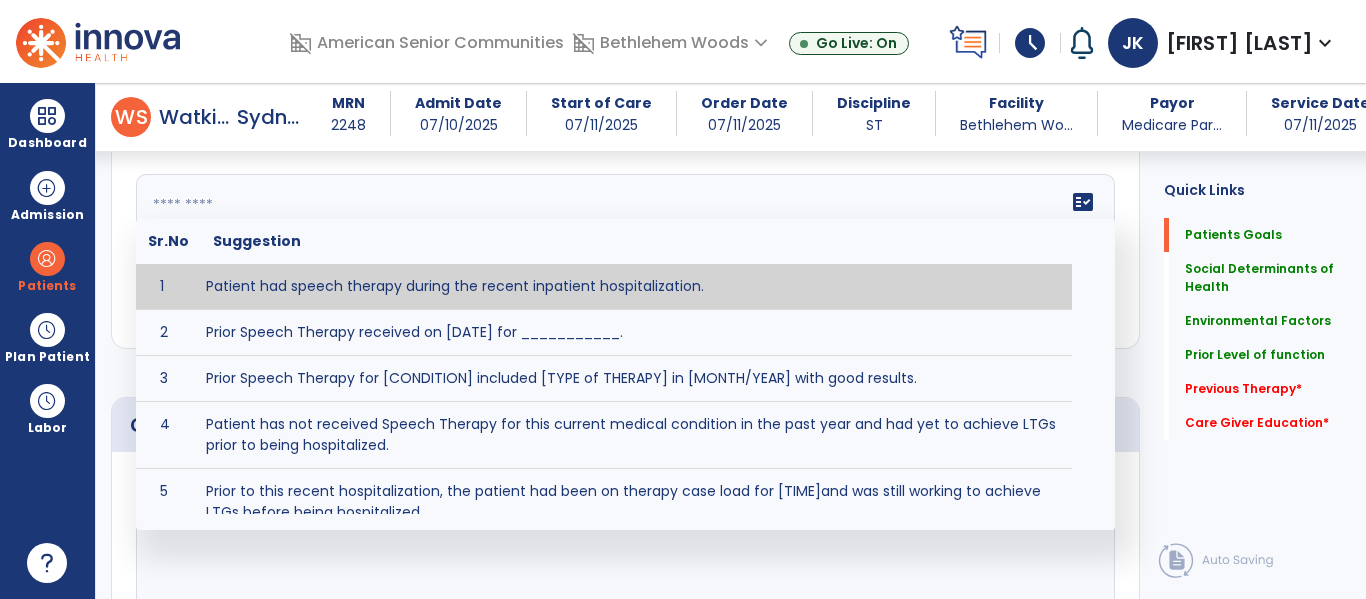 scroll, scrollTop: 1502, scrollLeft: 0, axis: vertical 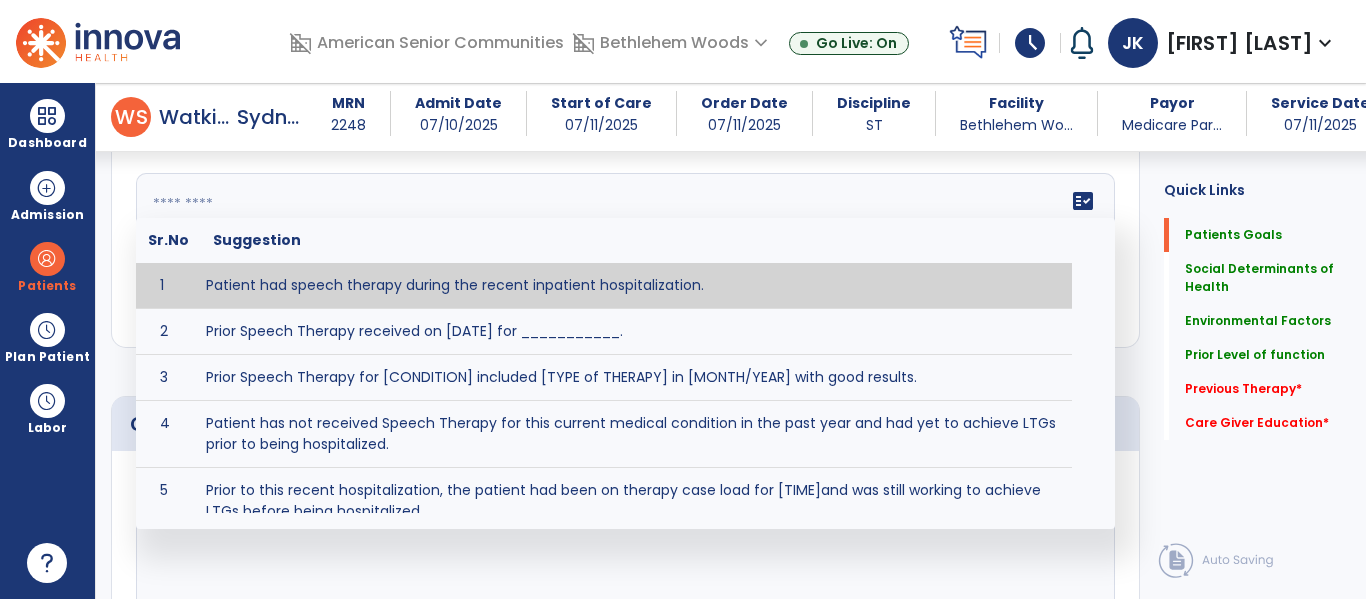 type on "**********" 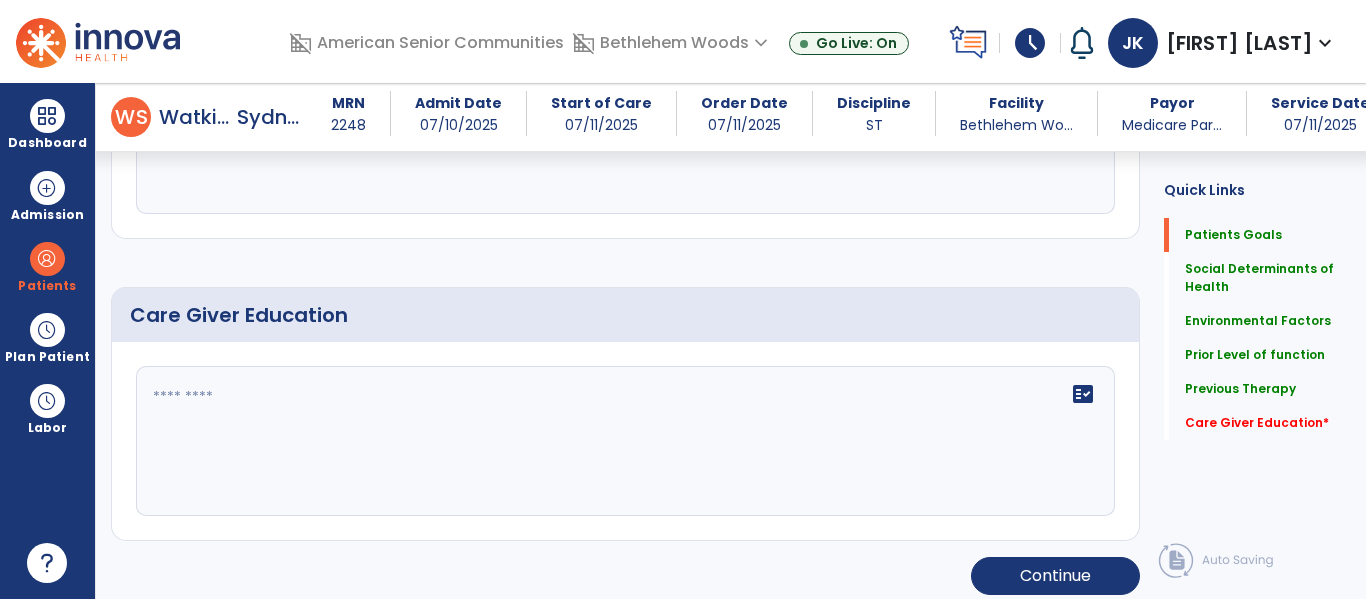scroll, scrollTop: 1623, scrollLeft: 0, axis: vertical 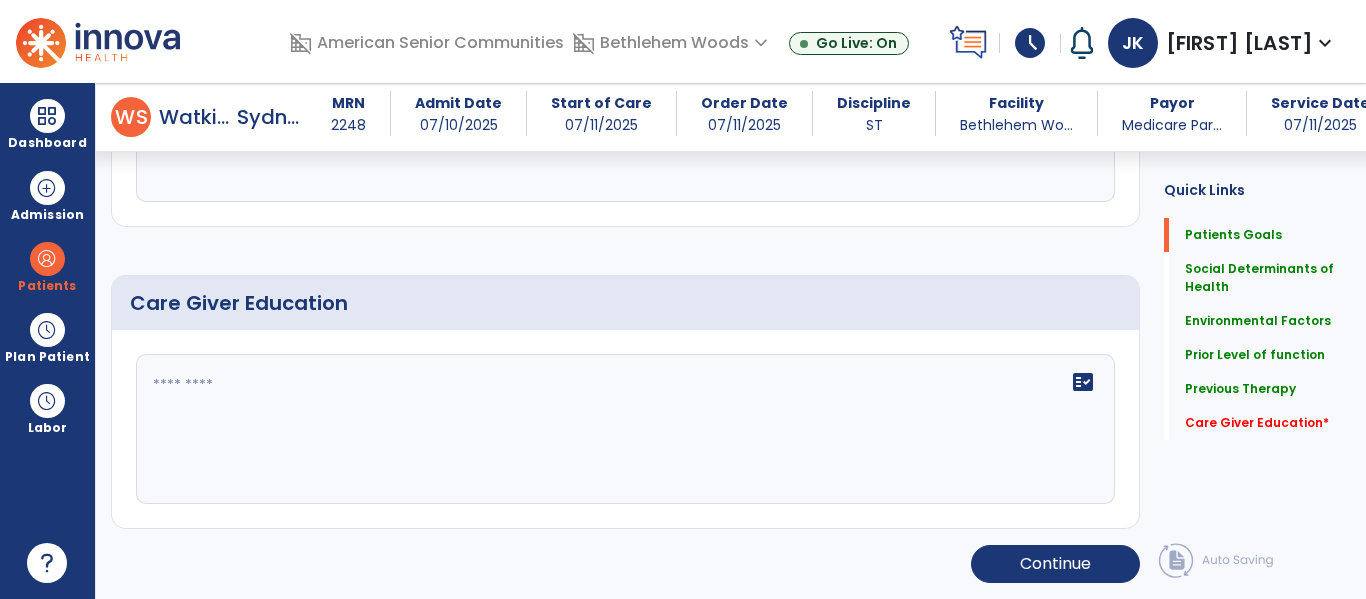 click on "fact_check" 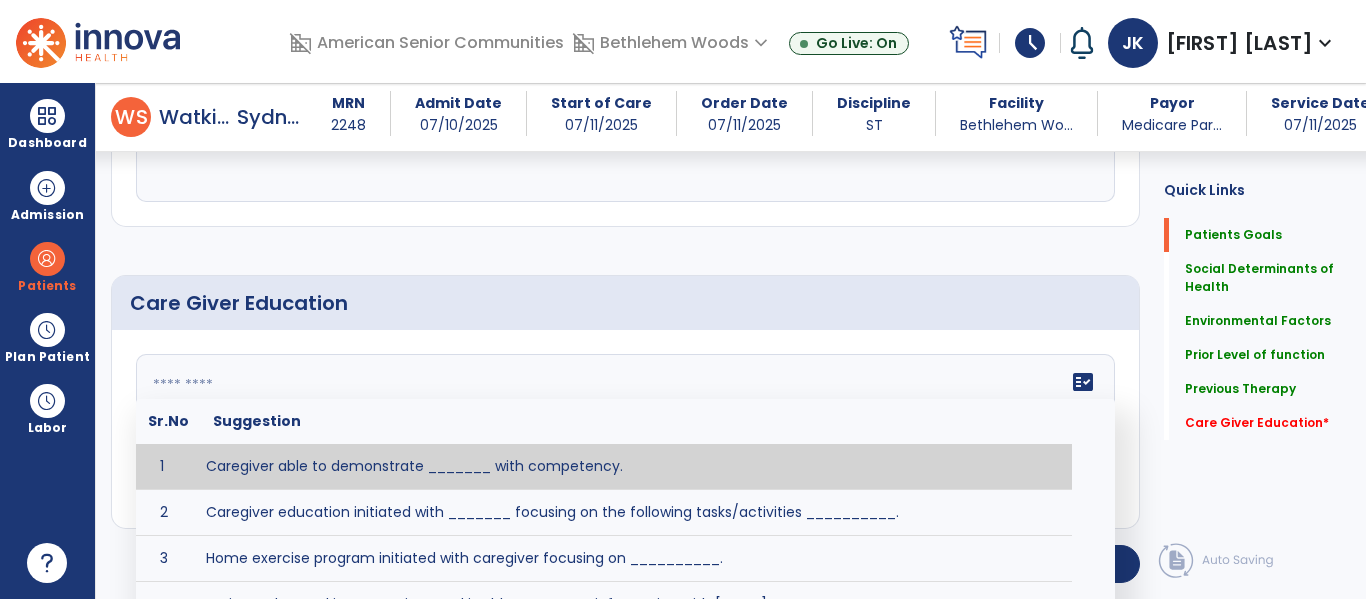 scroll, scrollTop: 1668, scrollLeft: 0, axis: vertical 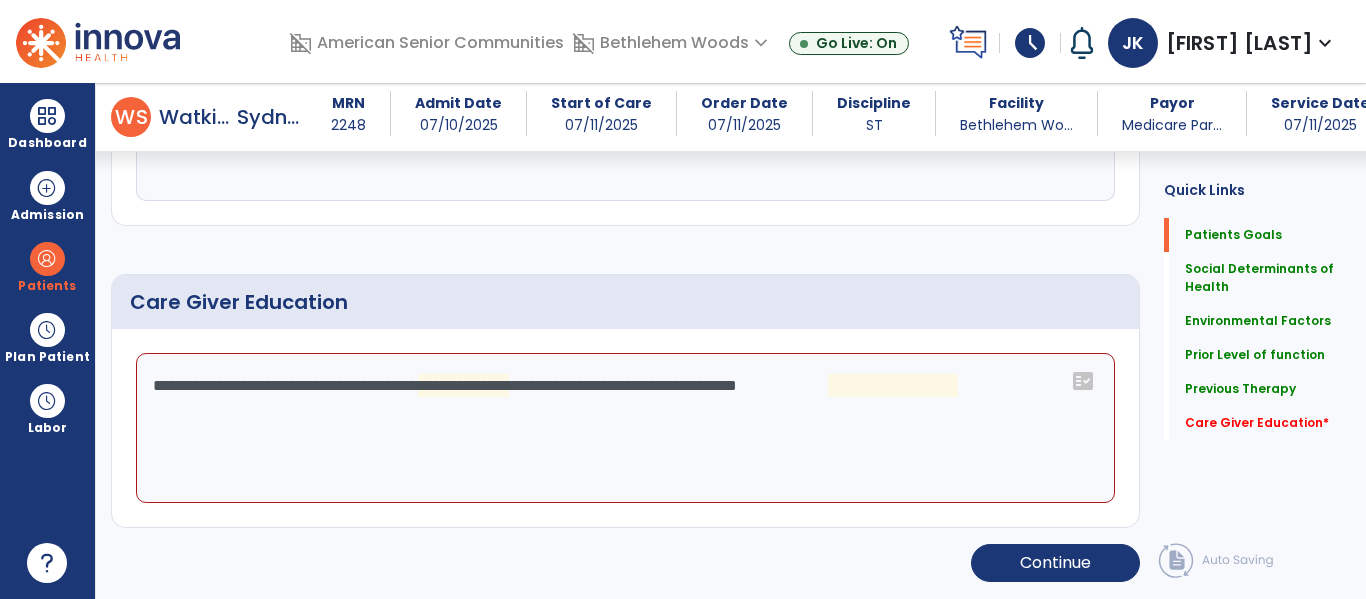 click on "**********" 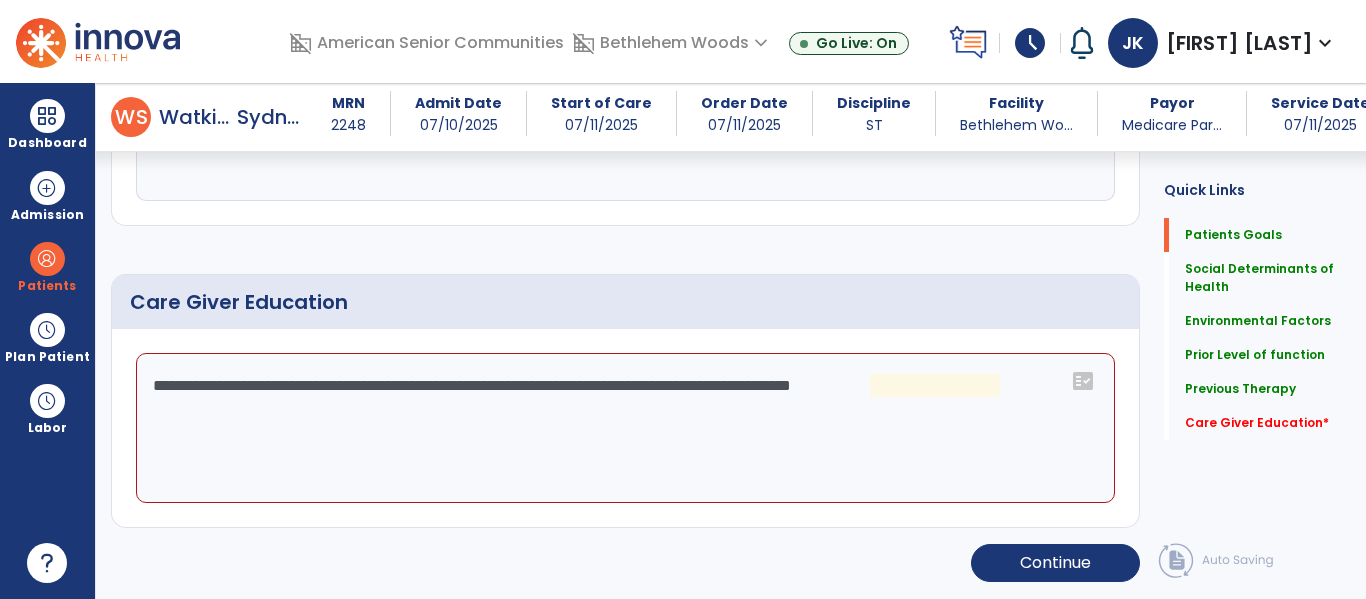 click on "**********" 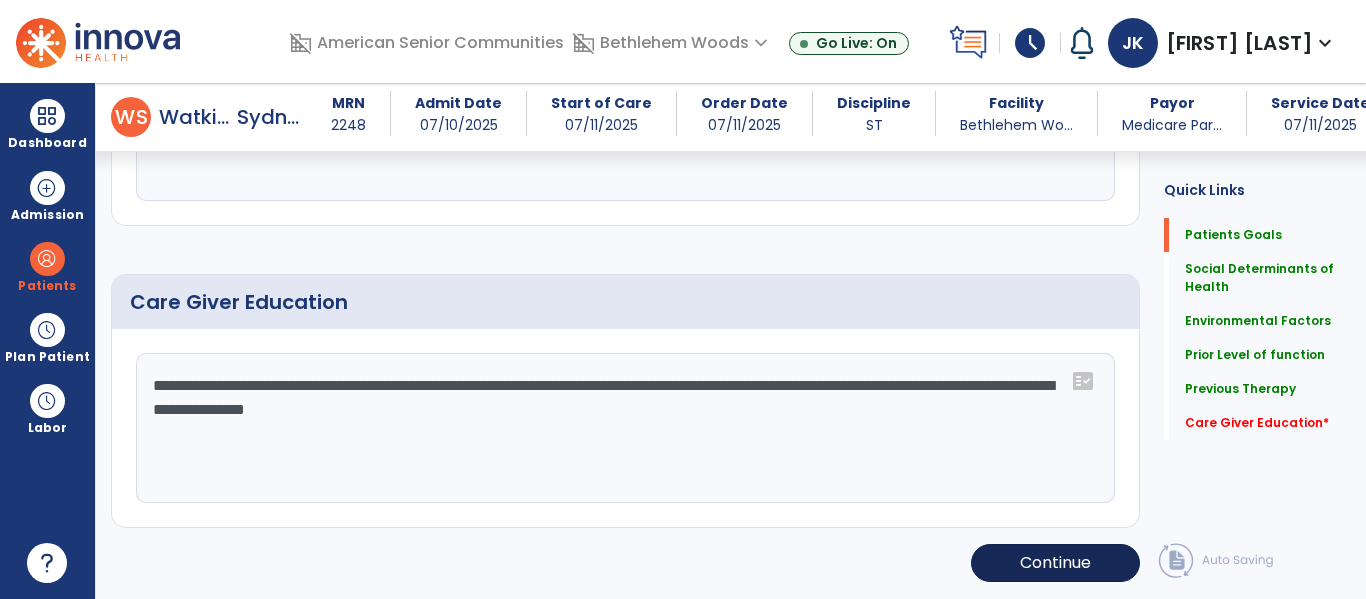 type on "**********" 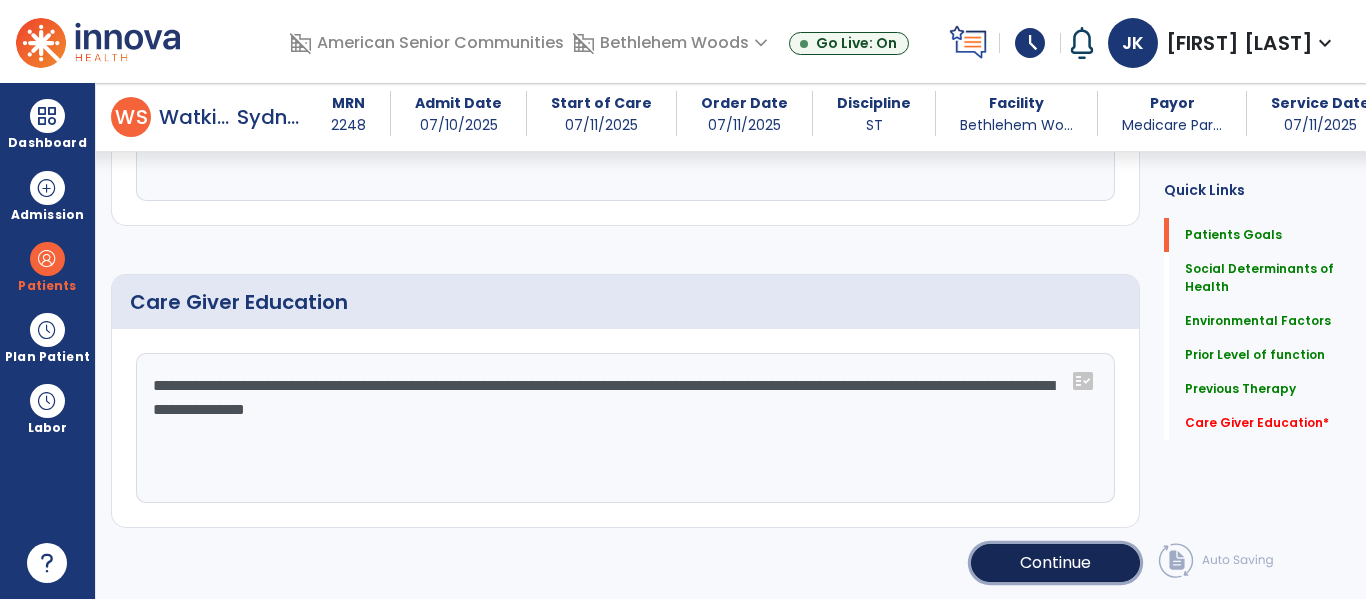click on "Continue" 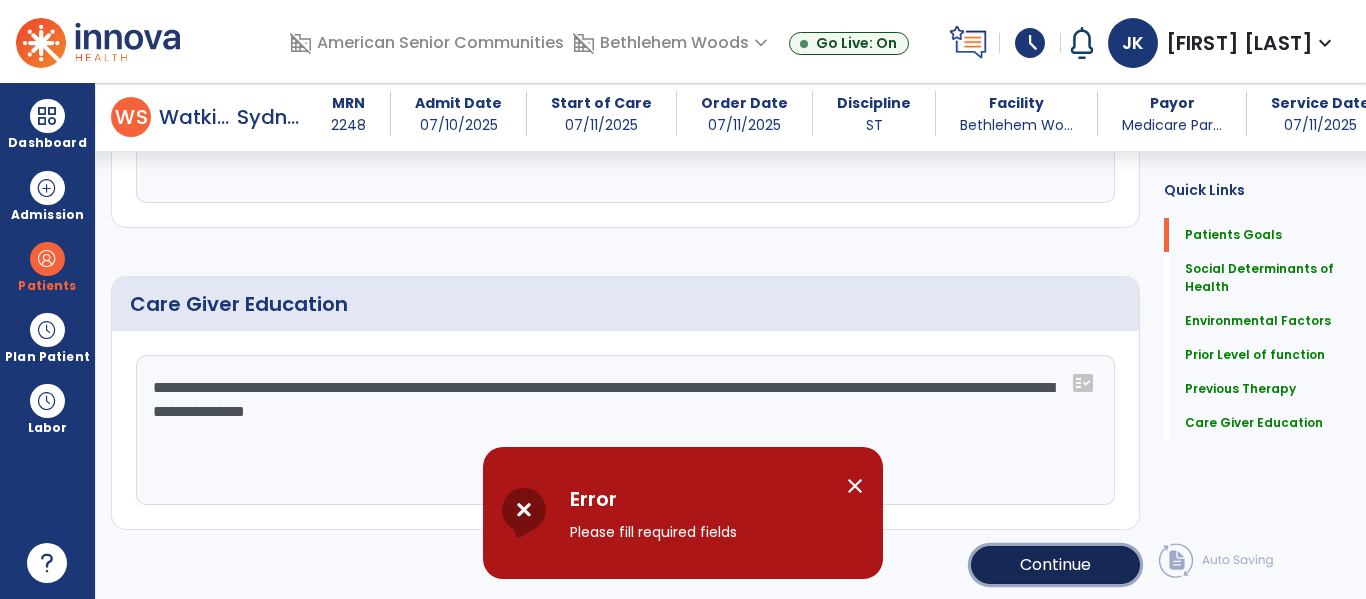 click on "Continue" 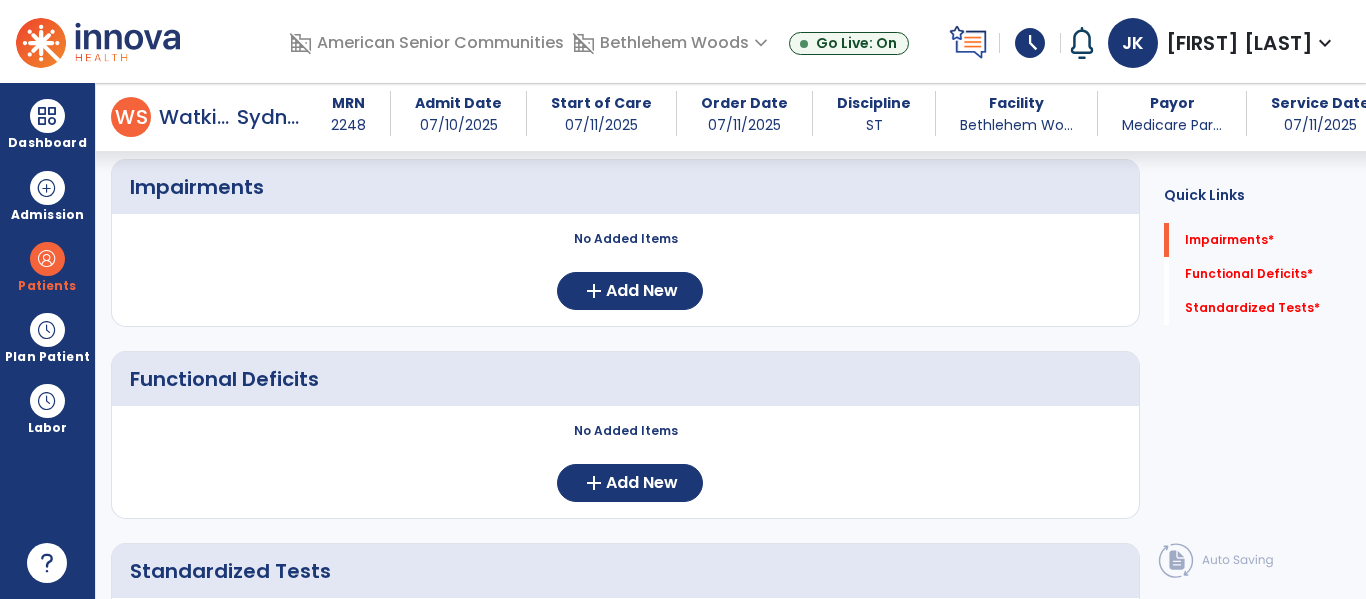 scroll, scrollTop: 170, scrollLeft: 0, axis: vertical 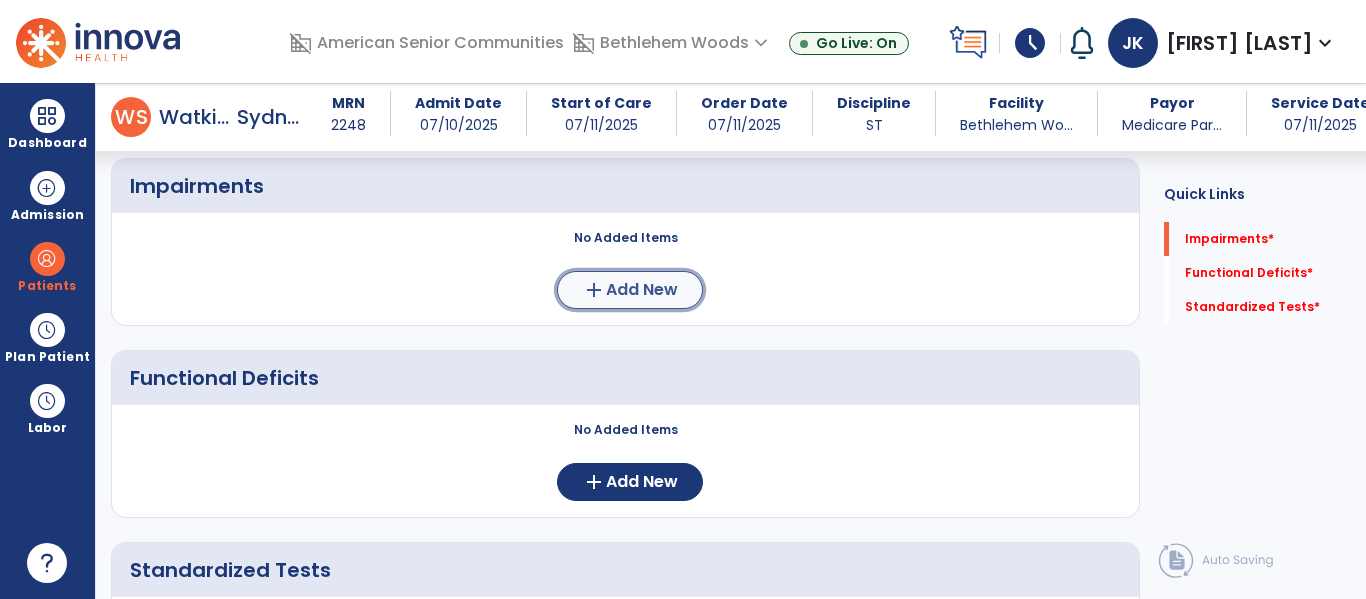 click on "Add New" 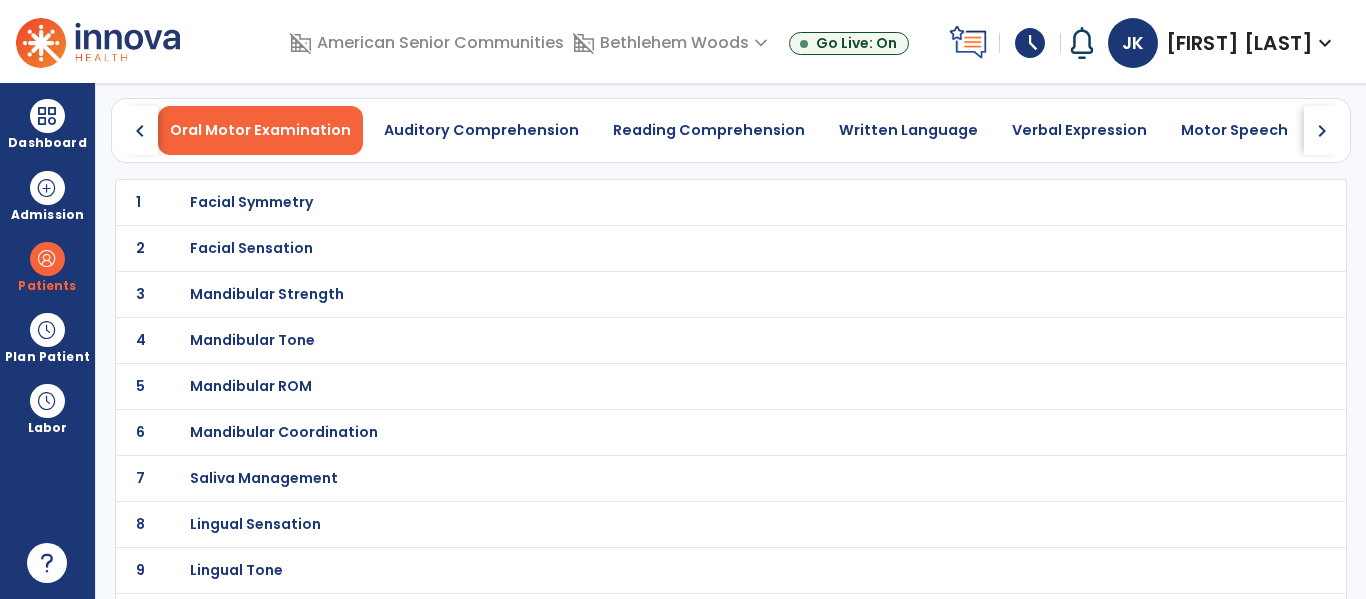 scroll, scrollTop: 0, scrollLeft: 0, axis: both 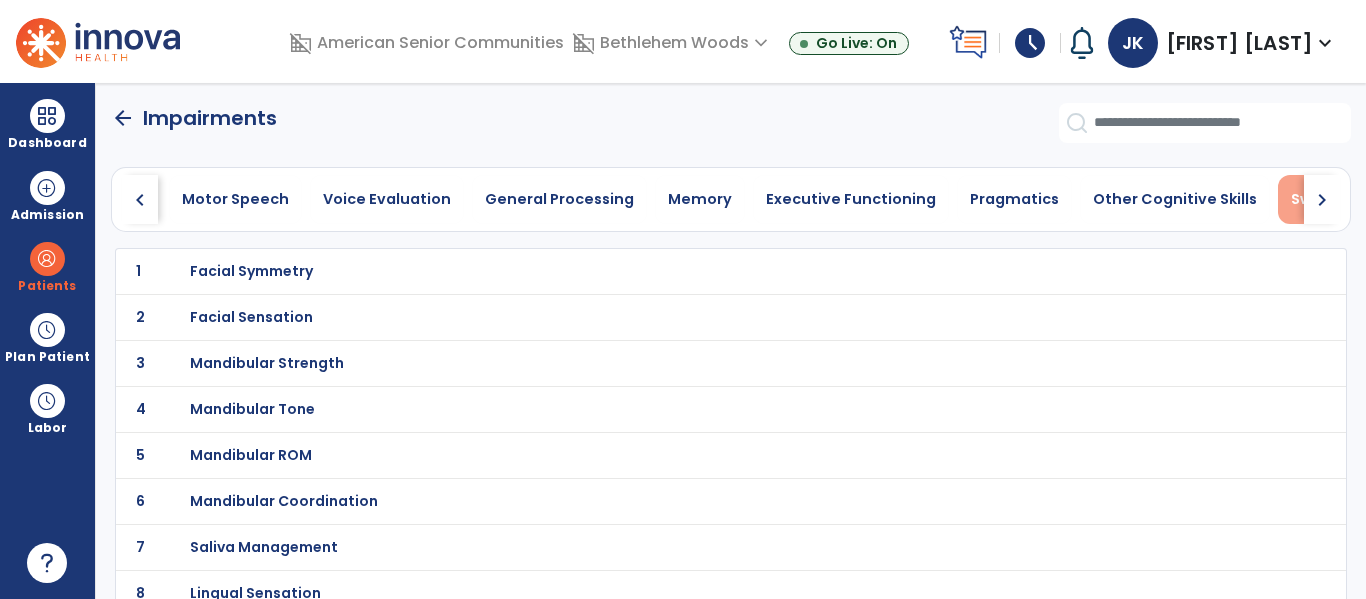 click on "Swallowing" at bounding box center [1333, 199] 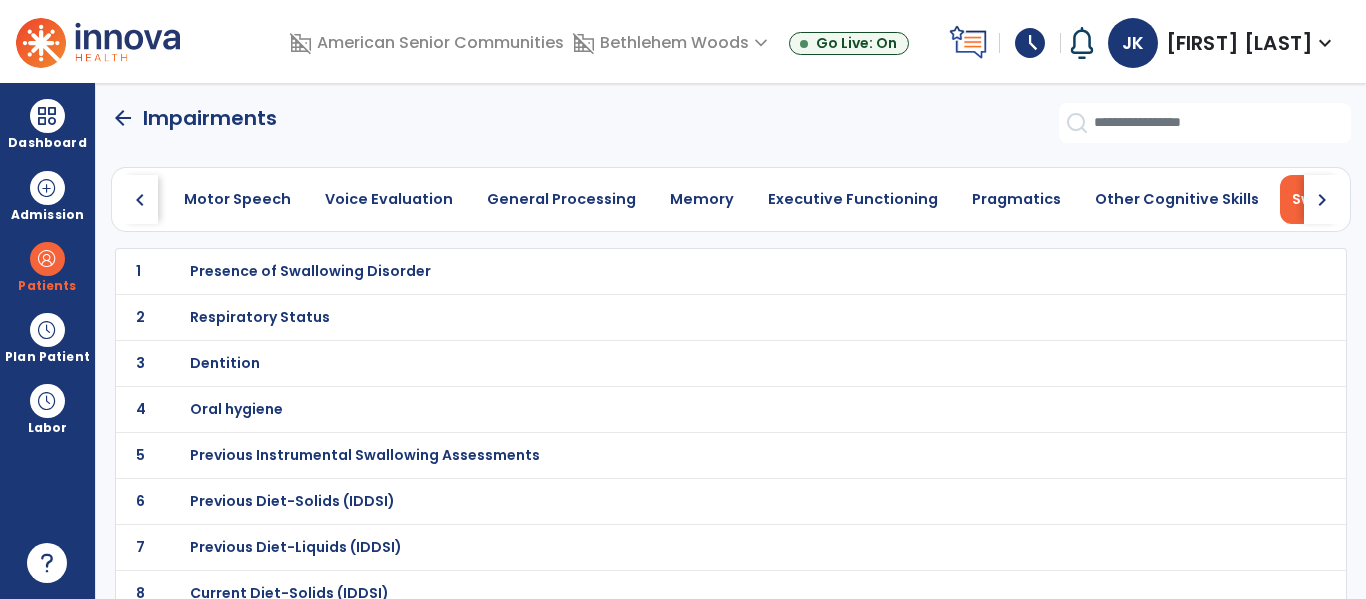 scroll, scrollTop: 0, scrollLeft: 997, axis: horizontal 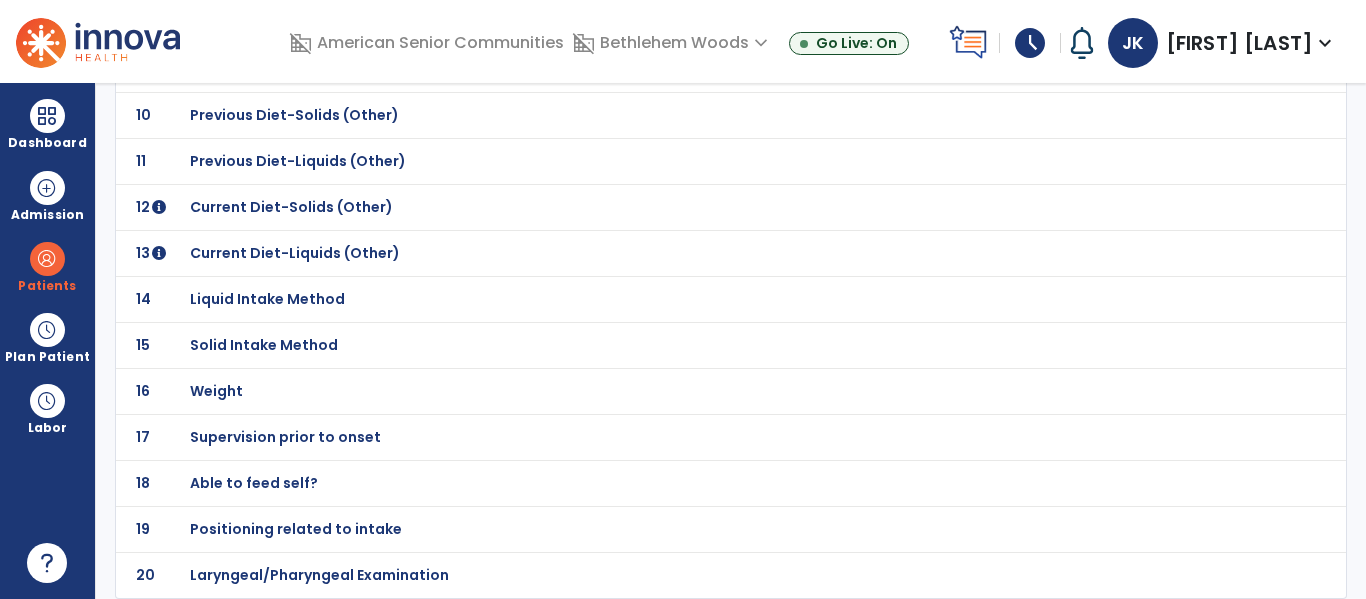 click on "Laryngeal/Pharyngeal Examination" at bounding box center [310, -299] 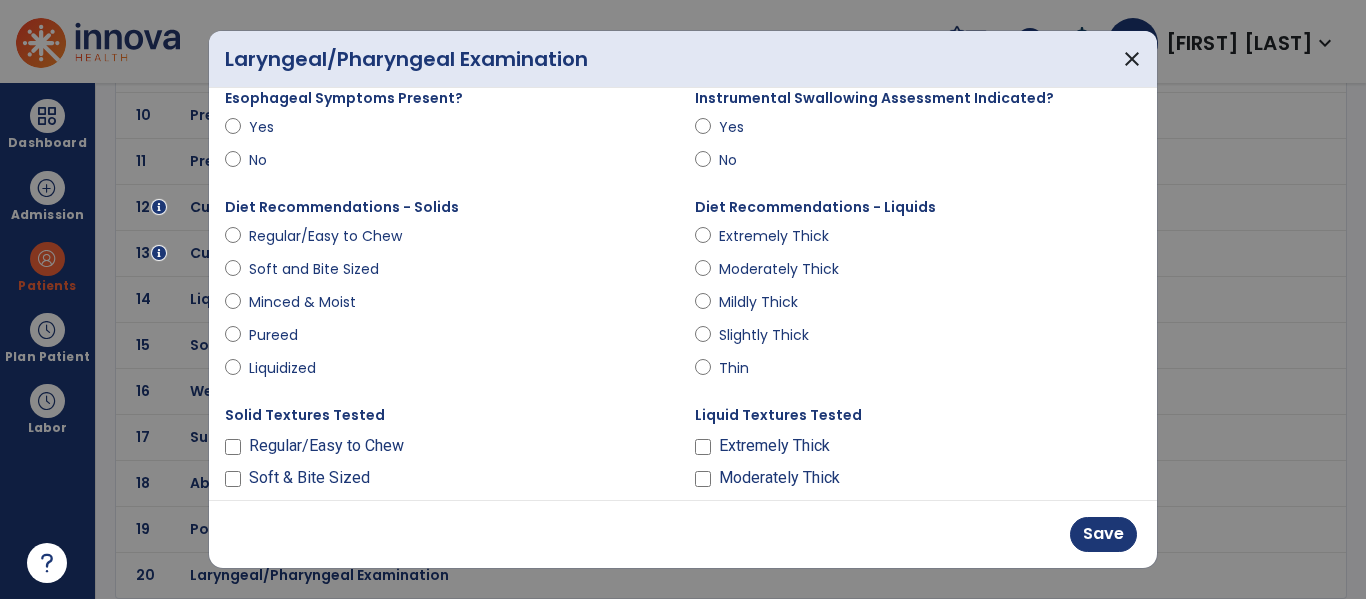 scroll, scrollTop: 260, scrollLeft: 0, axis: vertical 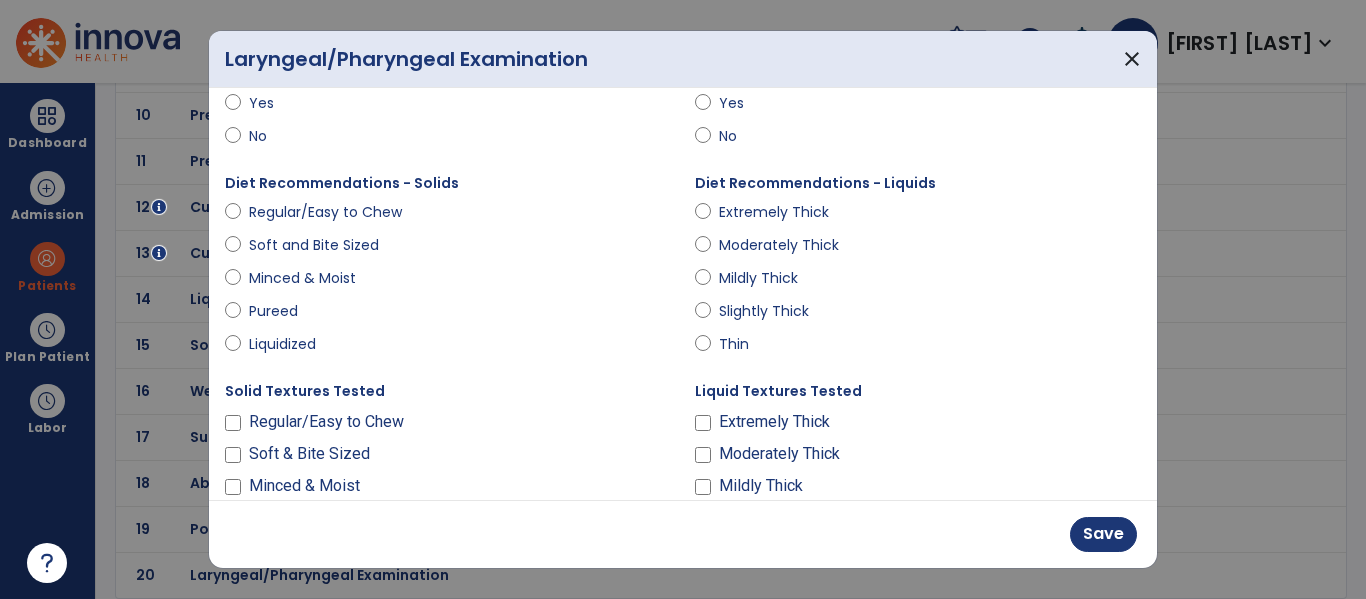 click on "Pureed" at bounding box center [284, 311] 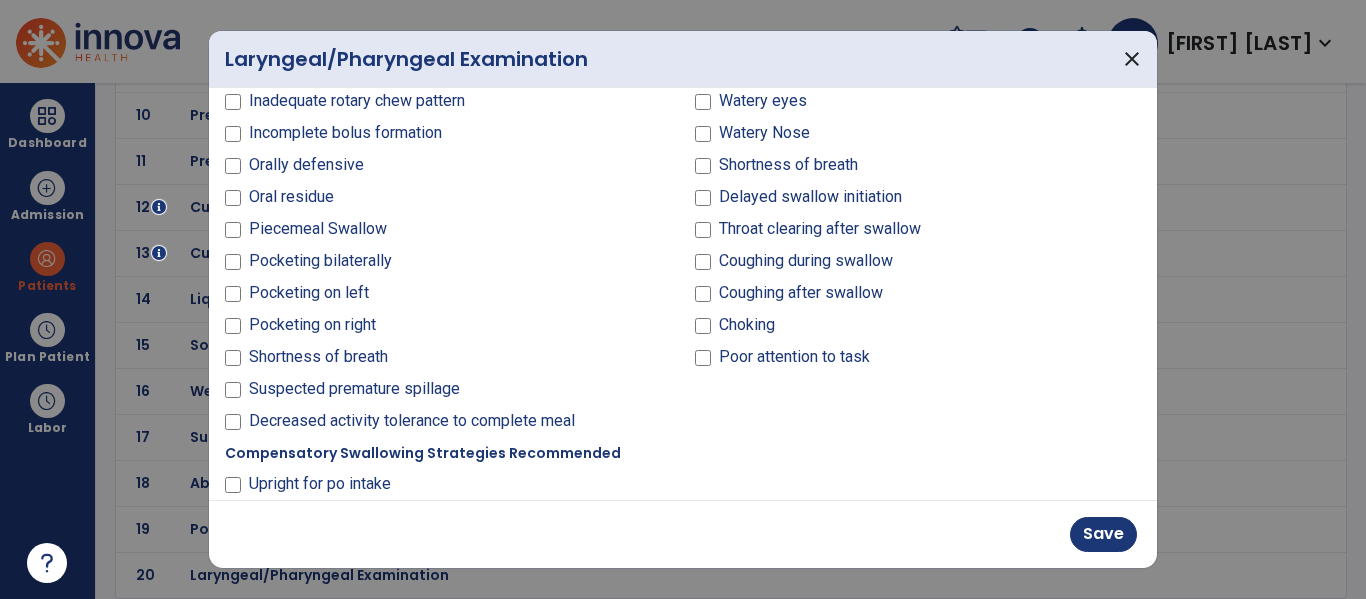 scroll, scrollTop: 841, scrollLeft: 0, axis: vertical 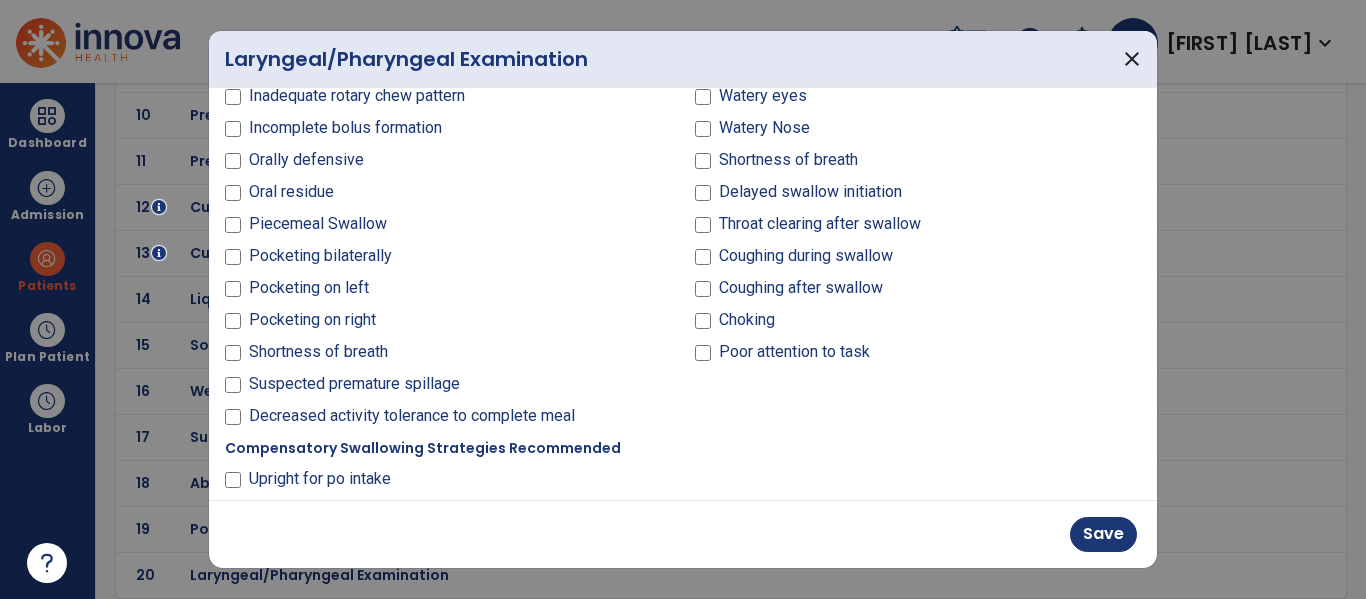 click on "Decreased activity tolerance to complete meal" at bounding box center [412, 416] 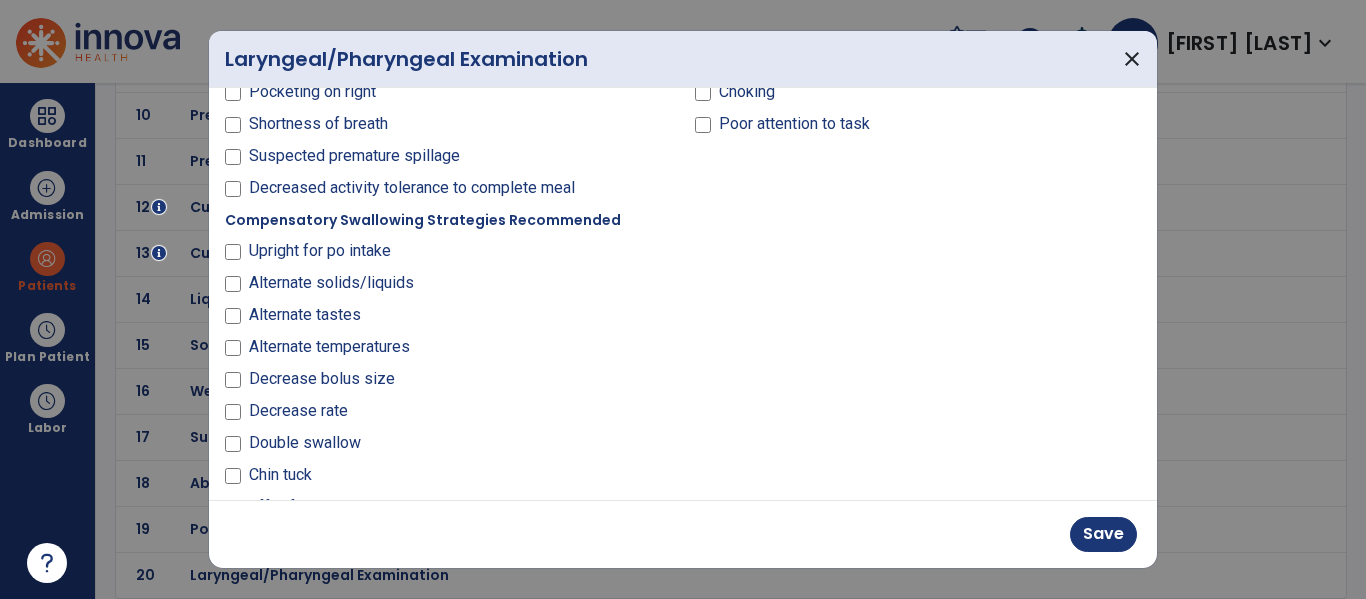 scroll, scrollTop: 1081, scrollLeft: 0, axis: vertical 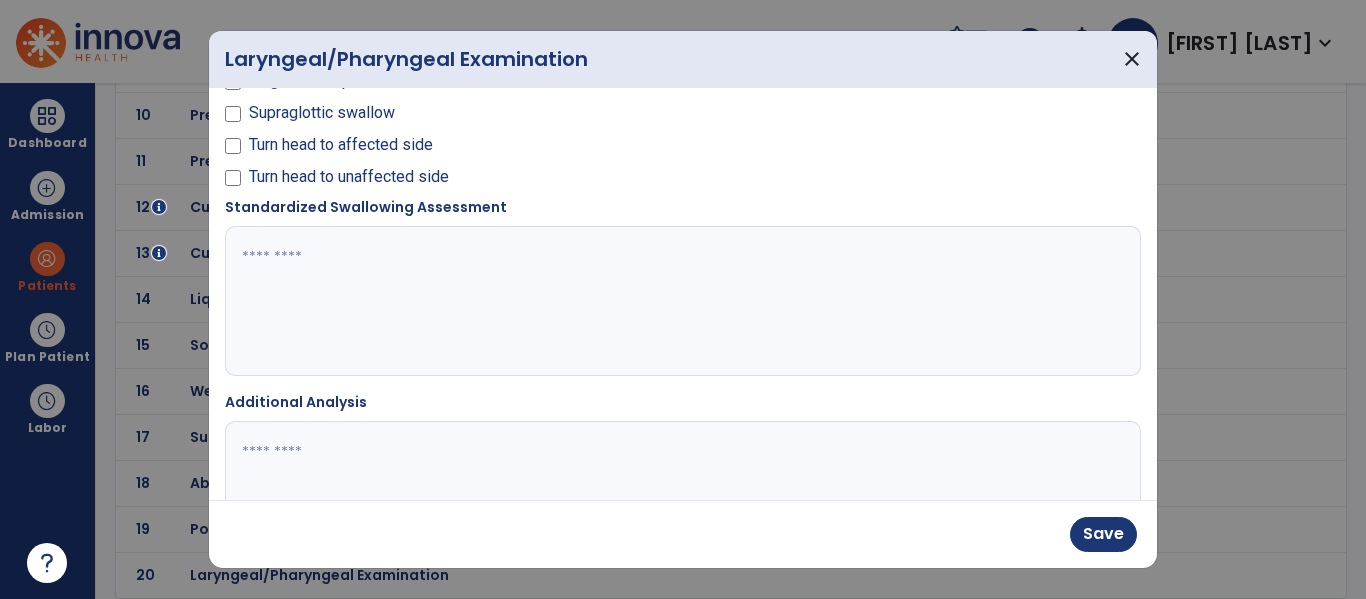 click at bounding box center (680, 496) 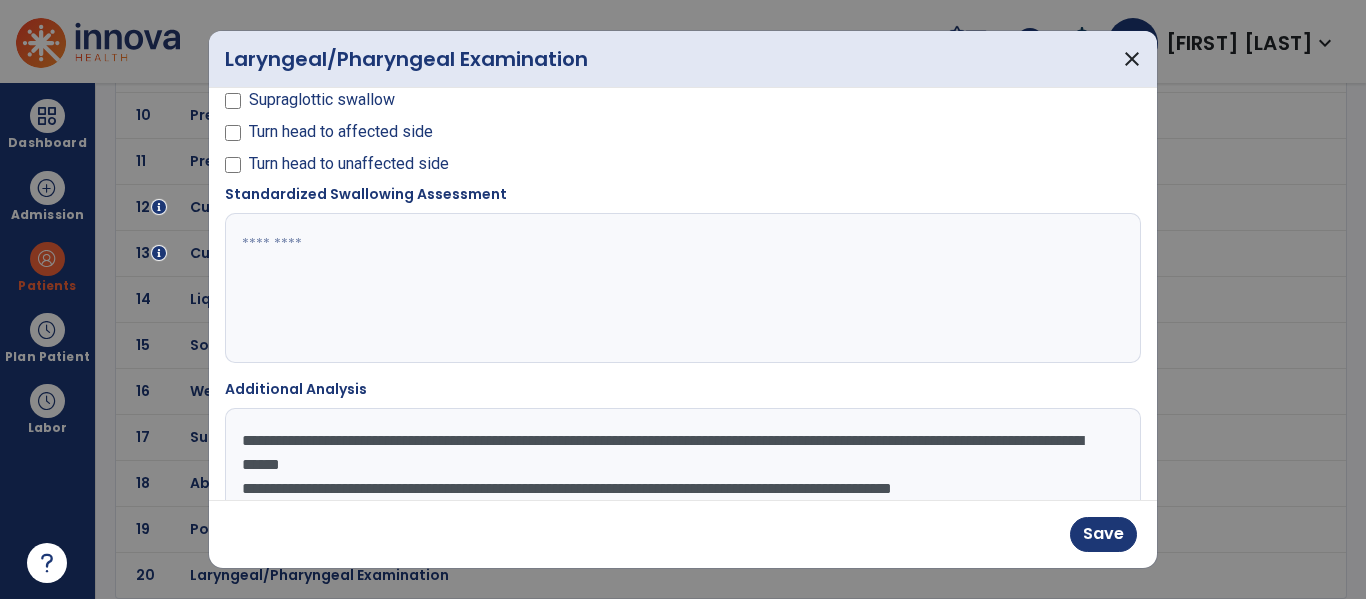 scroll, scrollTop: 1596, scrollLeft: 0, axis: vertical 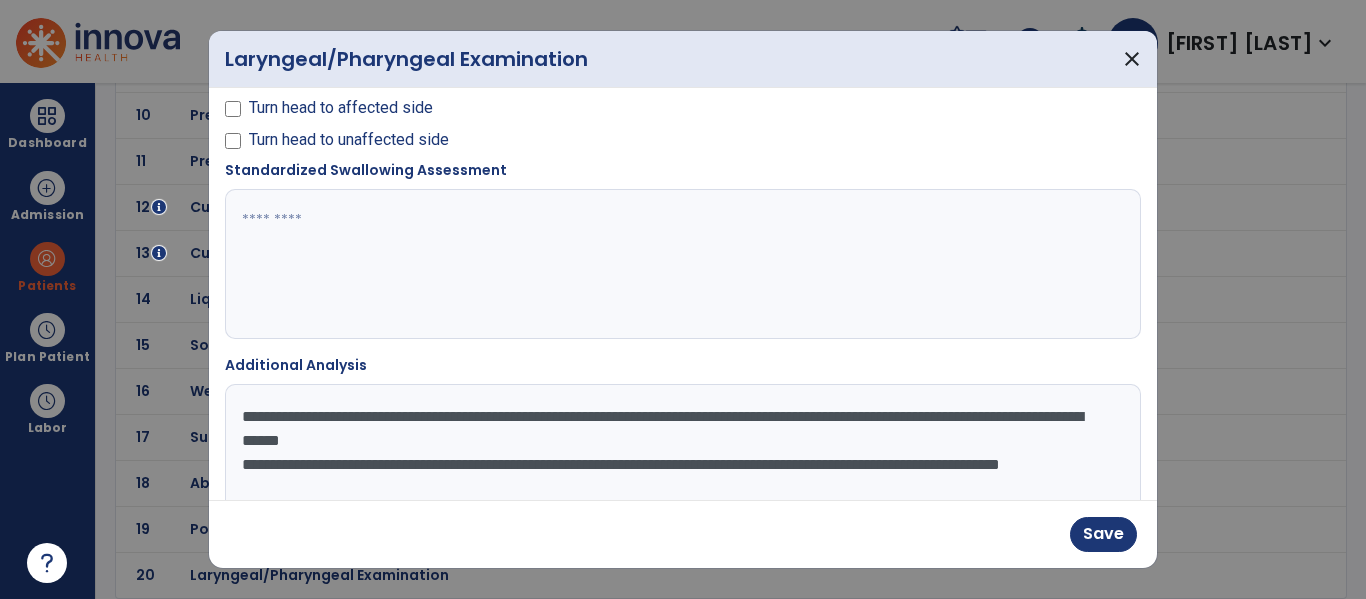 type on "**********" 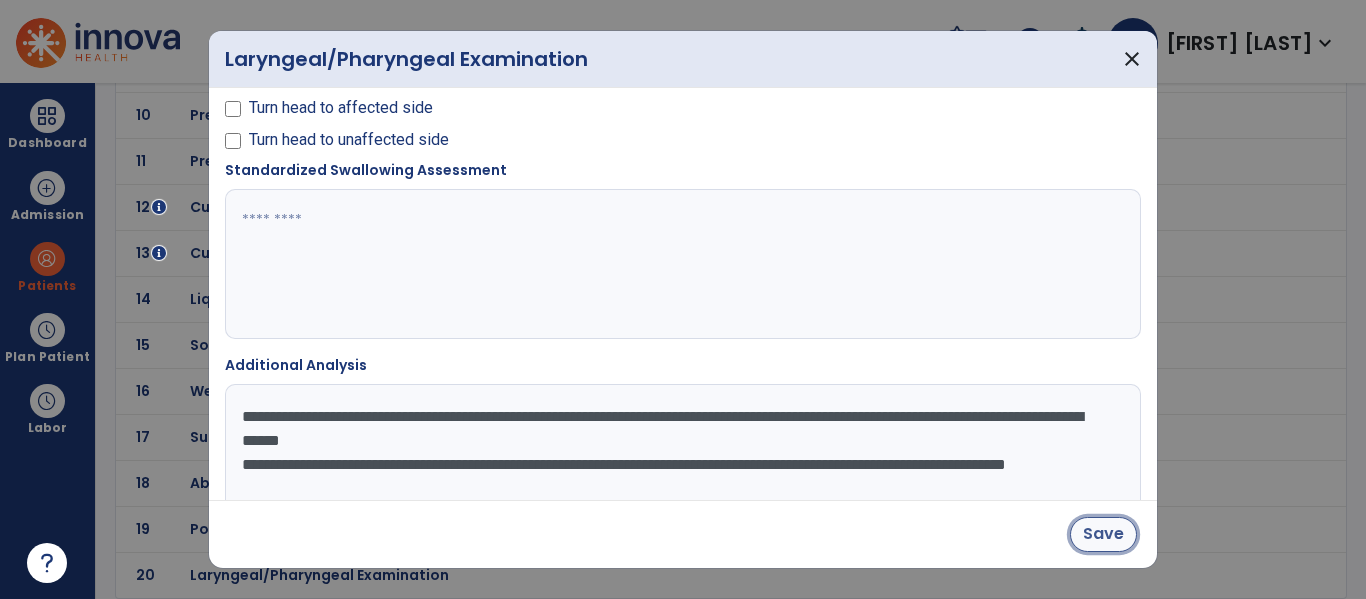 click on "Save" at bounding box center [1103, 534] 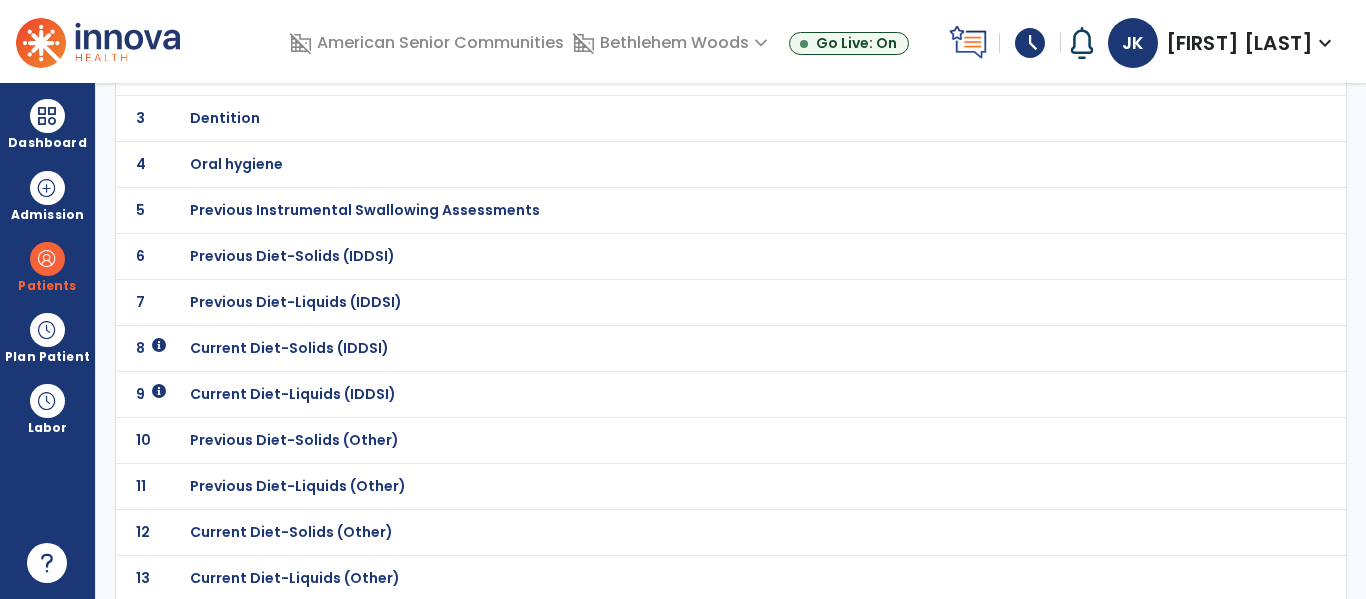 scroll, scrollTop: 0, scrollLeft: 0, axis: both 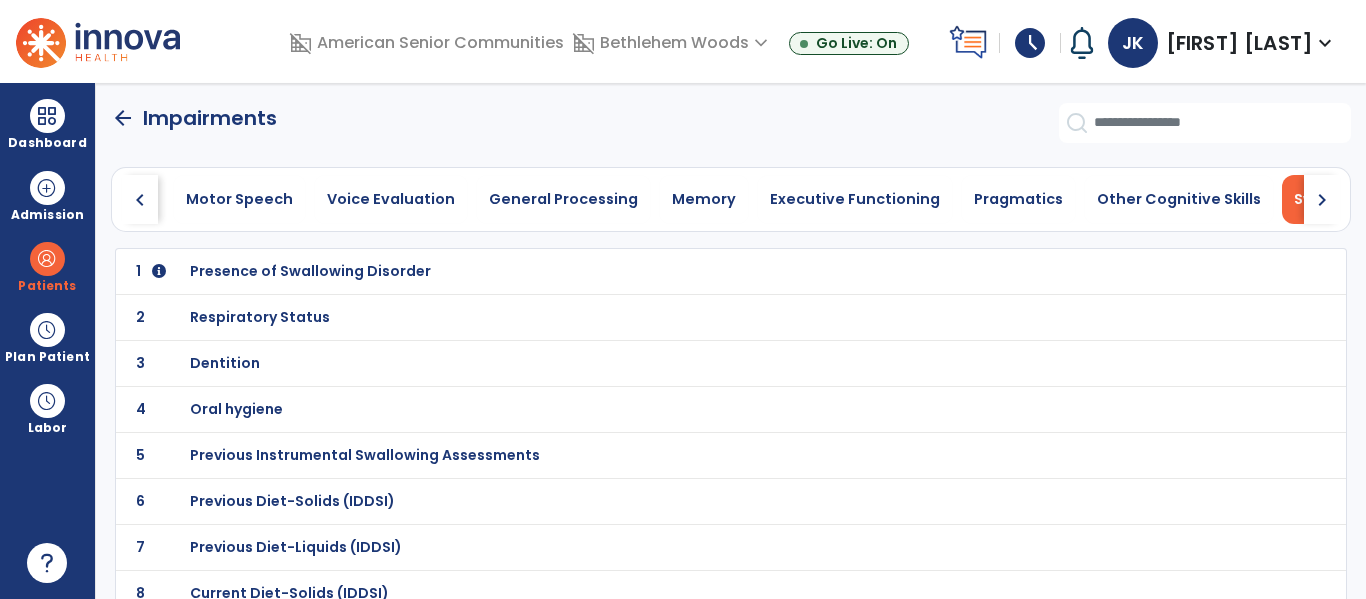 click on "arrow_back" 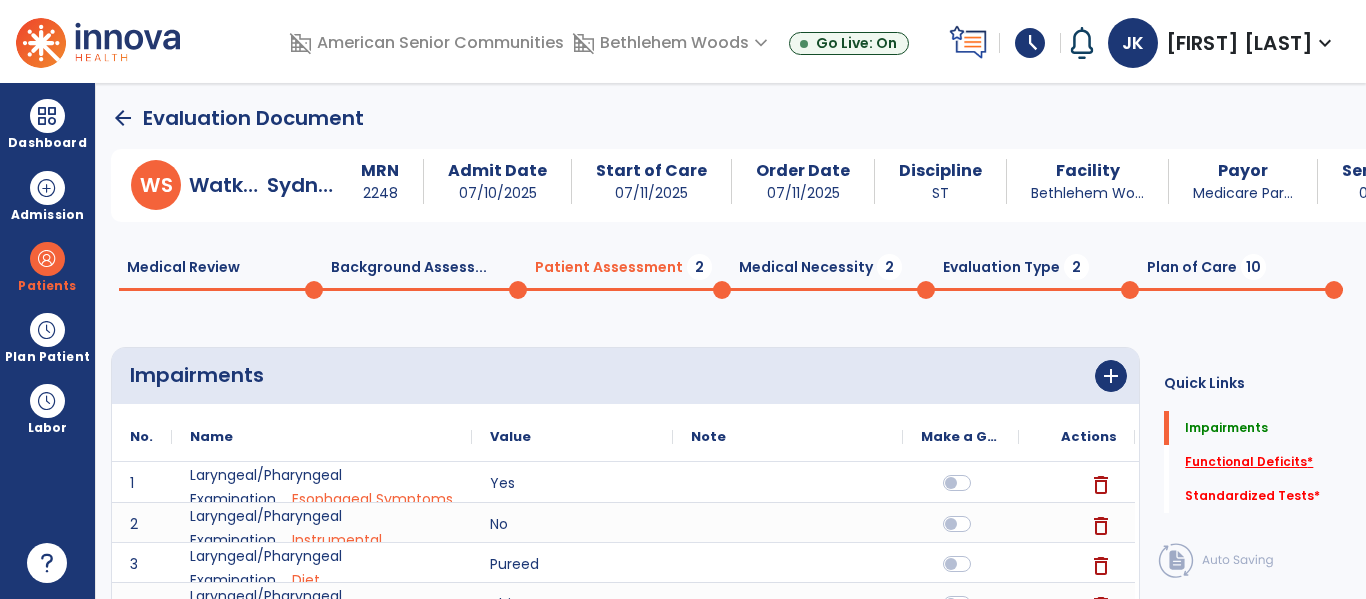 click on "Functional Deficits   *" 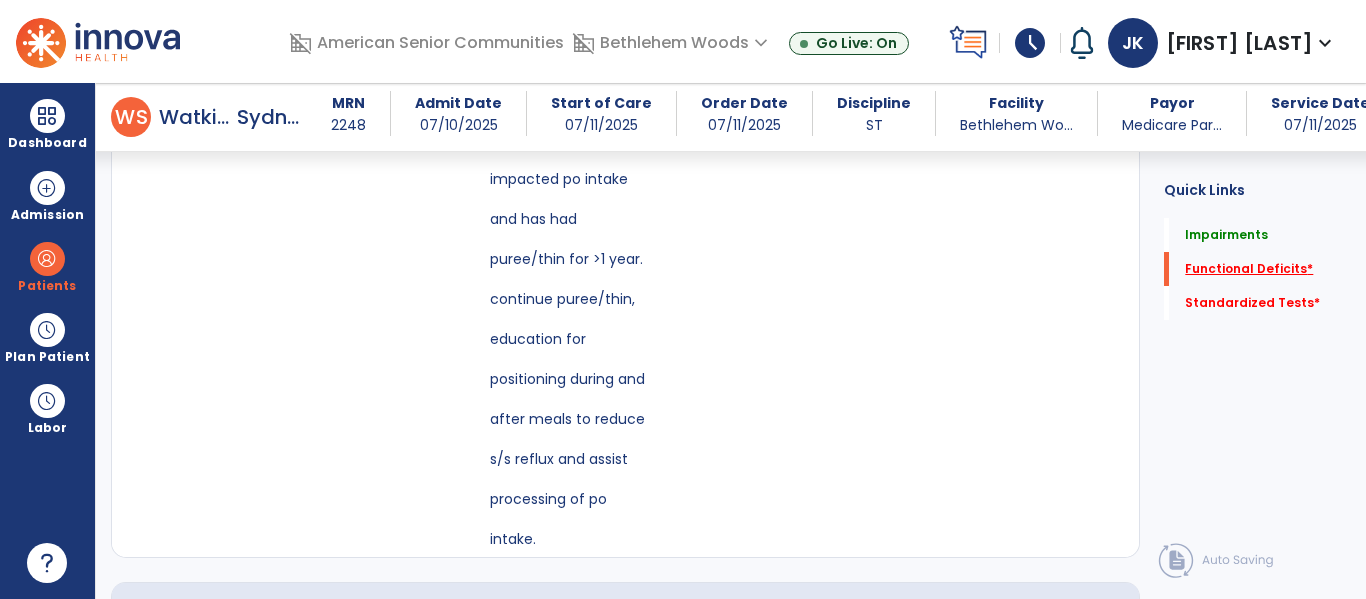 scroll, scrollTop: 1359, scrollLeft: 0, axis: vertical 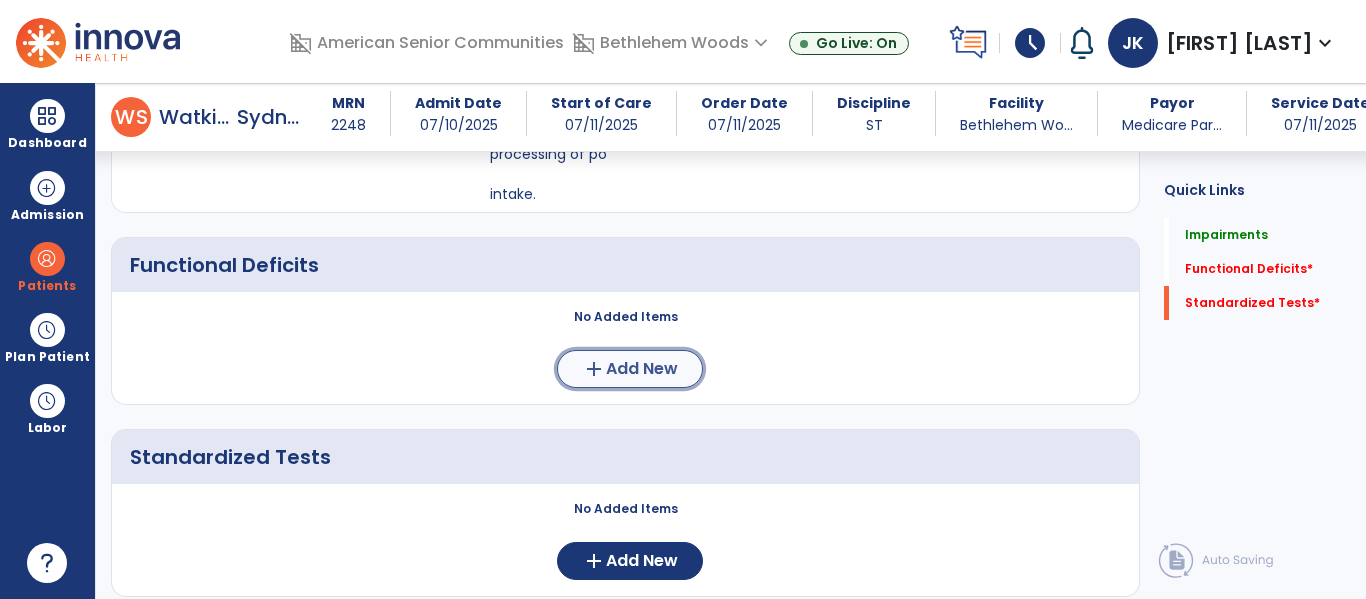 click on "Add New" 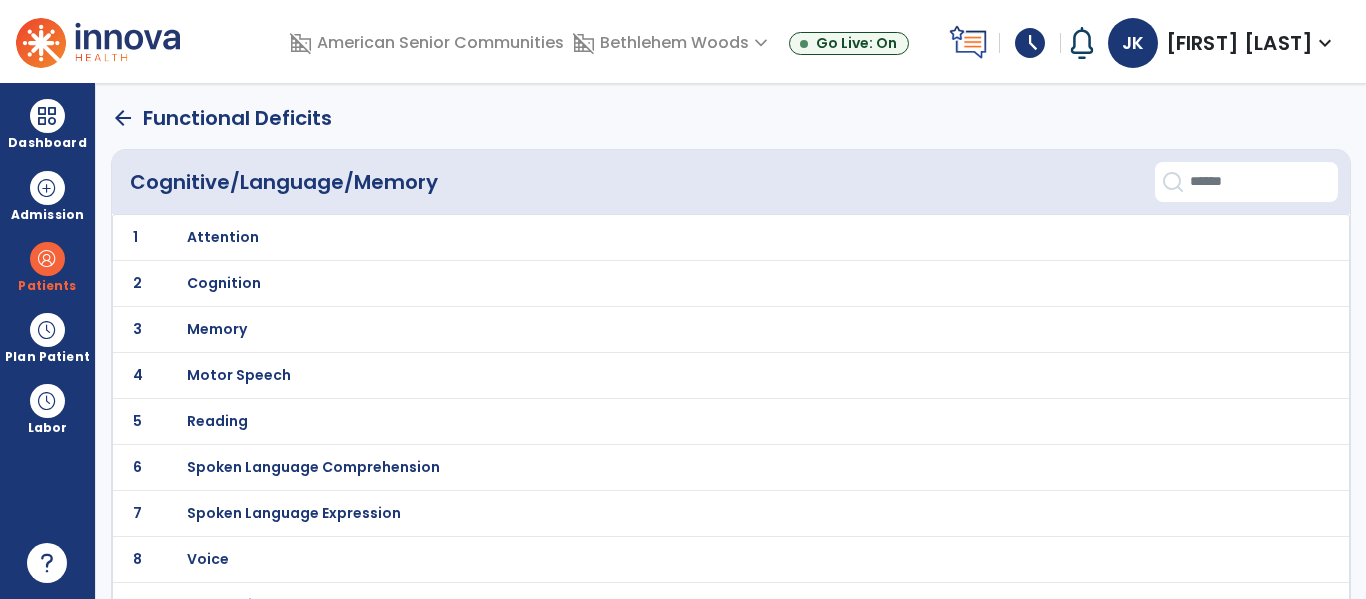 scroll, scrollTop: 31, scrollLeft: 0, axis: vertical 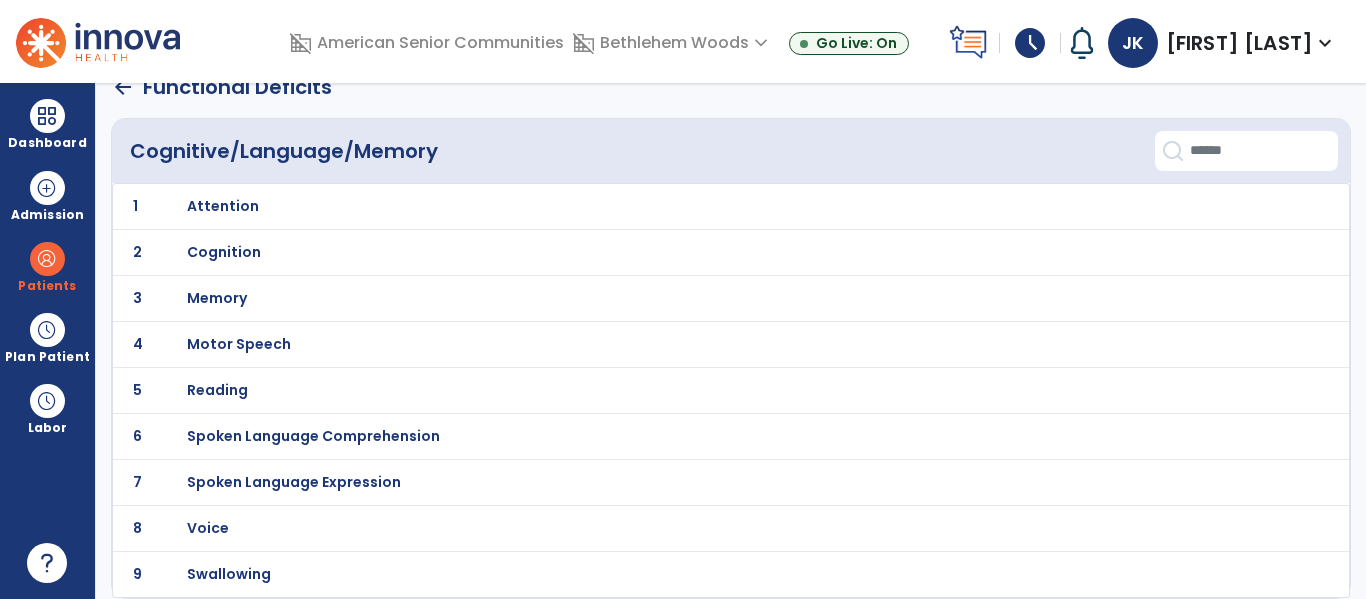 click on "Swallowing" at bounding box center [223, 206] 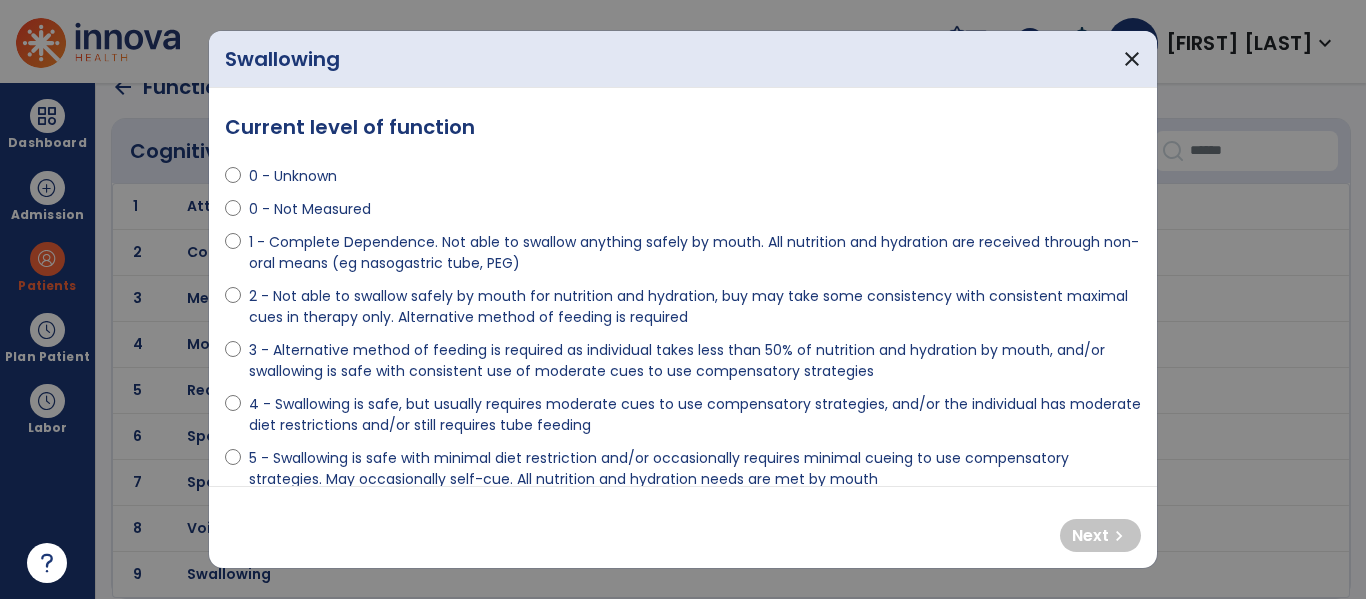 click on "4 - Swallowing is safe, but usually requires moderate cues to use compensatory strategies, and/or the individual has moderate diet restrictions and/or still requires tube feeding" at bounding box center (695, 415) 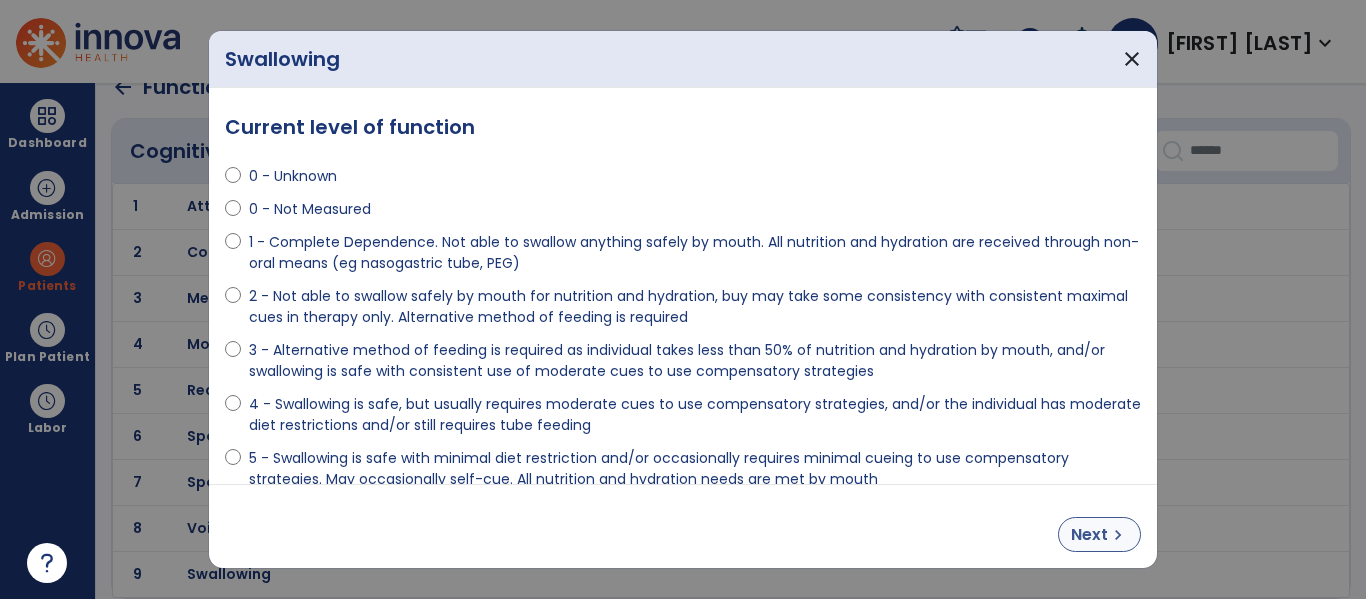 click on "Next" at bounding box center [1089, 535] 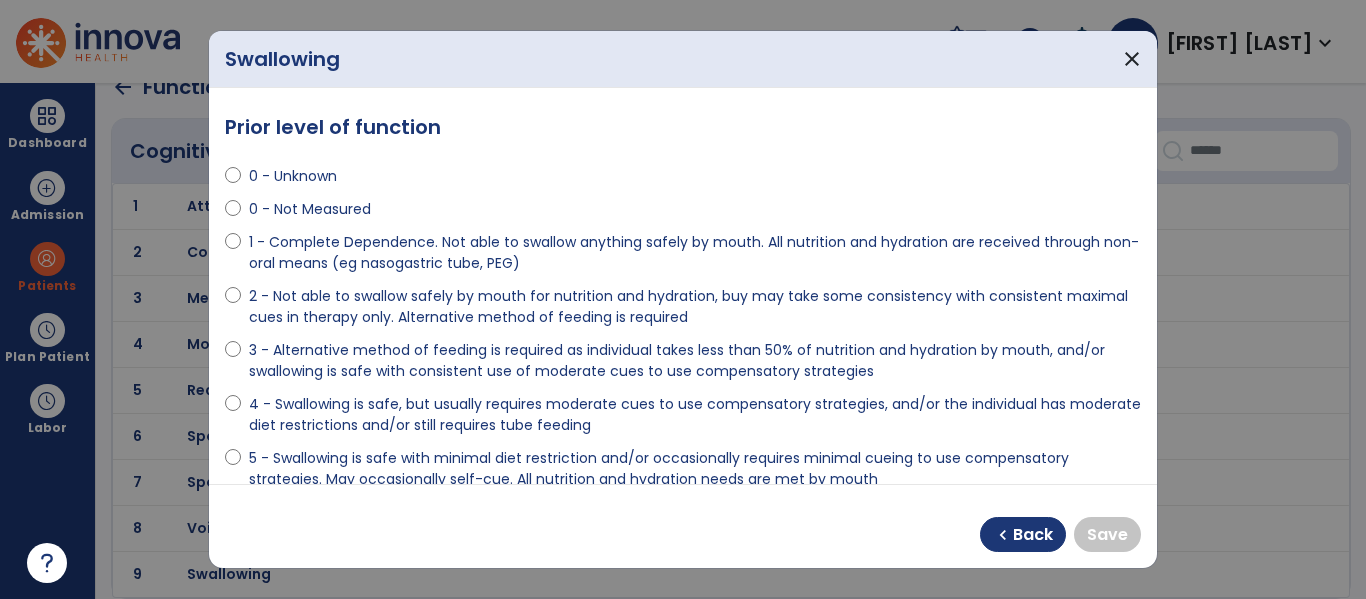 click on "4 - Swallowing is safe, but usually requires moderate cues to use compensatory strategies, and/or the individual has moderate diet restrictions and/or still requires tube feeding" at bounding box center (695, 415) 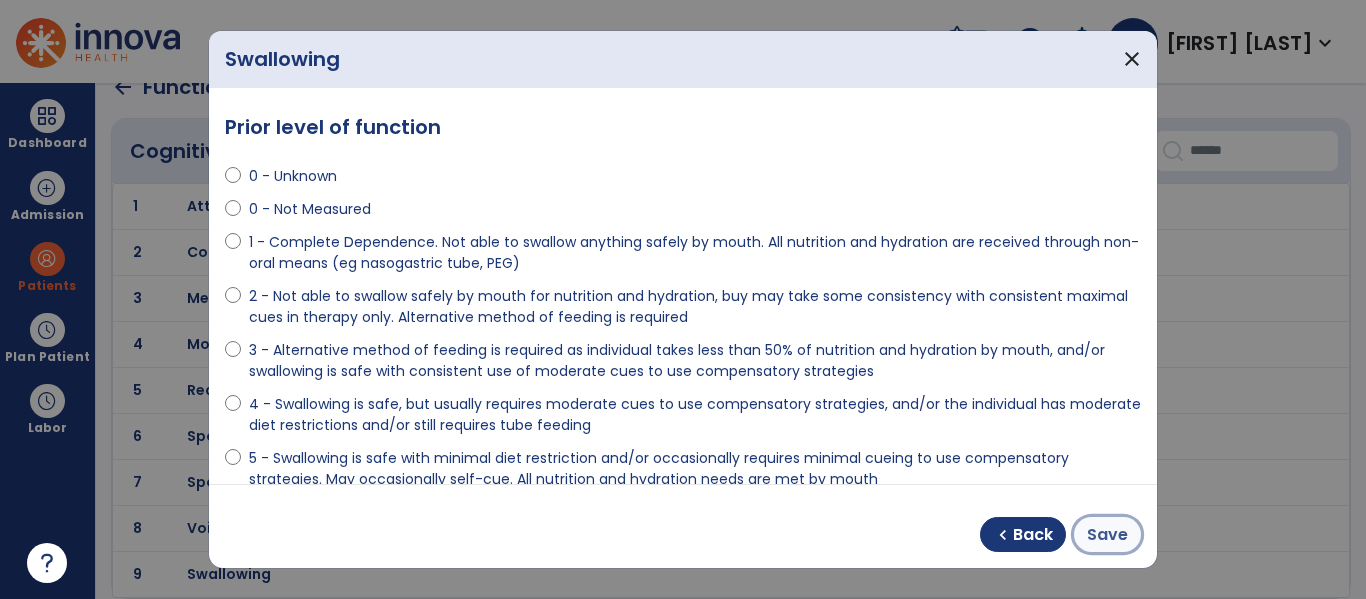 click on "Save" at bounding box center (1107, 535) 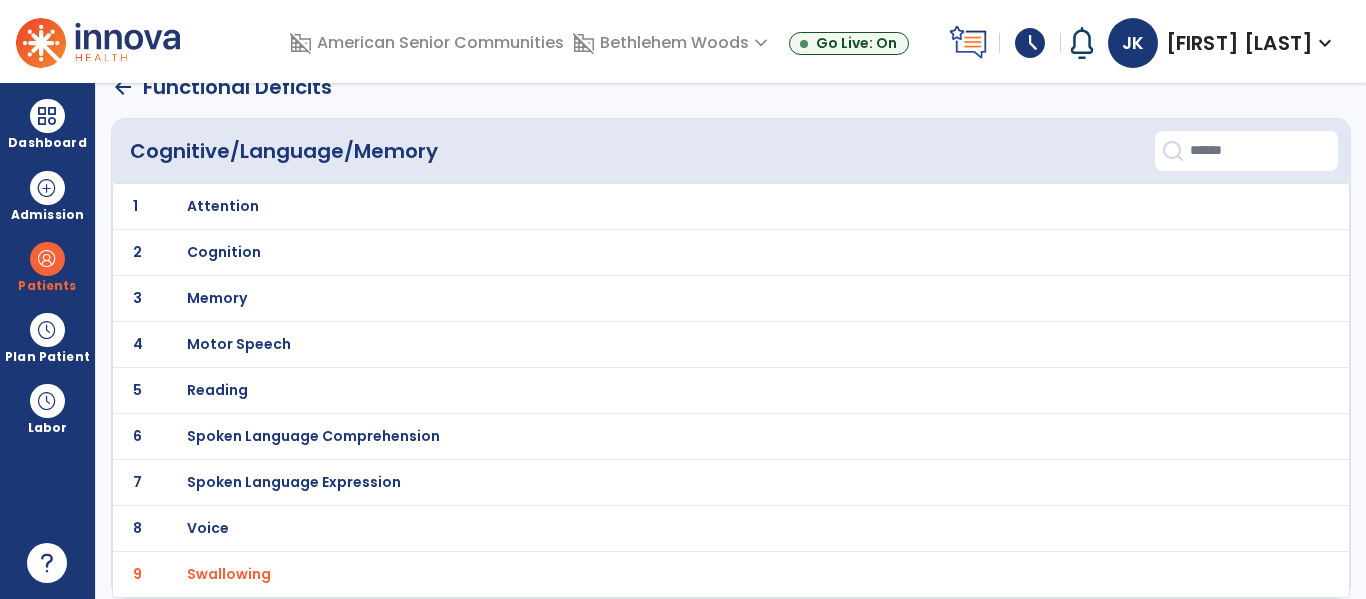 click on "arrow_back" 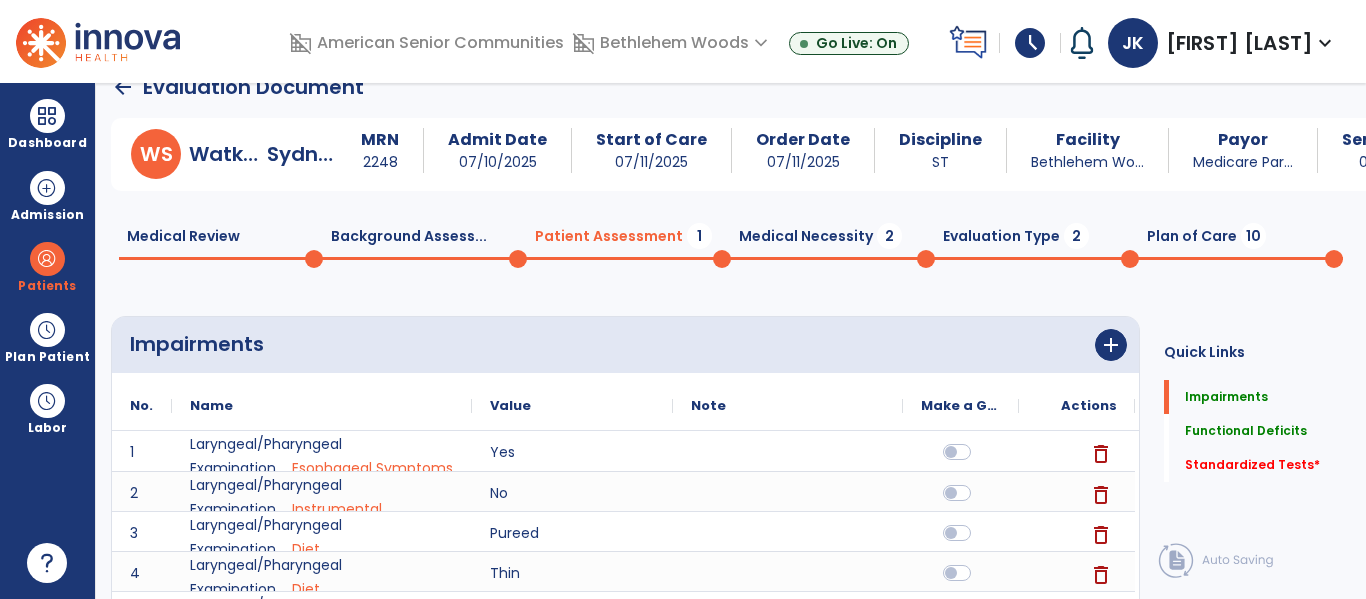 scroll, scrollTop: 20, scrollLeft: 0, axis: vertical 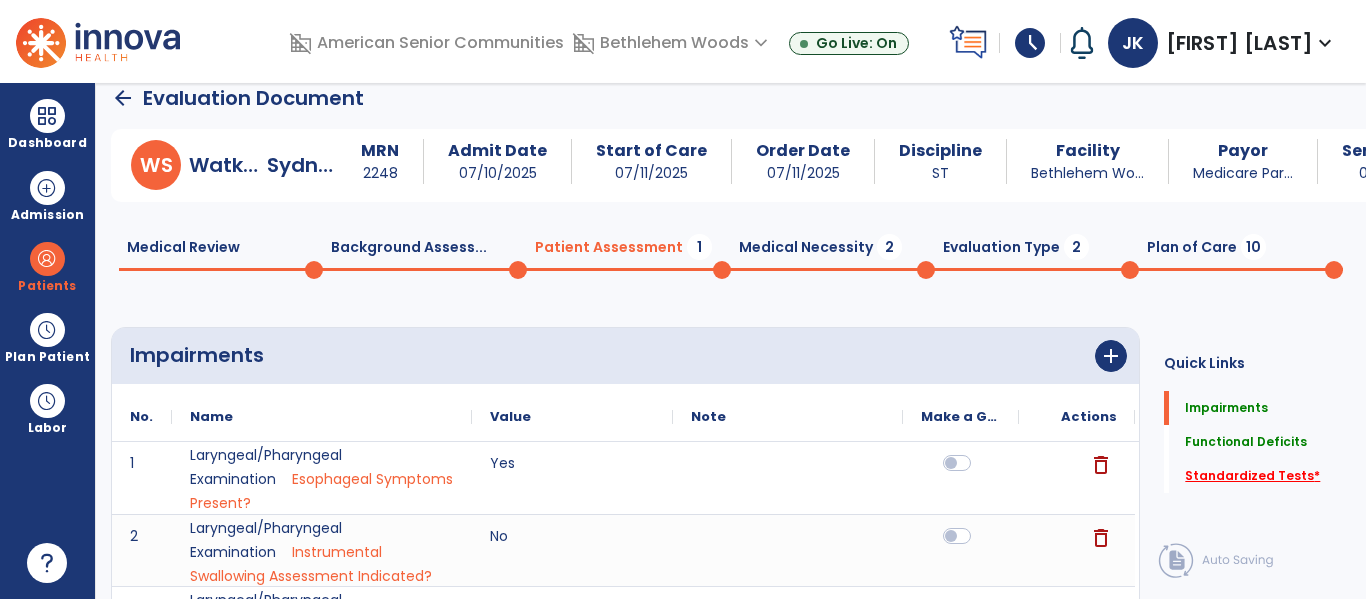 click on "Standardized Tests   *" 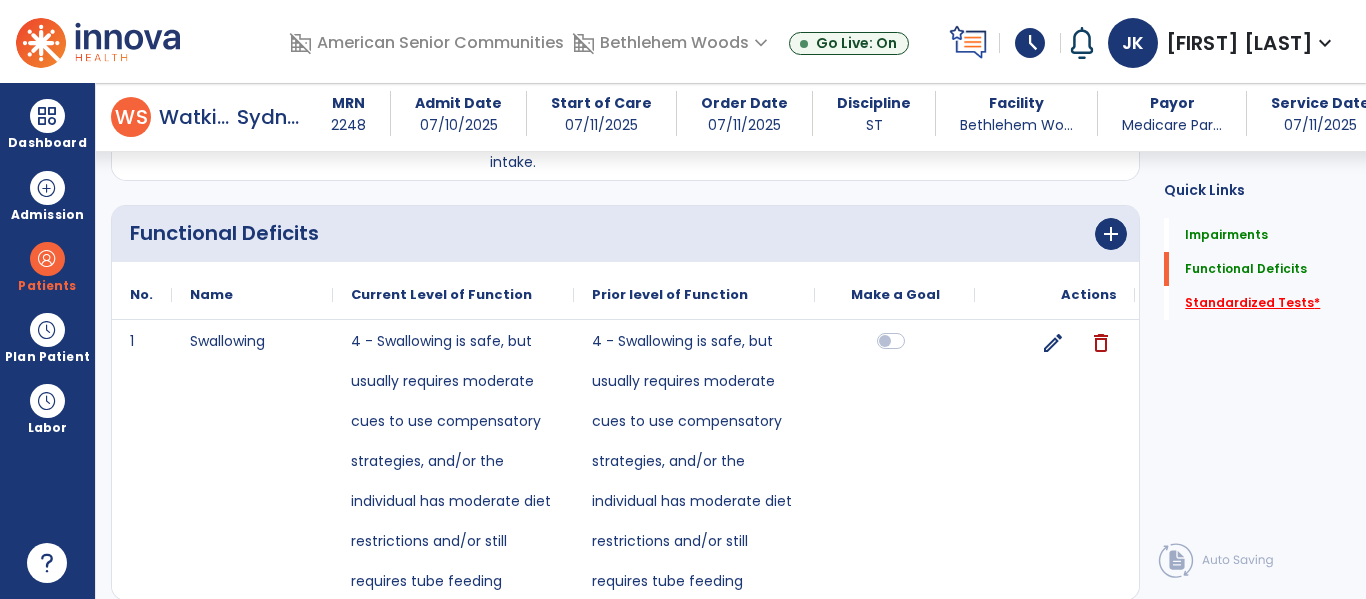 scroll, scrollTop: 1655, scrollLeft: 0, axis: vertical 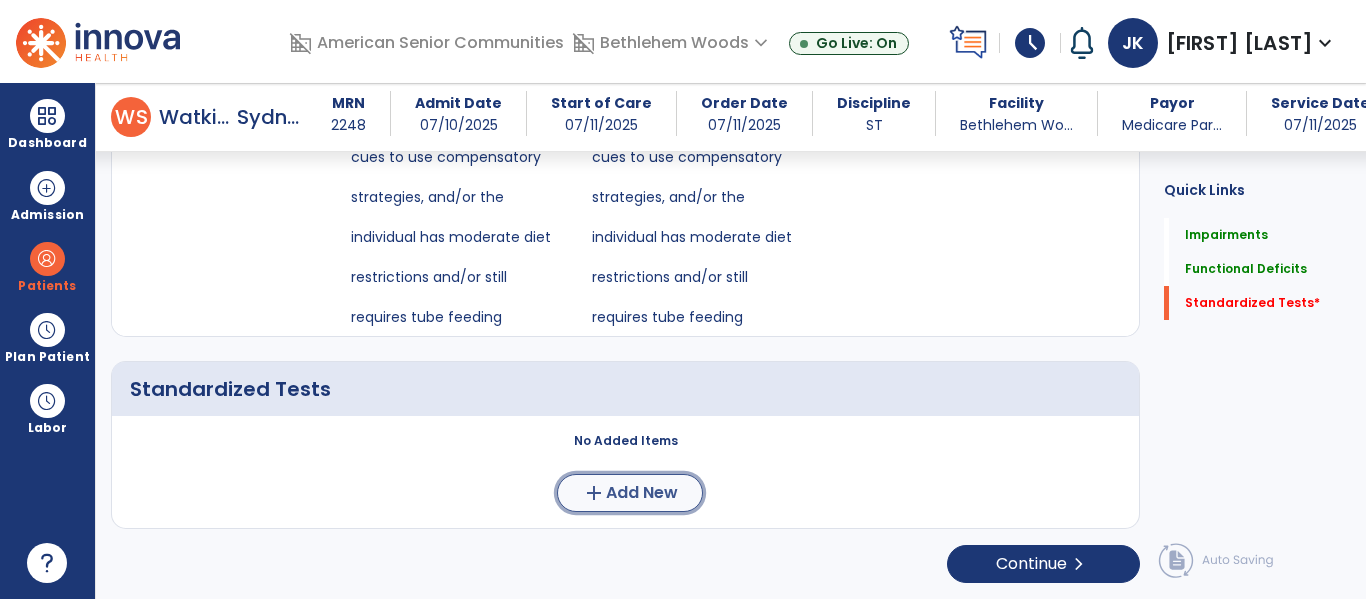 click on "Add New" 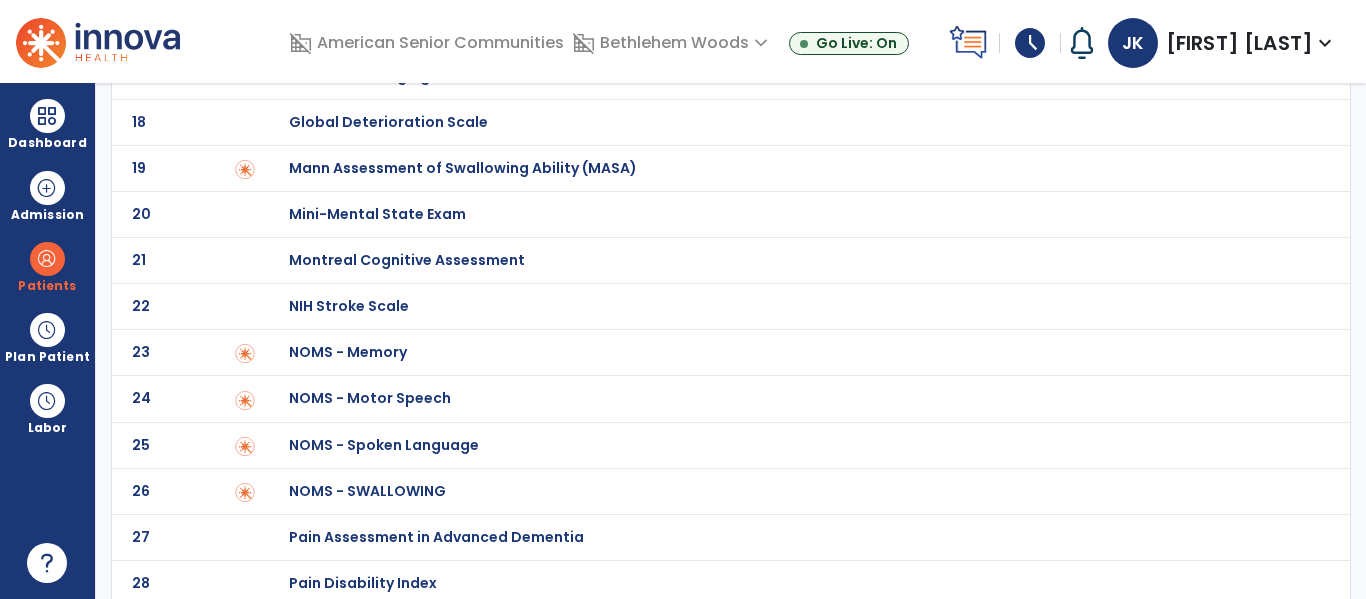 scroll, scrollTop: 861, scrollLeft: 0, axis: vertical 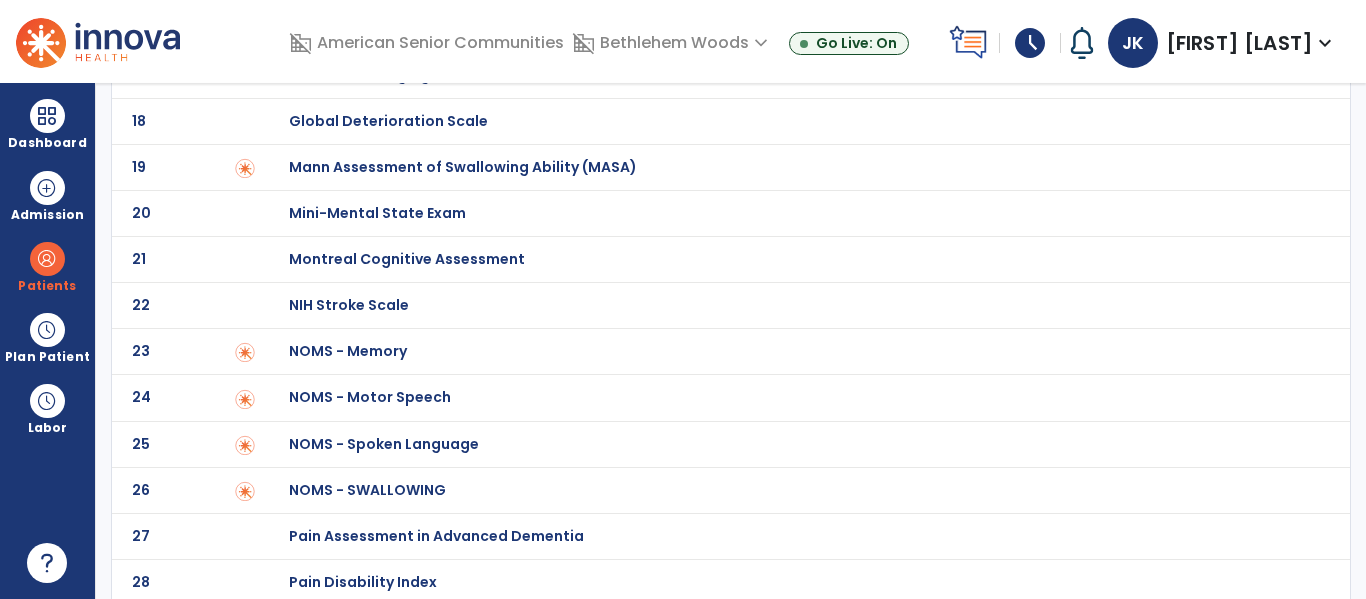 click on "NOMS - SWALLOWING" at bounding box center [368, -661] 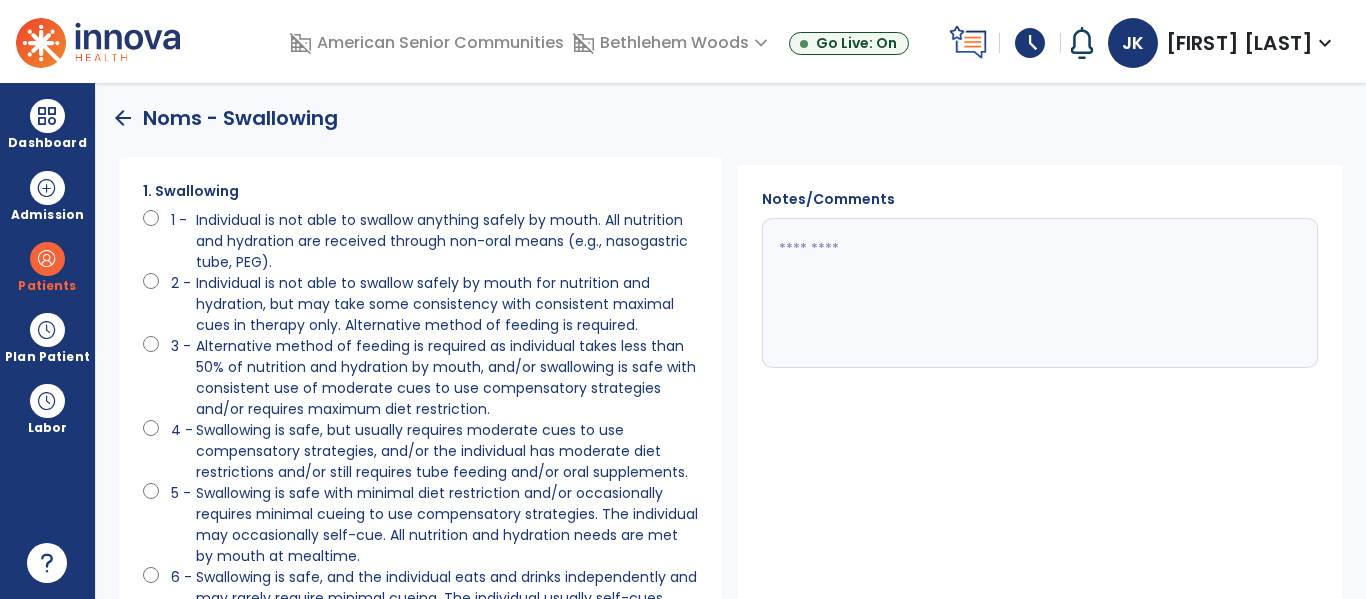 click on "Swallowing is safe, but usually requires moderate cues to use compensatory strategies, and/or the individual has moderate diet restrictions and/or still requires tube feeding and/or oral supplements." 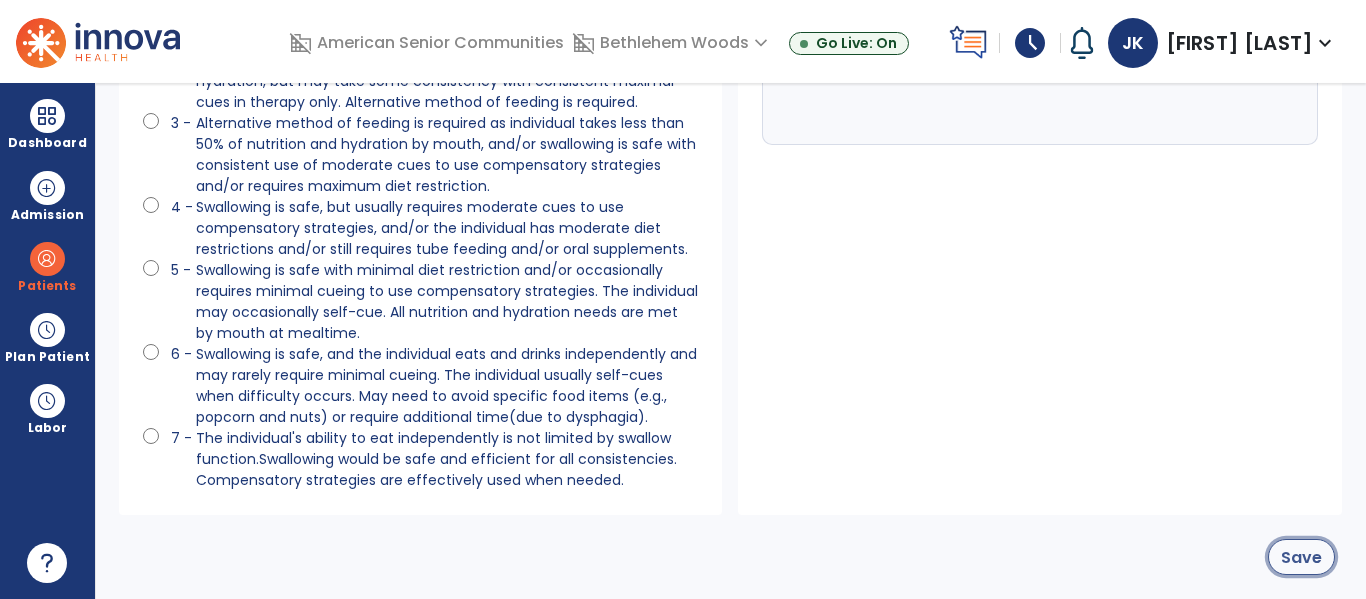 click on "Save" 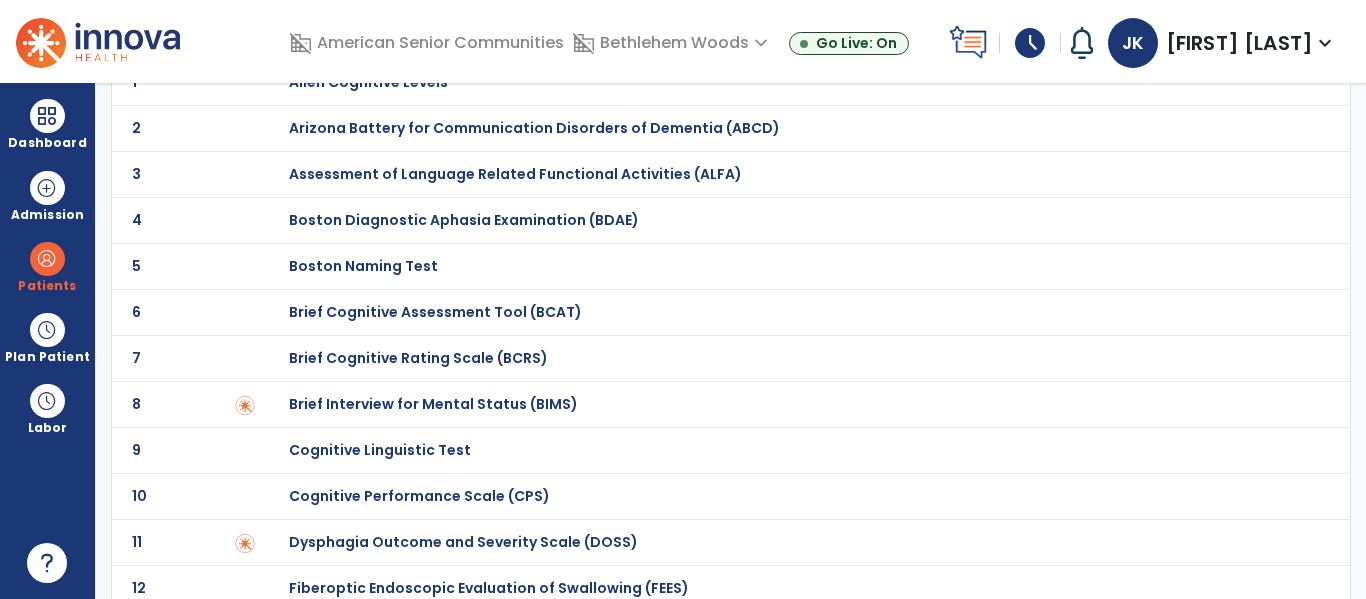 scroll, scrollTop: 0, scrollLeft: 0, axis: both 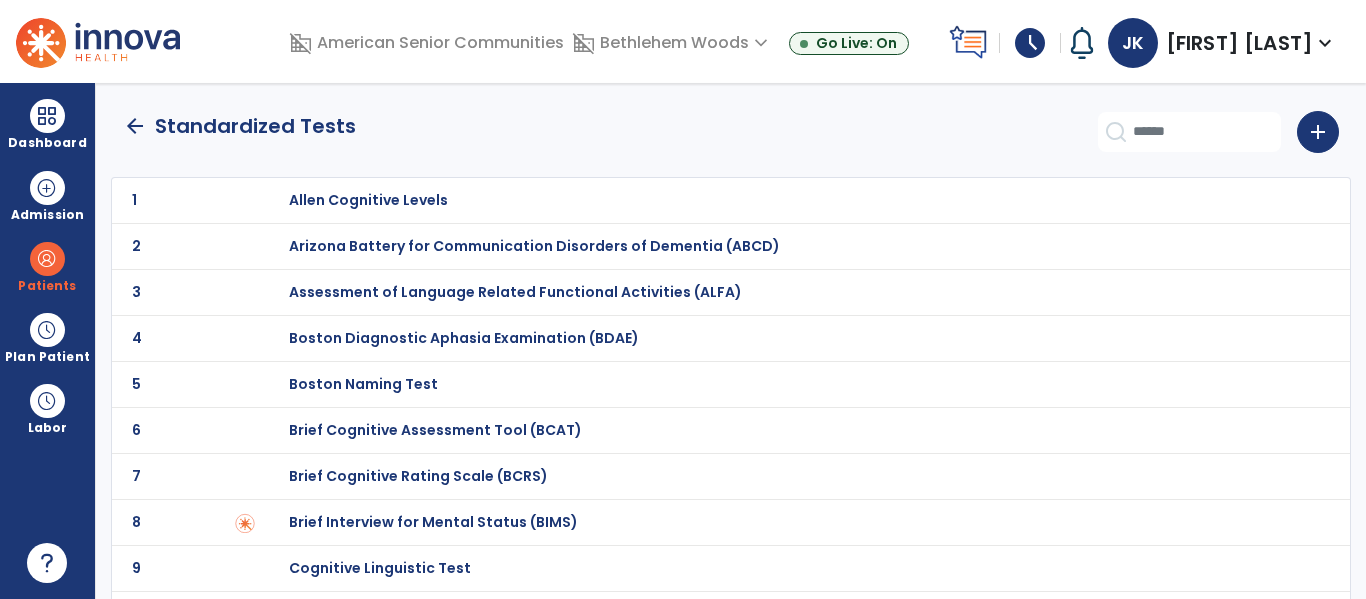 click on "arrow_back" 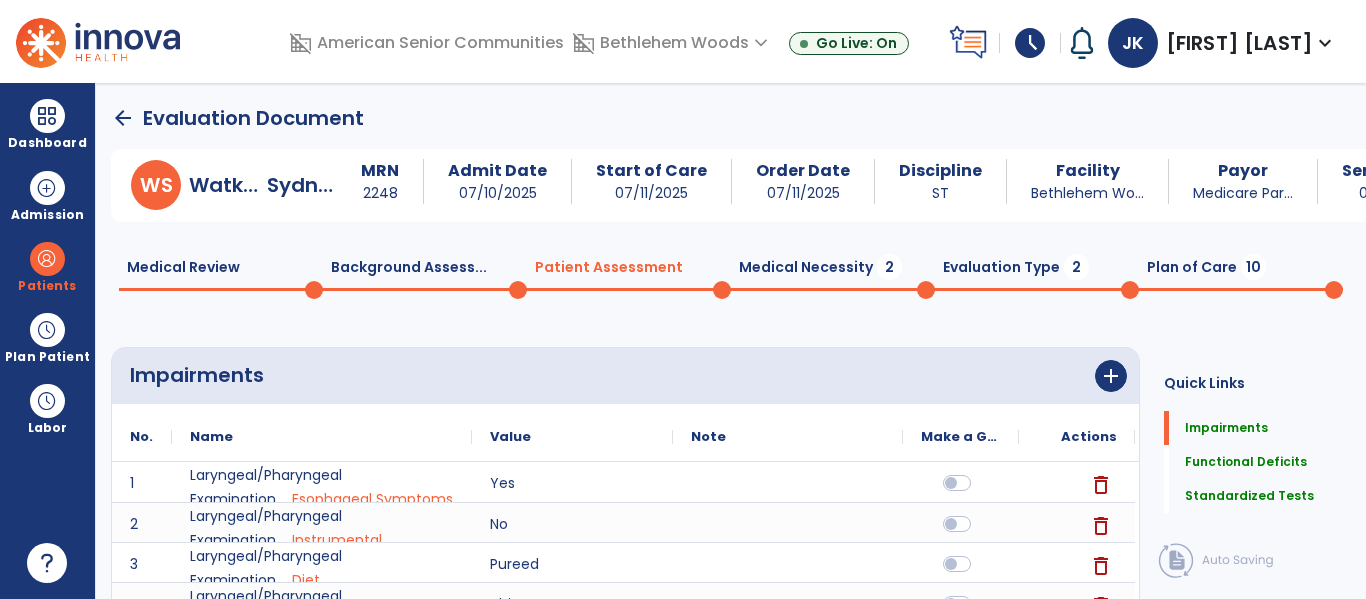 scroll, scrollTop: 20, scrollLeft: 0, axis: vertical 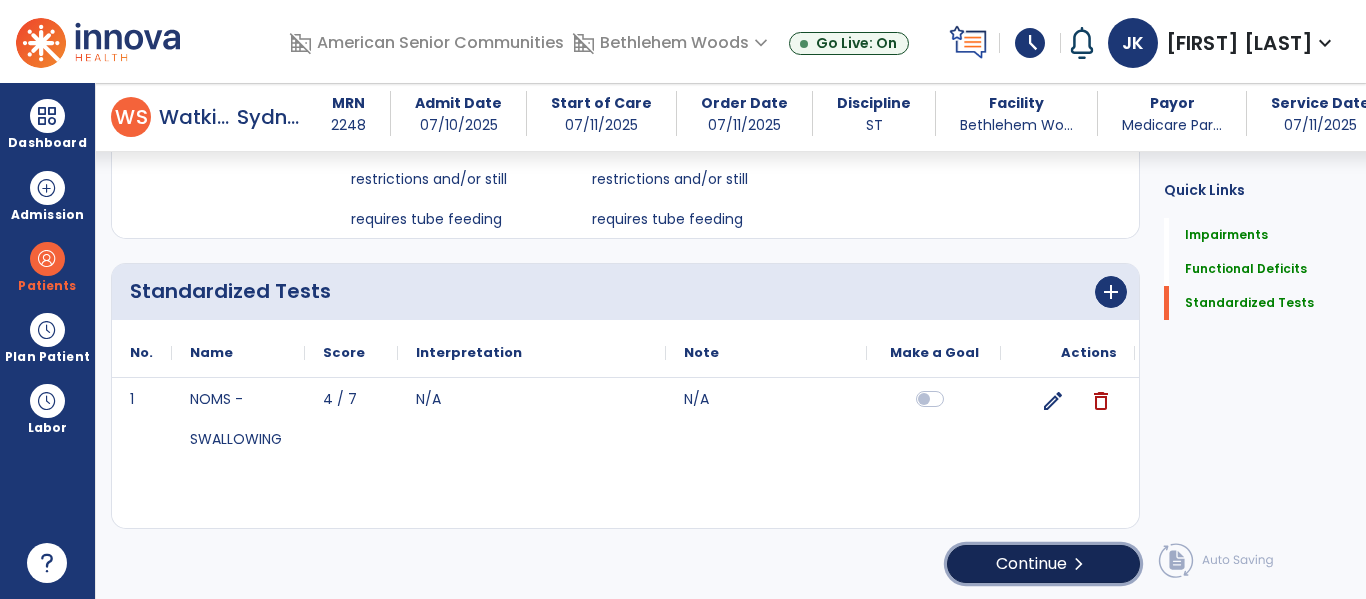 click on "Continue  chevron_right" 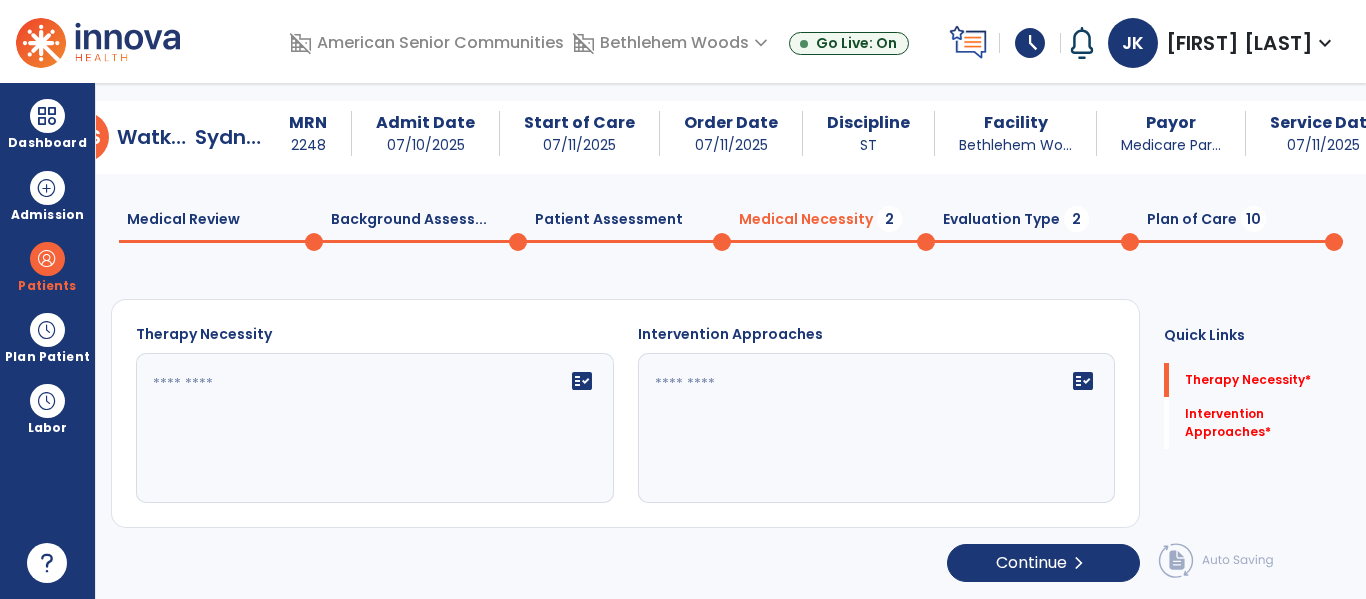 scroll, scrollTop: 29, scrollLeft: 0, axis: vertical 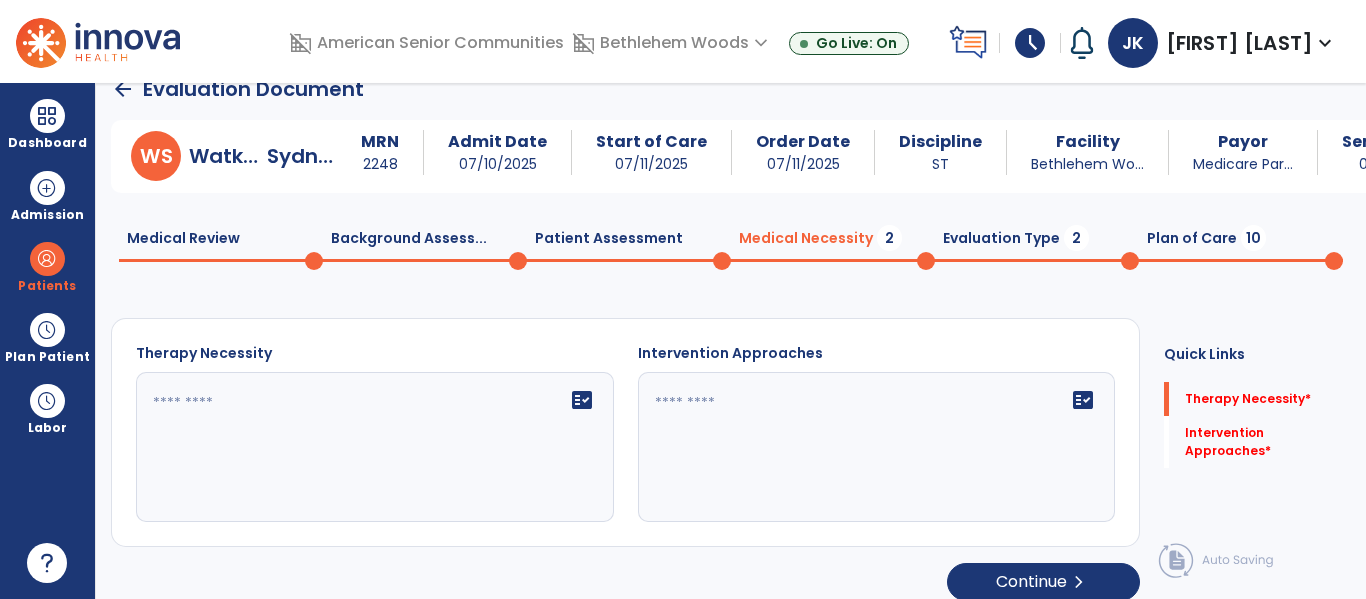 click on "fact_check" 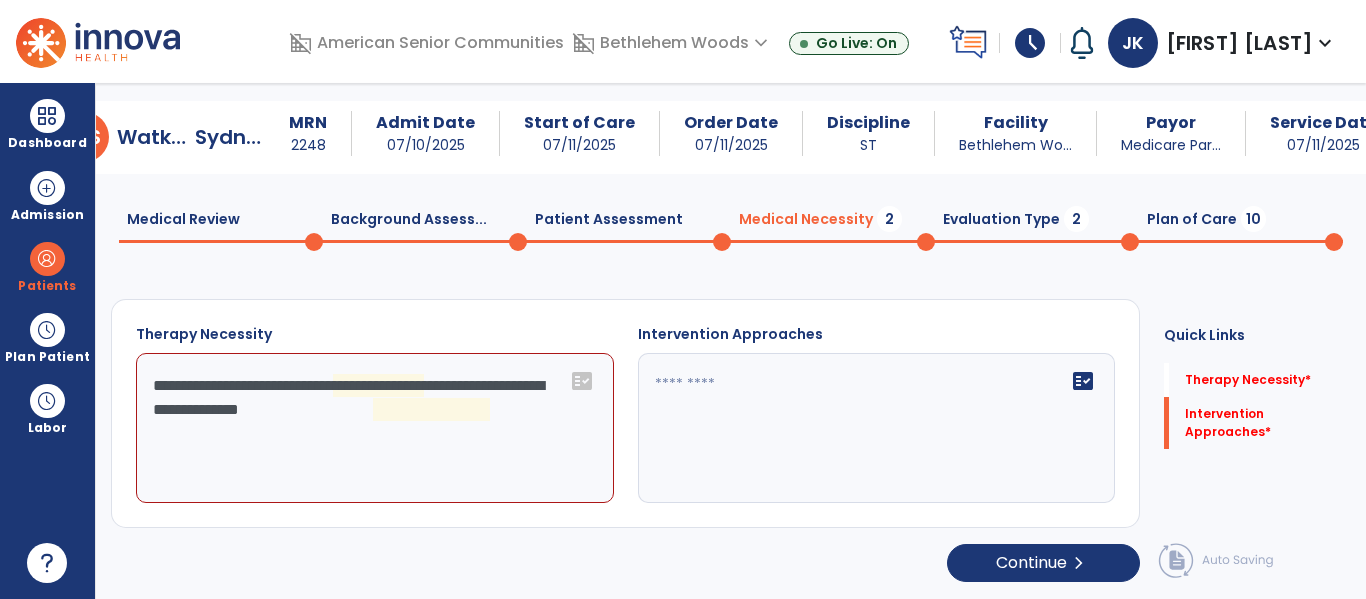 scroll, scrollTop: 29, scrollLeft: 0, axis: vertical 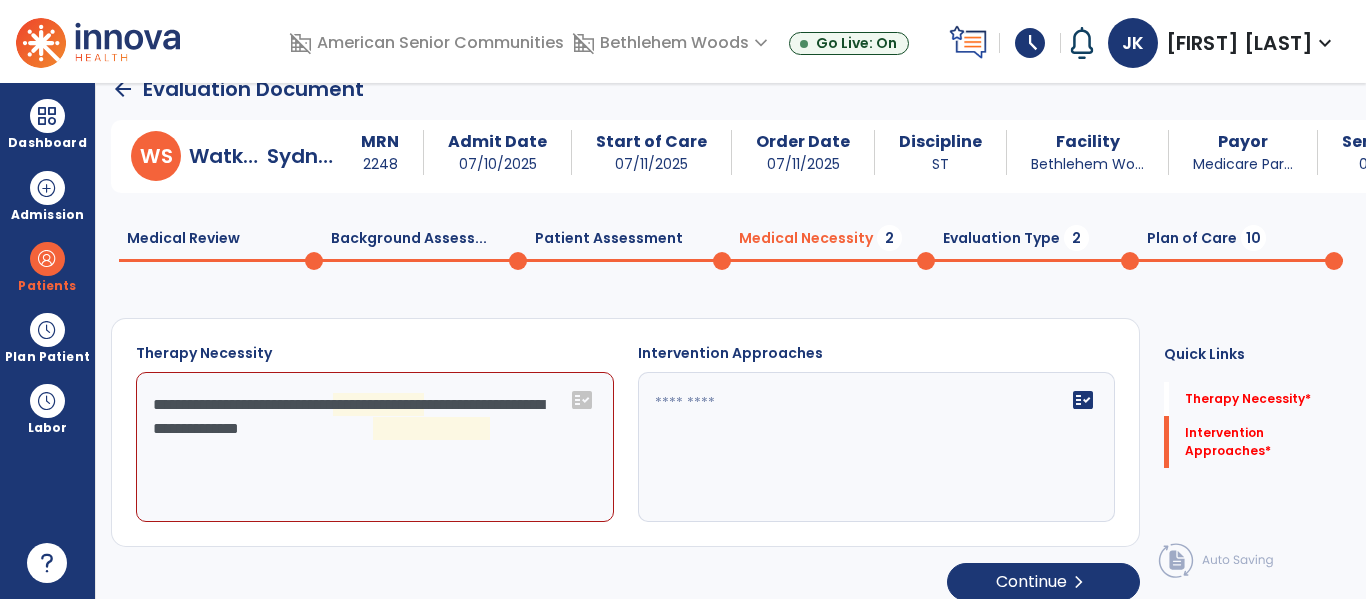 click on "**********" 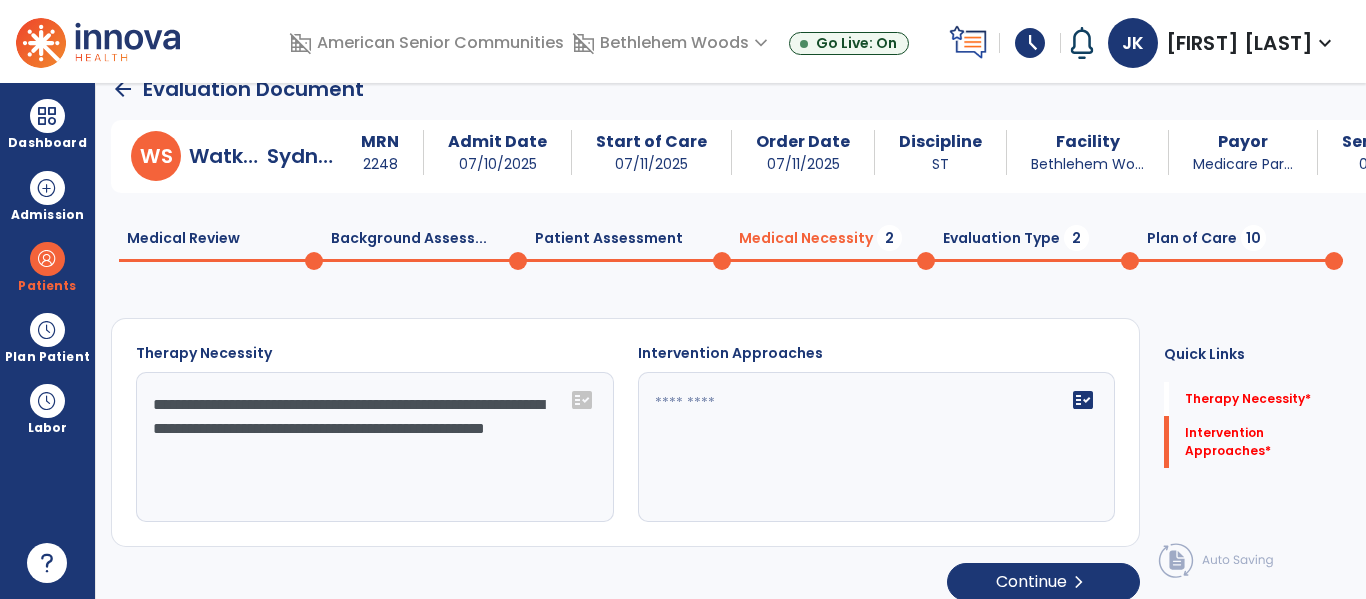 type on "**********" 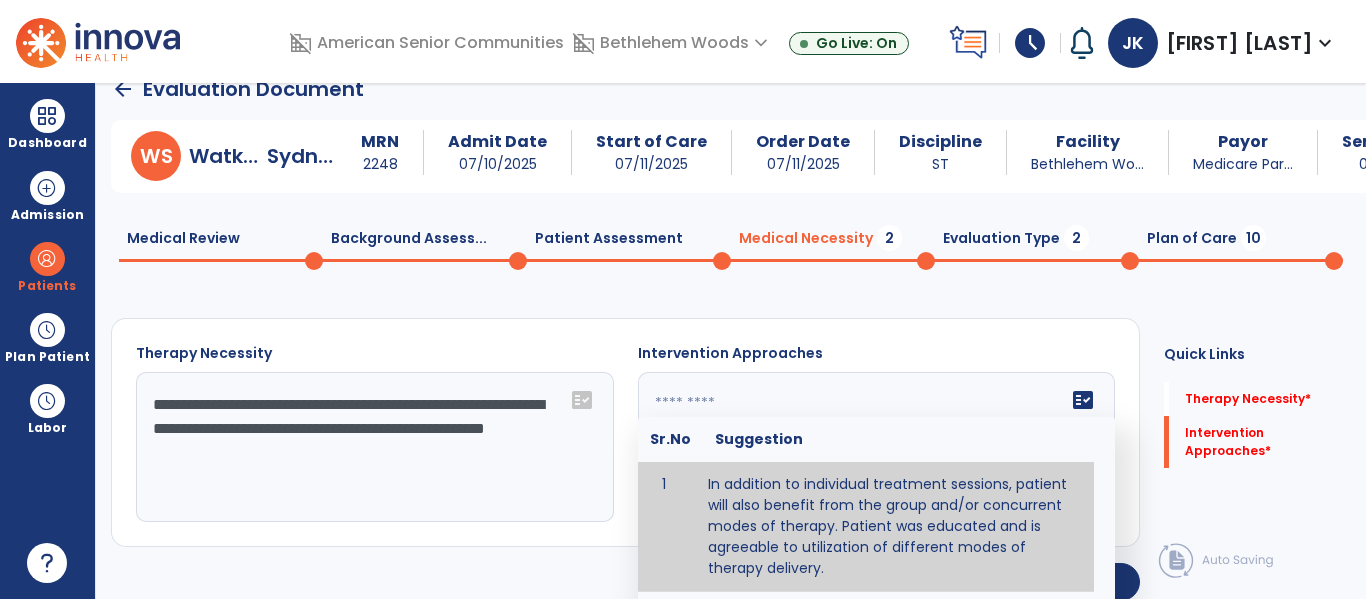 type on "**********" 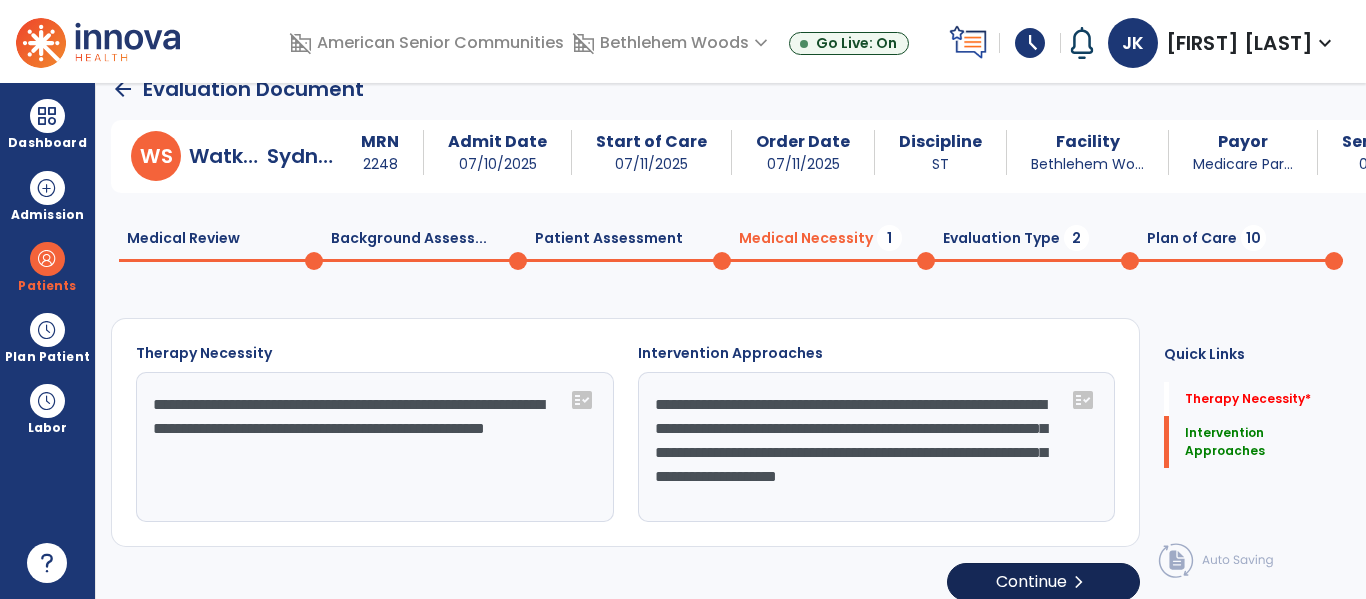 click on "Continue  chevron_right" 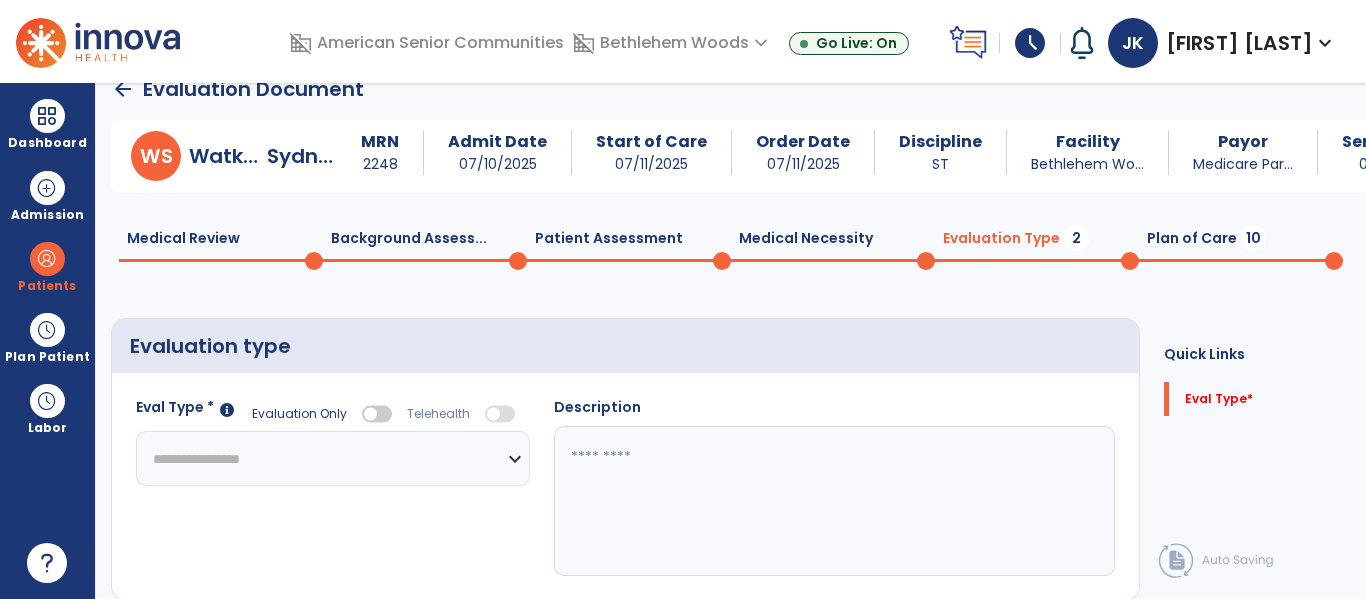 click on "**********" 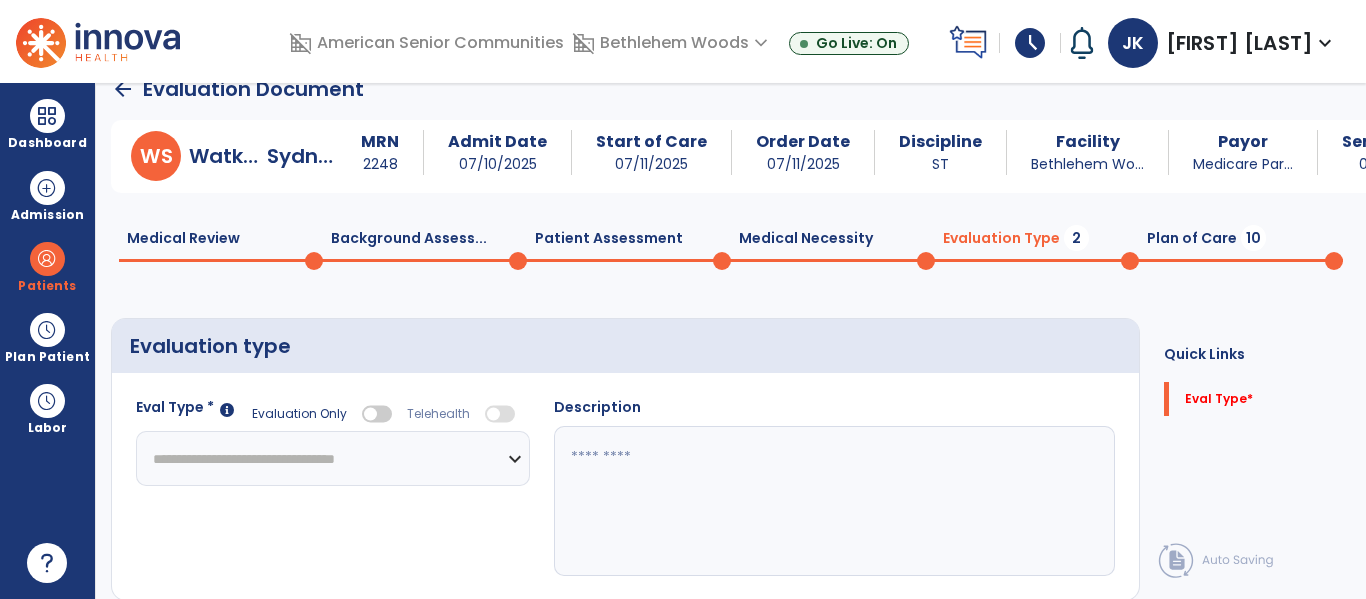 click on "**********" 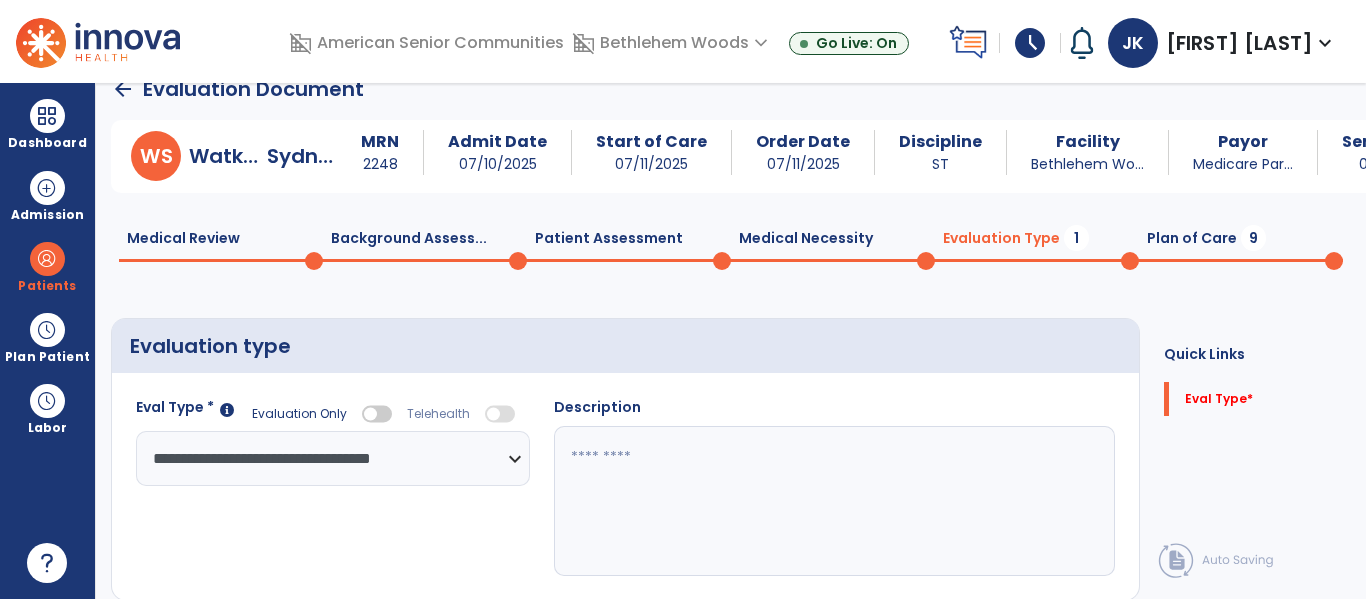 click 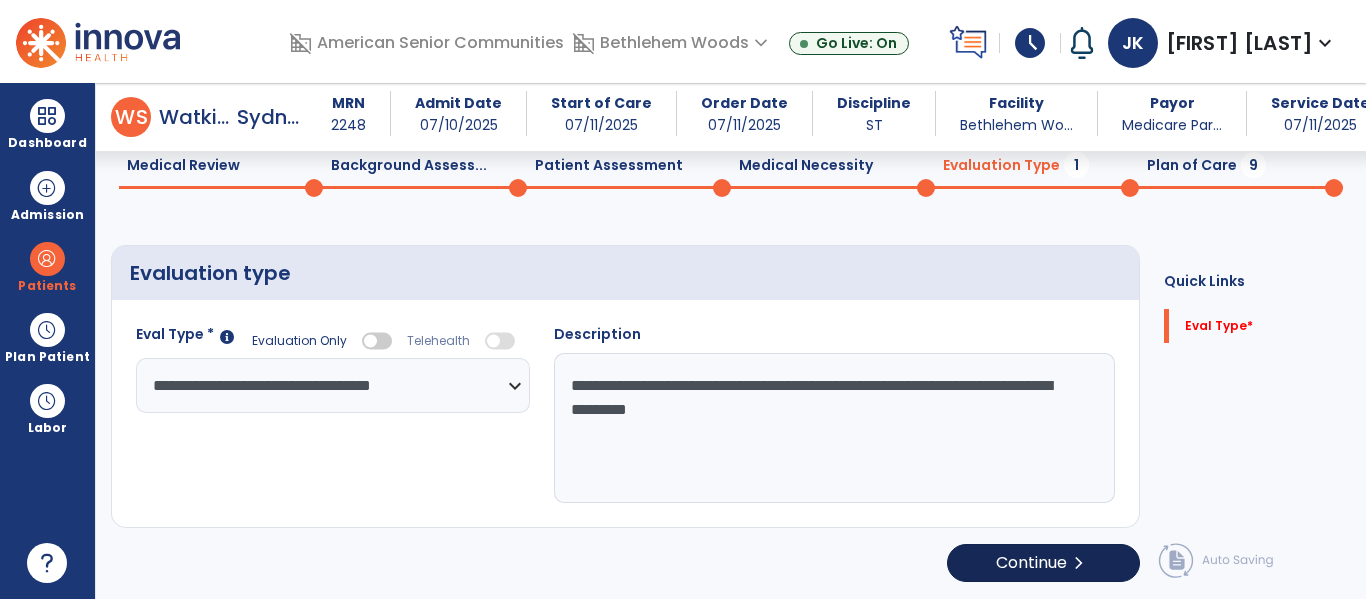 type on "**********" 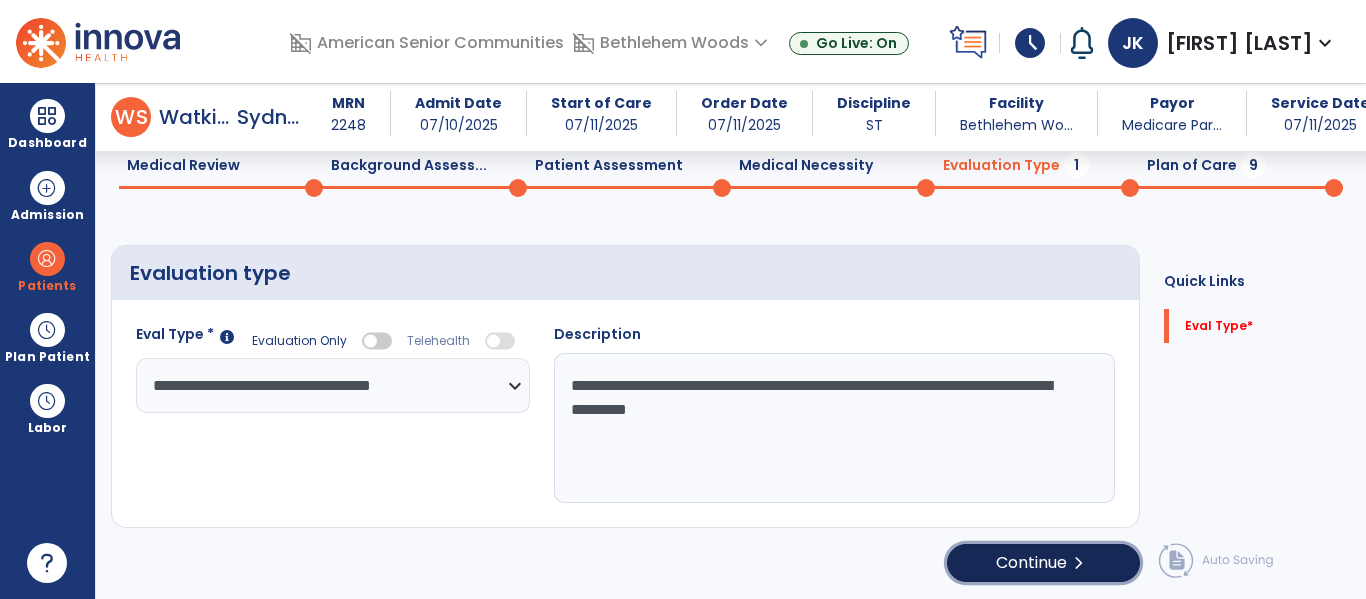 click on "Continue  chevron_right" 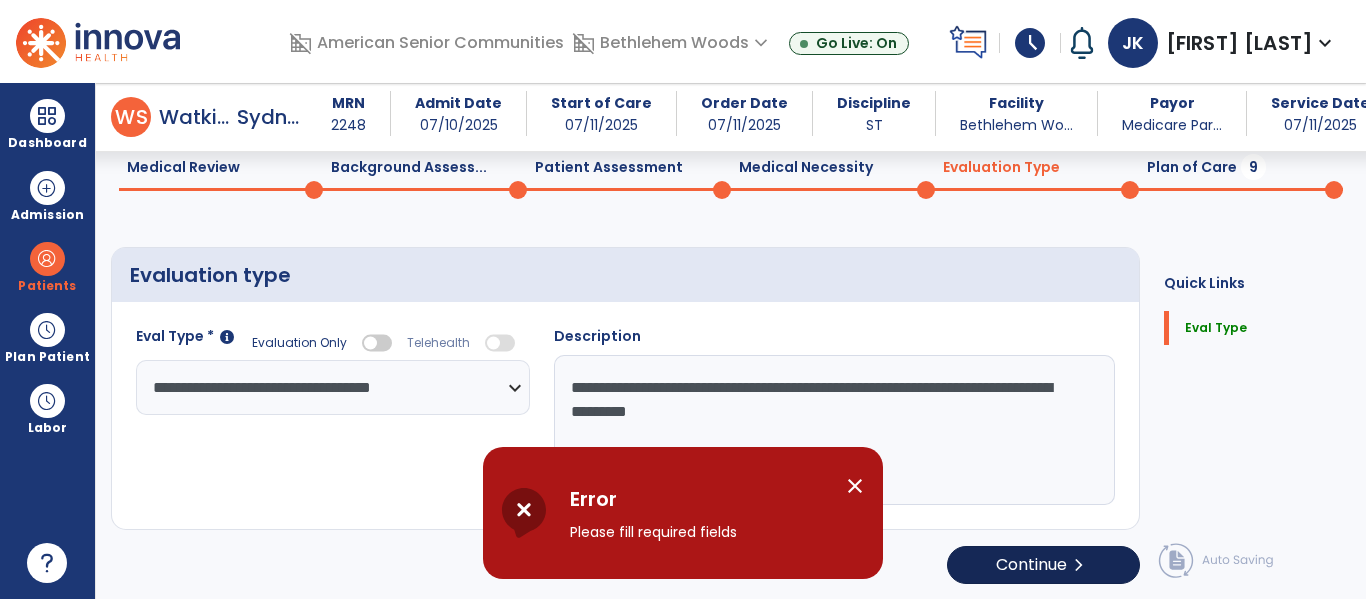 scroll, scrollTop: 83, scrollLeft: 0, axis: vertical 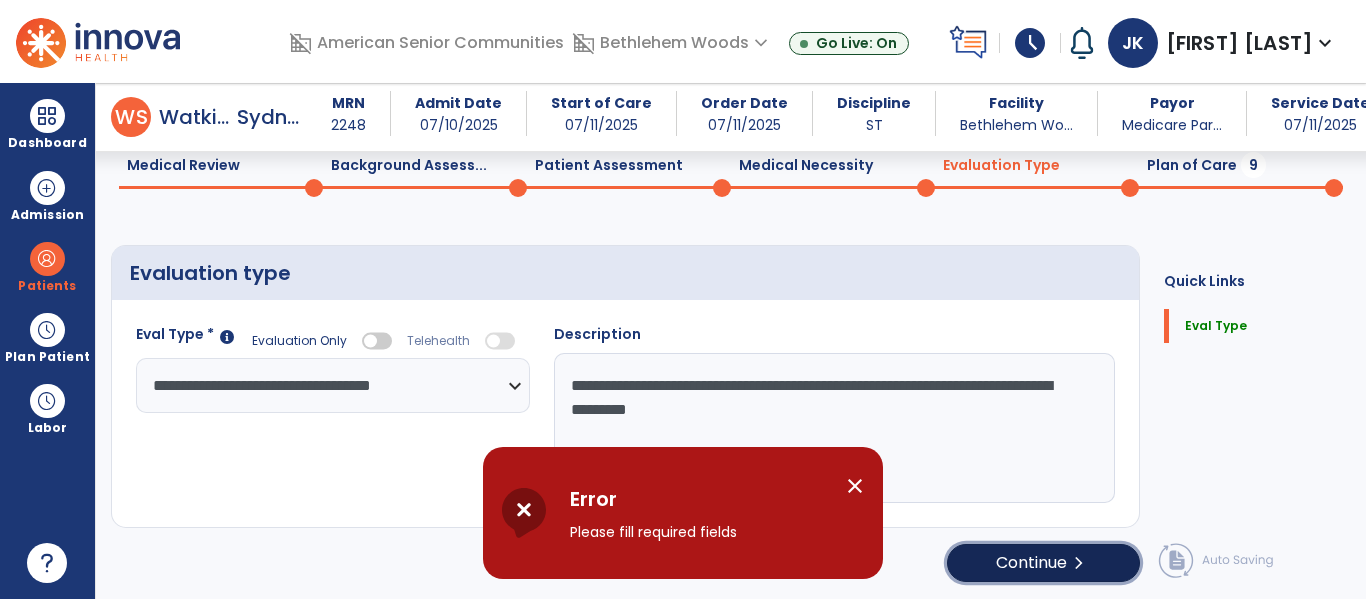 click on "Continue  chevron_right" 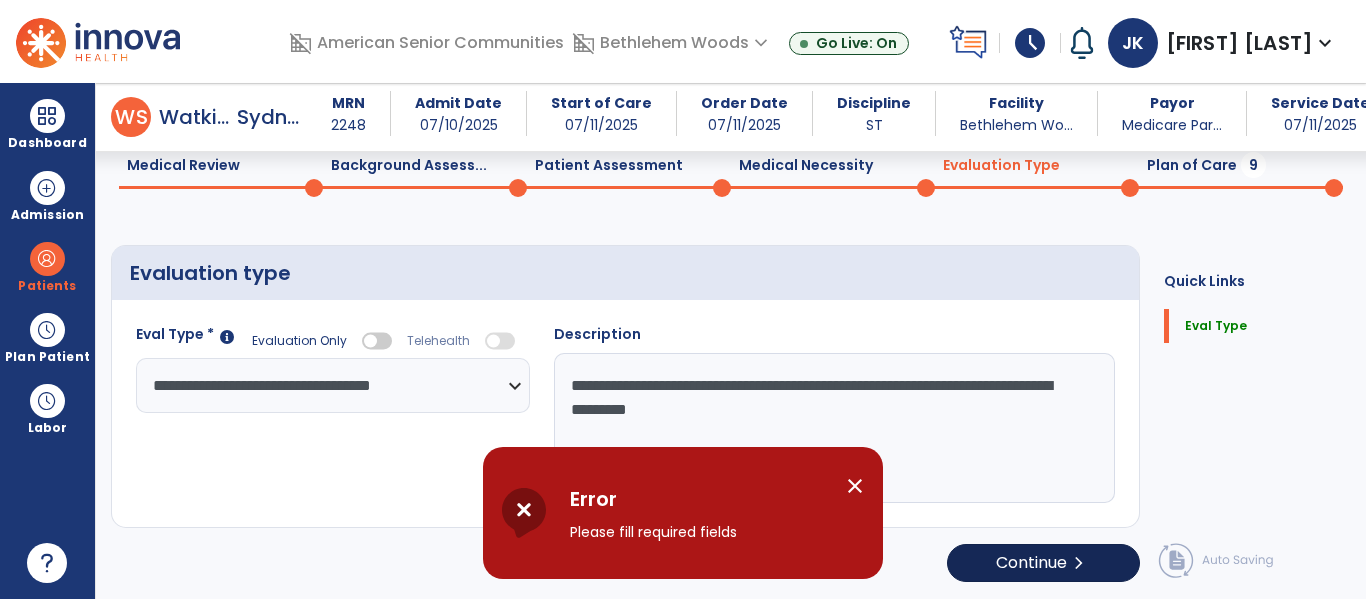 select on "*****" 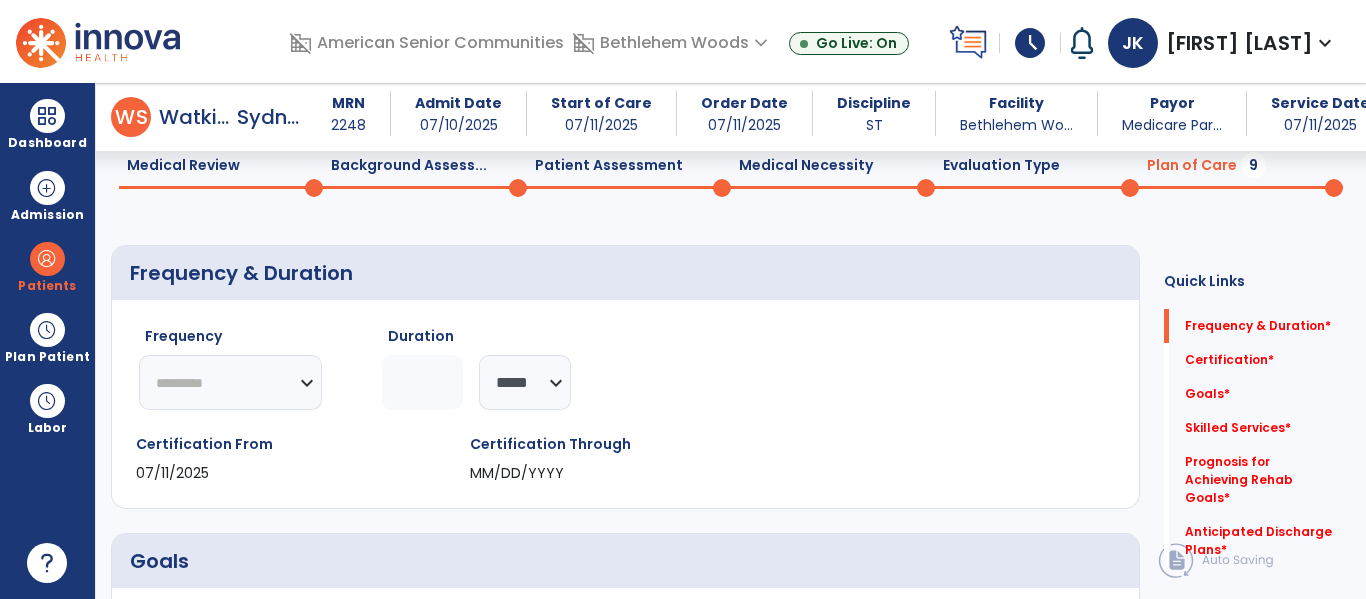 click on "********* ** ** ** ** ** ** **" 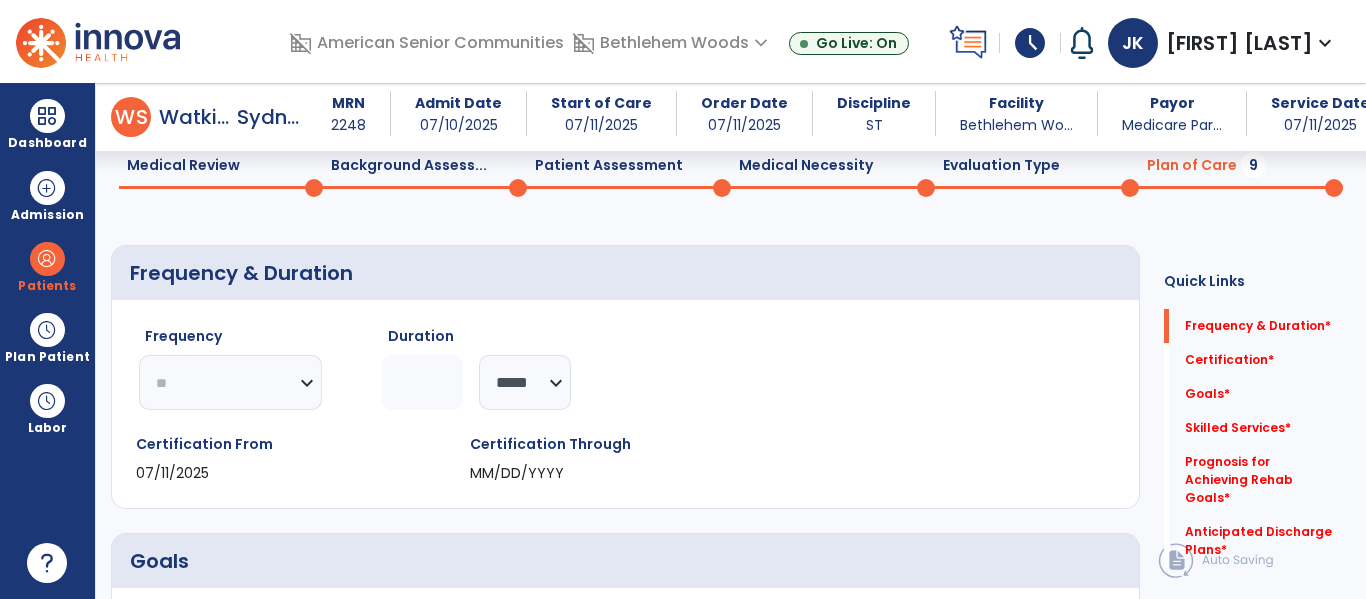 click on "********* ** ** ** ** ** ** **" 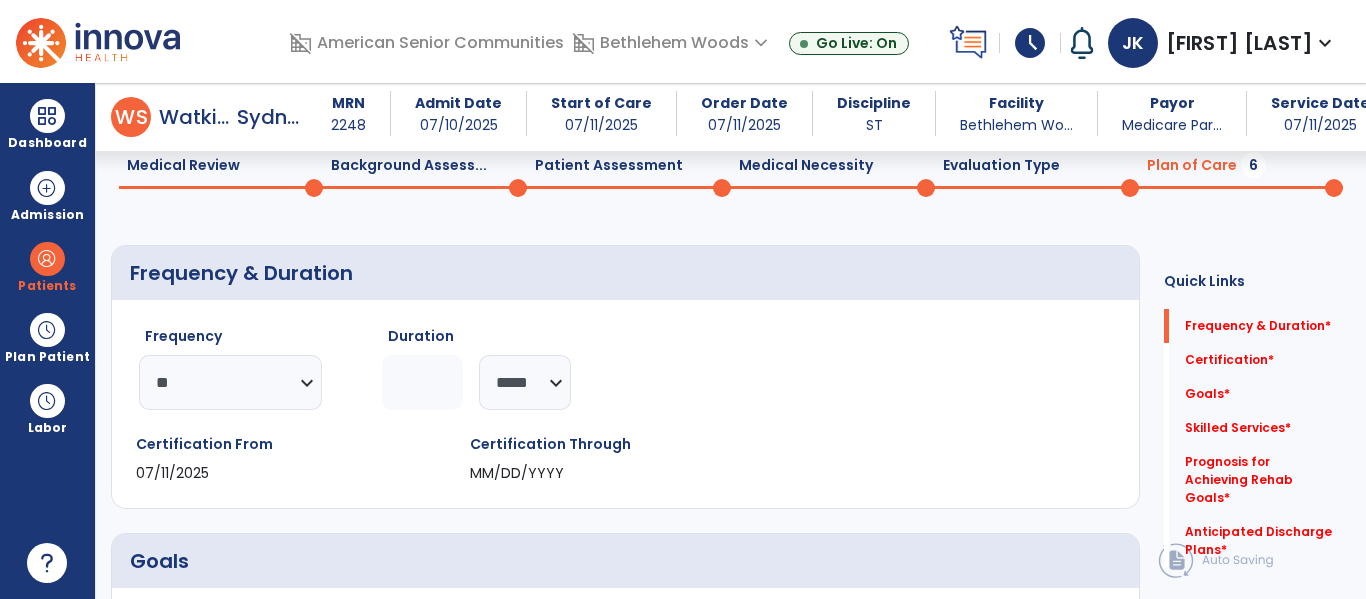 click 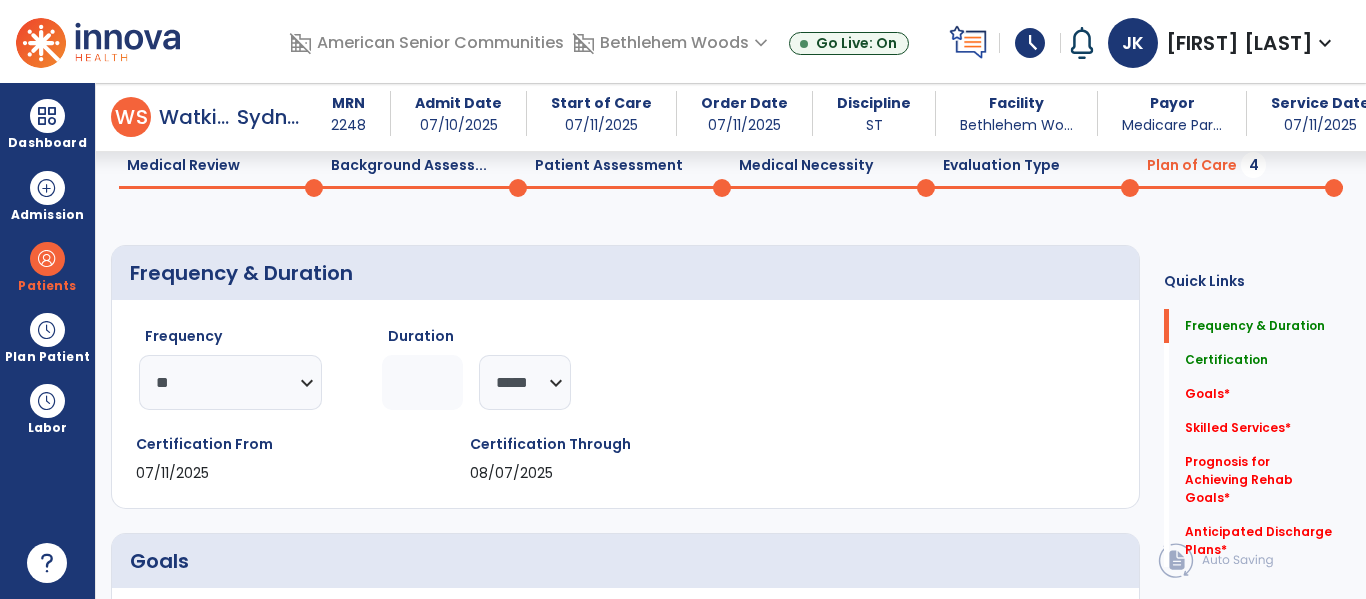 type on "*" 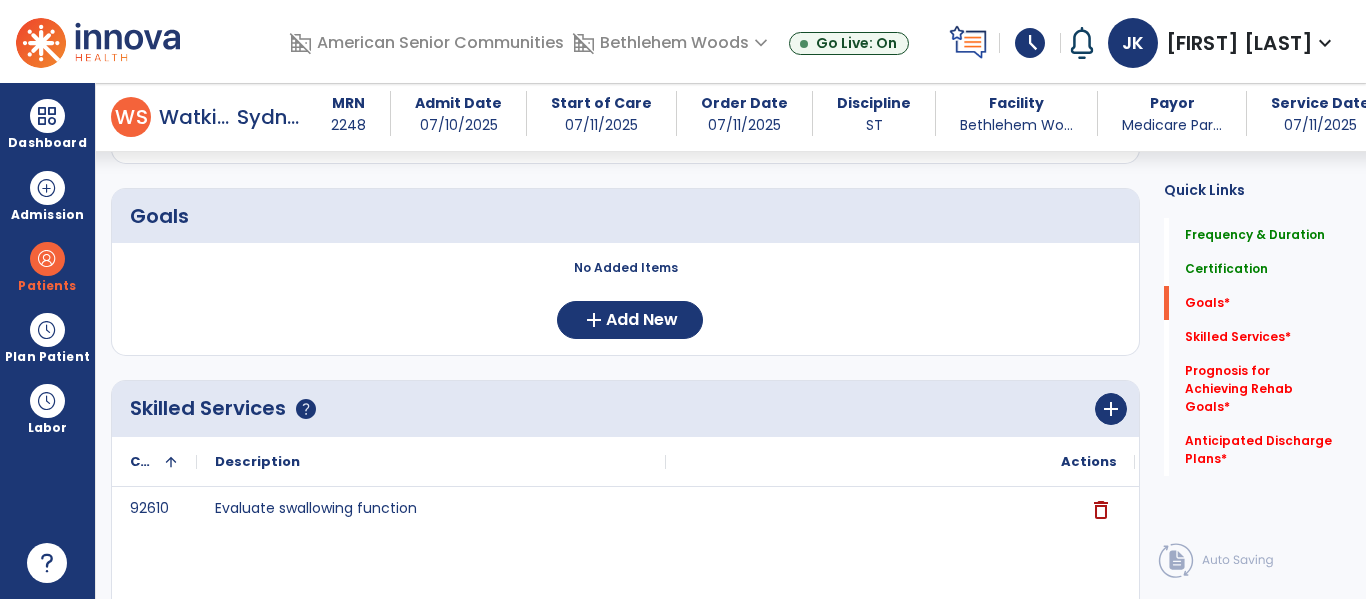 scroll, scrollTop: 435, scrollLeft: 0, axis: vertical 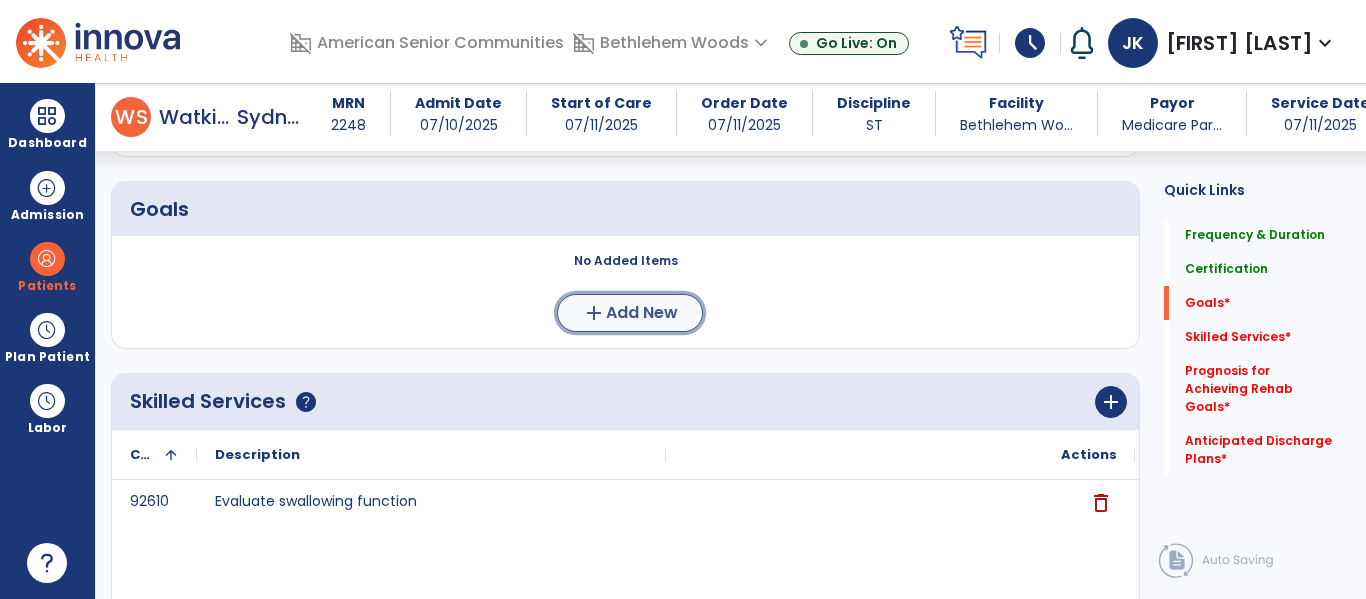 click on "Add New" at bounding box center (642, 313) 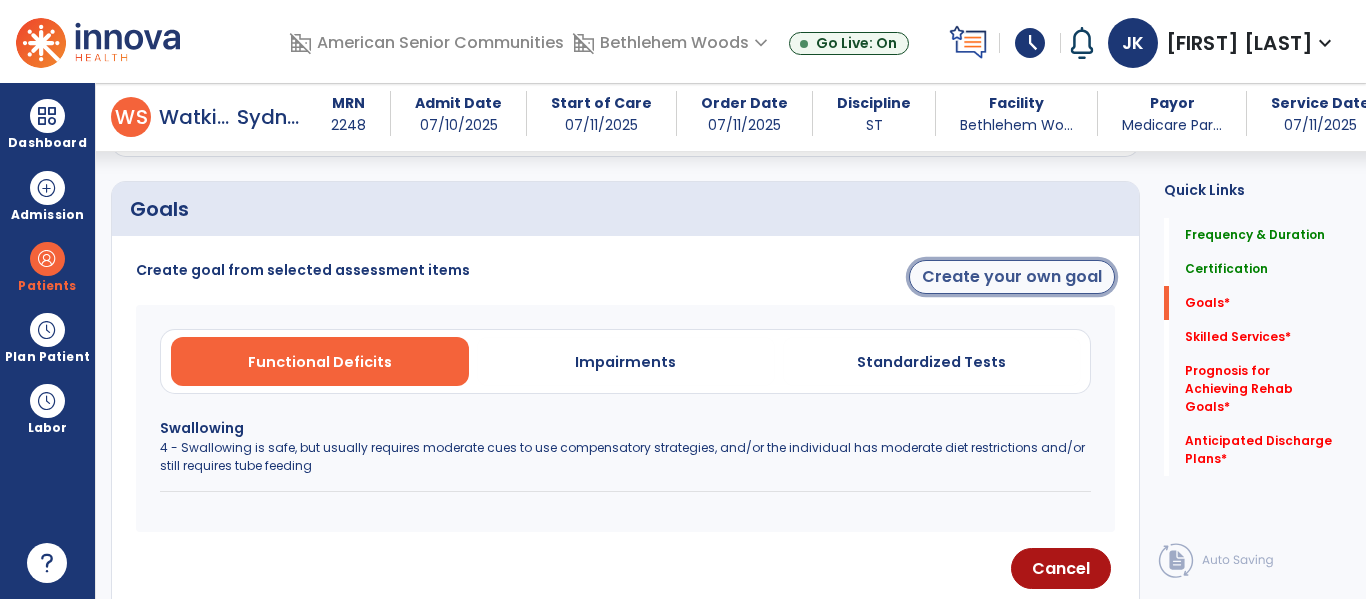 click on "Create your own goal" at bounding box center [1012, 277] 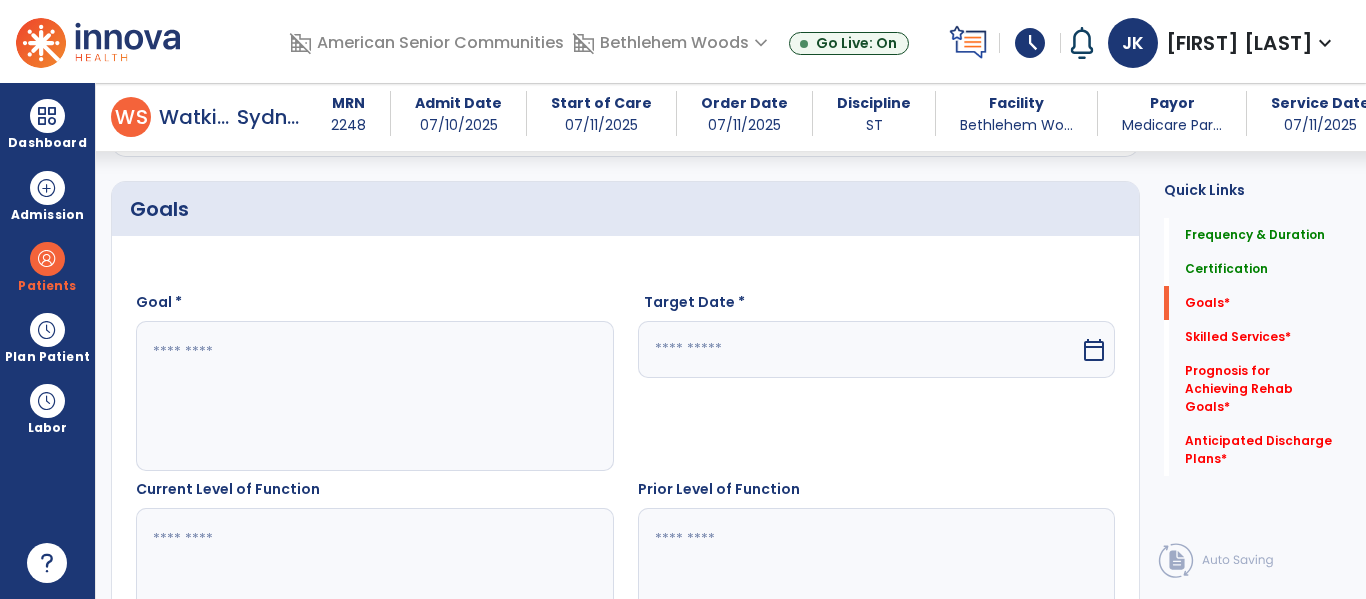 click at bounding box center (374, 396) 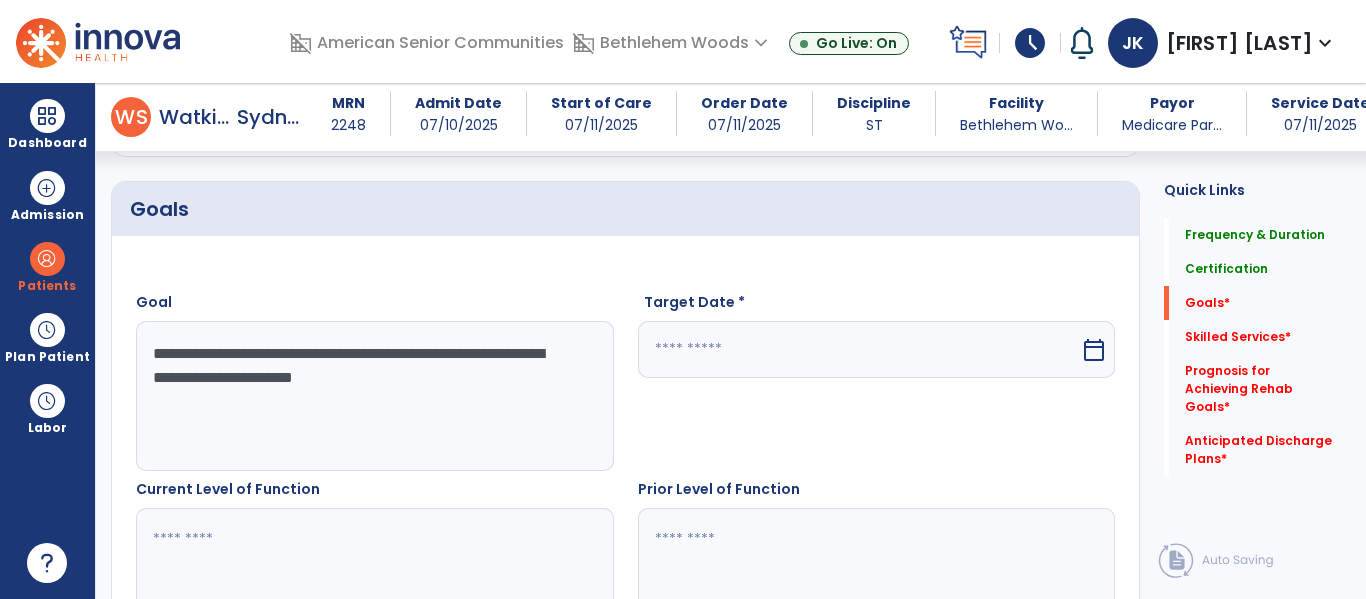 type on "**********" 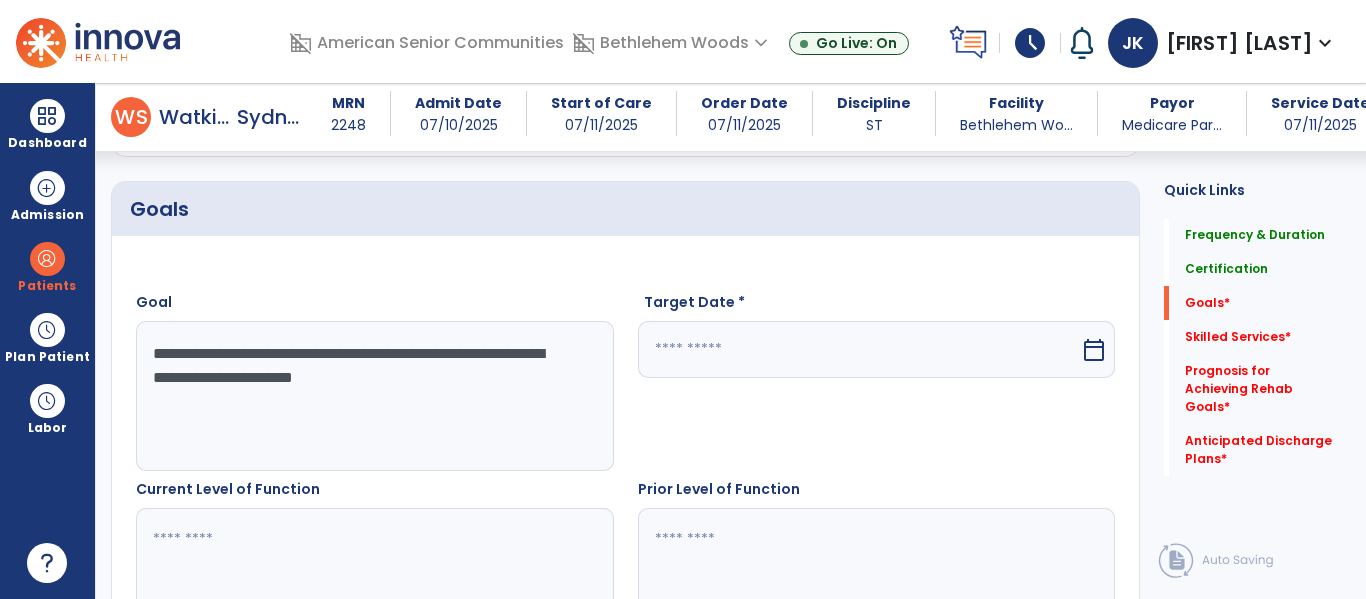 click at bounding box center [859, 349] 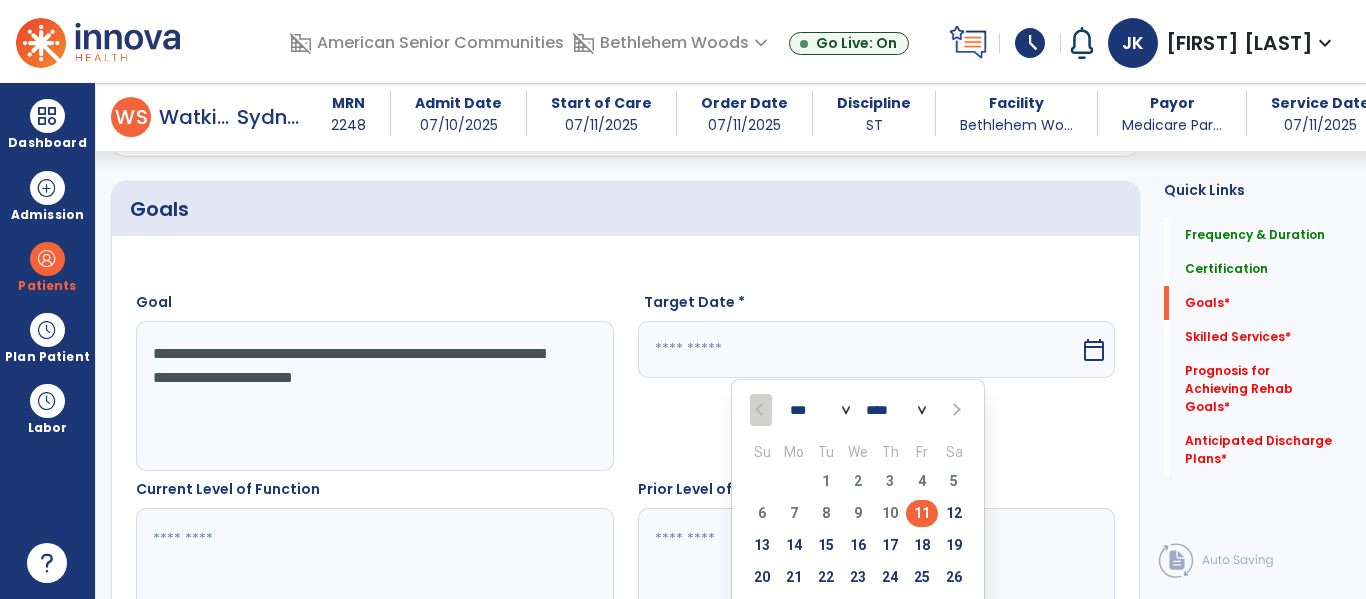 click at bounding box center (954, 410) 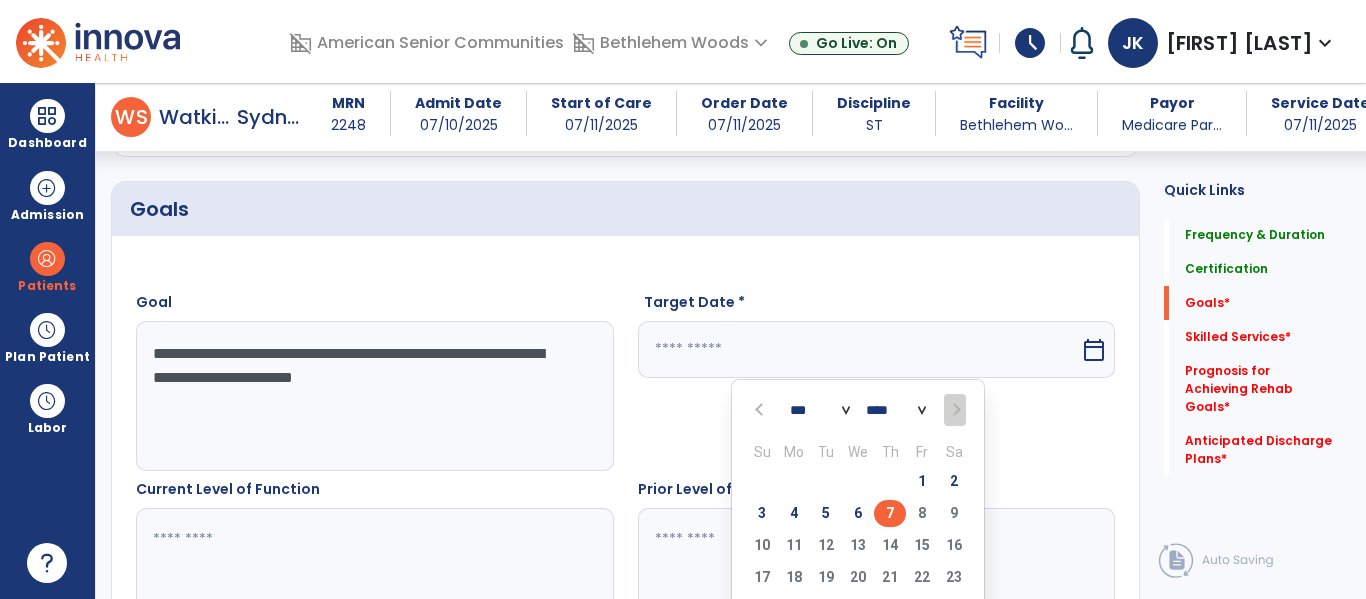 click on "7" at bounding box center (890, 513) 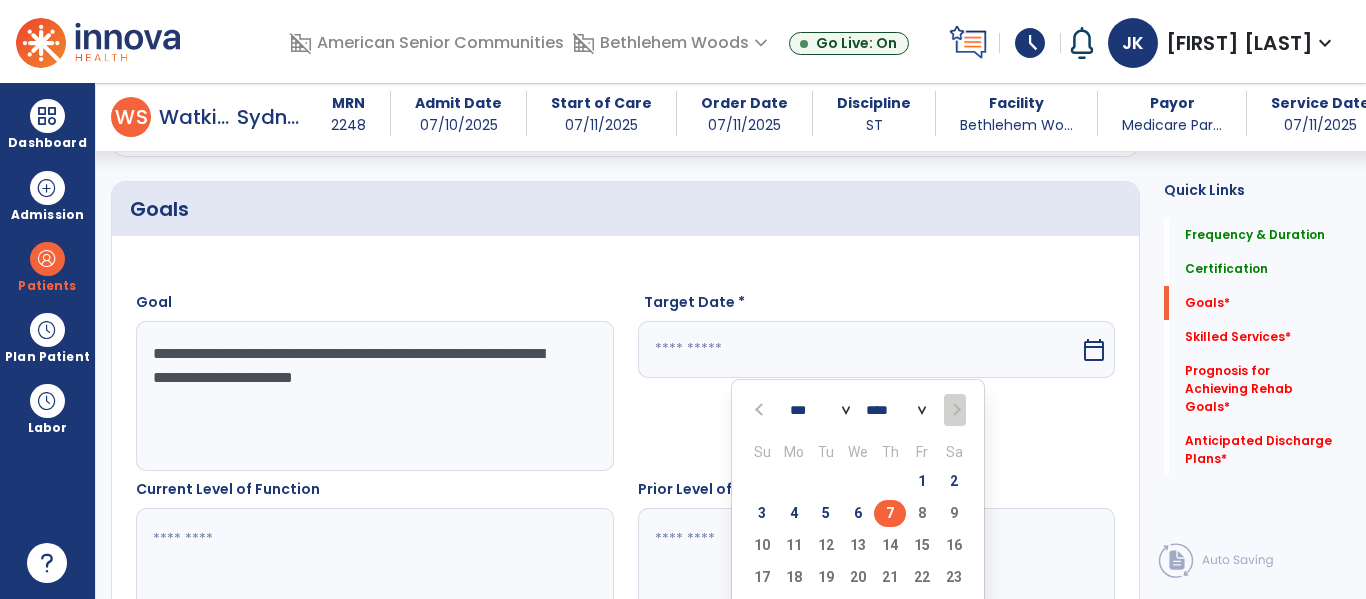 type on "********" 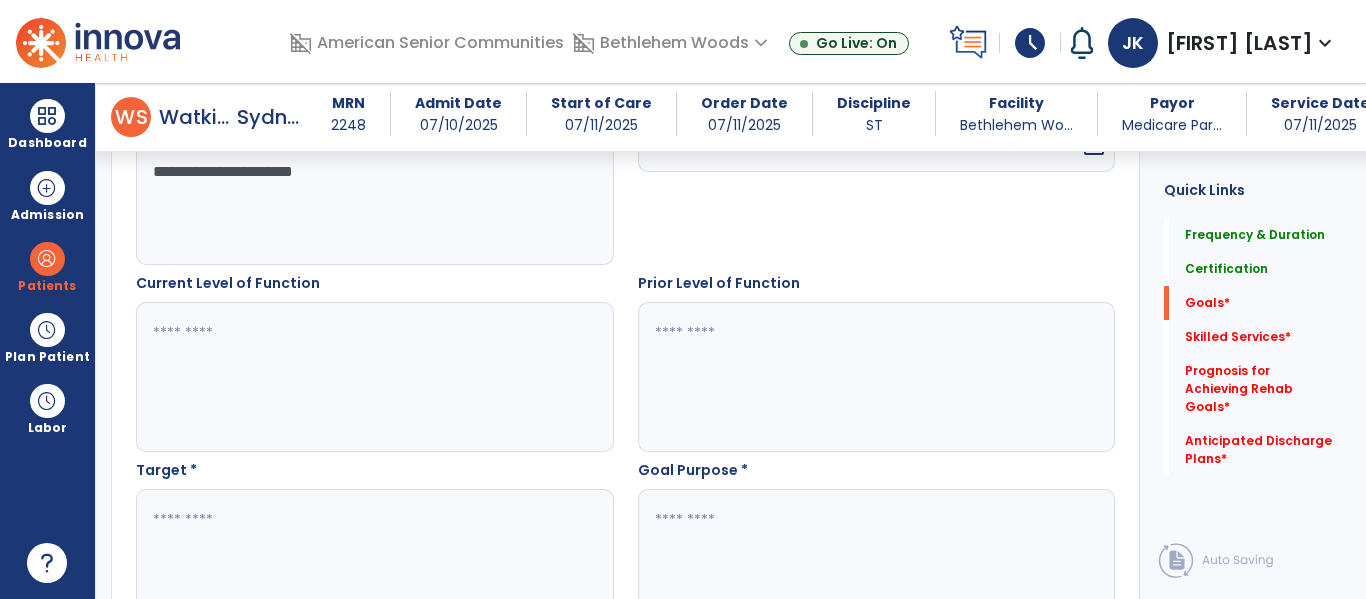 scroll, scrollTop: 667, scrollLeft: 0, axis: vertical 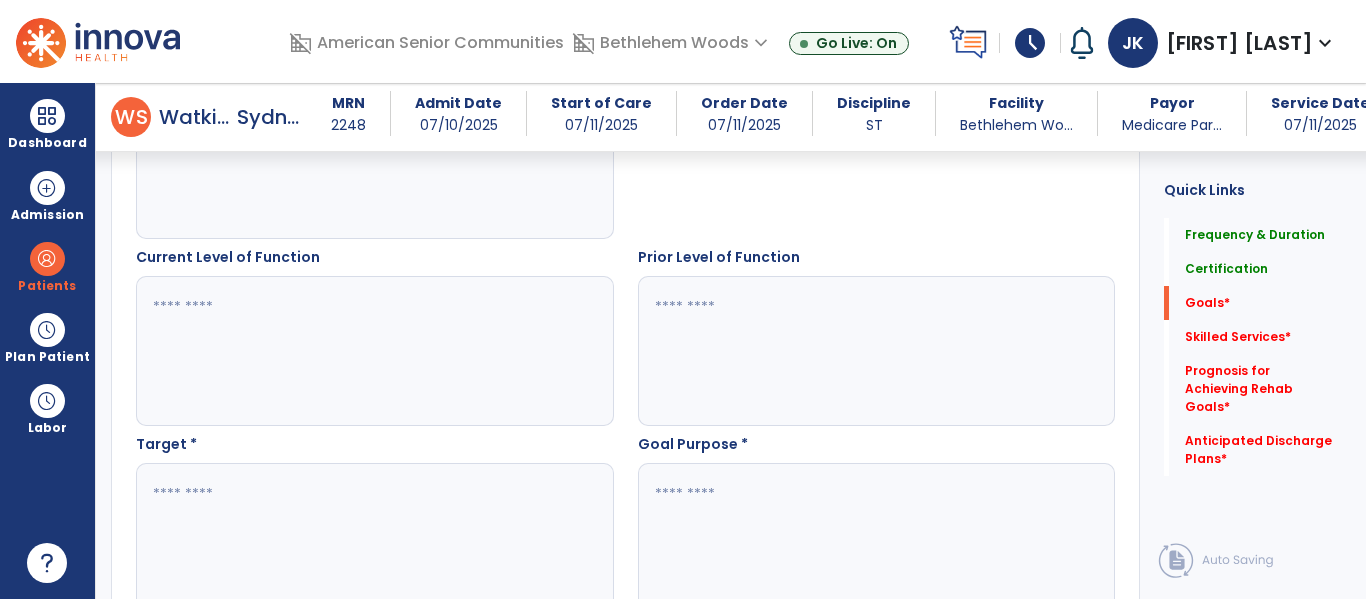 click at bounding box center [374, 351] 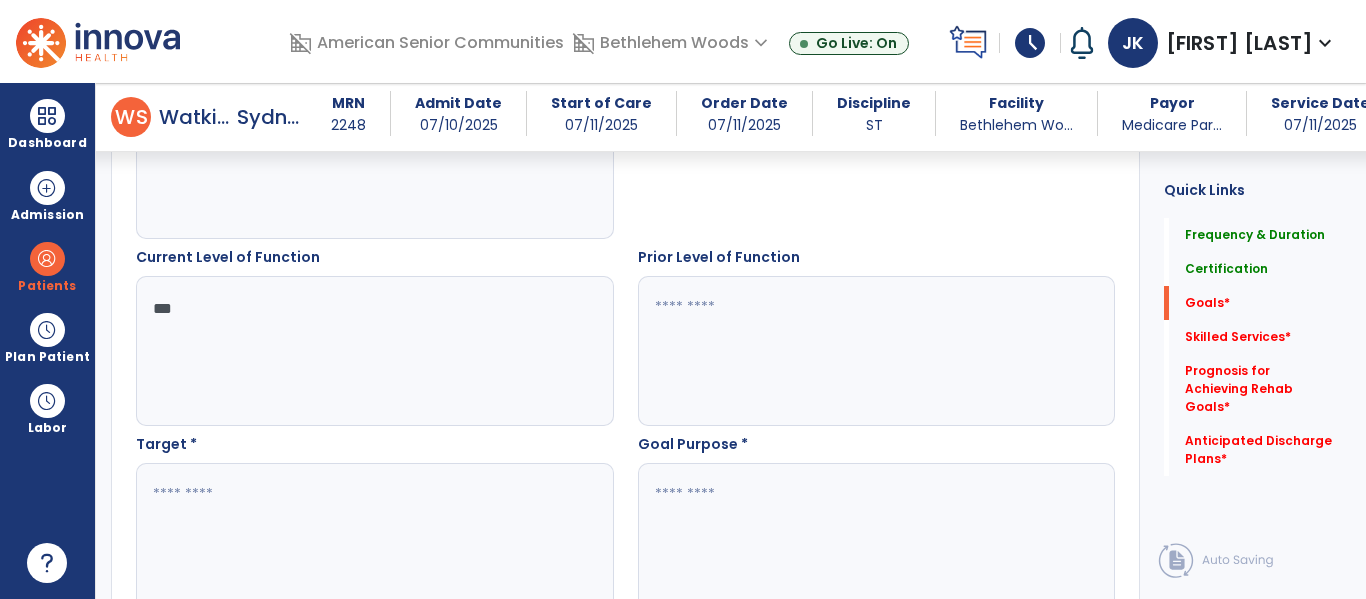 type on "***" 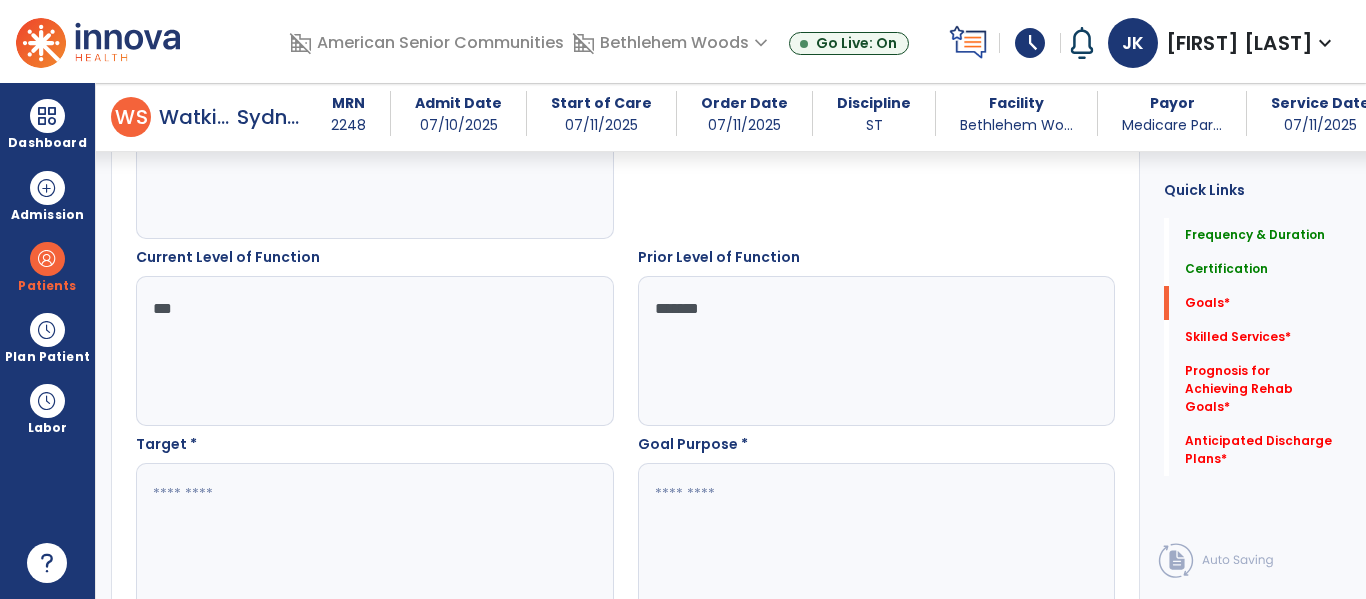 type on "*******" 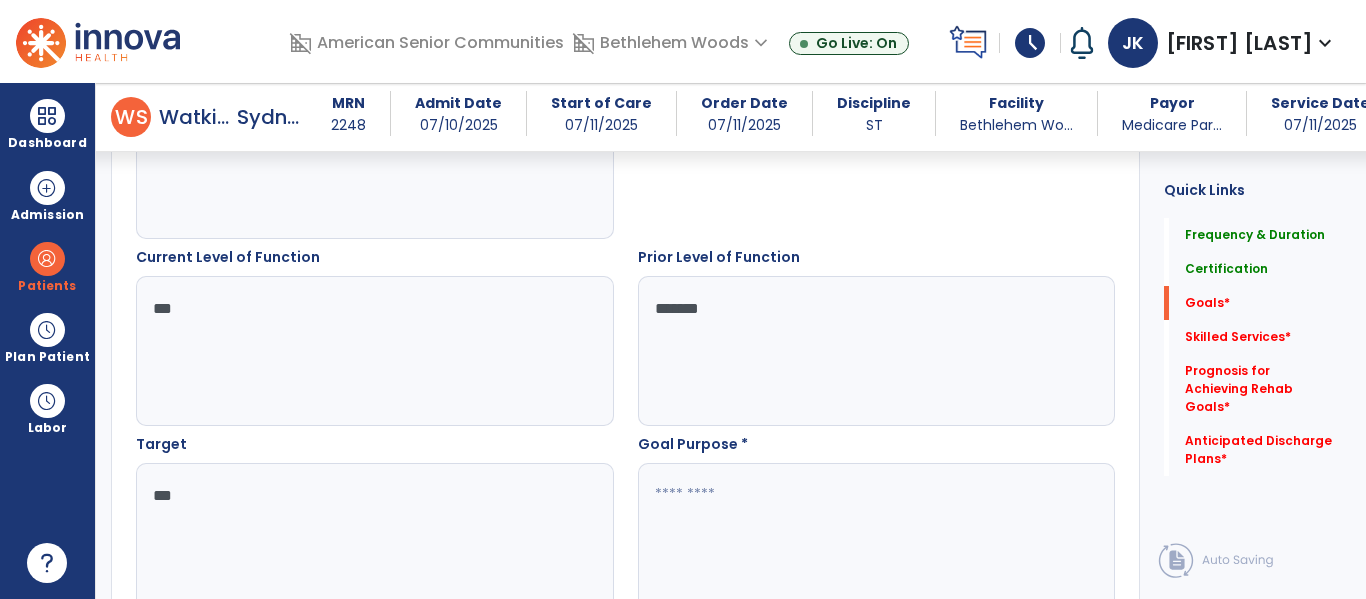 type on "***" 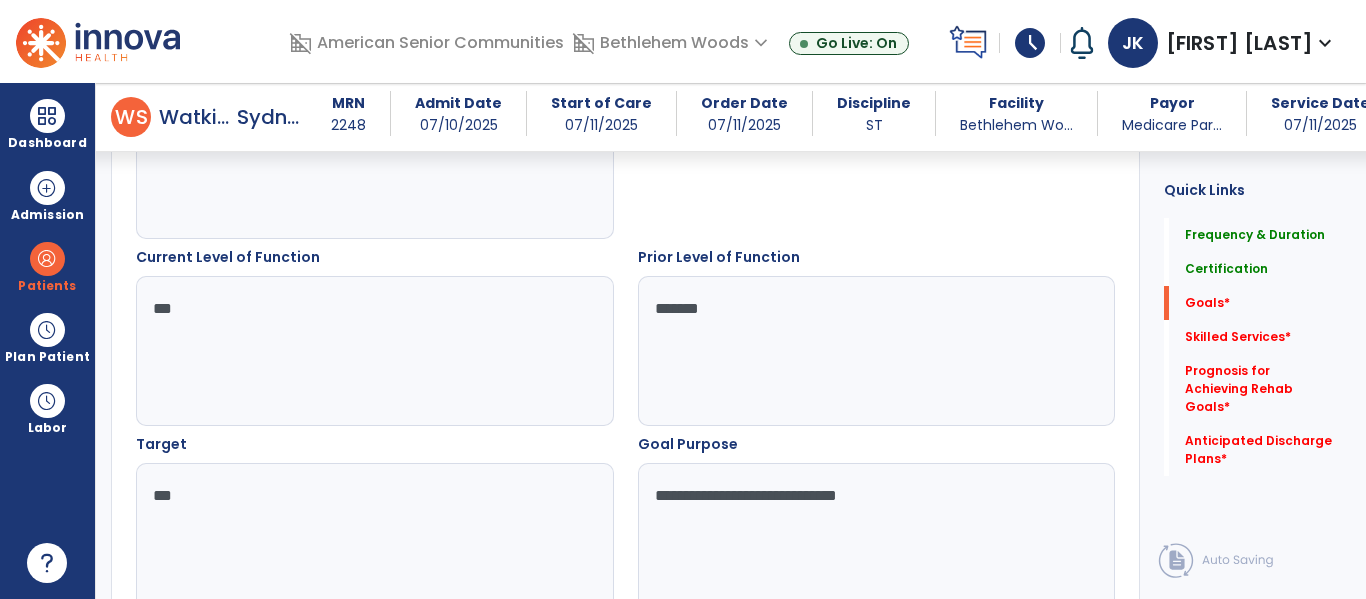 type on "**********" 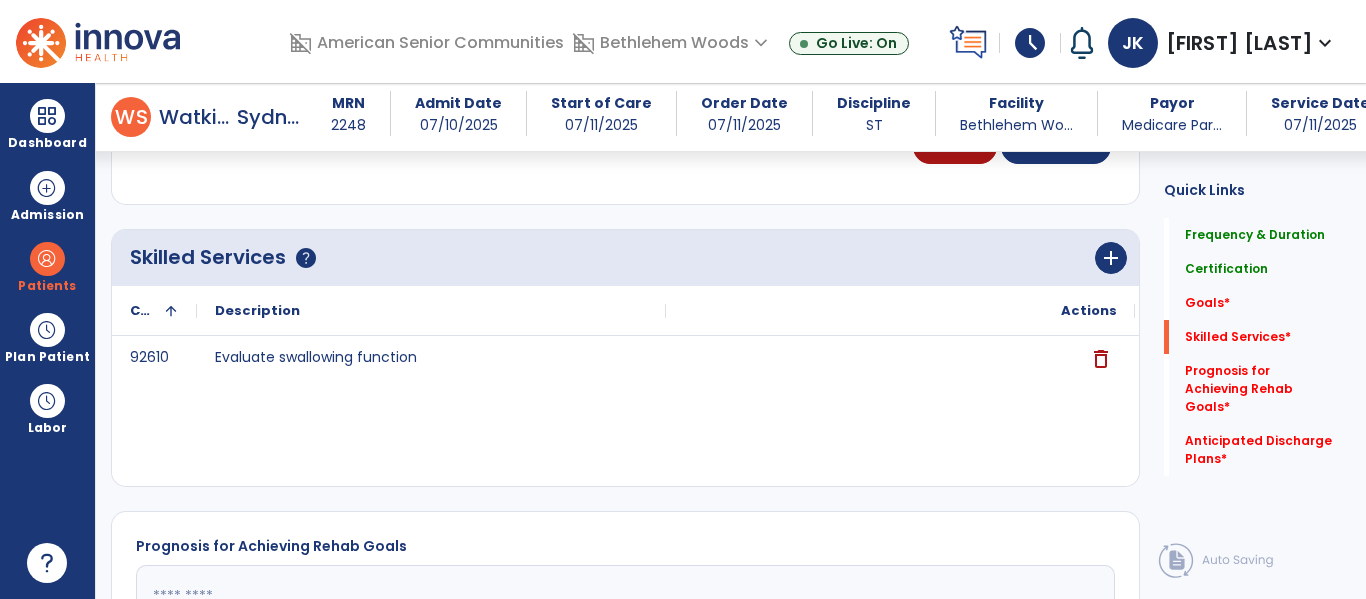 scroll, scrollTop: 1109, scrollLeft: 0, axis: vertical 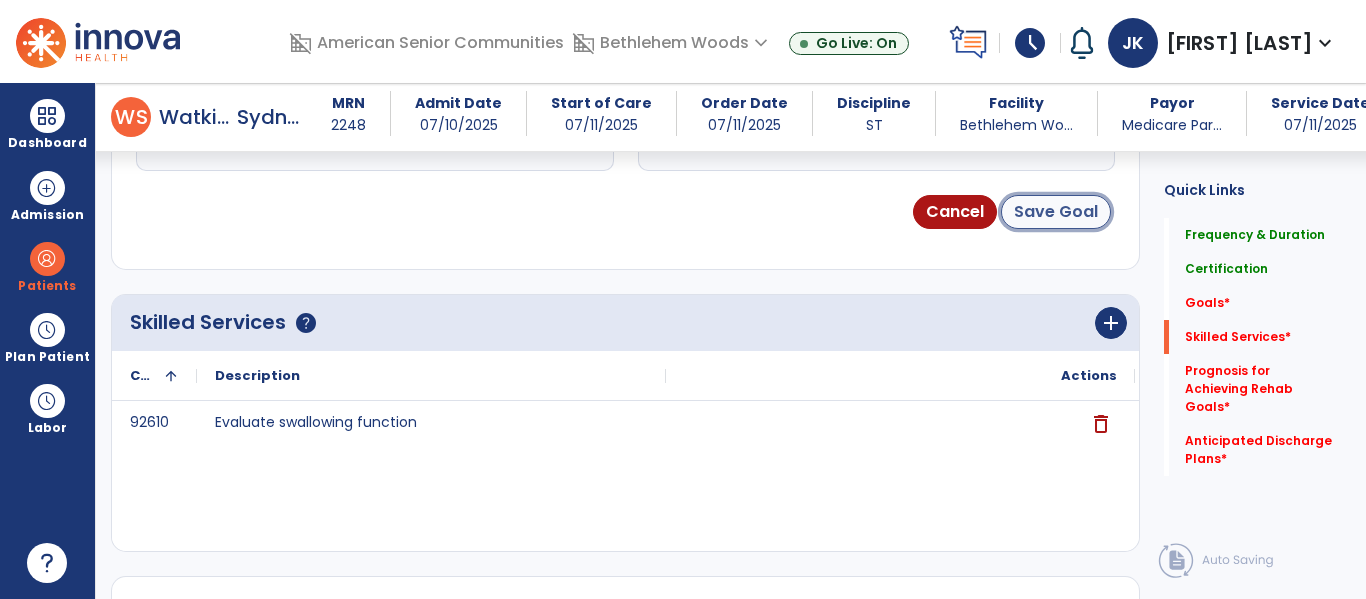 click on "Save Goal" at bounding box center (1056, 212) 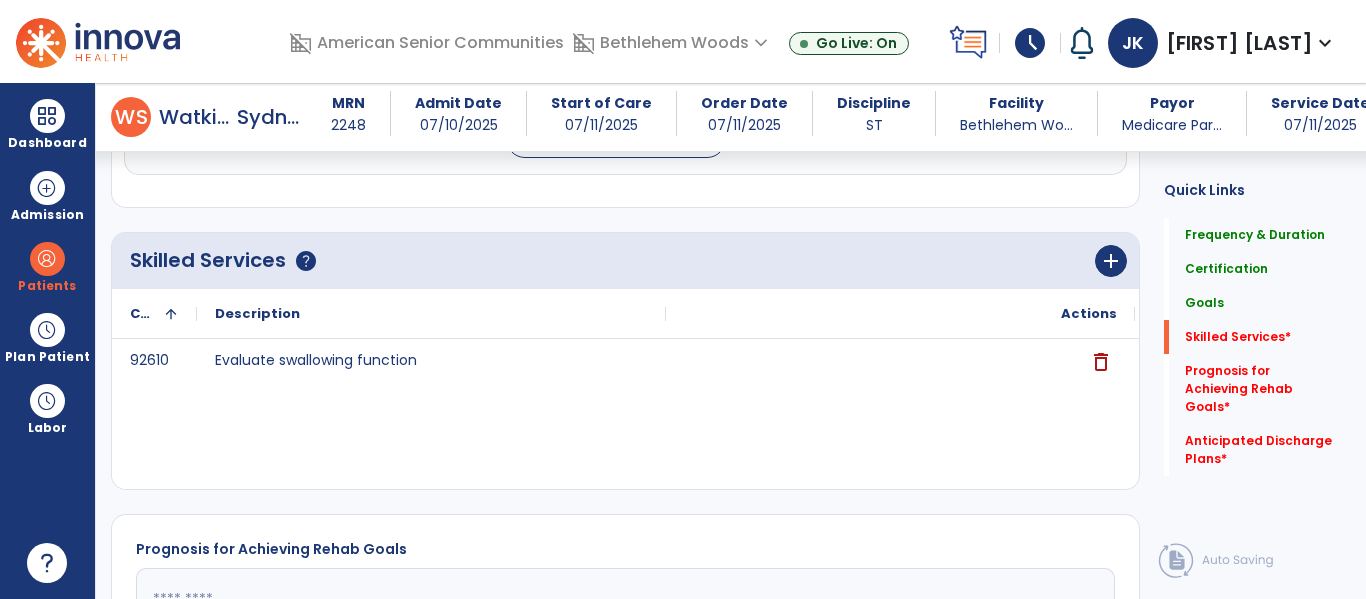 scroll, scrollTop: 749, scrollLeft: 0, axis: vertical 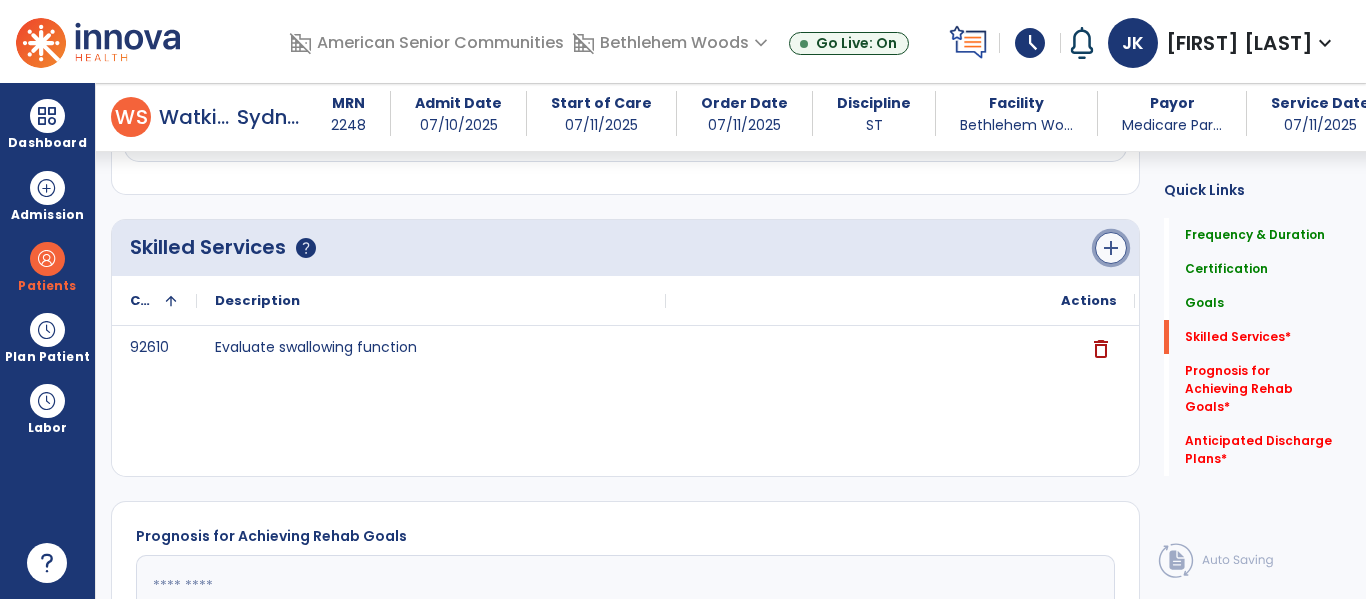 click on "add" 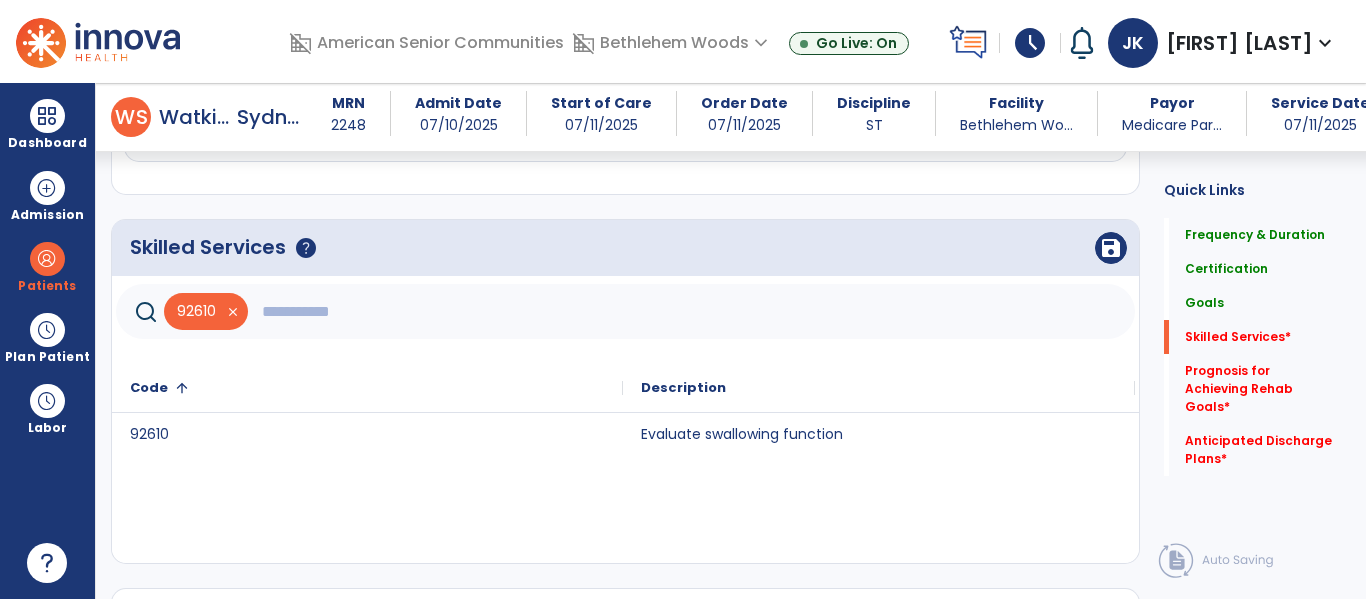 click 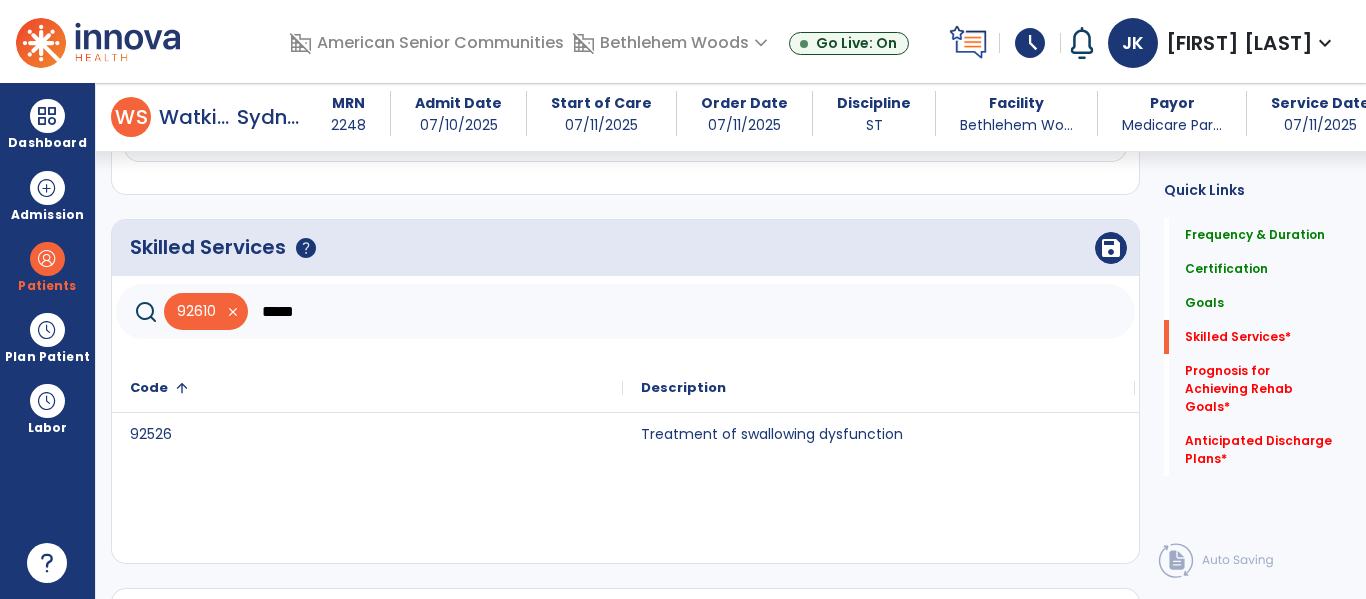 type on "*****" 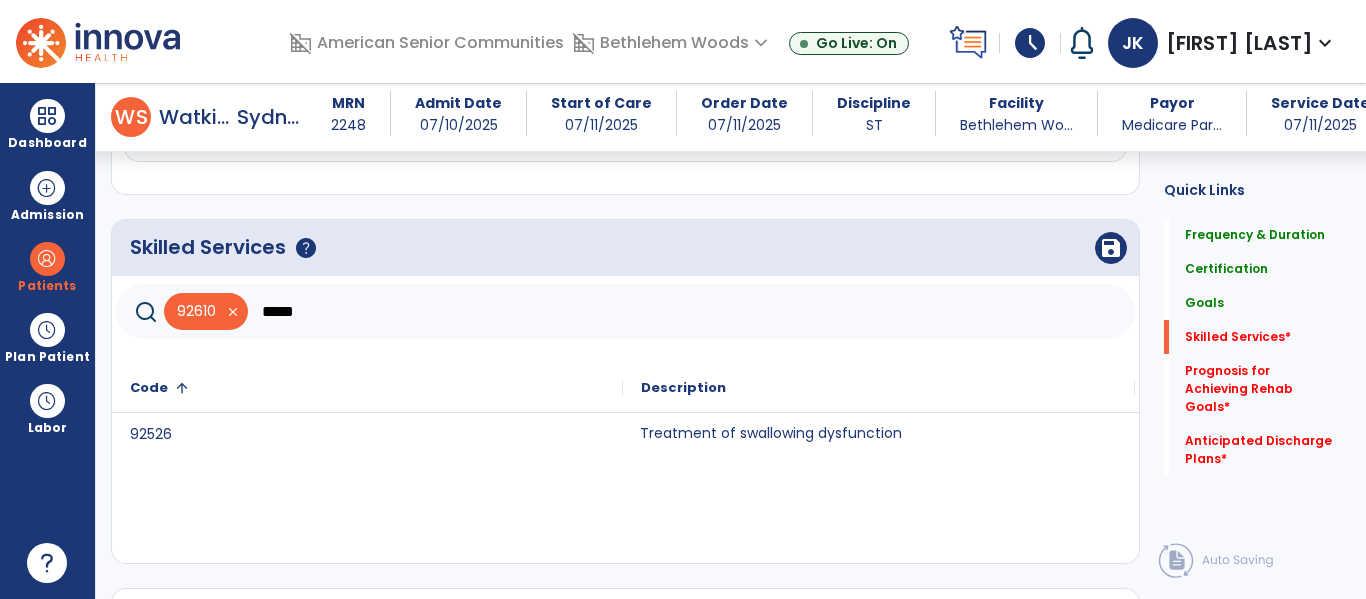 click on "Treatment of swallowing dysfunction" 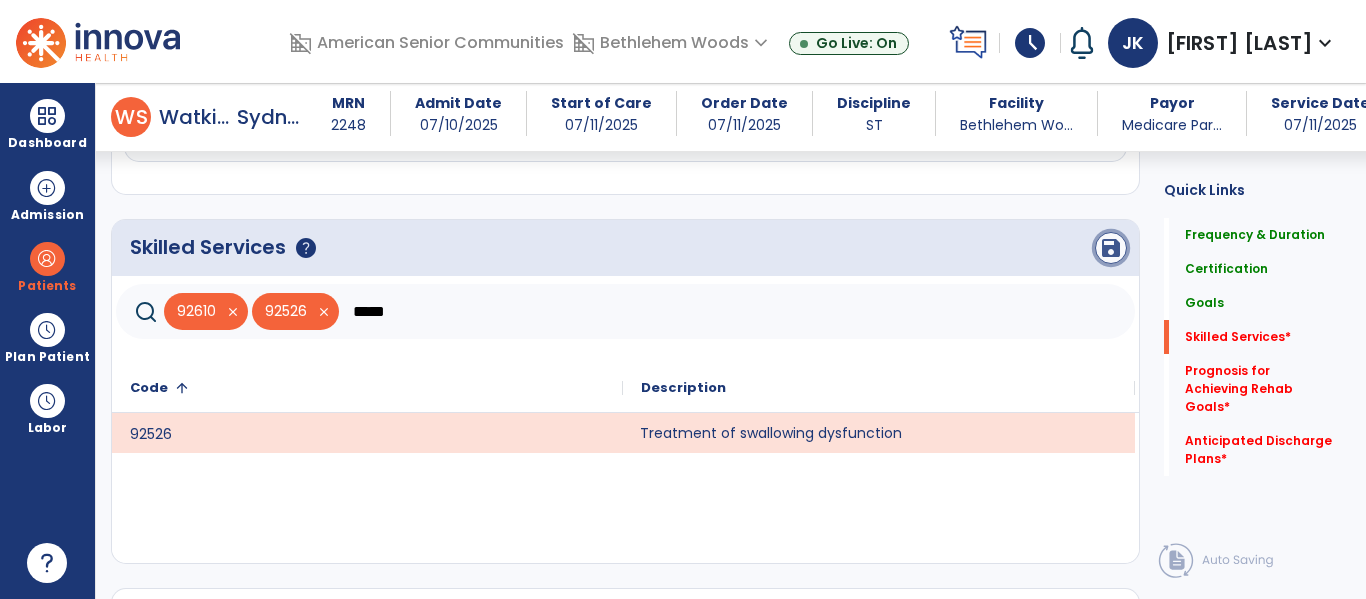 click on "save" 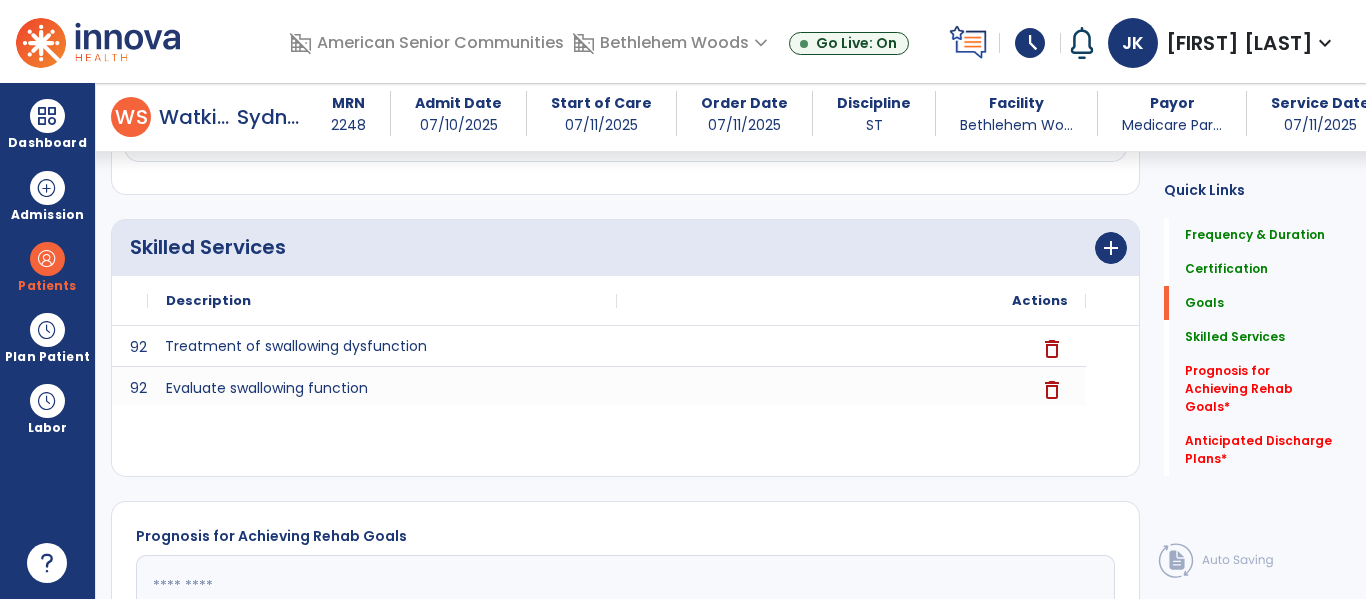 scroll, scrollTop: 545, scrollLeft: 0, axis: vertical 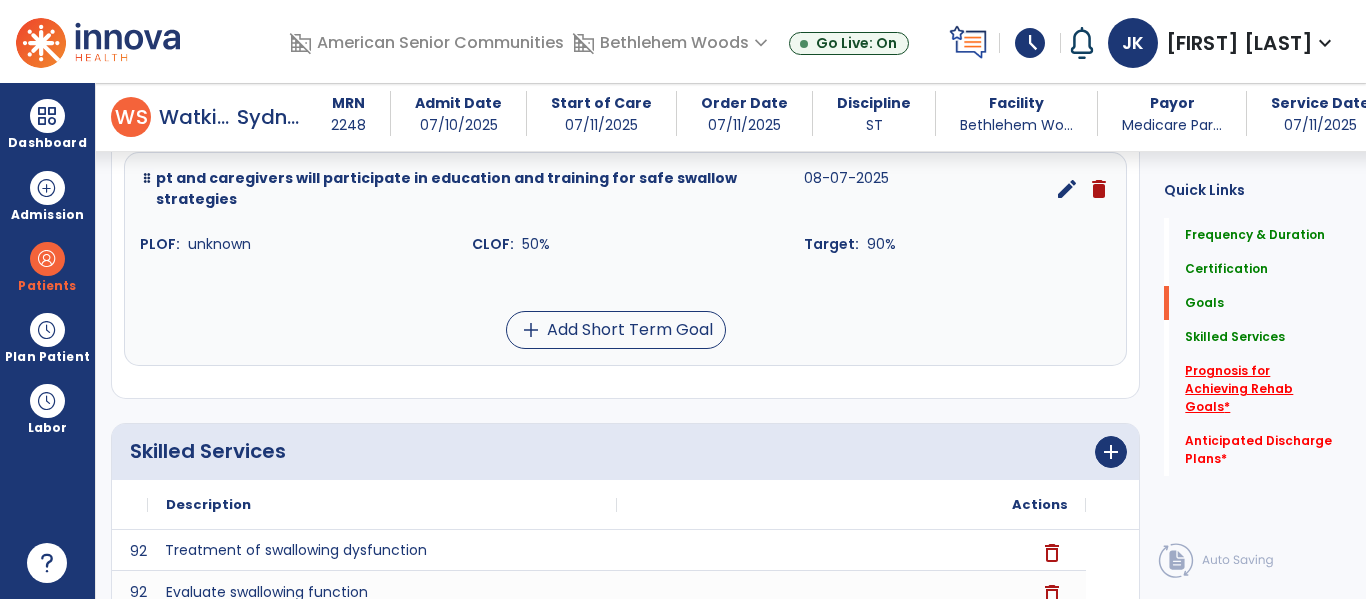 click on "Prognosis for Achieving Rehab Goals   *" 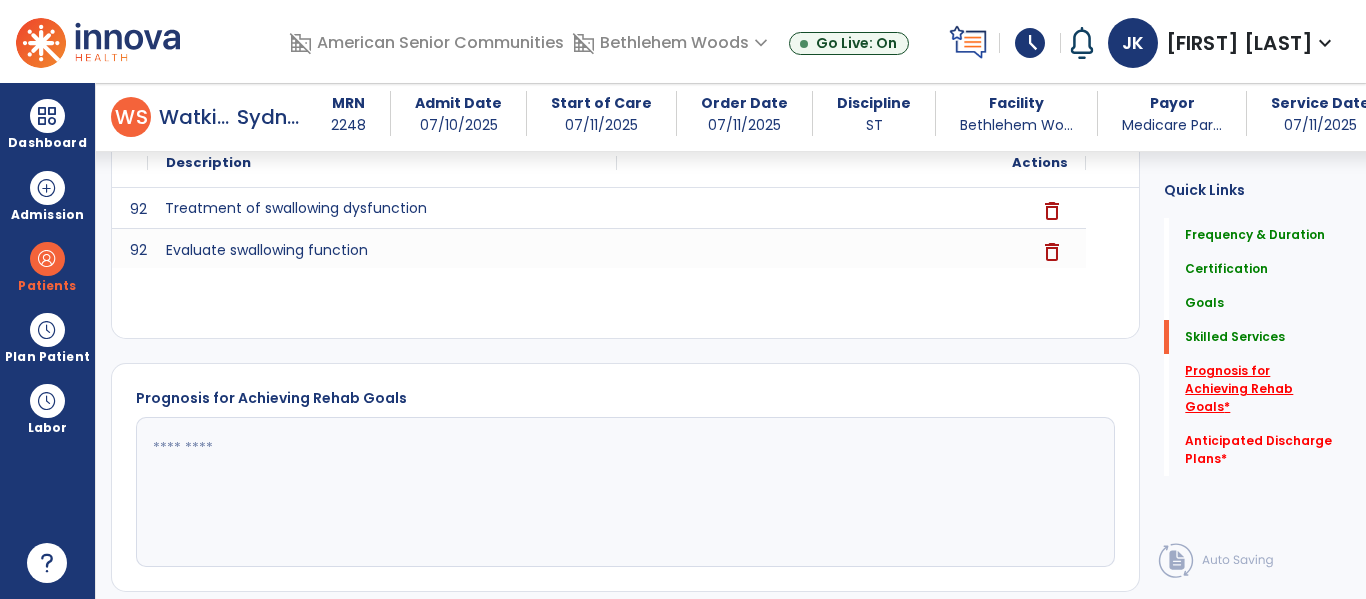 scroll, scrollTop: 892, scrollLeft: 0, axis: vertical 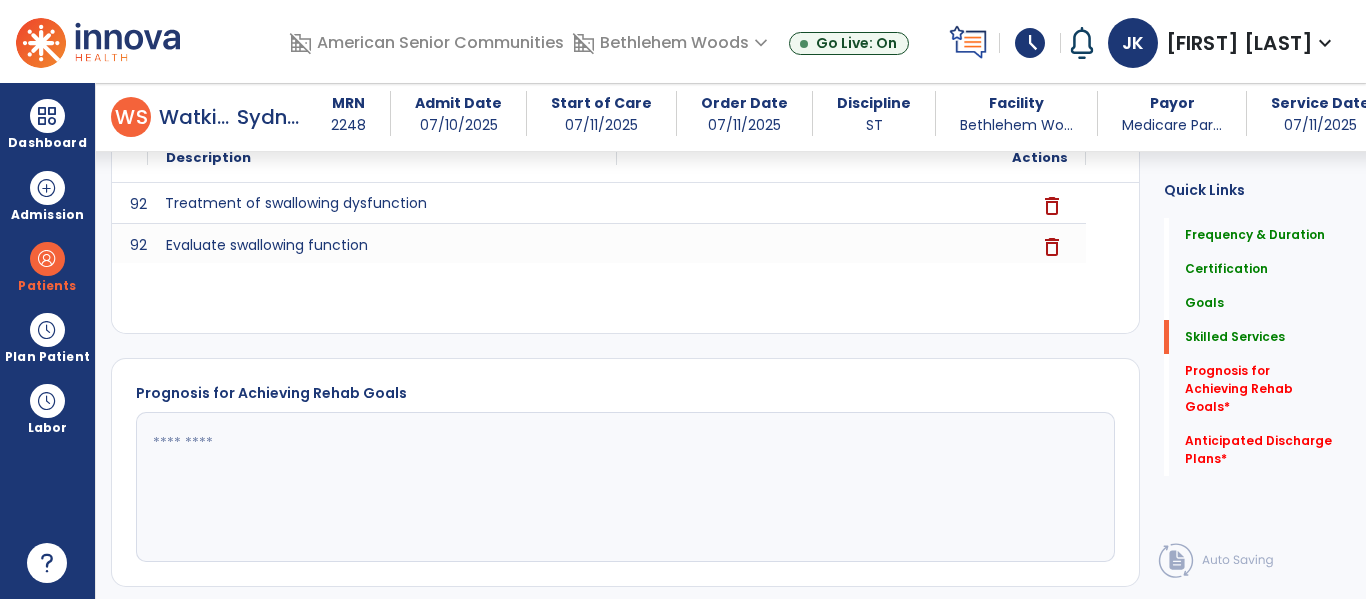click 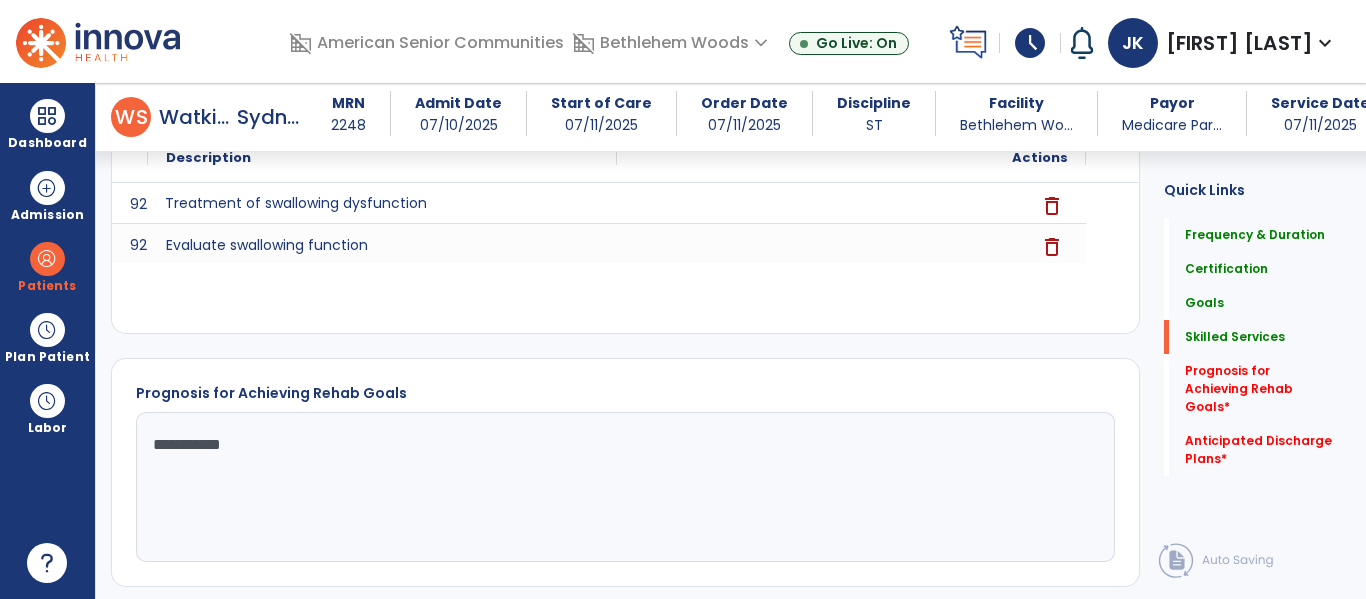 type on "**********" 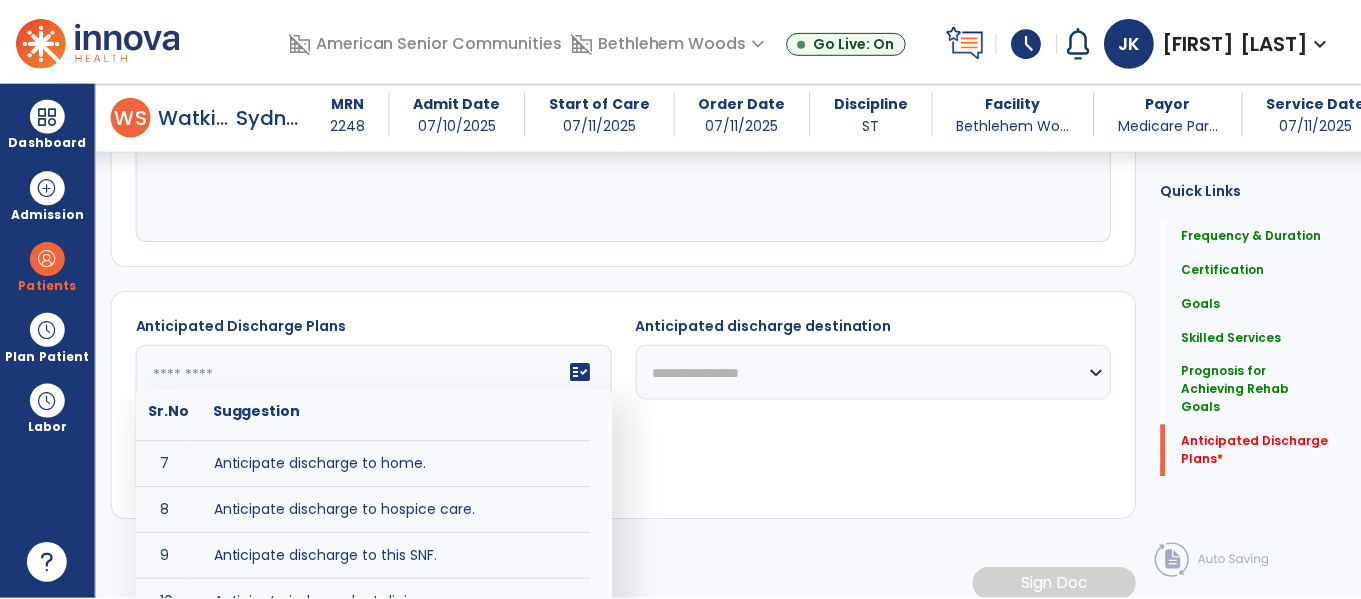 scroll, scrollTop: 334, scrollLeft: 0, axis: vertical 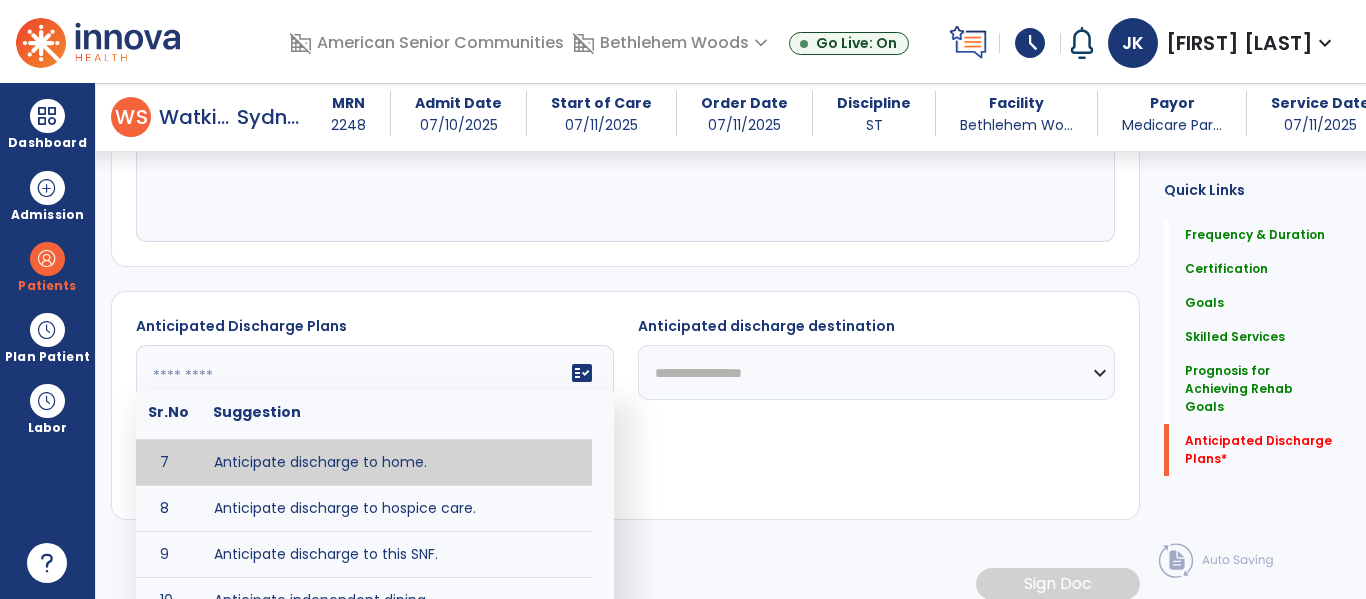 type on "**********" 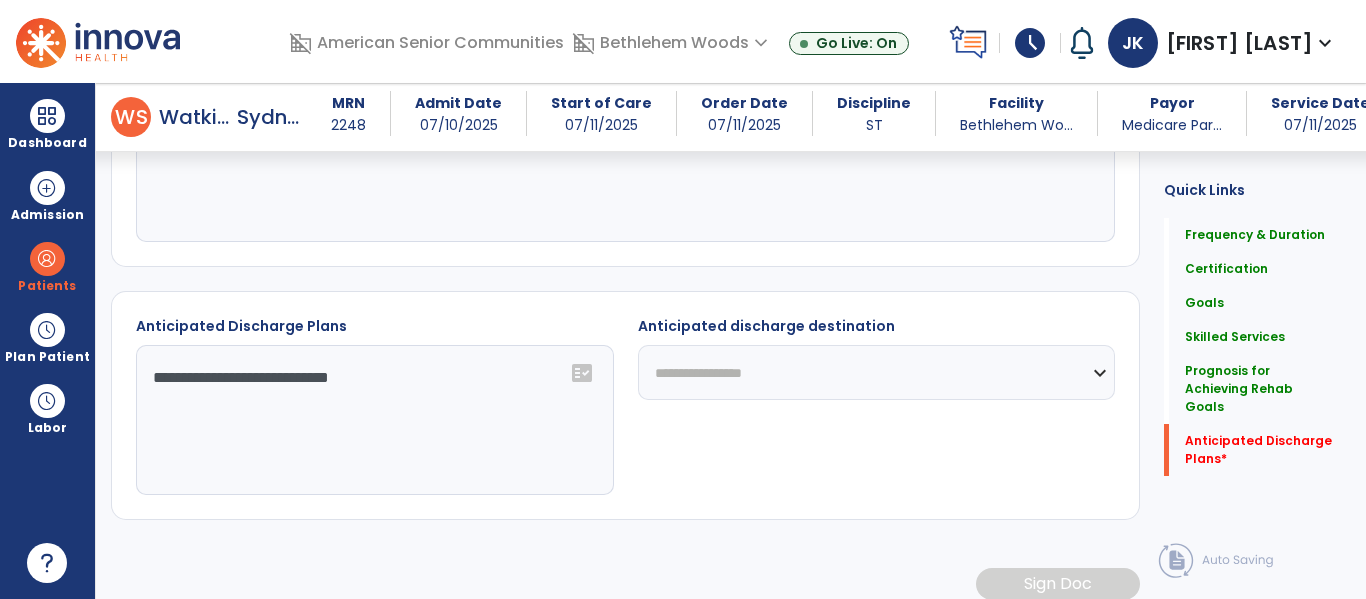 click on "**********" 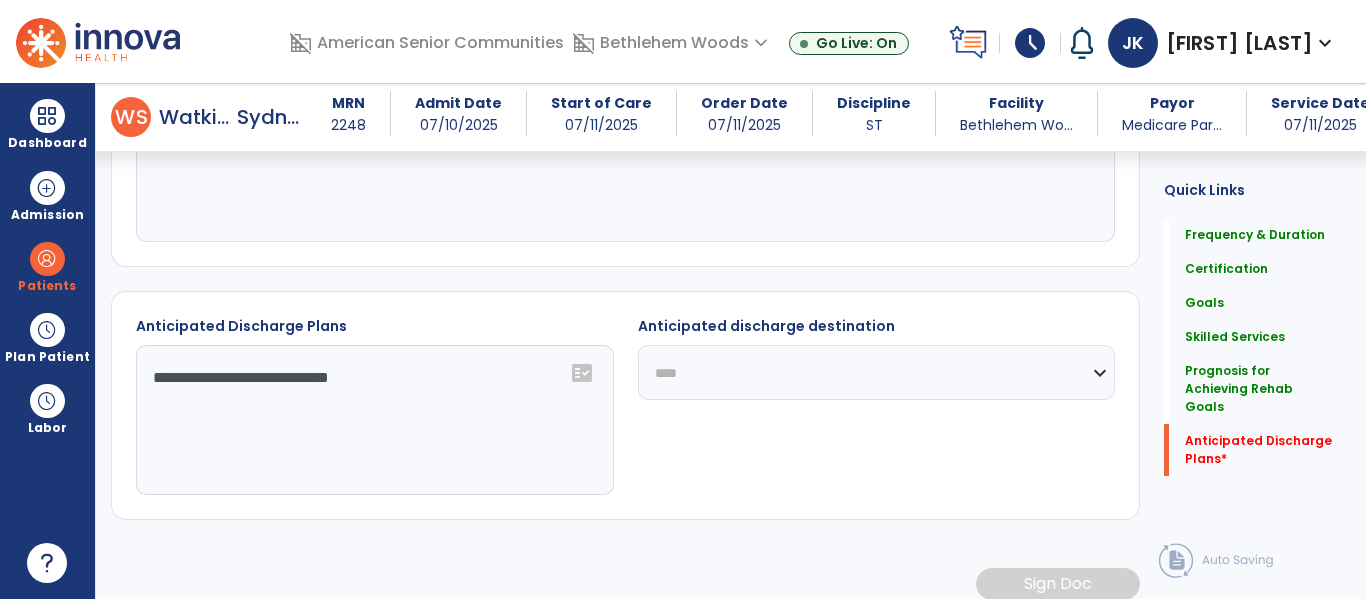 click on "**********" 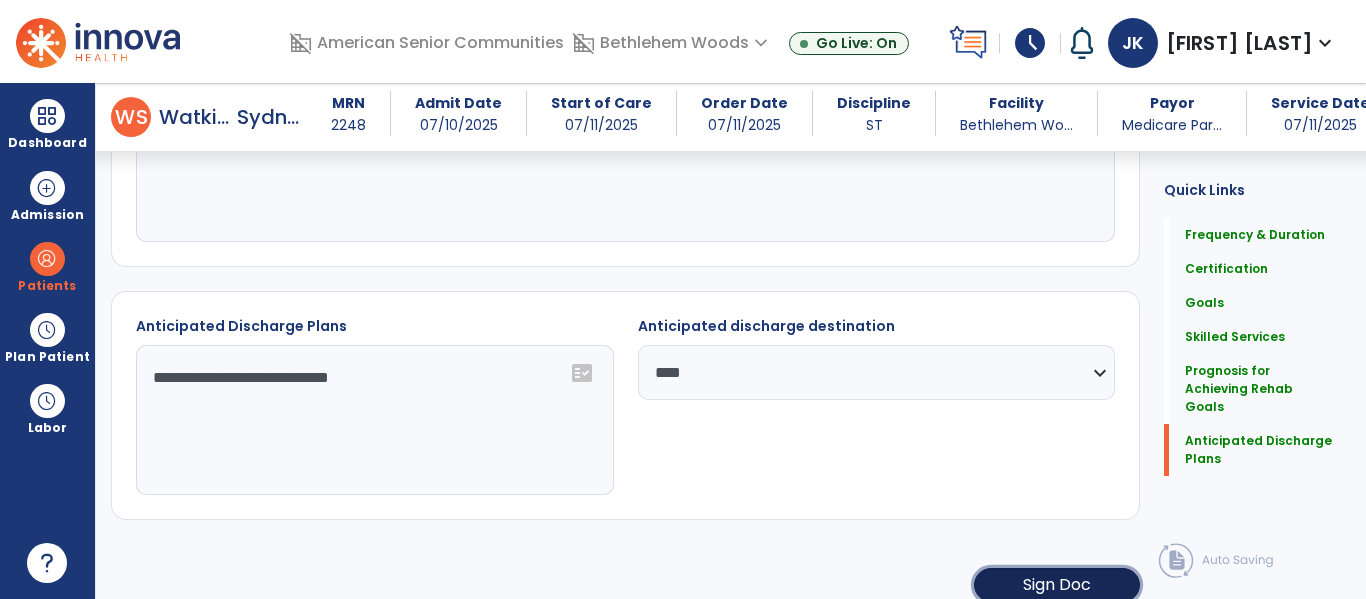 click on "Sign Doc" 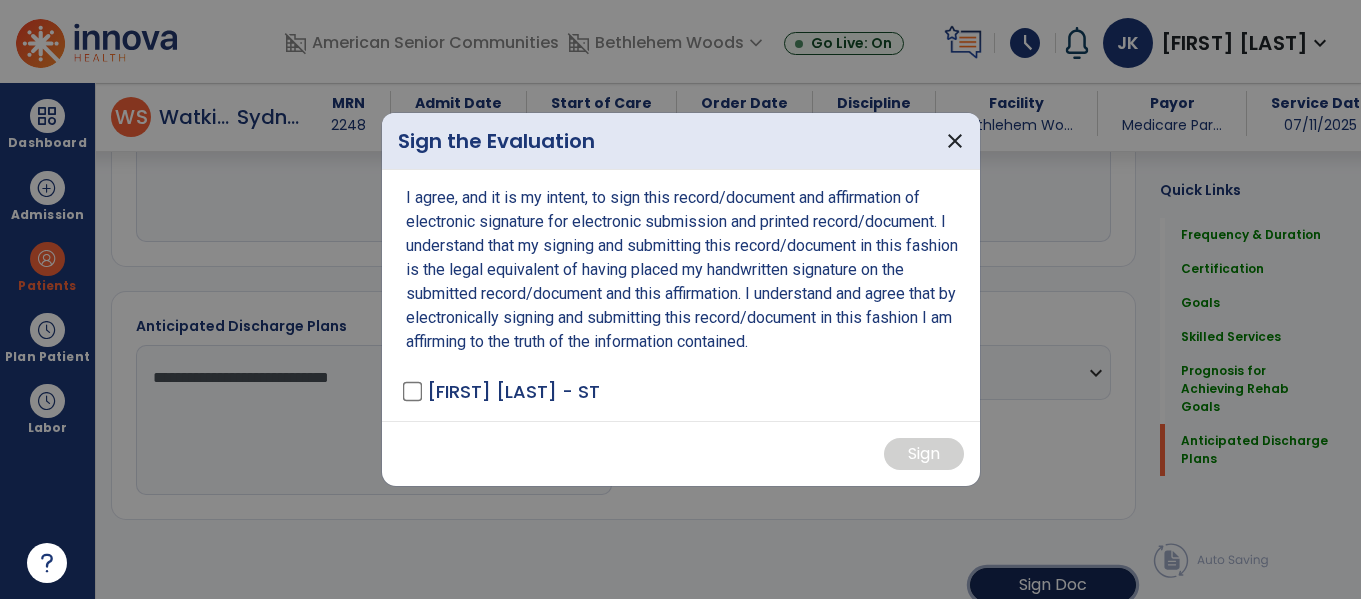 scroll, scrollTop: 1230, scrollLeft: 0, axis: vertical 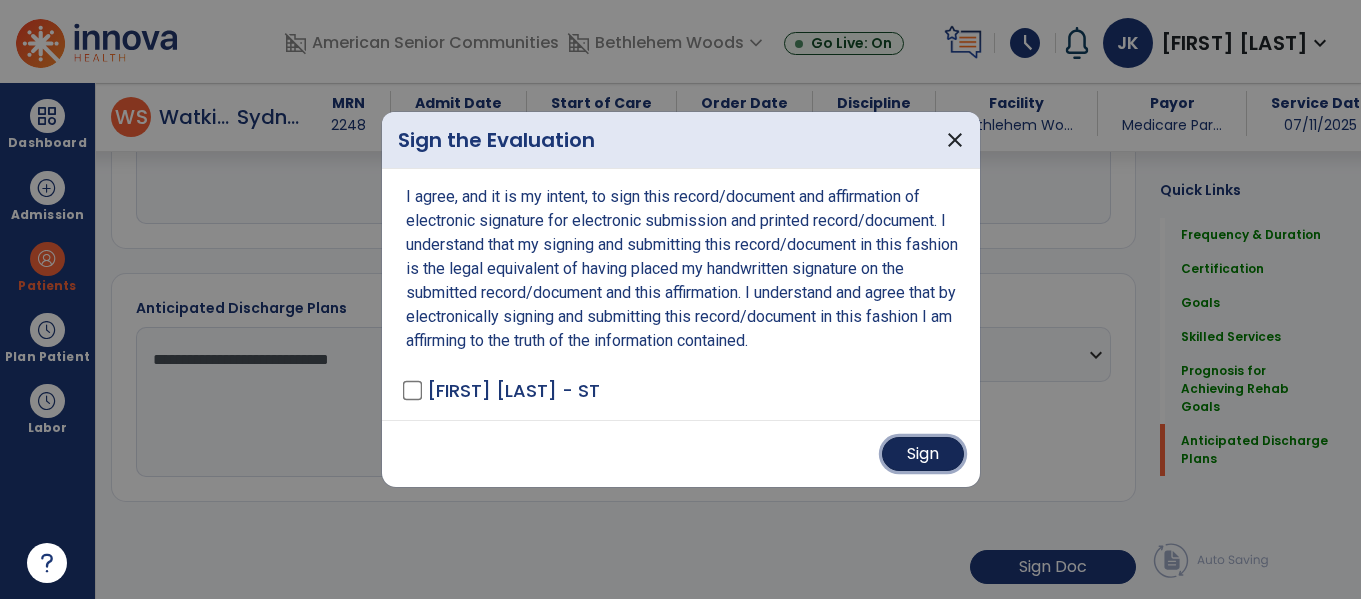 click on "Sign" at bounding box center (923, 454) 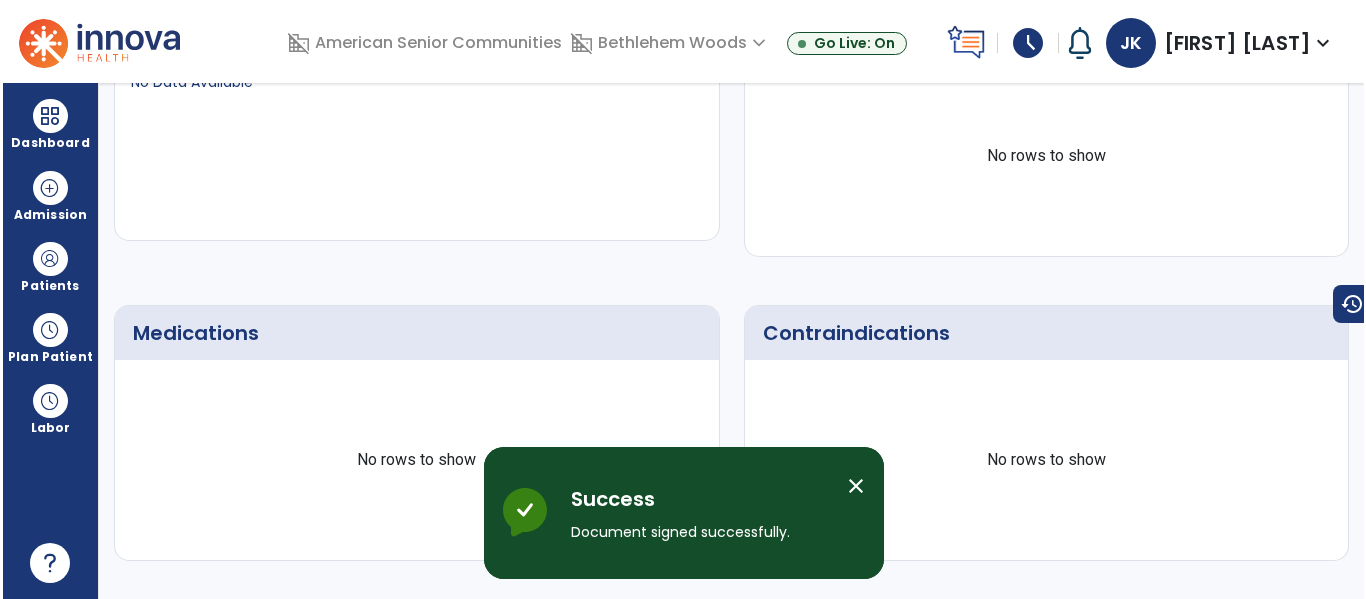 scroll, scrollTop: 971, scrollLeft: 0, axis: vertical 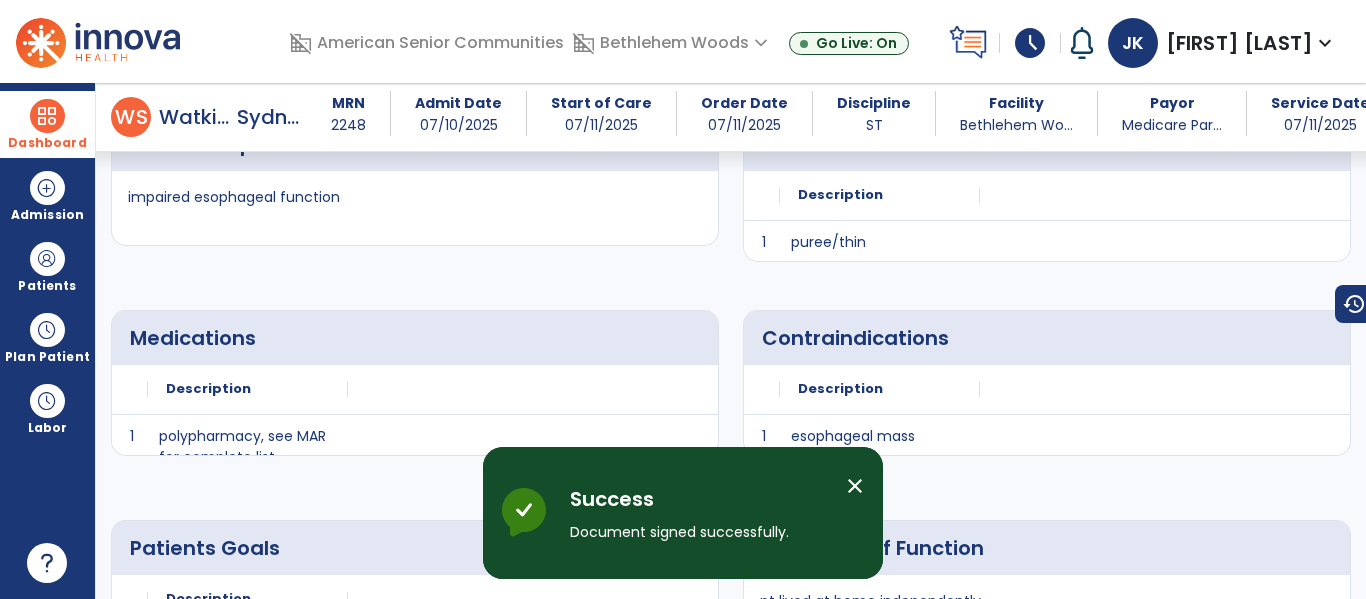 click at bounding box center [47, 116] 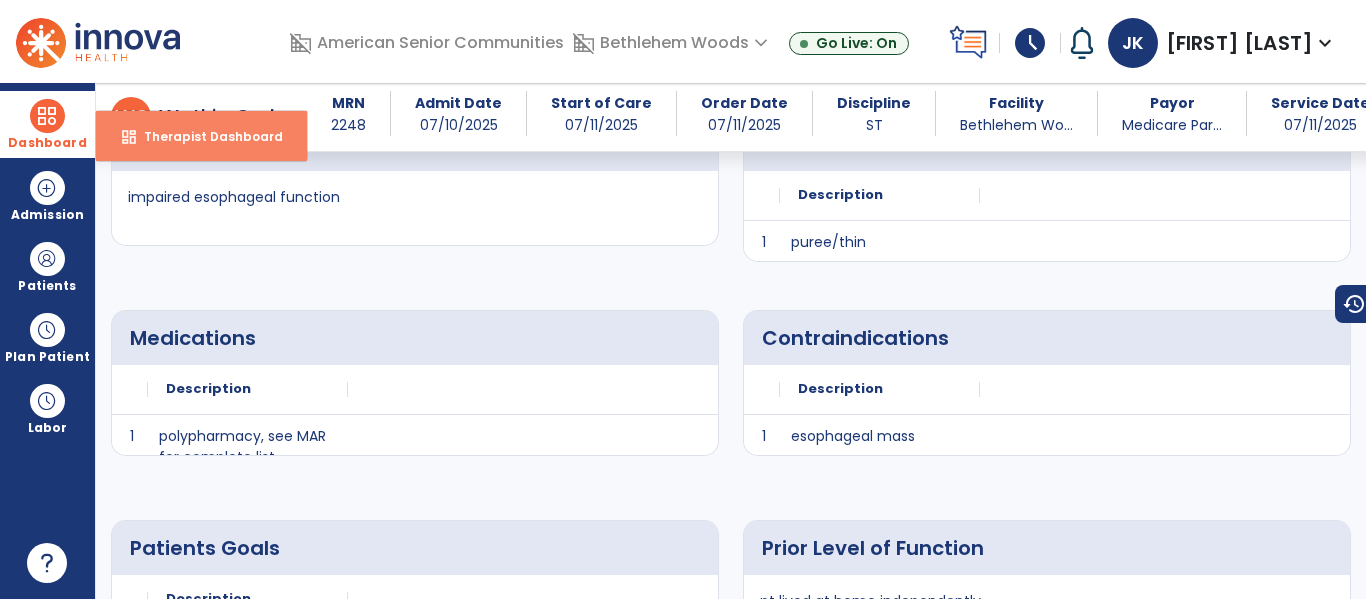 click on "Therapist Dashboard" at bounding box center (205, 136) 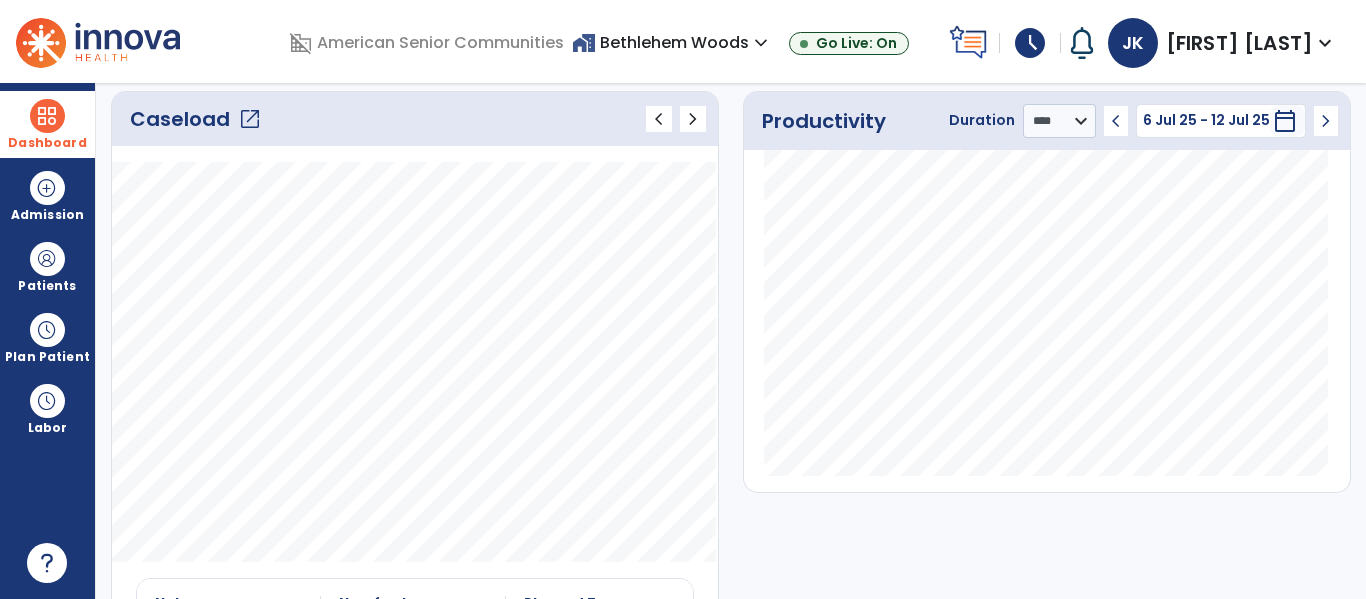 scroll, scrollTop: 0, scrollLeft: 0, axis: both 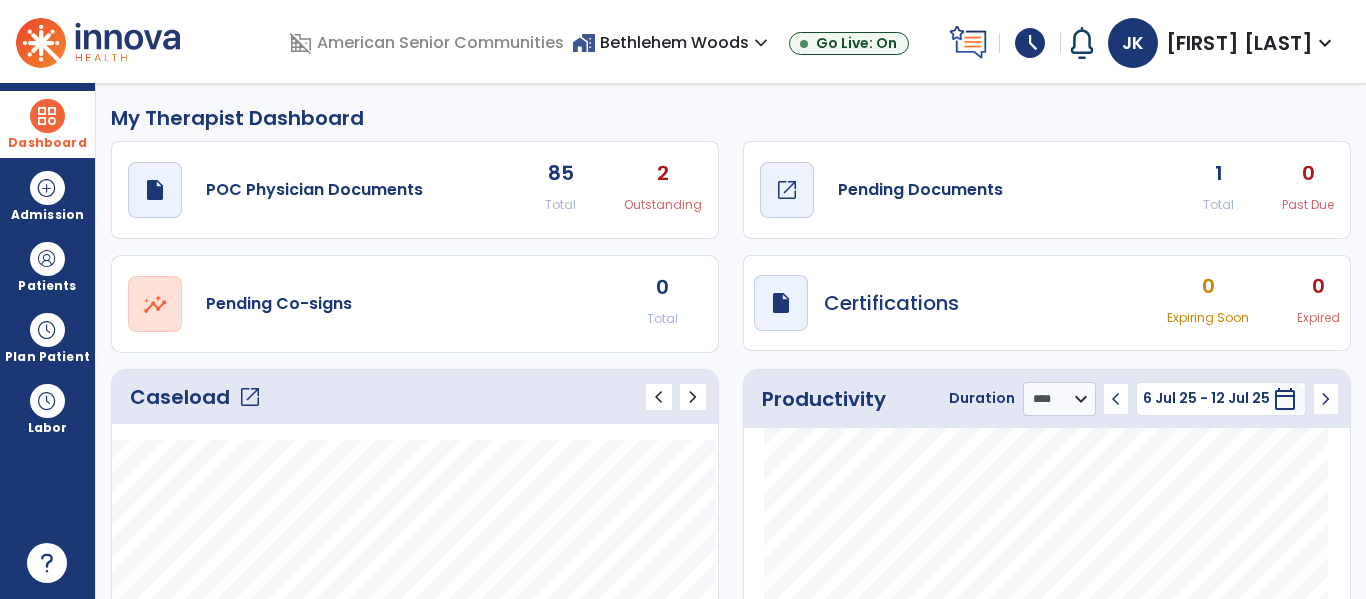click on "Pending Documents" 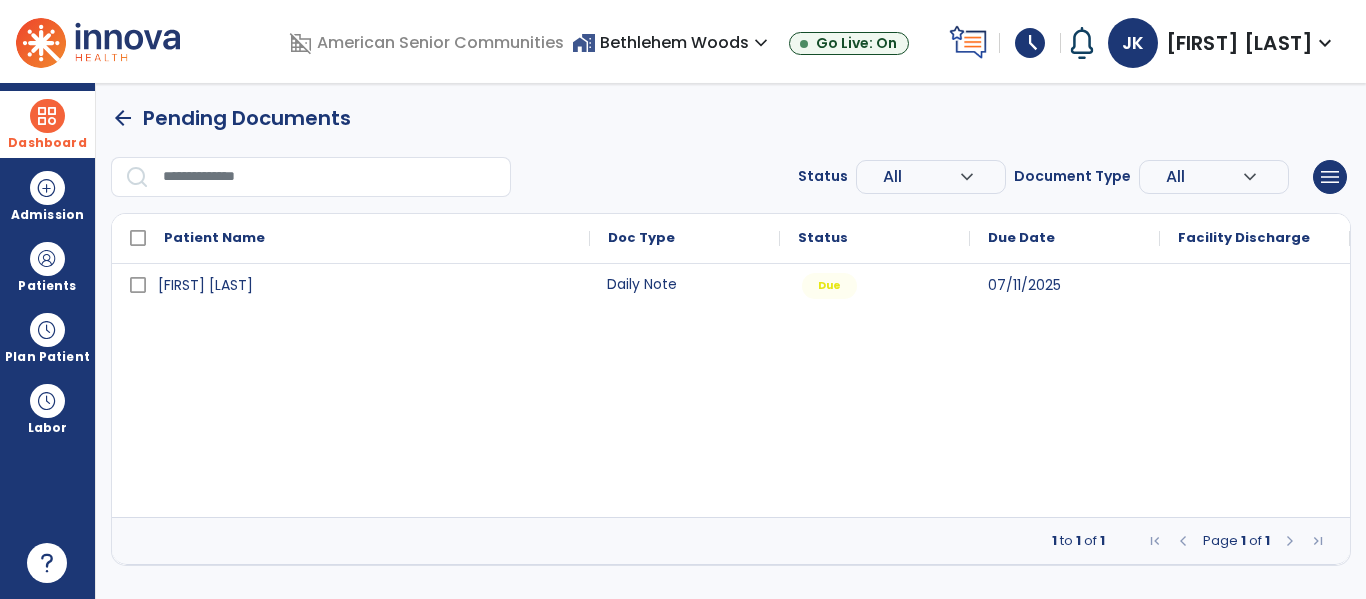 click on "Daily Note" at bounding box center (685, 284) 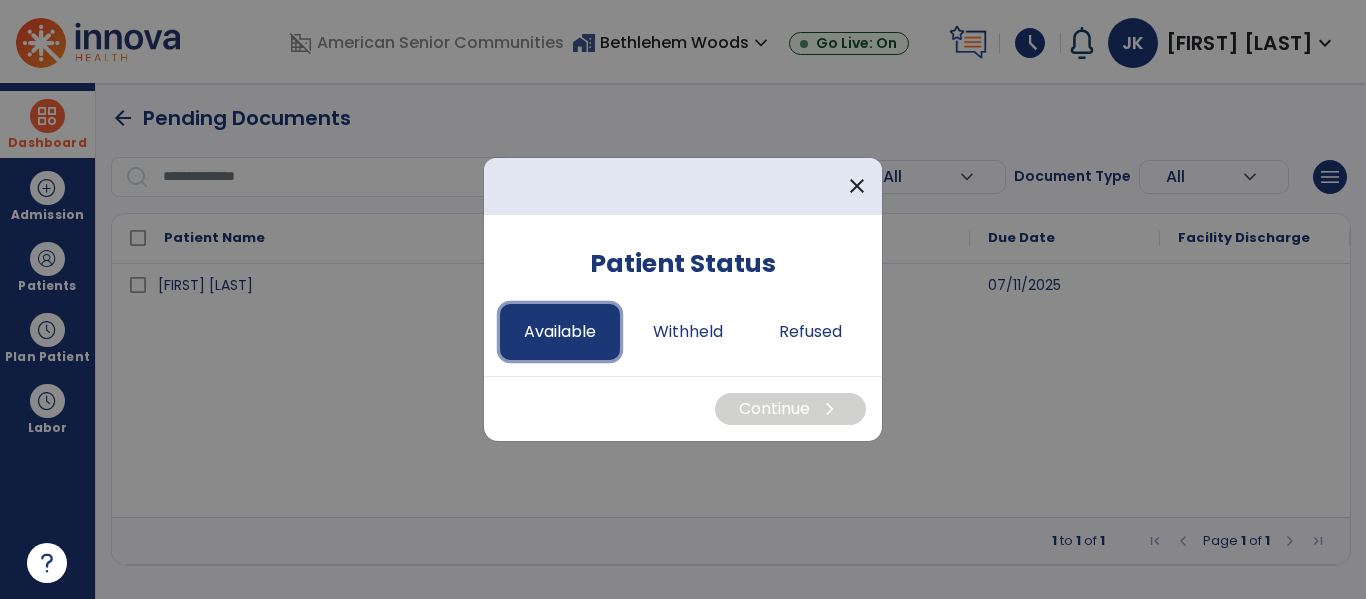 click on "Available" at bounding box center (560, 332) 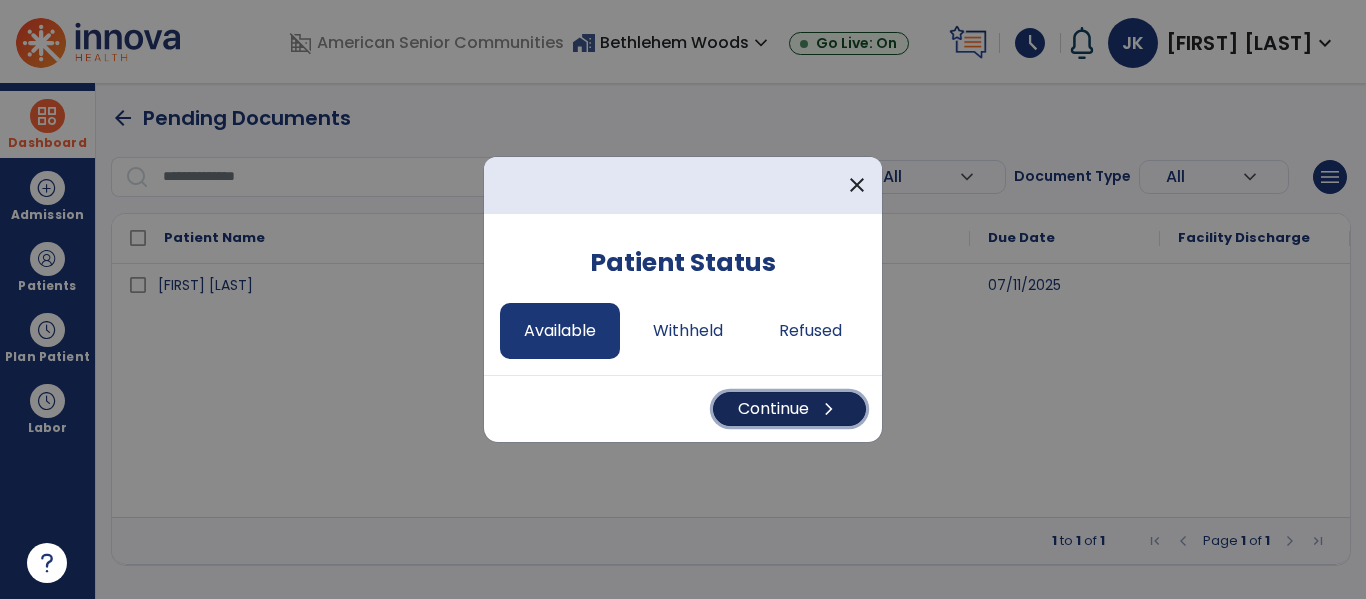 click on "Continue   chevron_right" at bounding box center (789, 409) 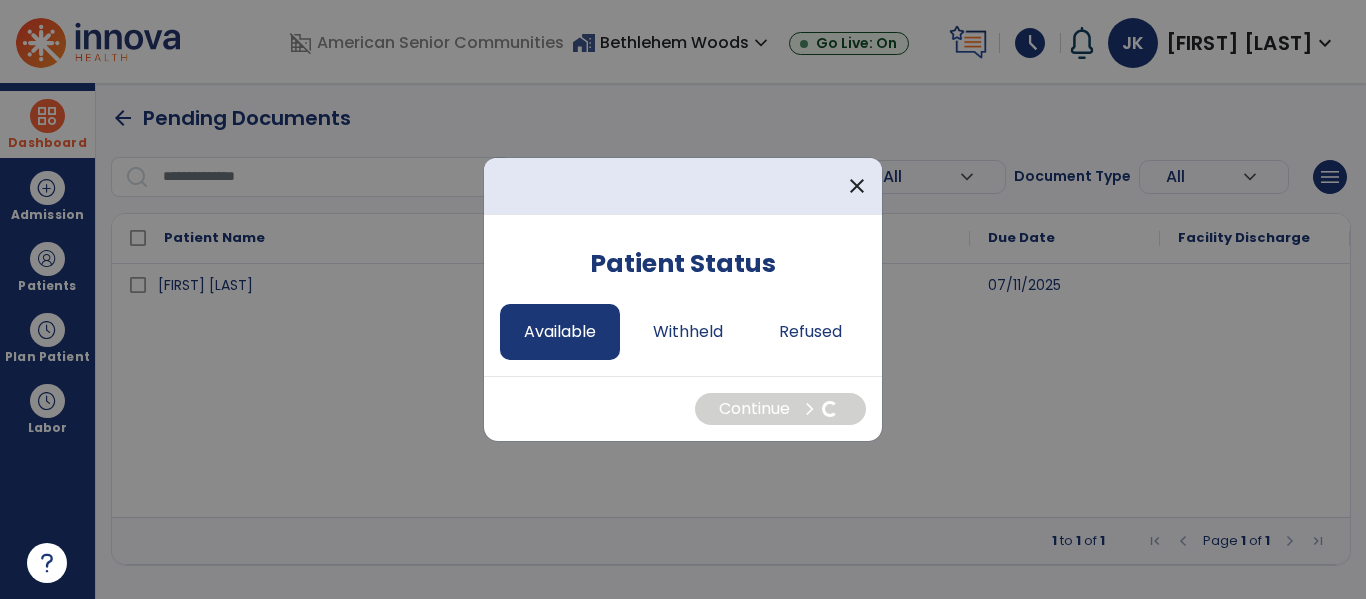 select on "*" 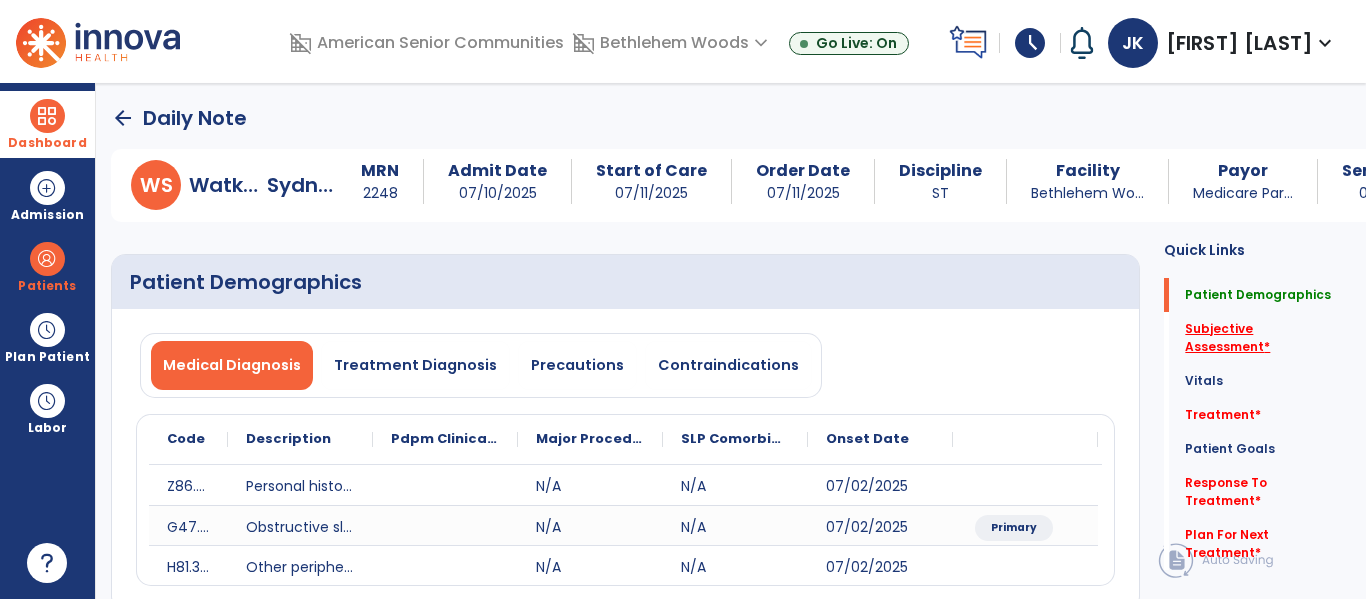 click on "Subjective Assessment   *" 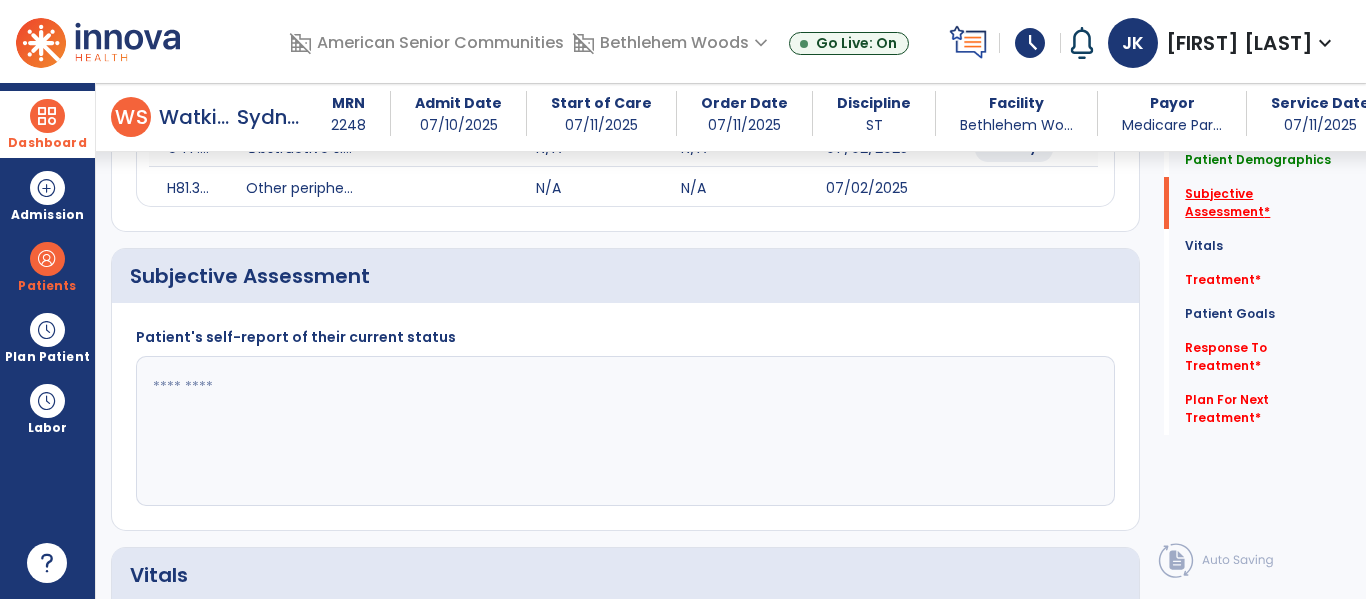 scroll, scrollTop: 427, scrollLeft: 0, axis: vertical 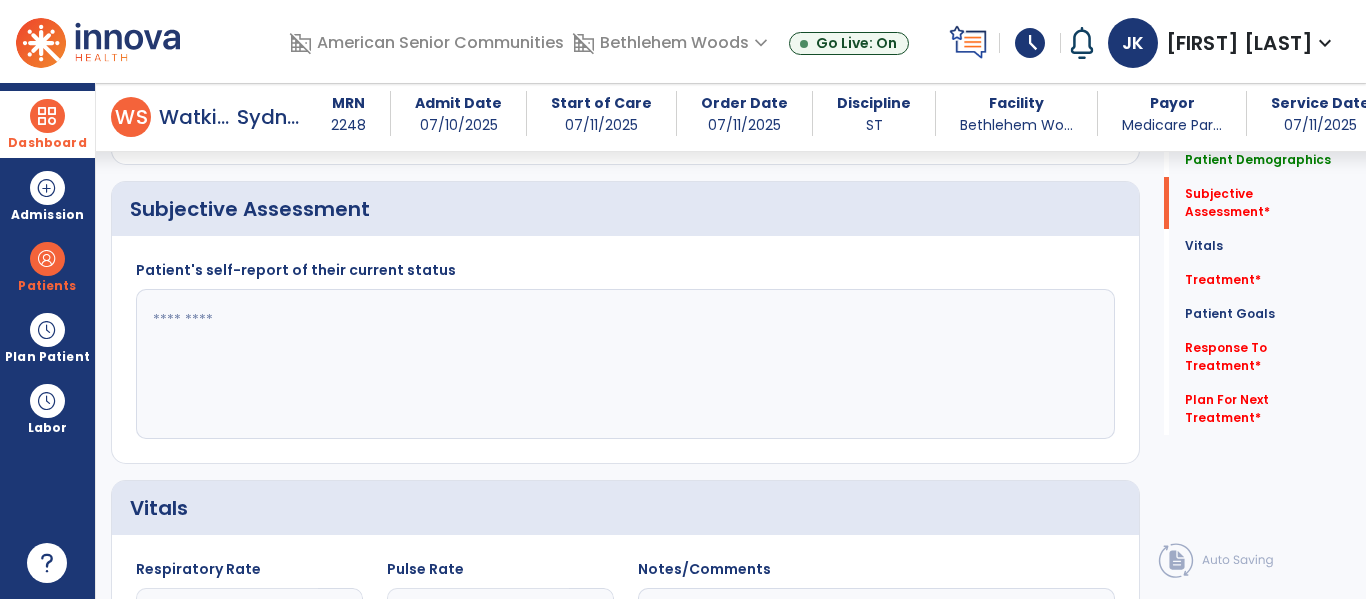 click 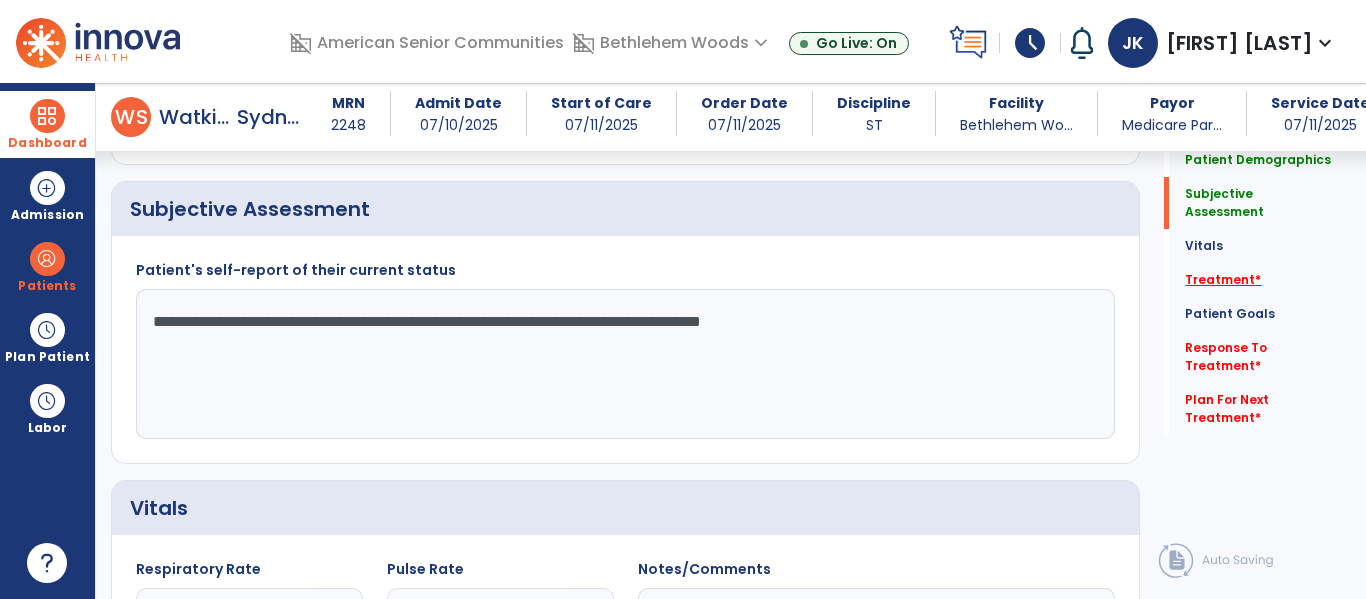 type on "**********" 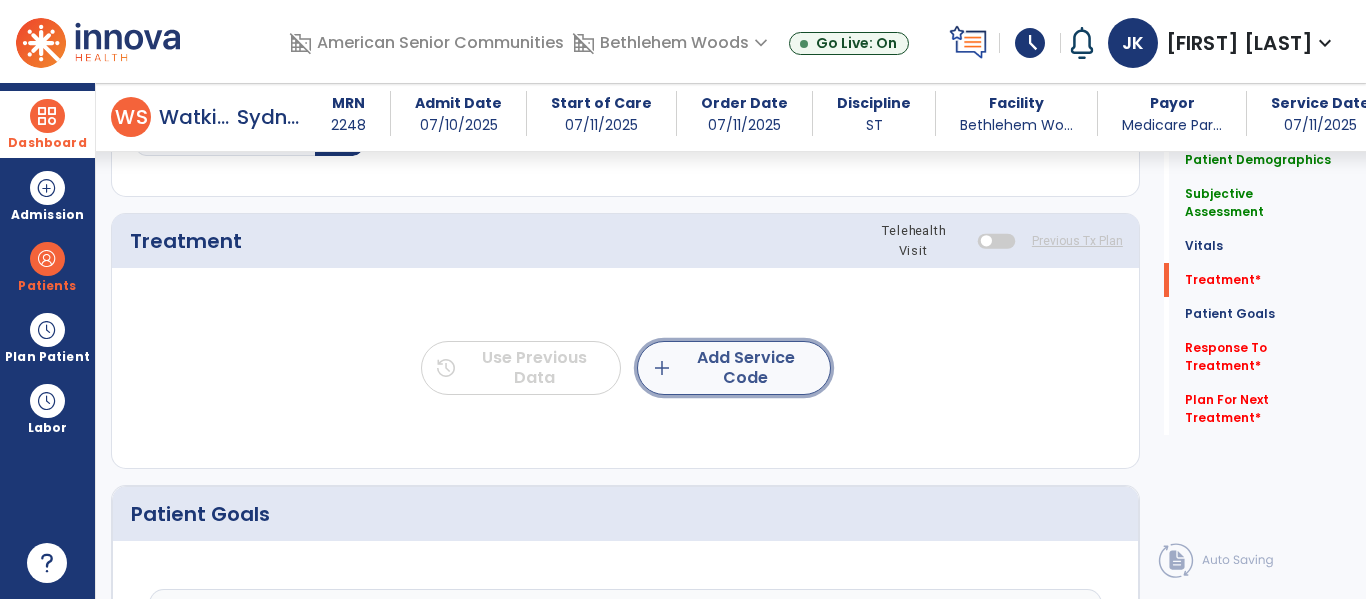 click on "add  Add Service Code" 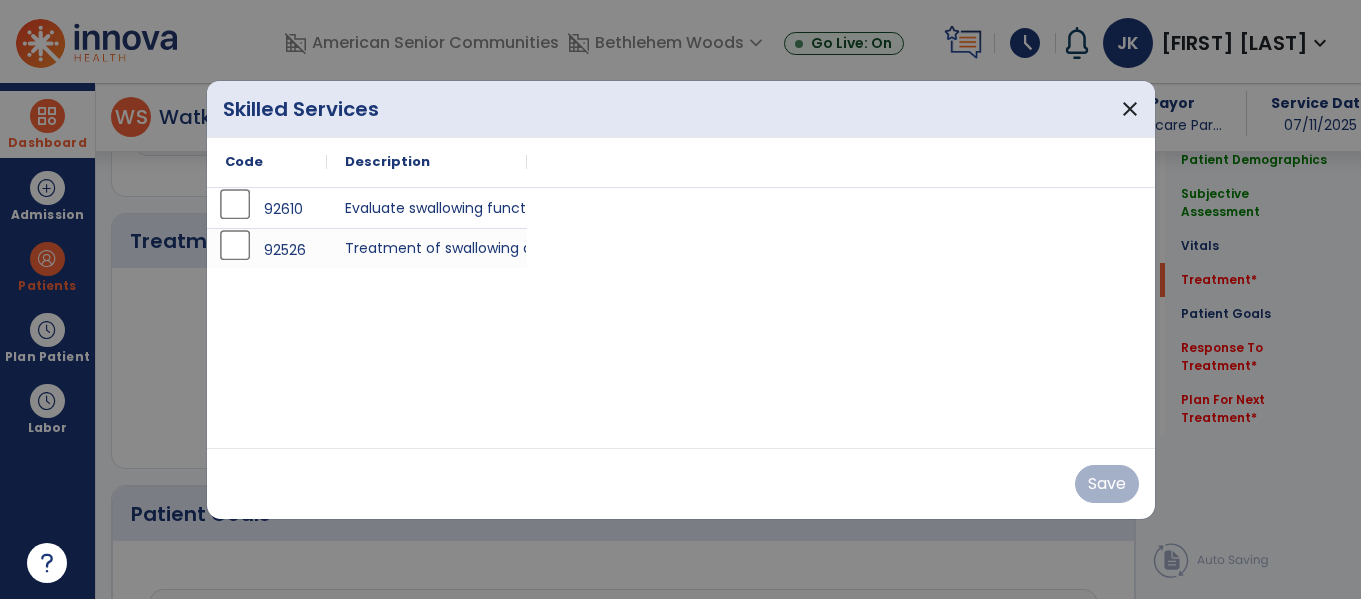 scroll, scrollTop: 1116, scrollLeft: 0, axis: vertical 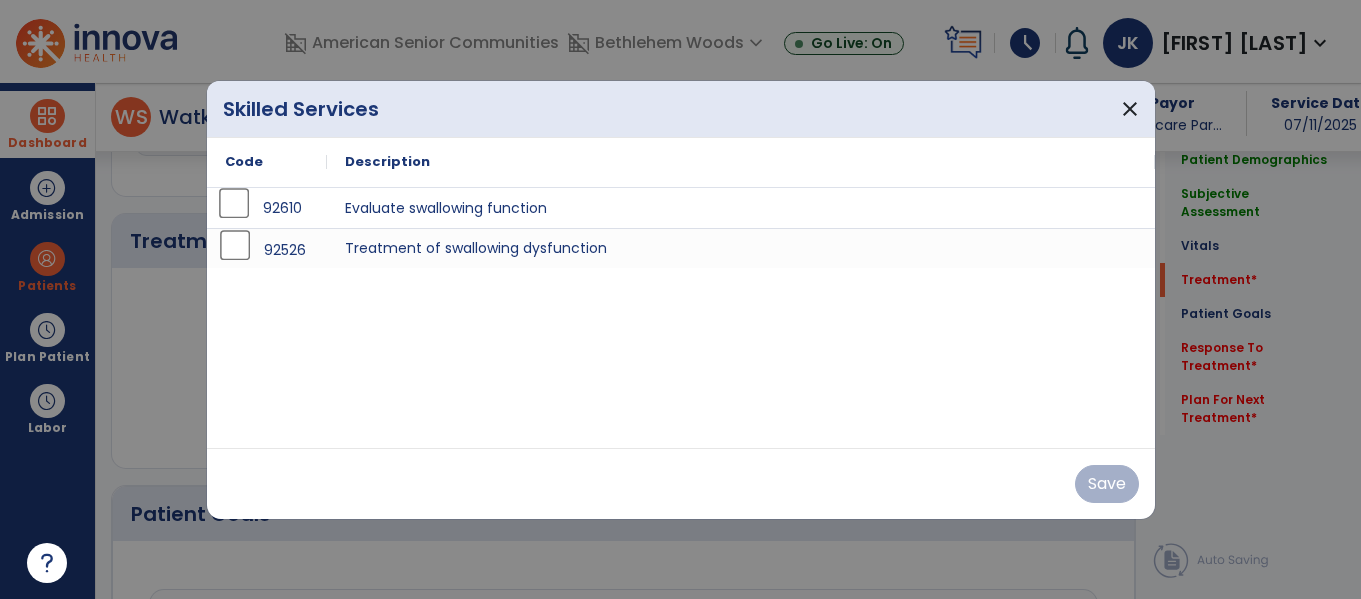 click on "92610" at bounding box center [267, 208] 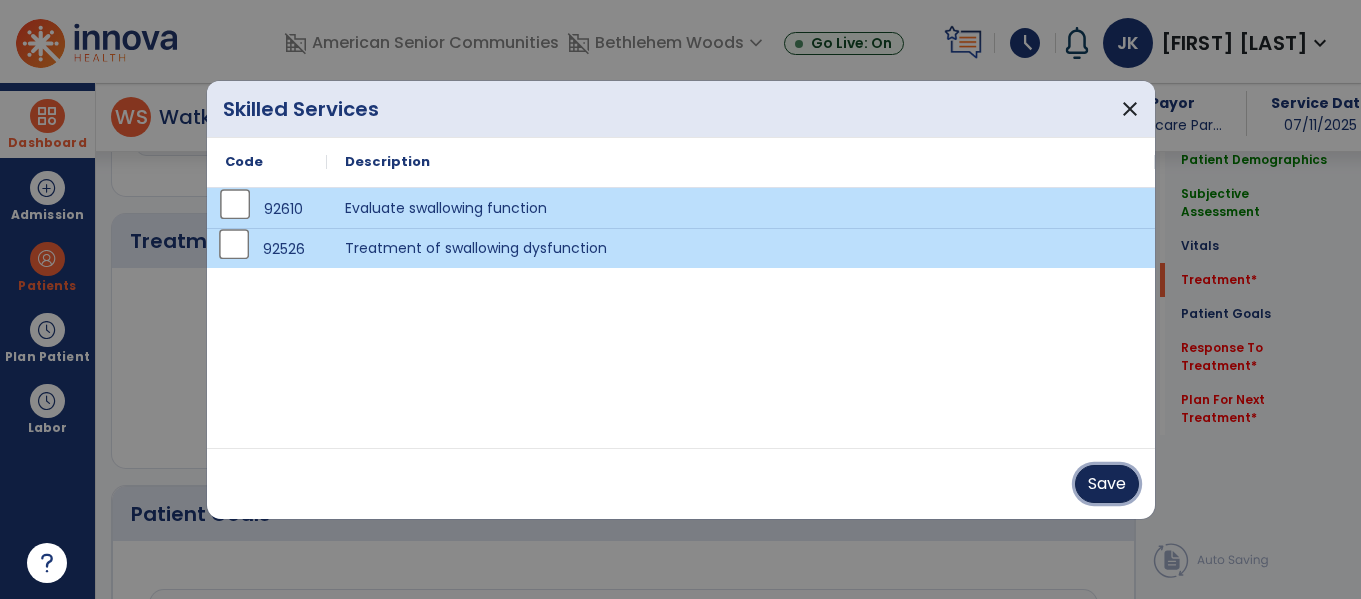click on "Save" at bounding box center (1107, 484) 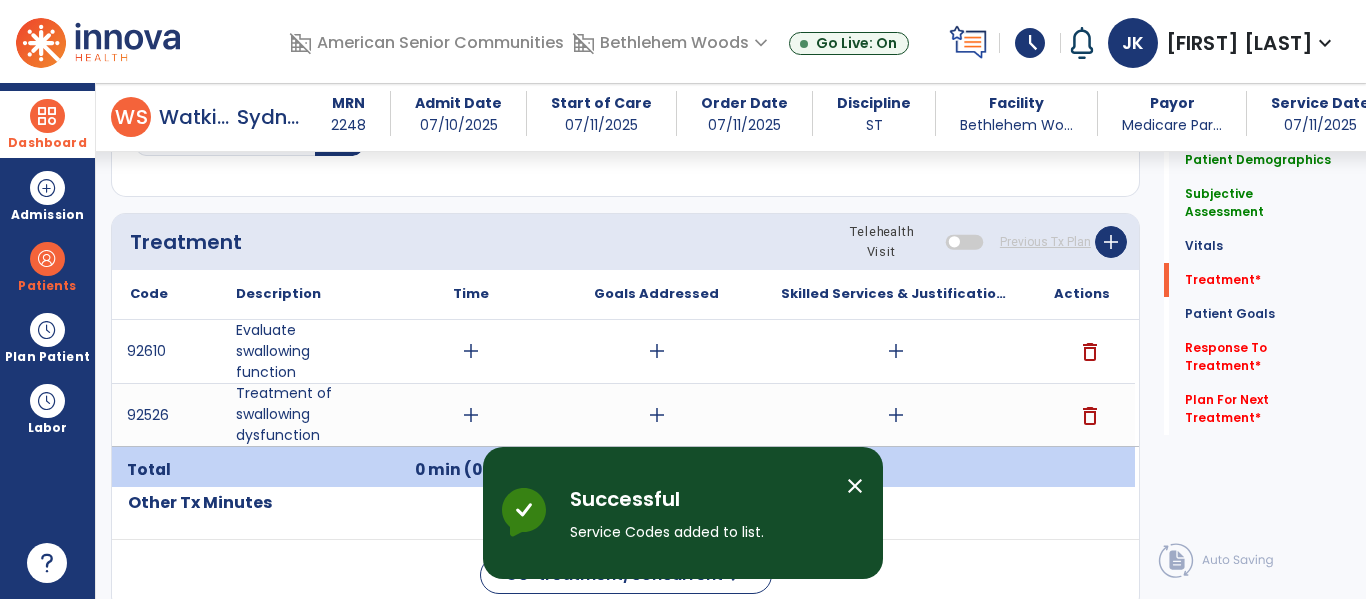 click on "add" at bounding box center [471, 351] 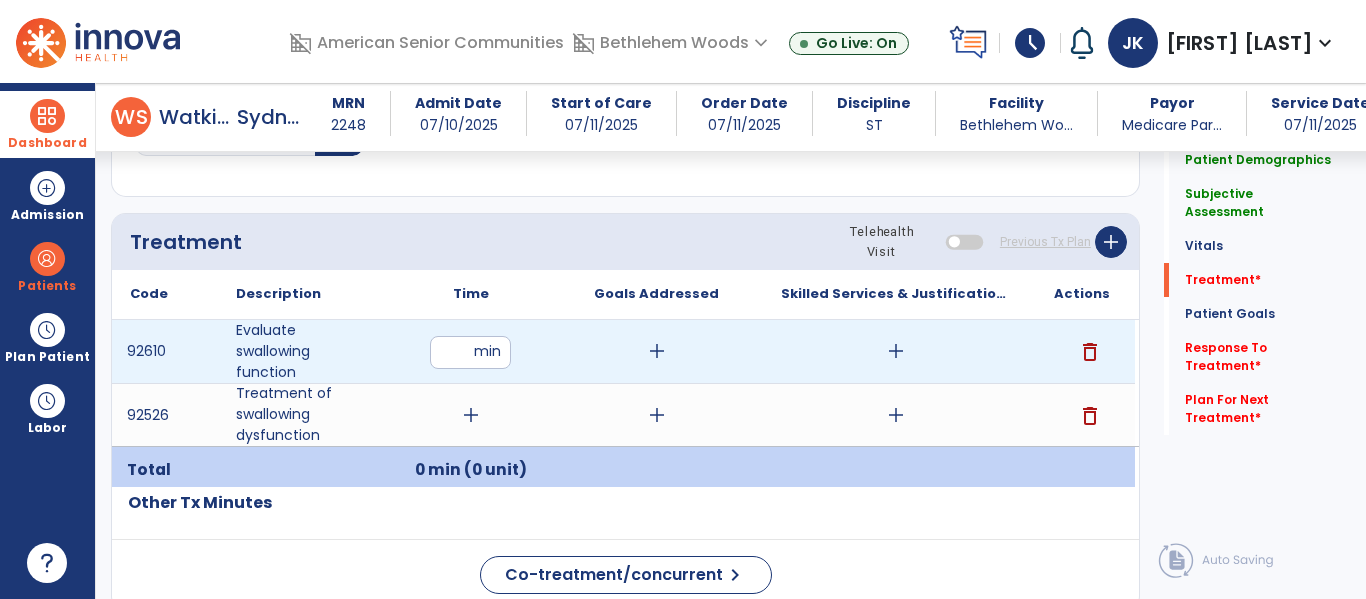 type on "**" 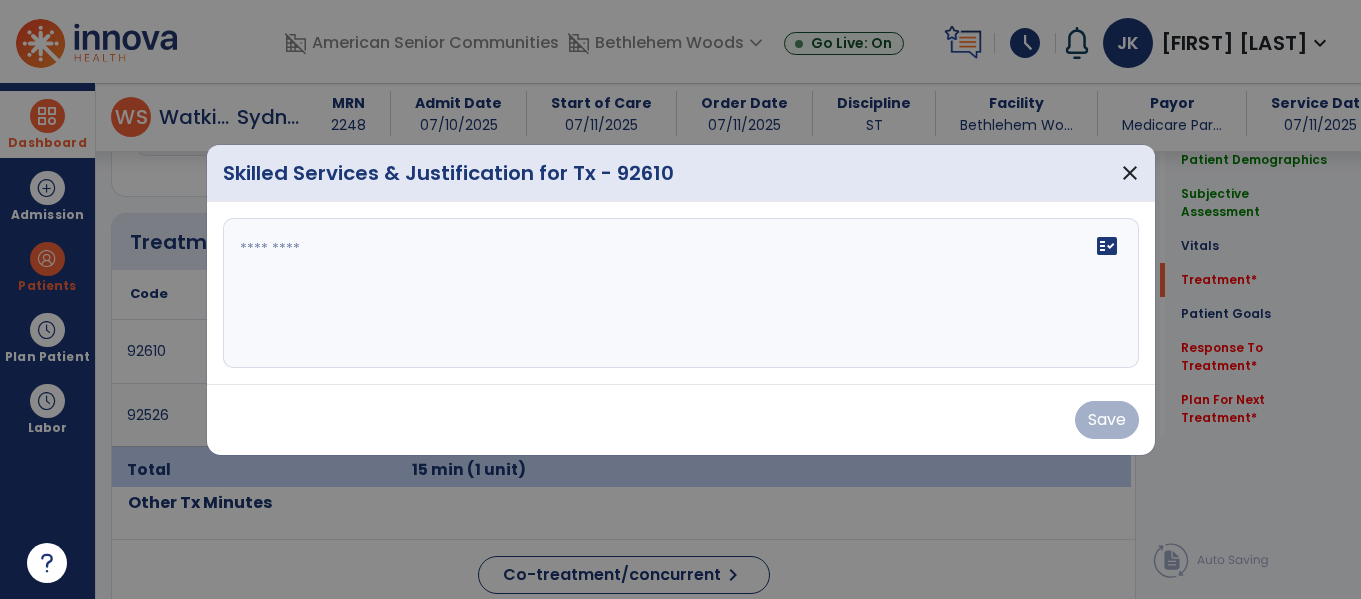 scroll, scrollTop: 1116, scrollLeft: 0, axis: vertical 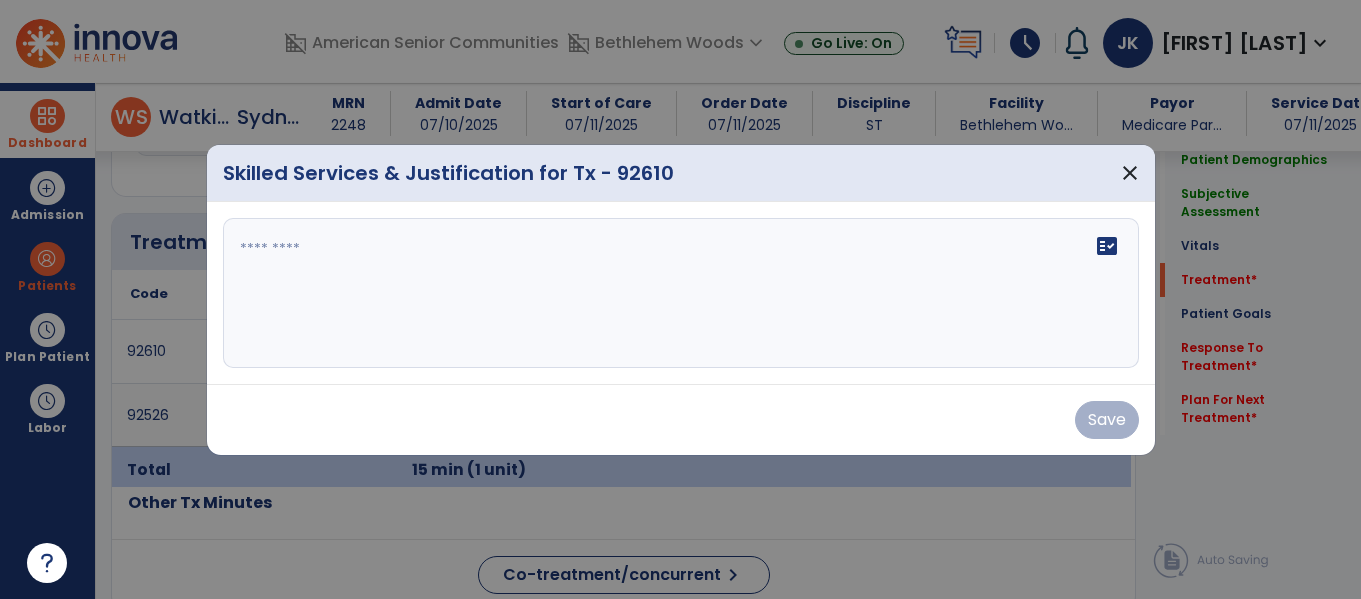 click at bounding box center (681, 293) 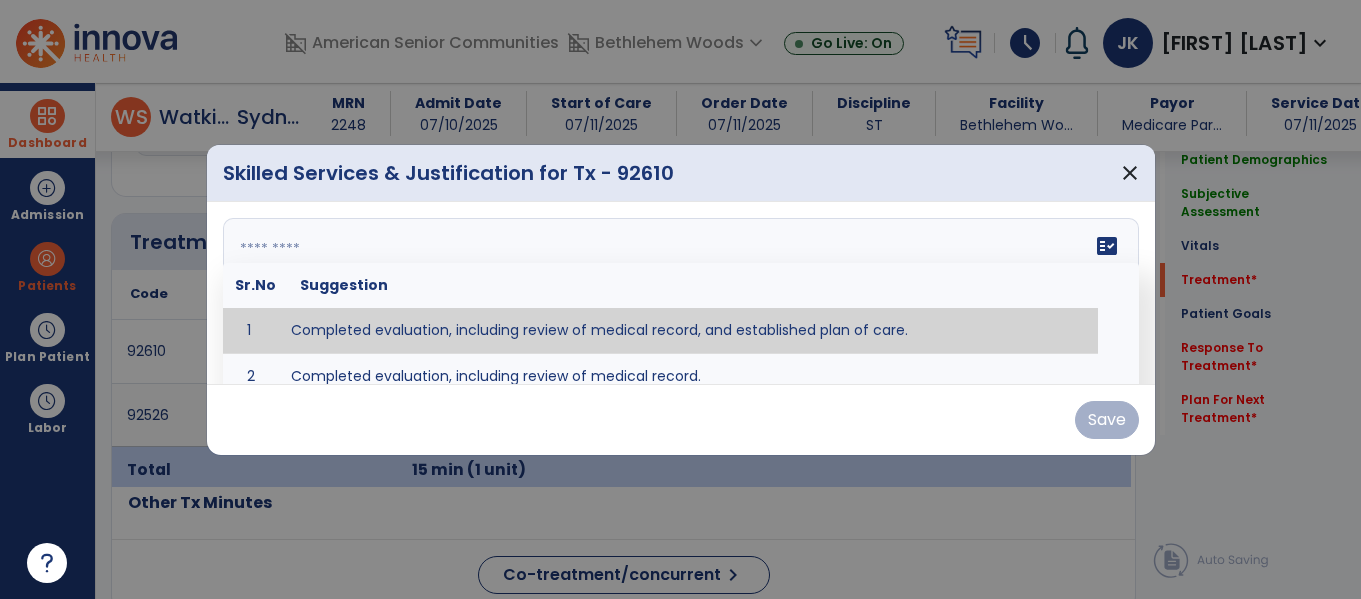type on "**********" 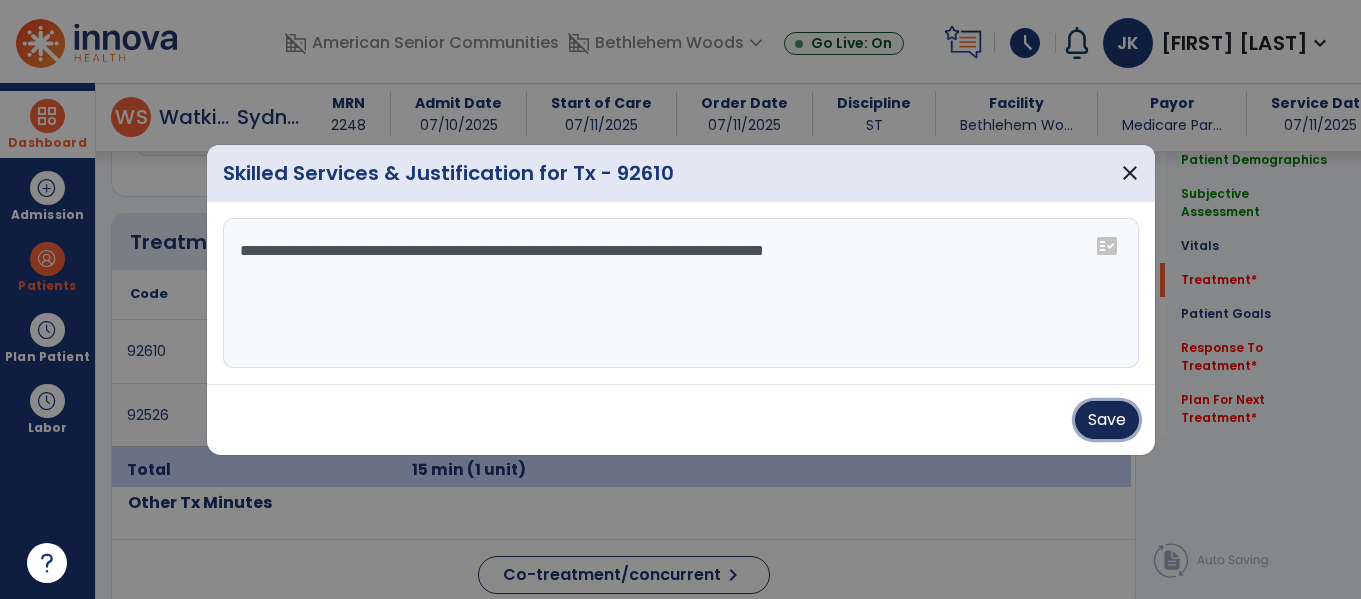 click on "Save" at bounding box center [1107, 420] 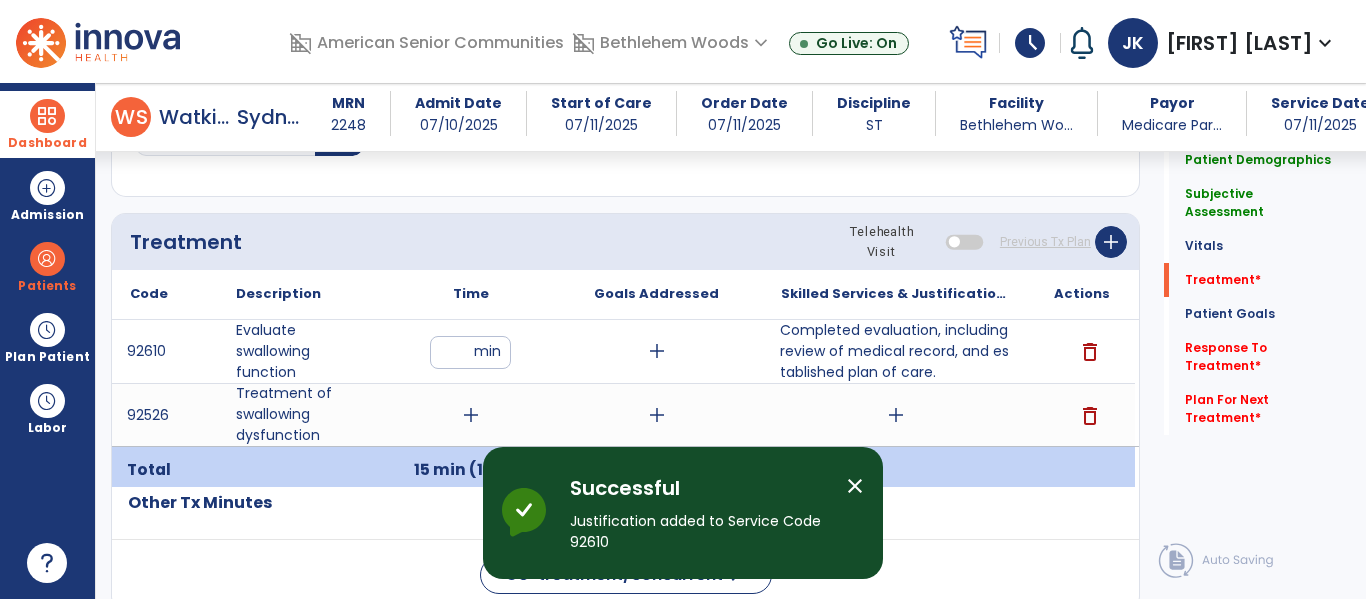 click on "add" at bounding box center [471, 415] 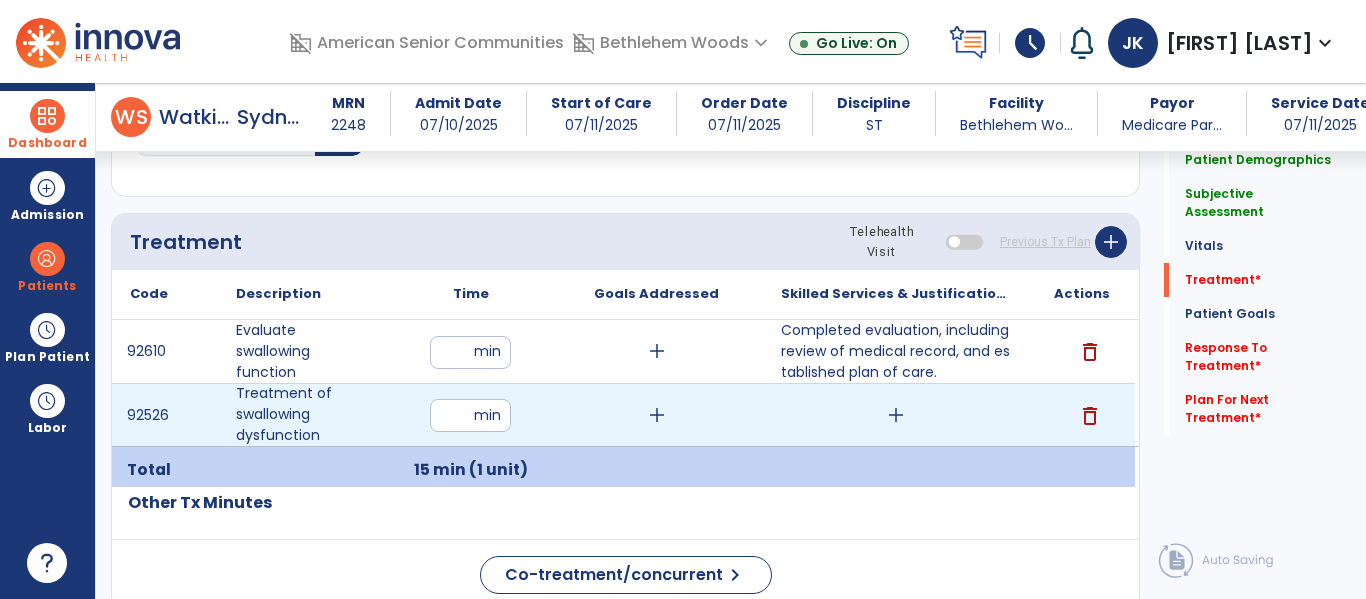 type on "**" 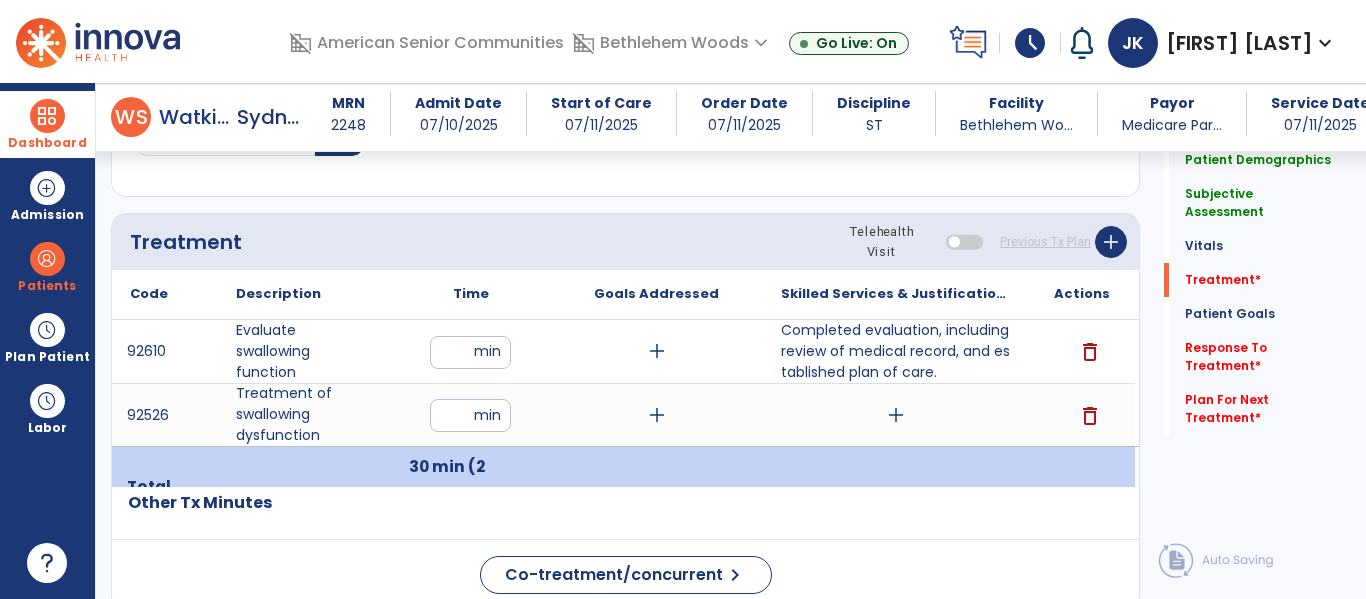 click on "add" at bounding box center [657, 415] 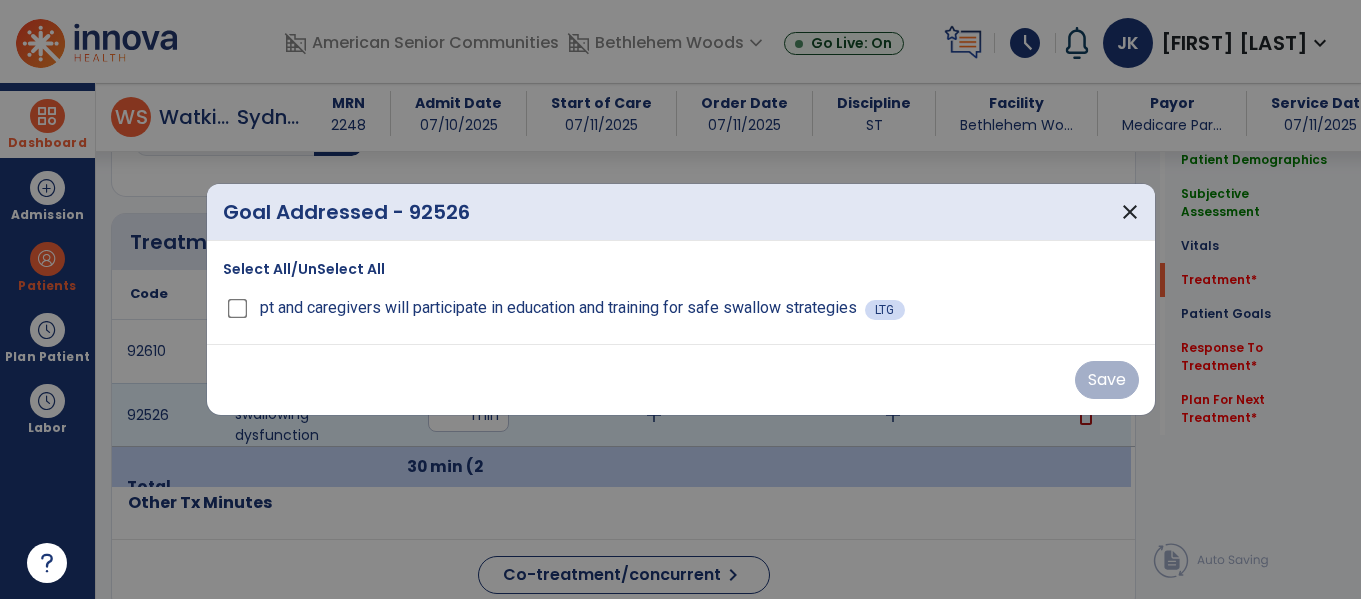 scroll, scrollTop: 1116, scrollLeft: 0, axis: vertical 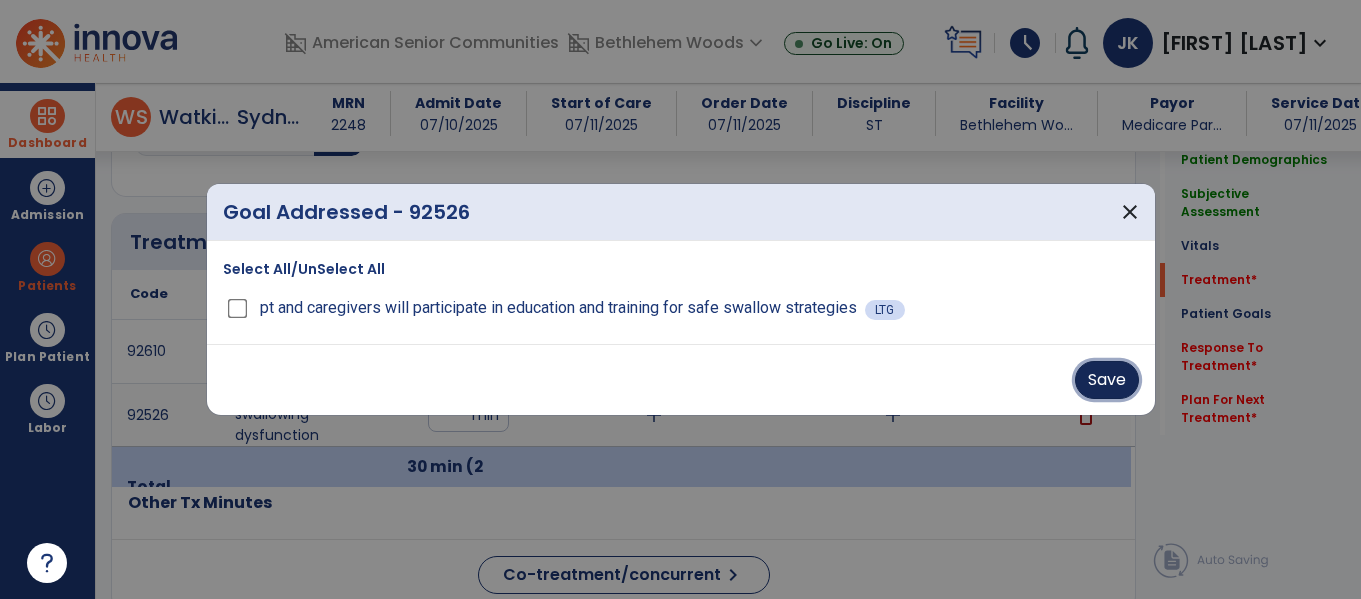 click on "Save" at bounding box center (1107, 380) 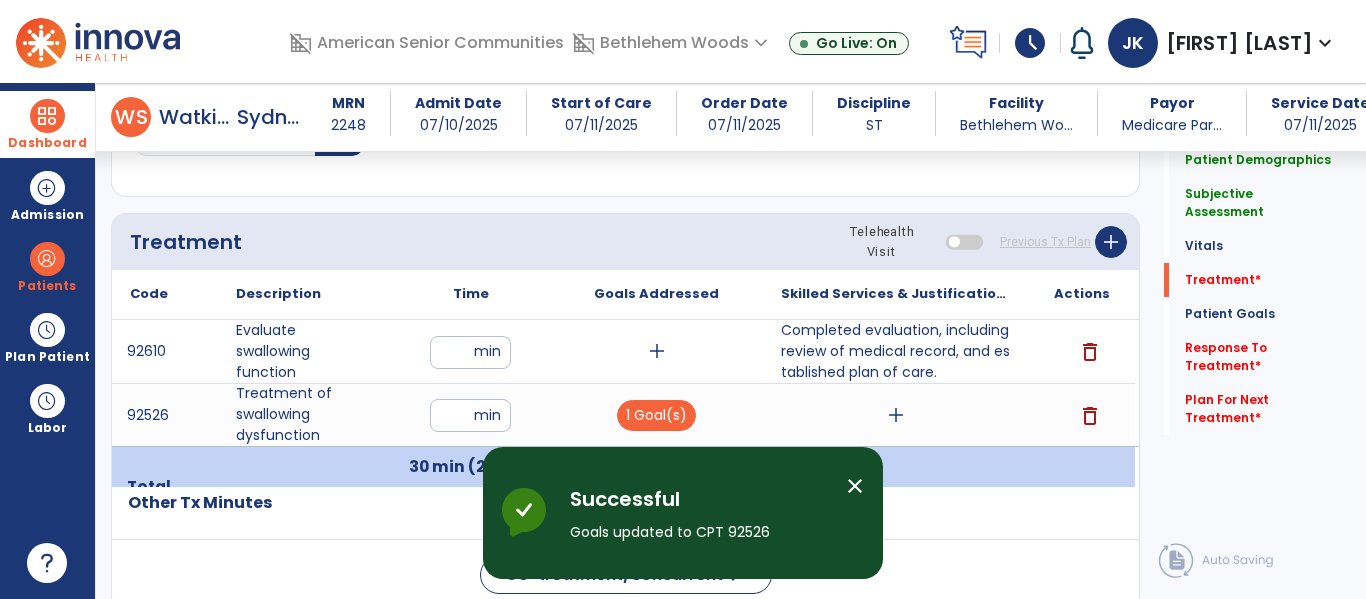 click on "add" at bounding box center [896, 415] 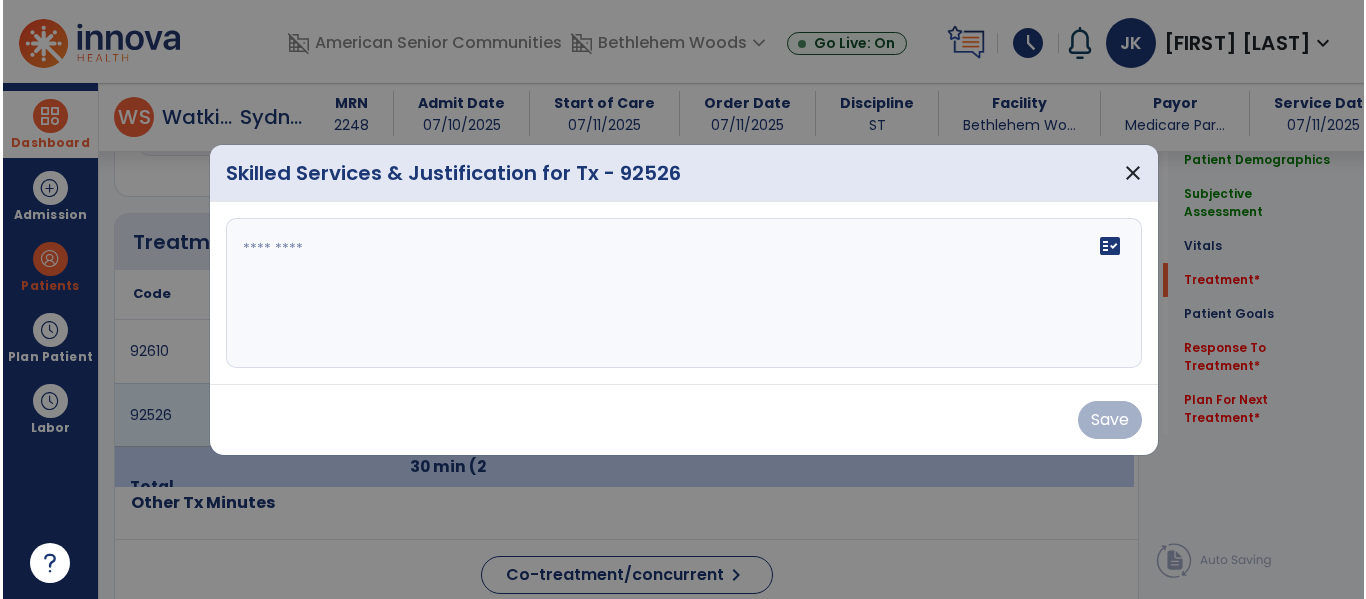 scroll, scrollTop: 1116, scrollLeft: 0, axis: vertical 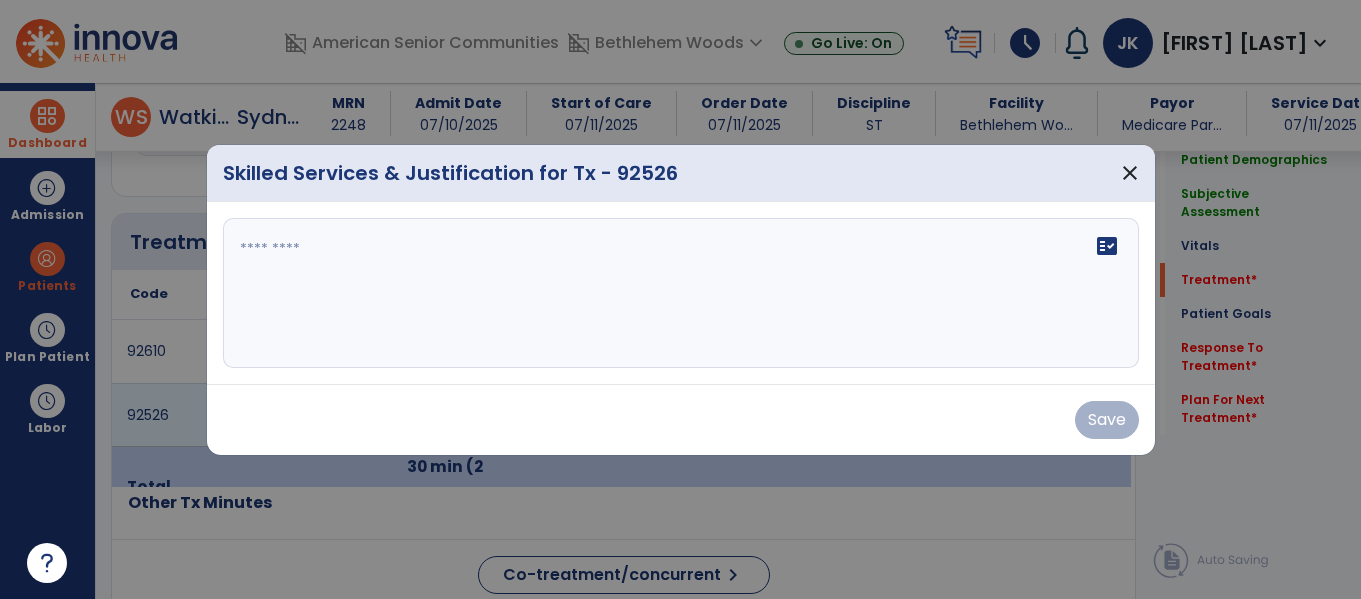 click at bounding box center [681, 293] 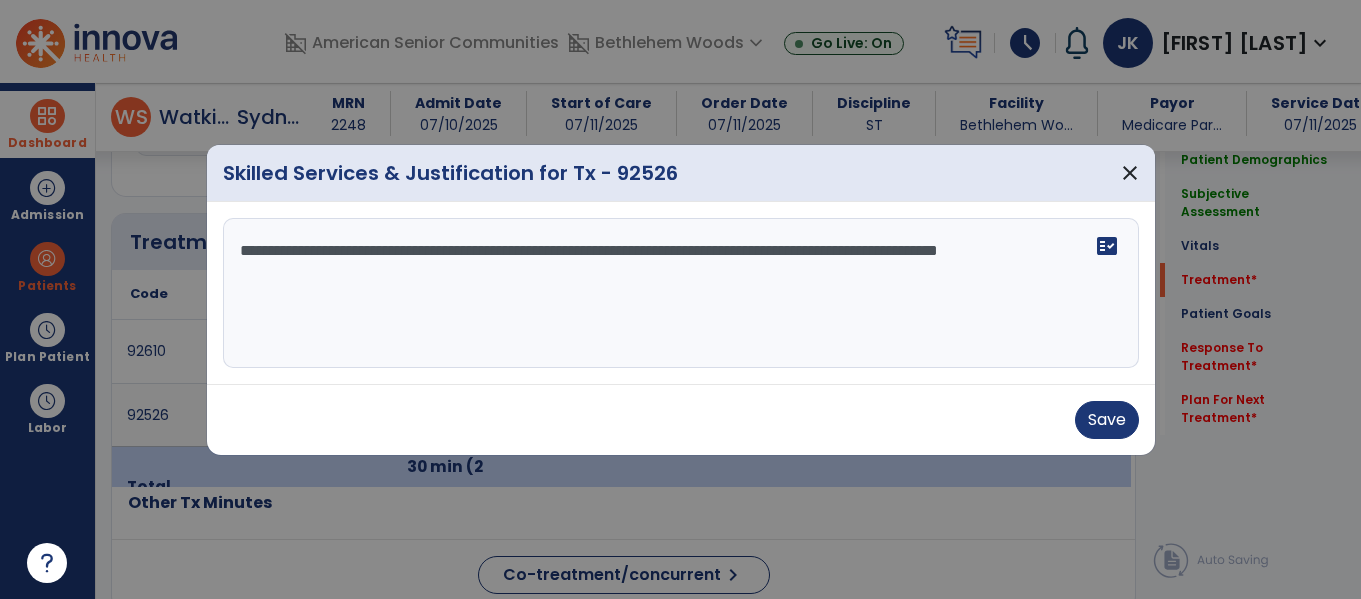 type on "**********" 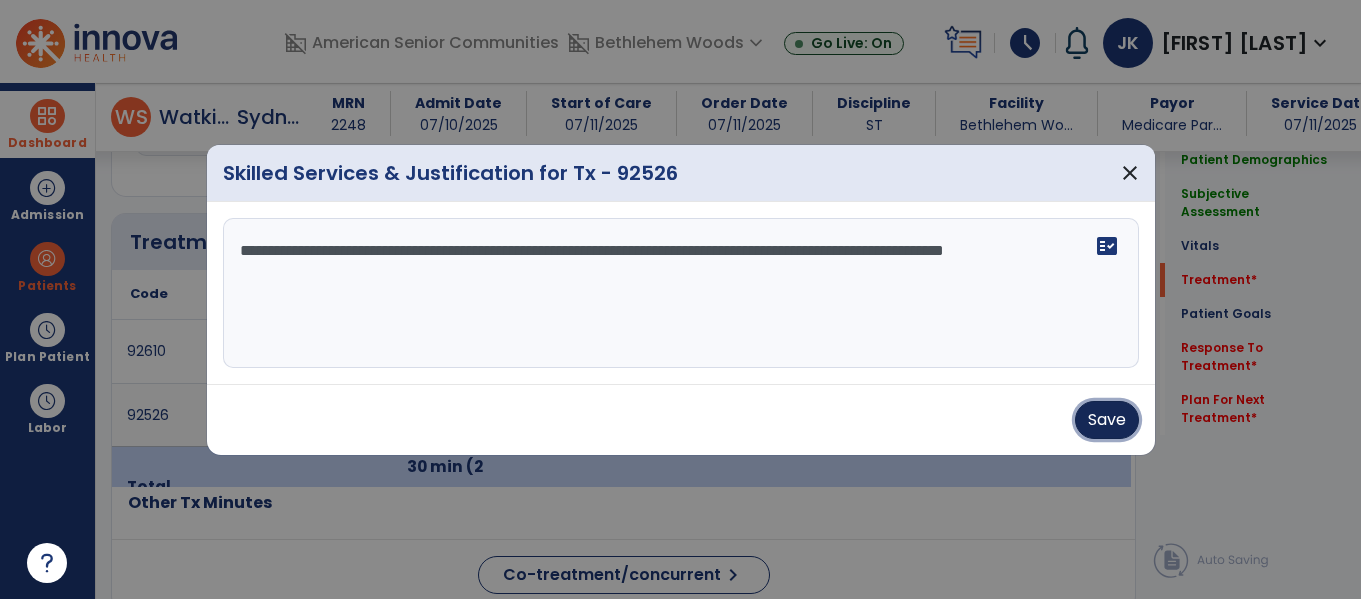 click on "Save" at bounding box center (1107, 420) 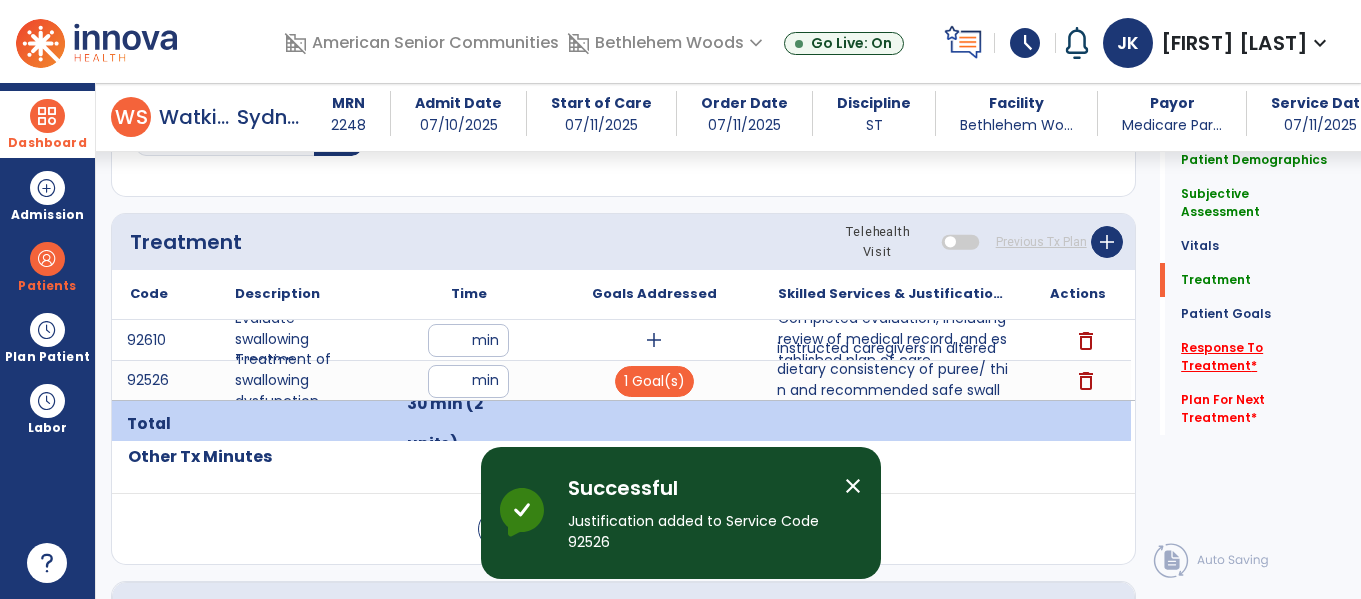 click on "Response To Treatment   *" 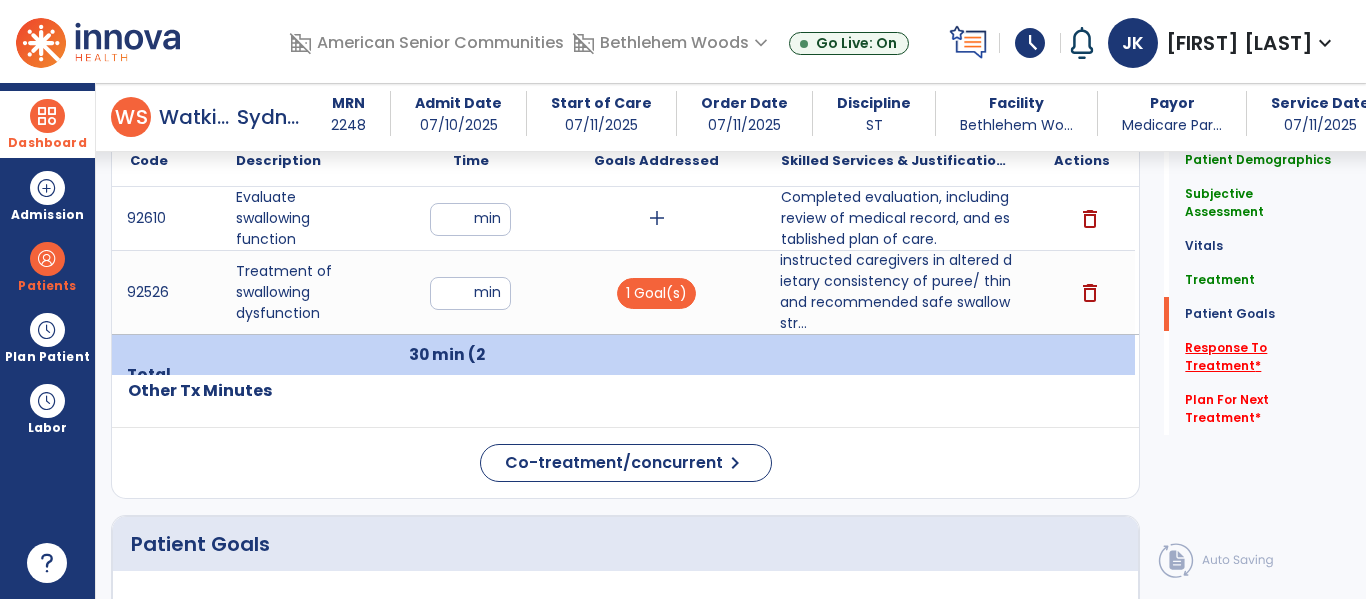 scroll, scrollTop: 1837, scrollLeft: 0, axis: vertical 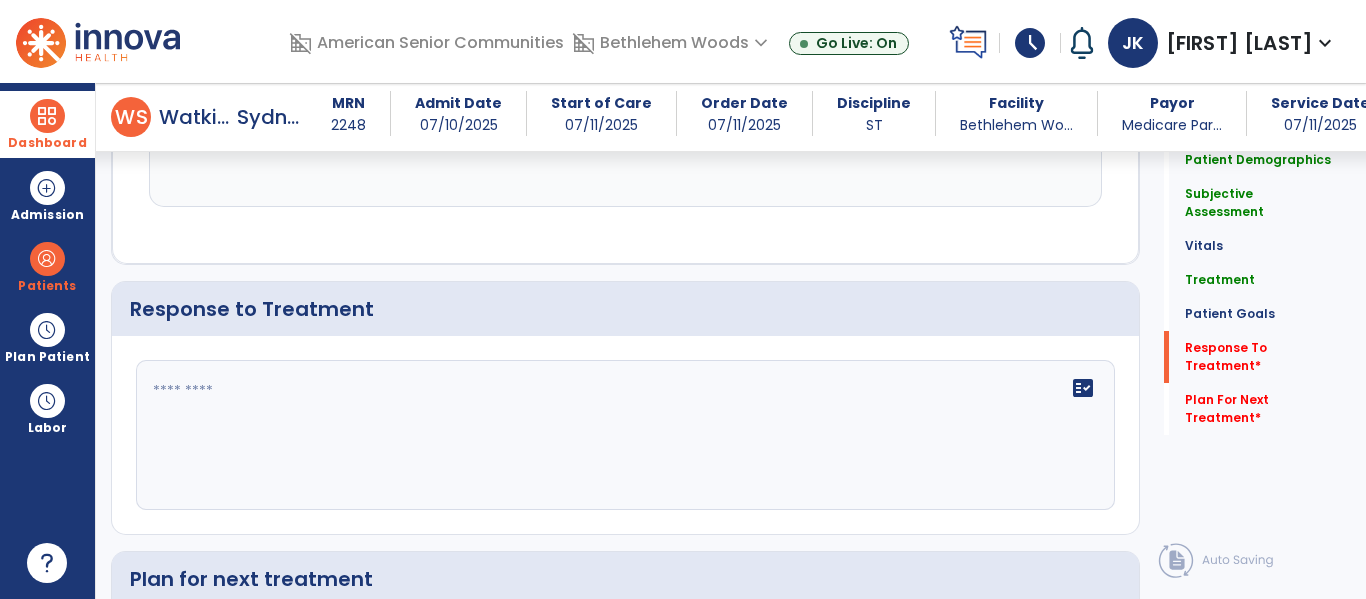 click 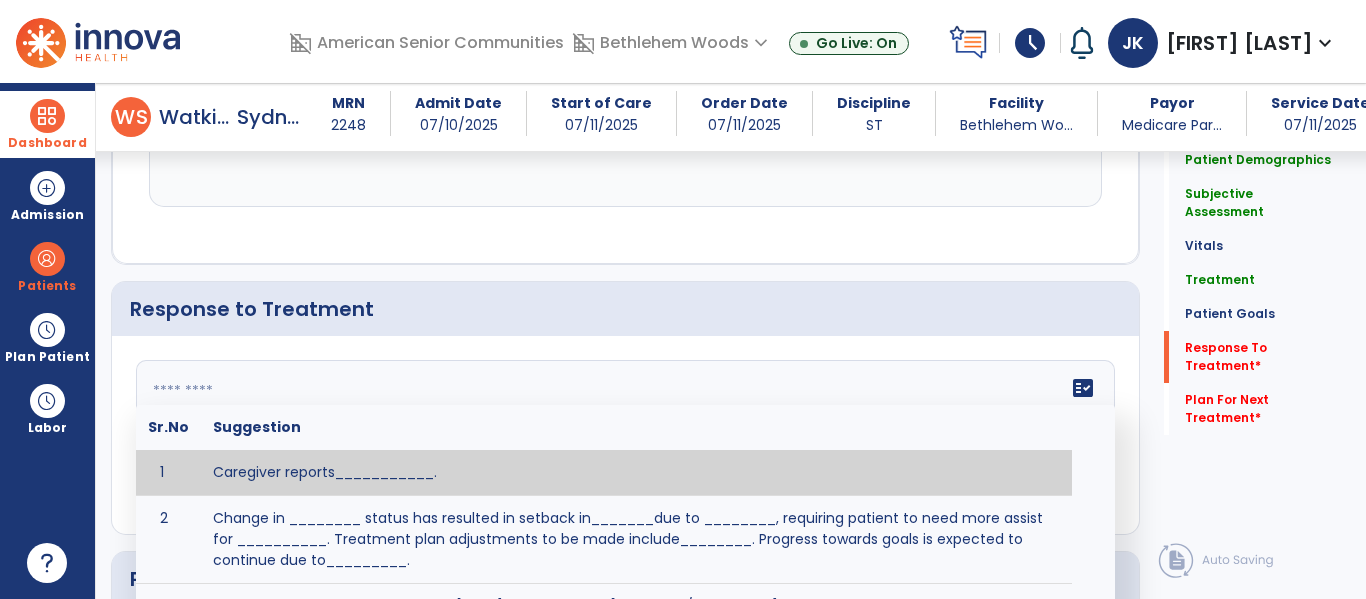 type on "*" 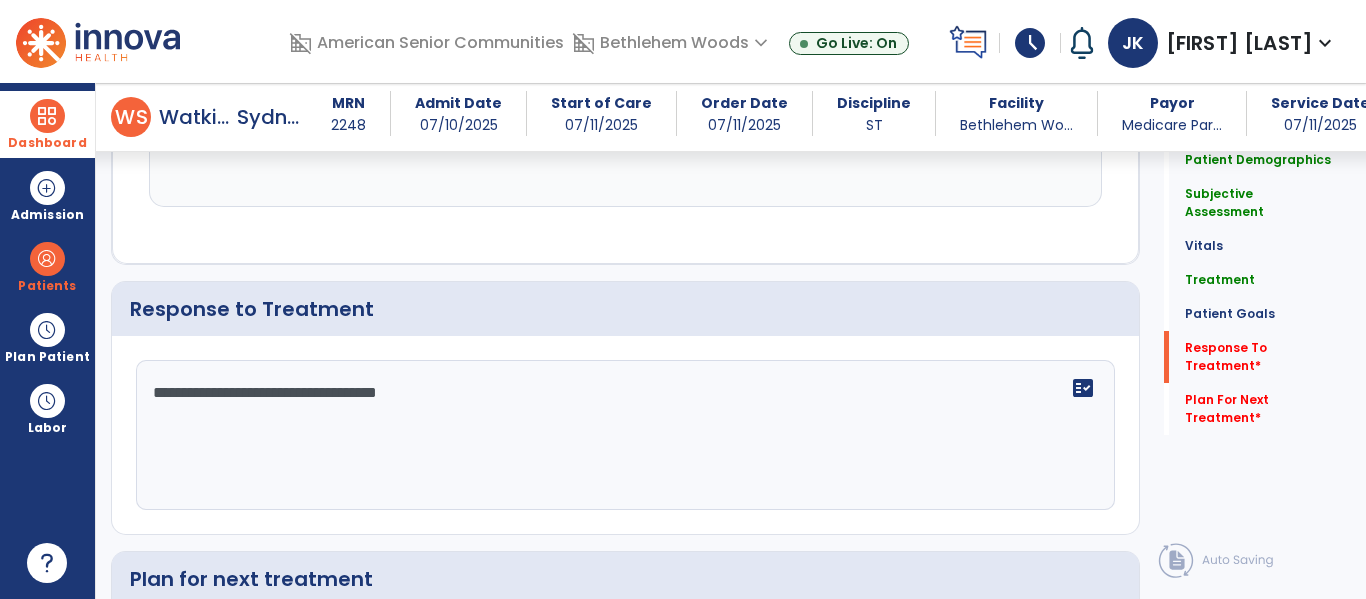 type on "**********" 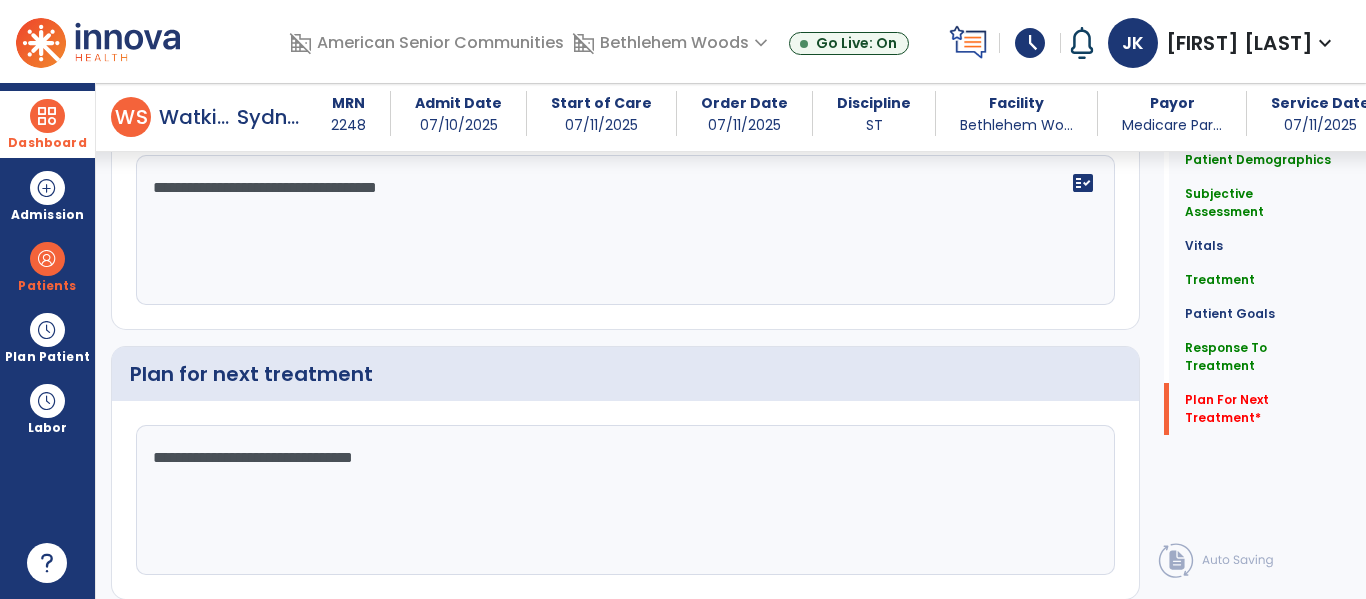 scroll, scrollTop: 2109, scrollLeft: 0, axis: vertical 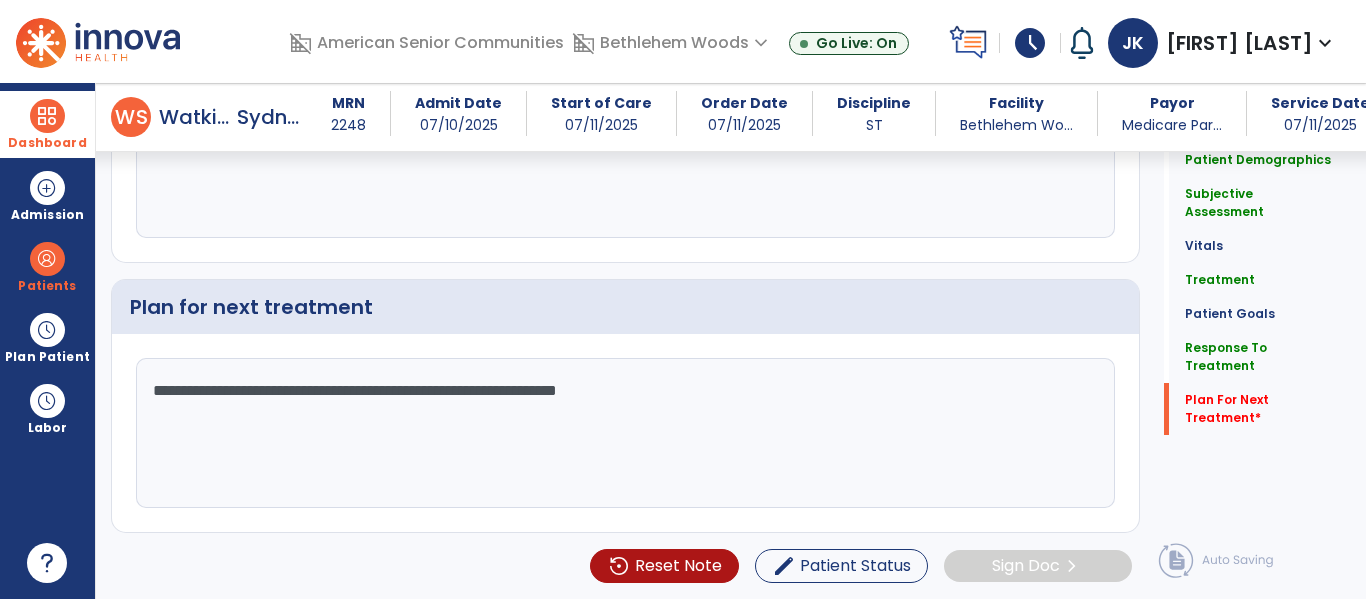 type on "**********" 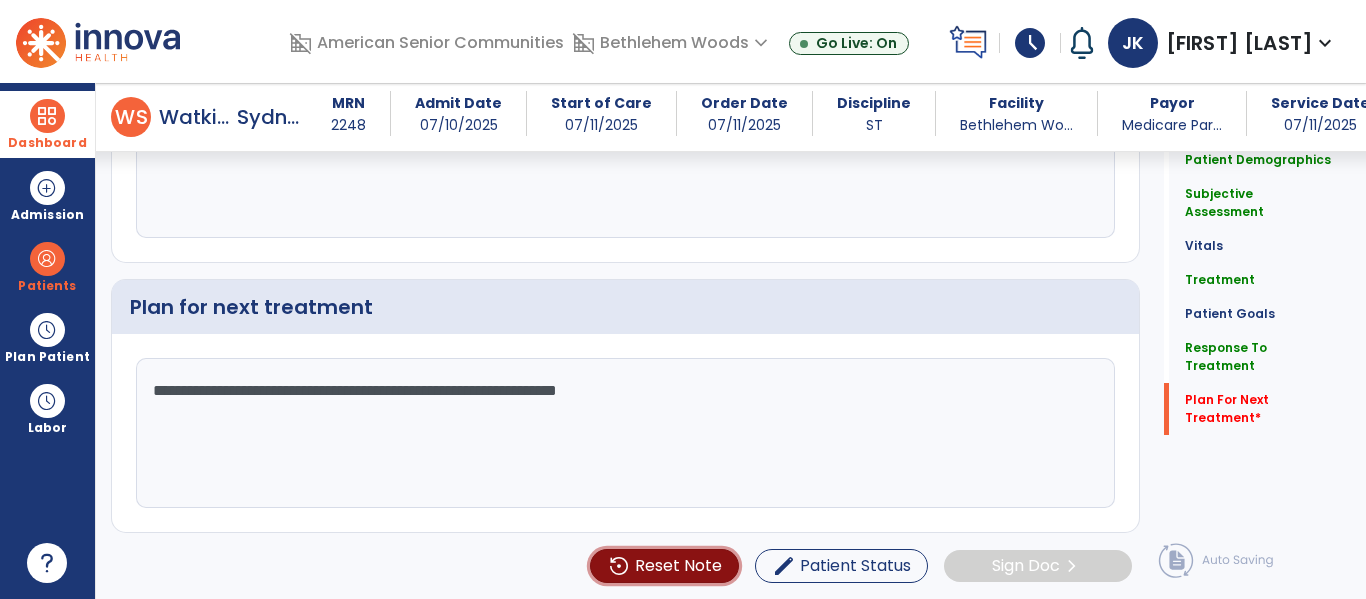type 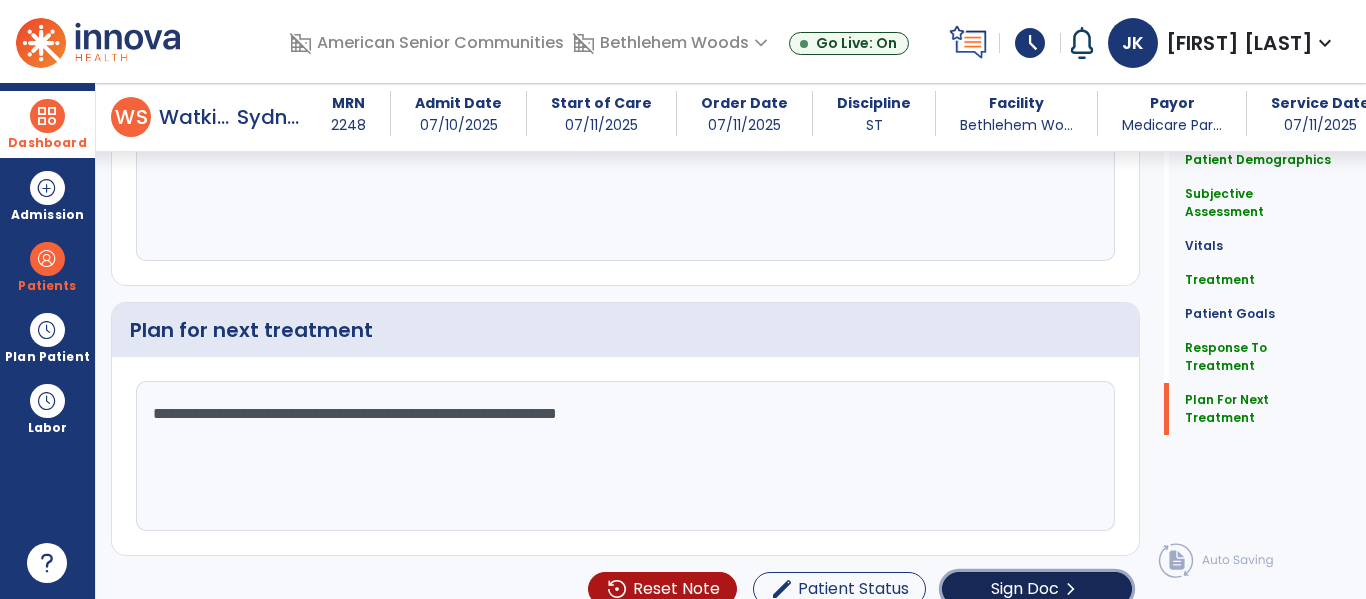 click on "Sign Doc" 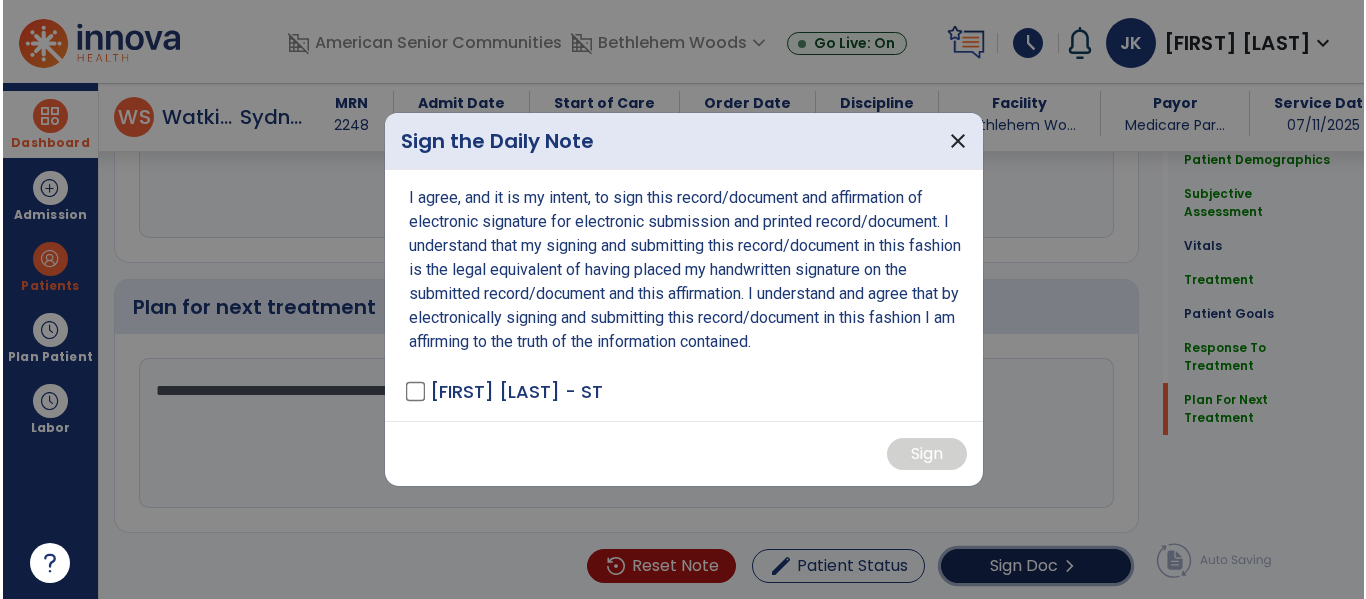 scroll, scrollTop: 2109, scrollLeft: 0, axis: vertical 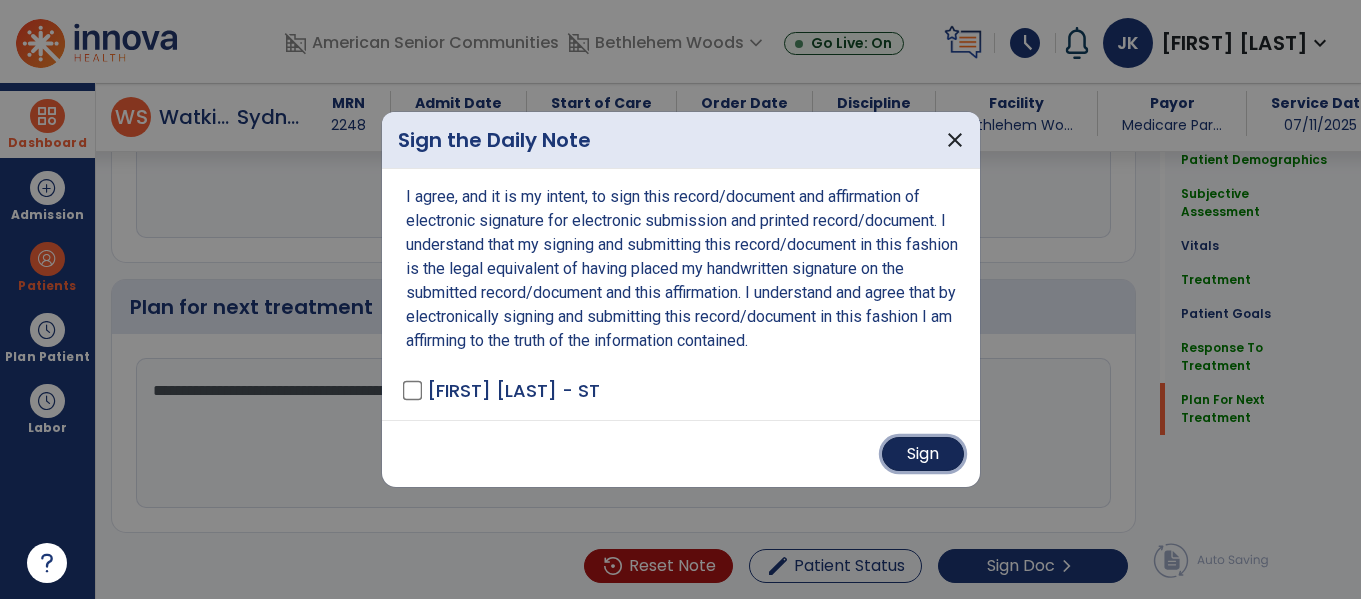 click on "Sign" at bounding box center (923, 454) 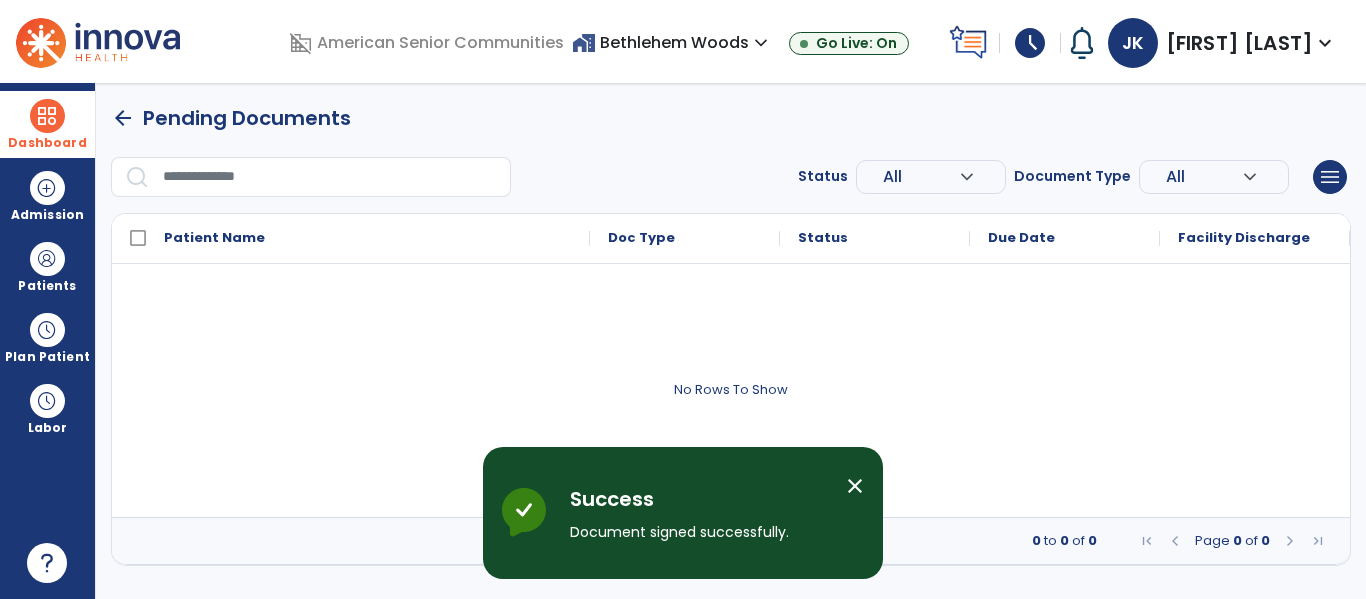 scroll, scrollTop: 0, scrollLeft: 0, axis: both 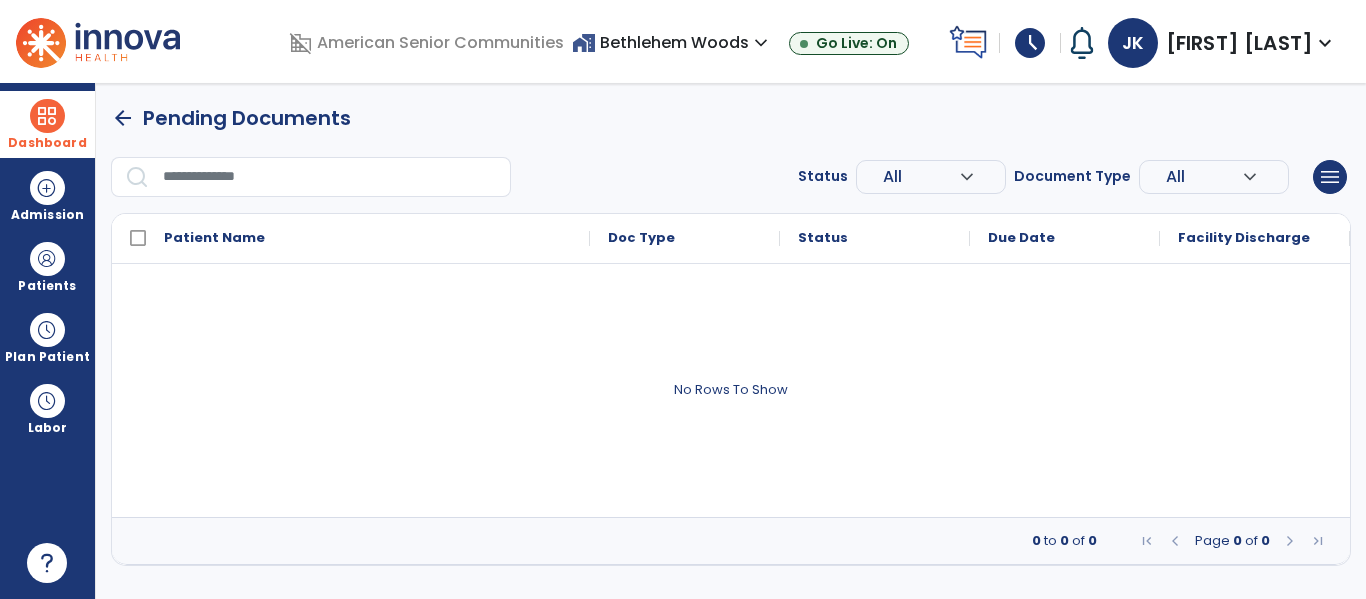 click at bounding box center [47, 116] 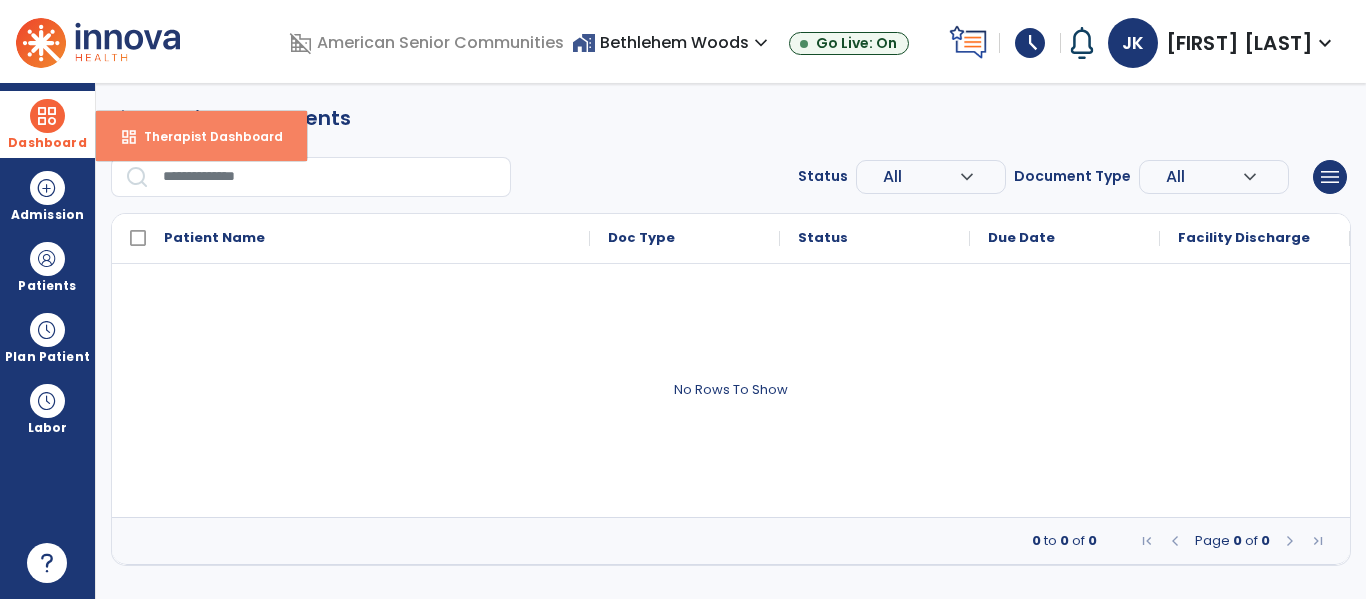 click on "Therapist Dashboard" at bounding box center (205, 136) 